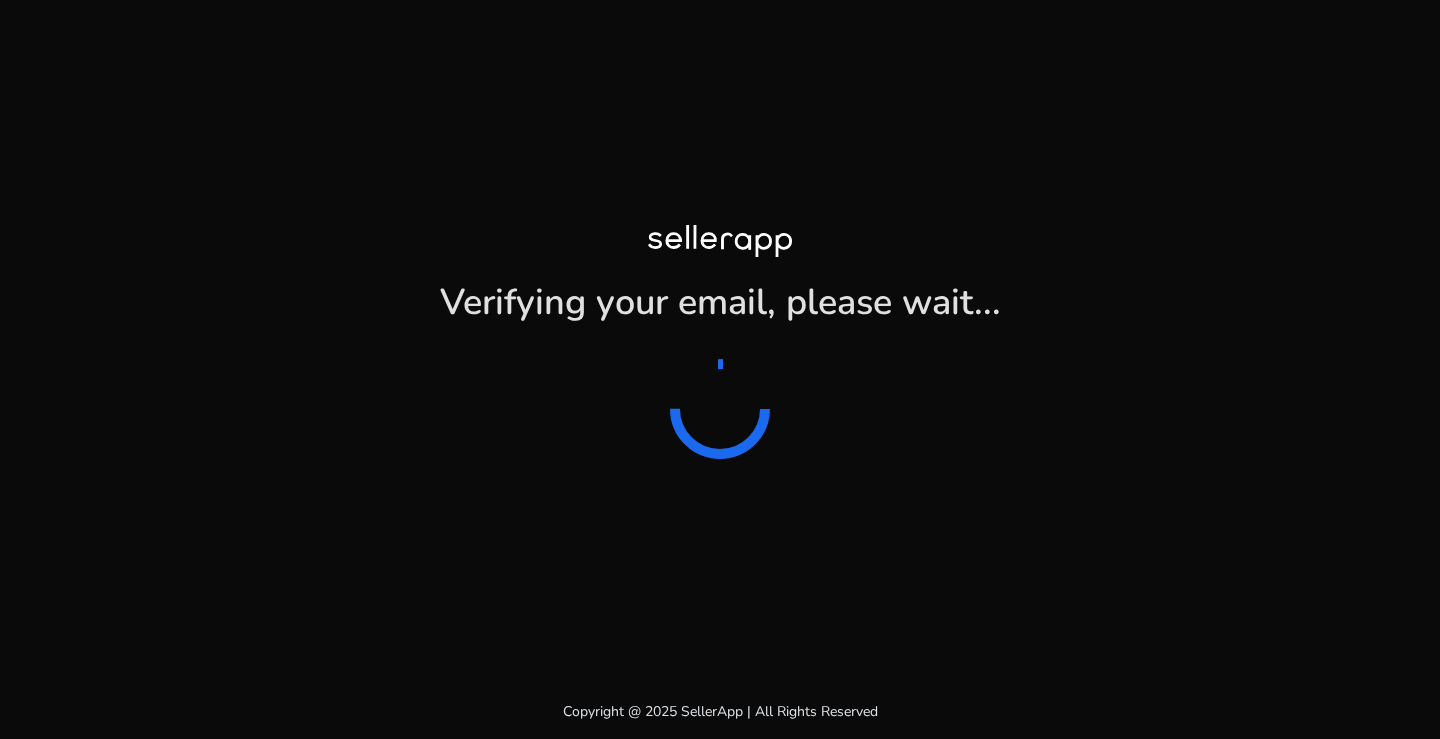 scroll, scrollTop: 0, scrollLeft: 0, axis: both 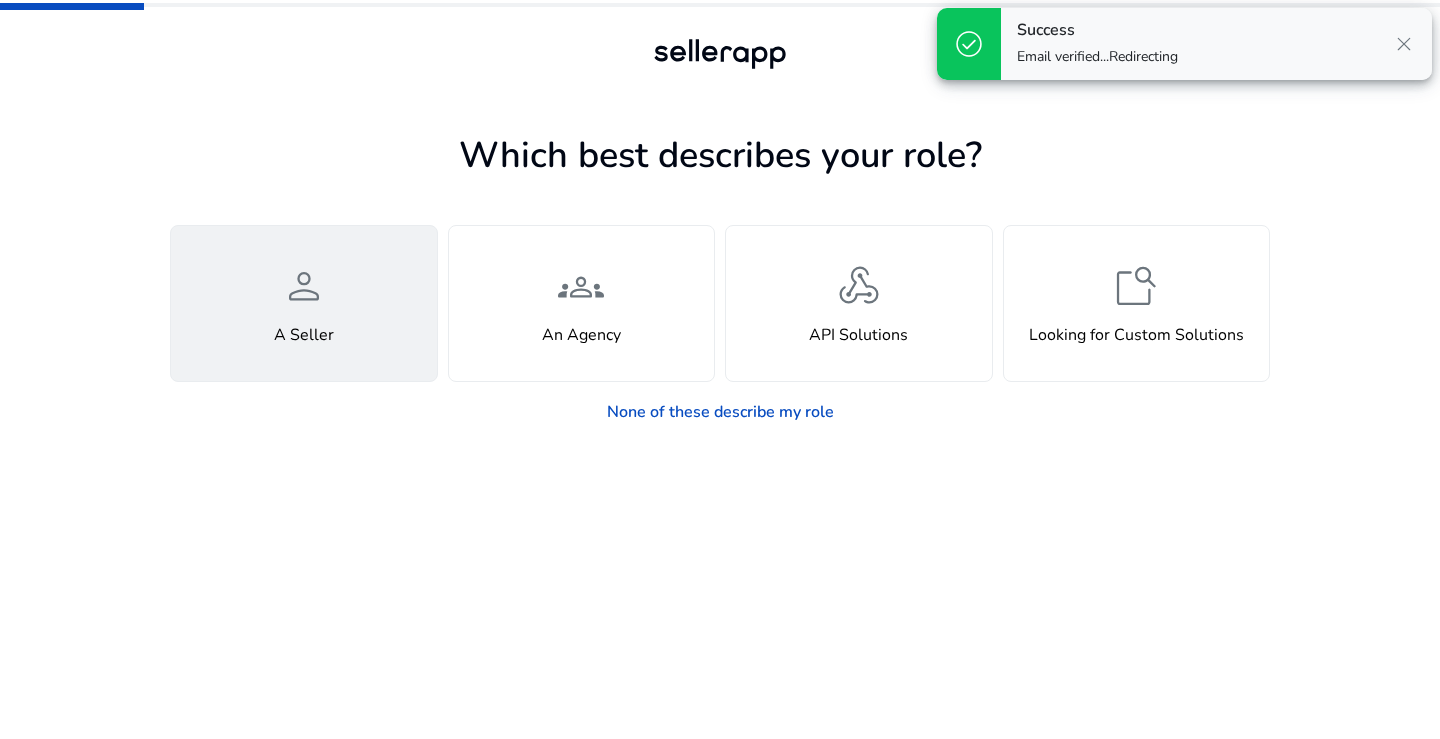 click on "A Seller" 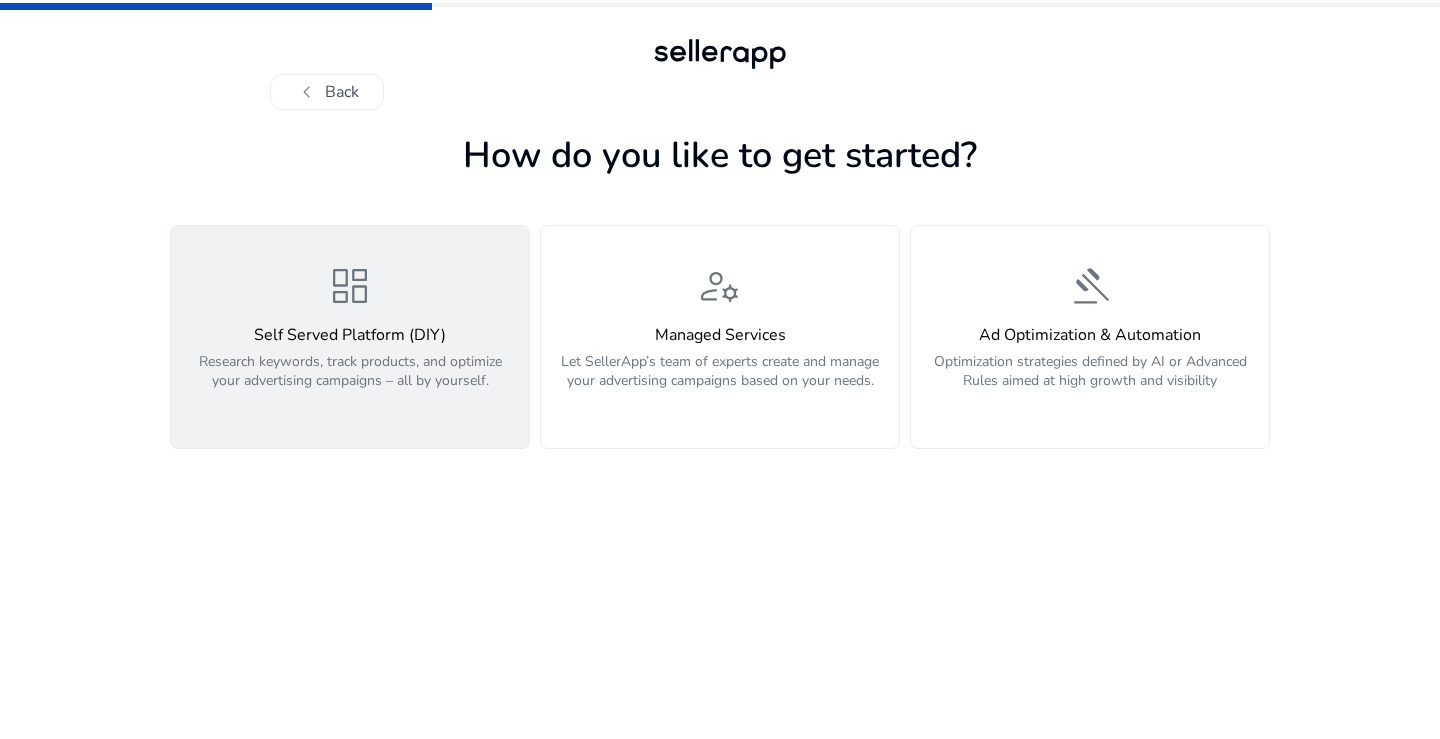 click on "Self Served Platform (DIY)" 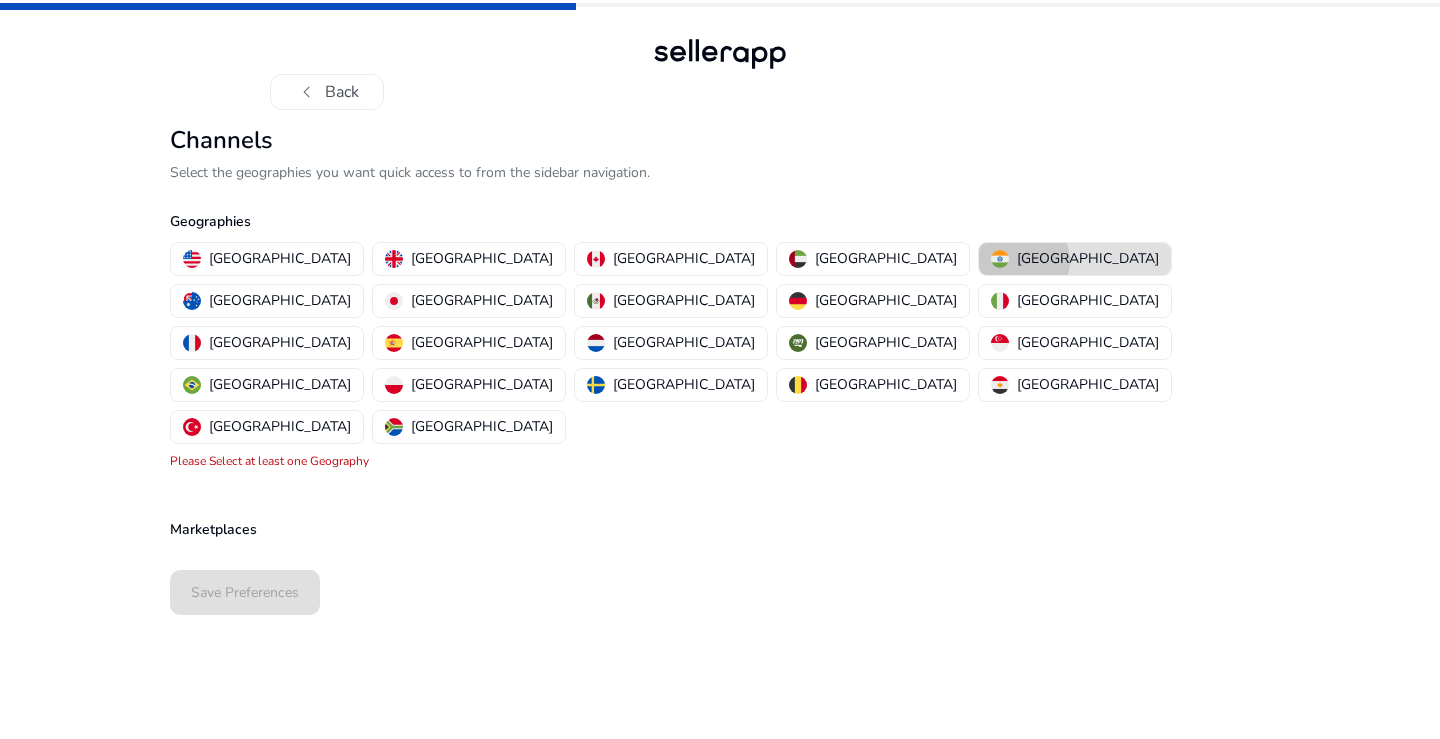 click on "[GEOGRAPHIC_DATA]" at bounding box center (1088, 258) 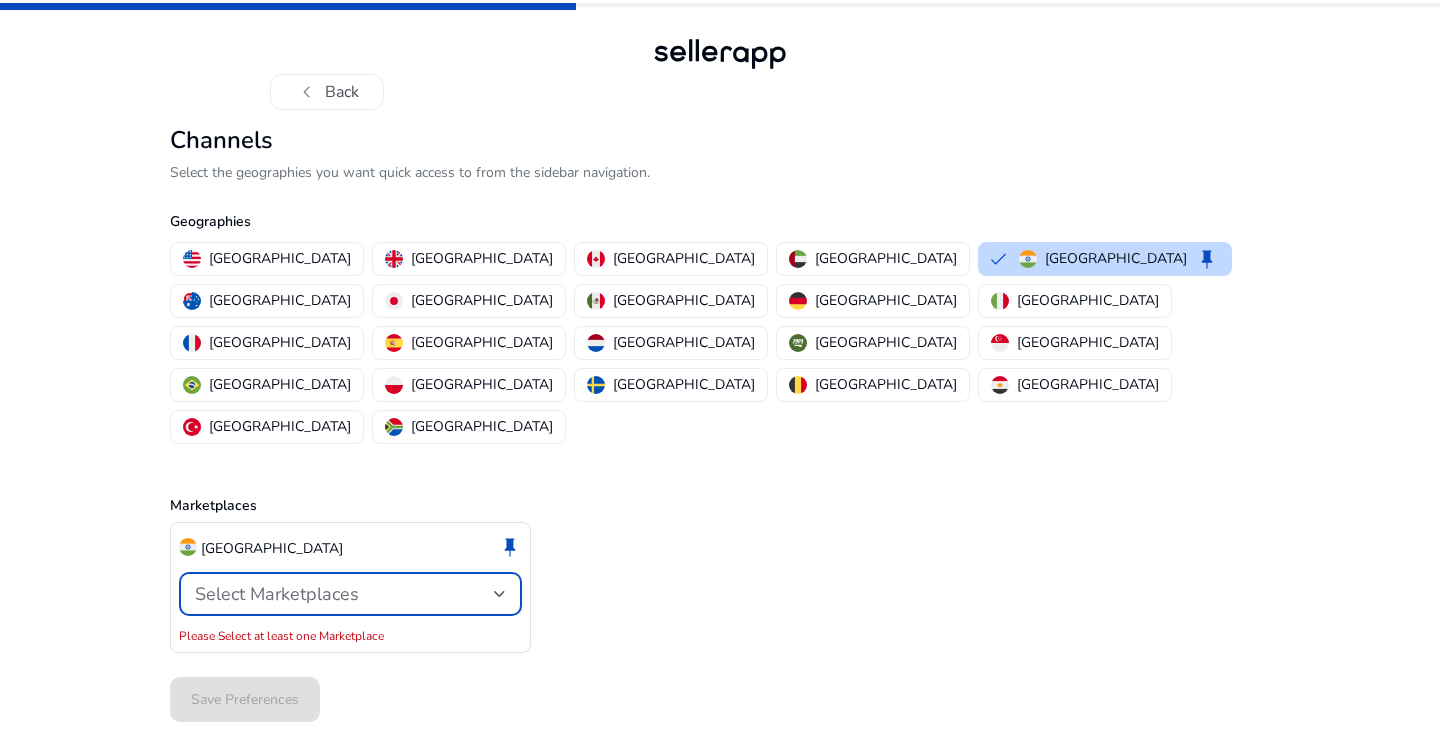 click on "Select Marketplaces" at bounding box center (344, 594) 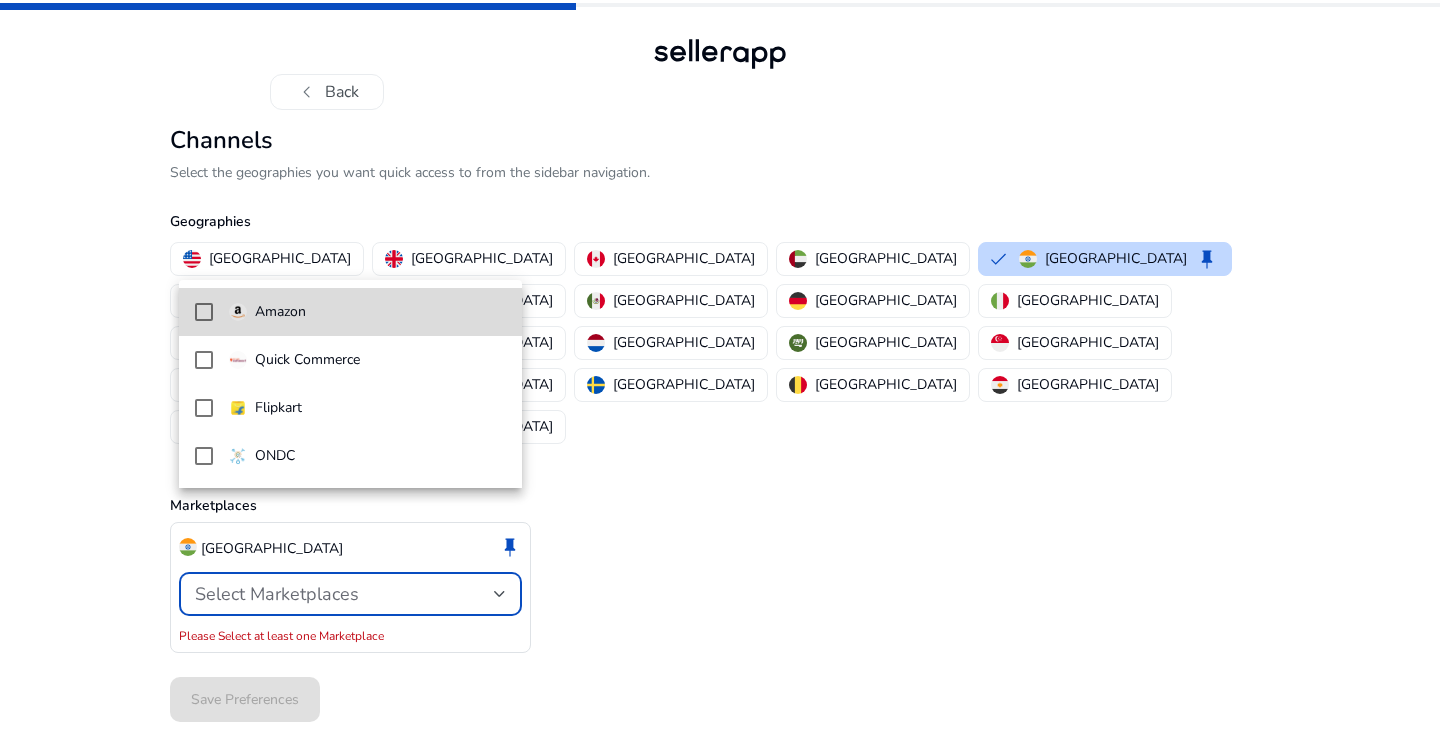 click at bounding box center [204, 312] 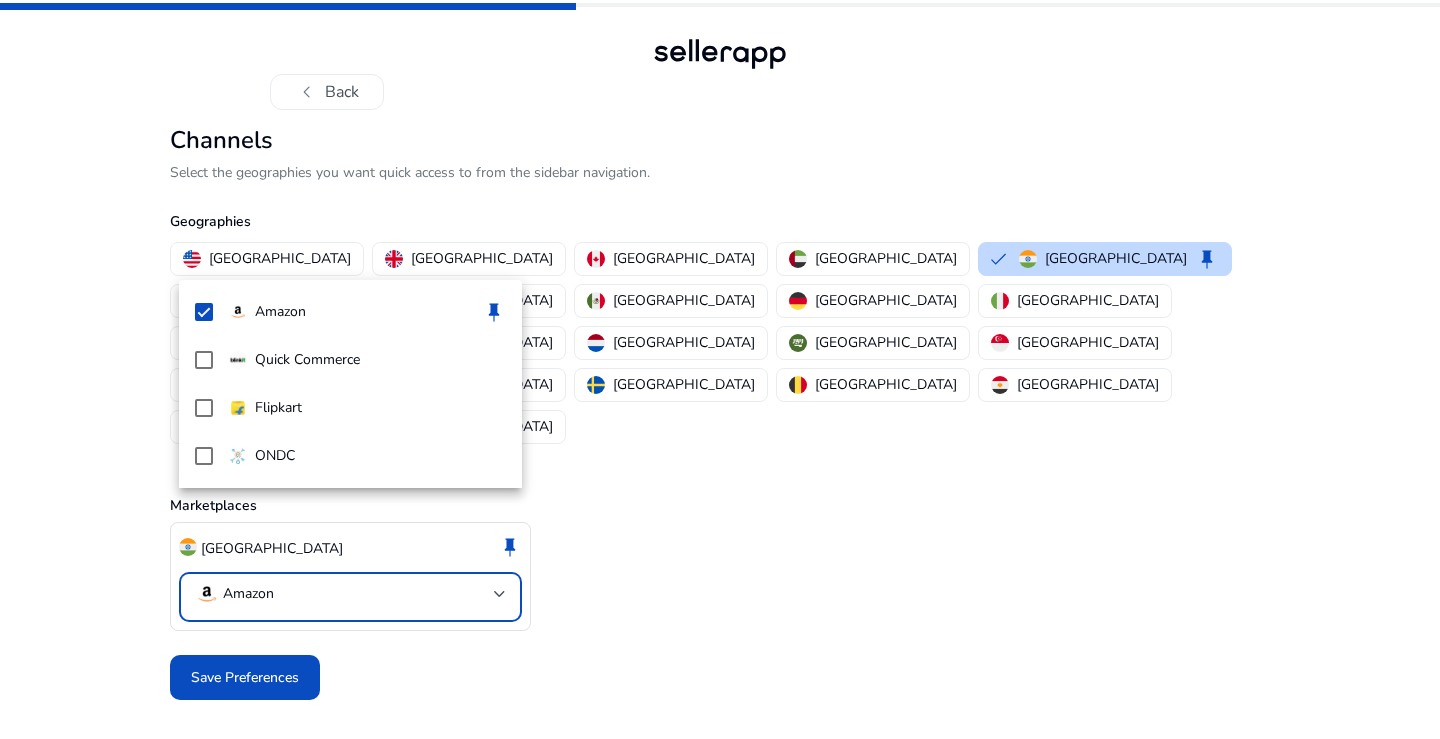 click at bounding box center (720, 369) 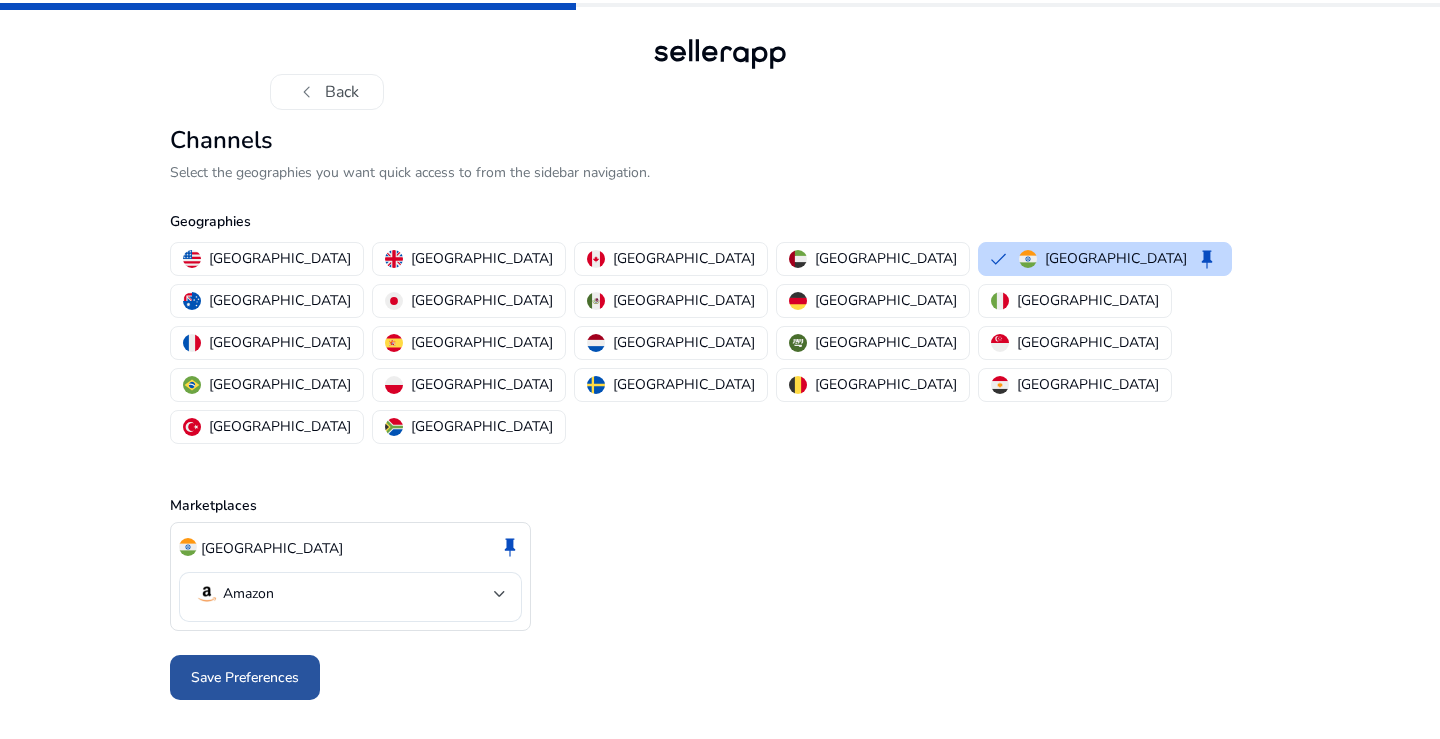 click on "Save Preferences" 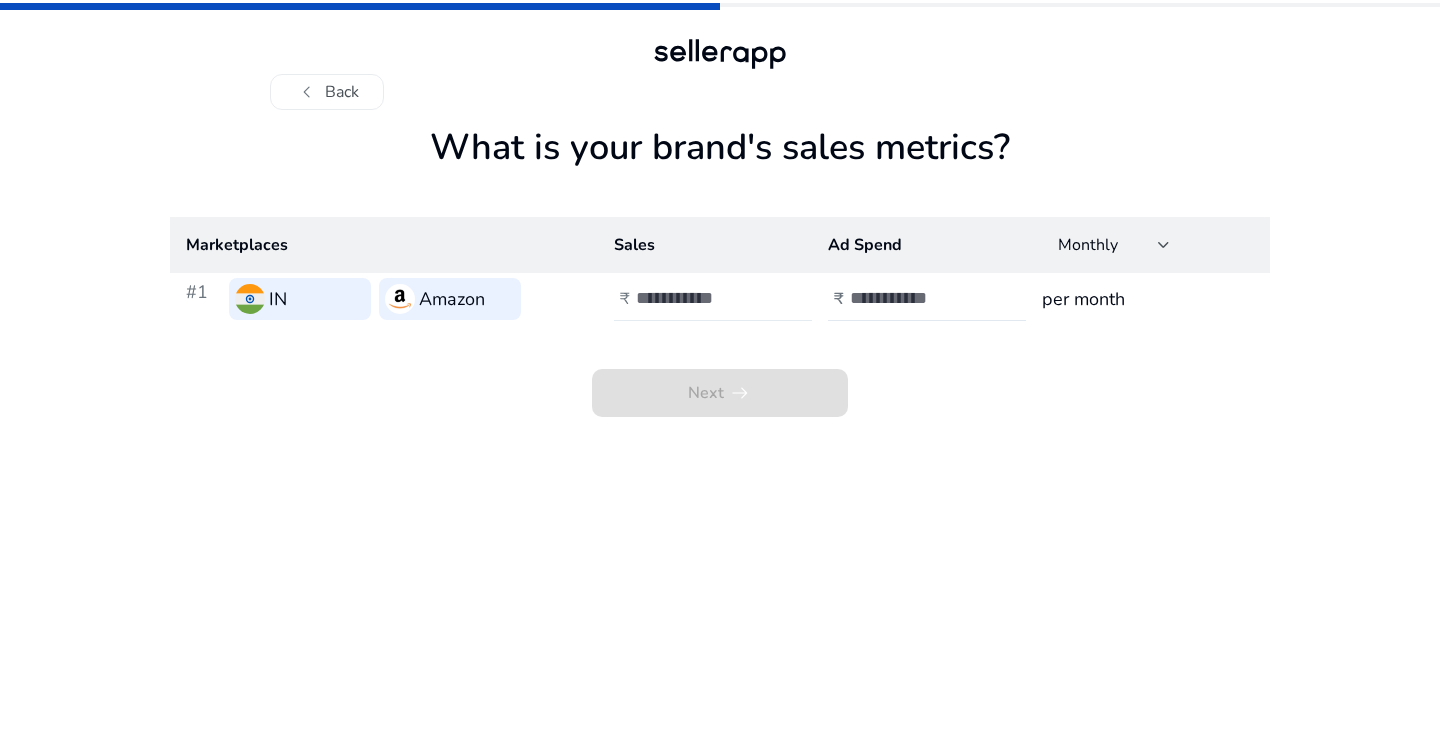 click at bounding box center [703, 298] 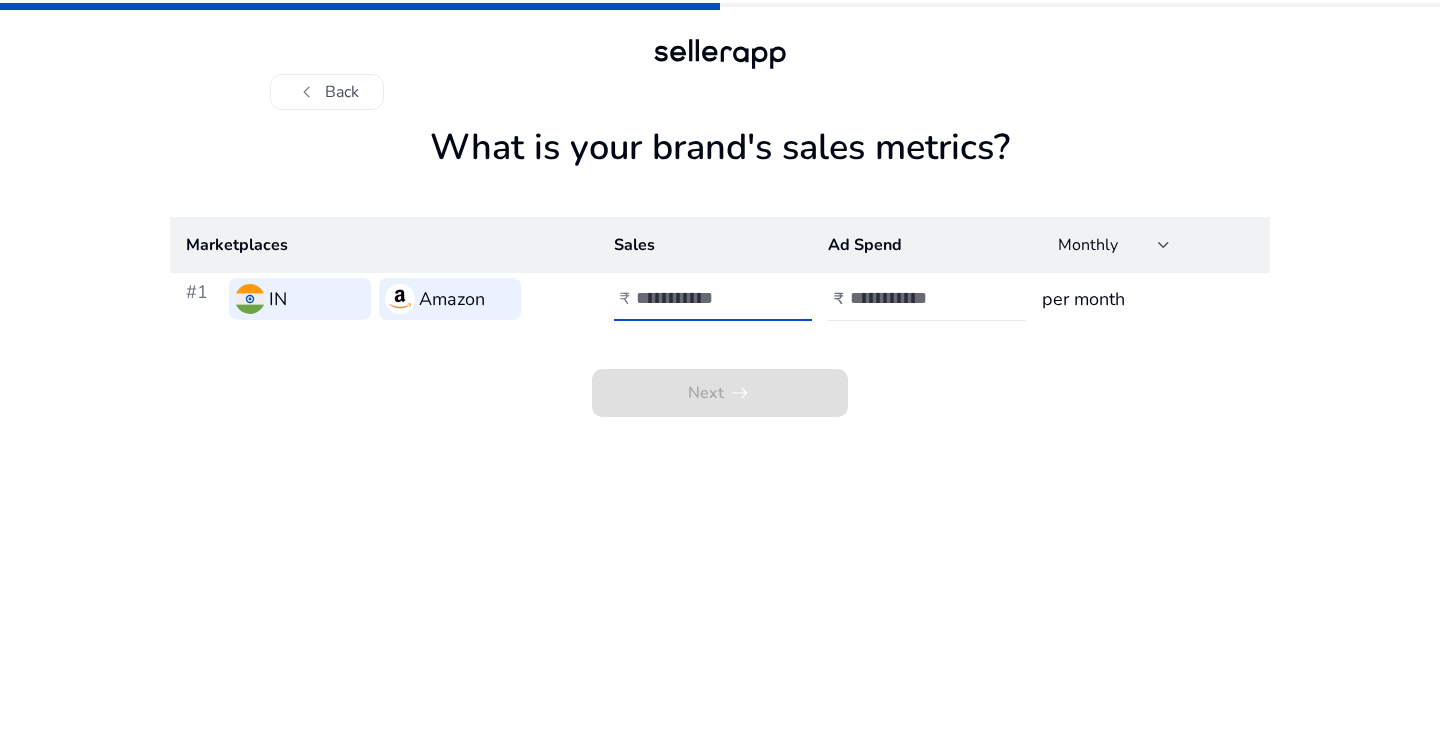type on "******" 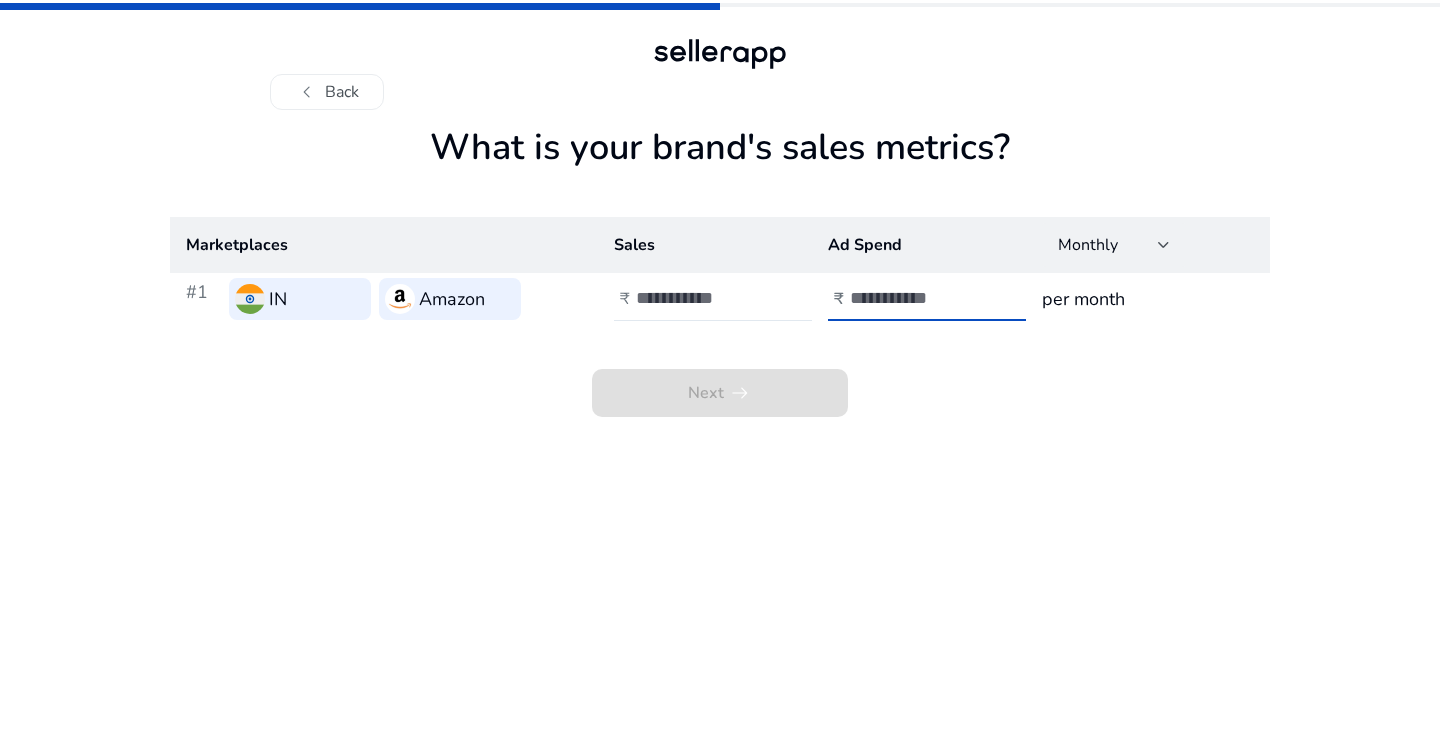 click at bounding box center (917, 298) 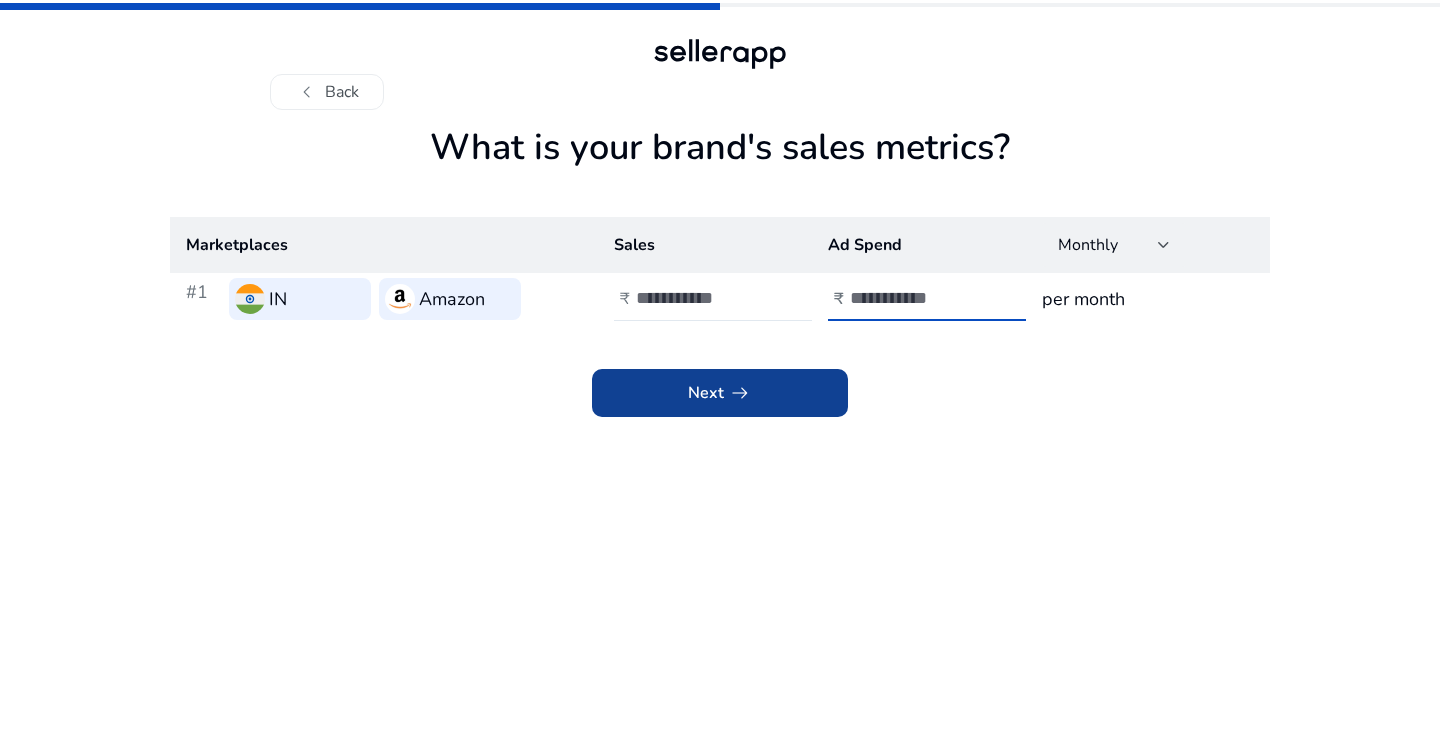 type on "*" 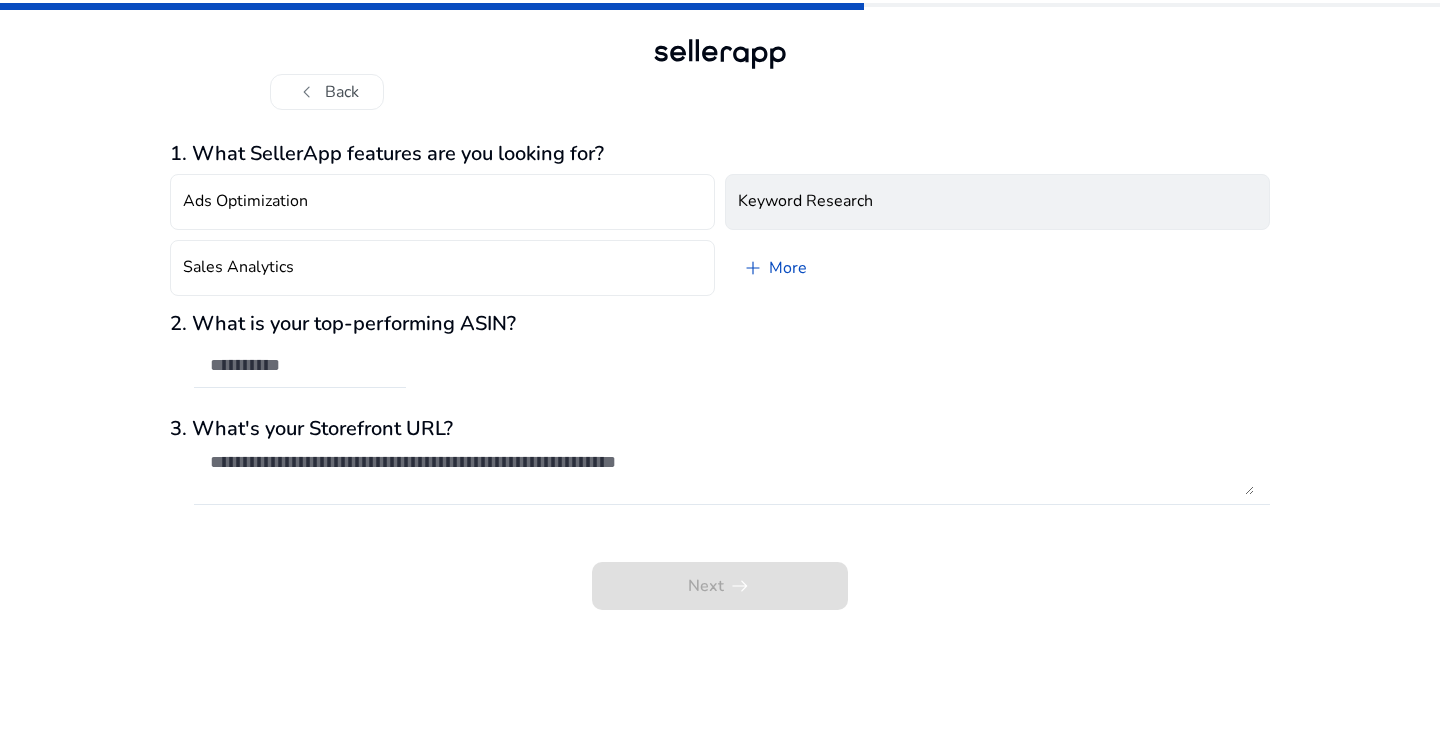 click on "Keyword Research" 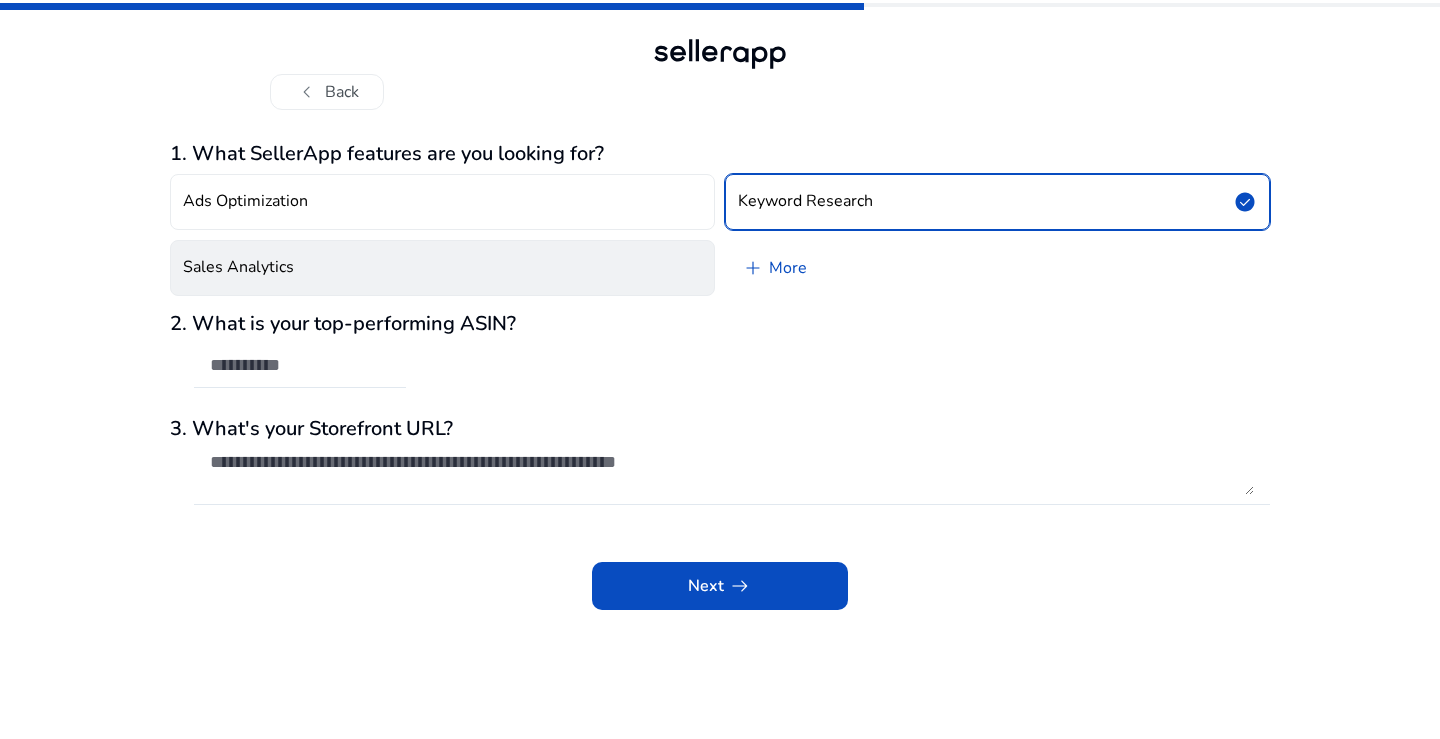 click on "Sales Analytics" 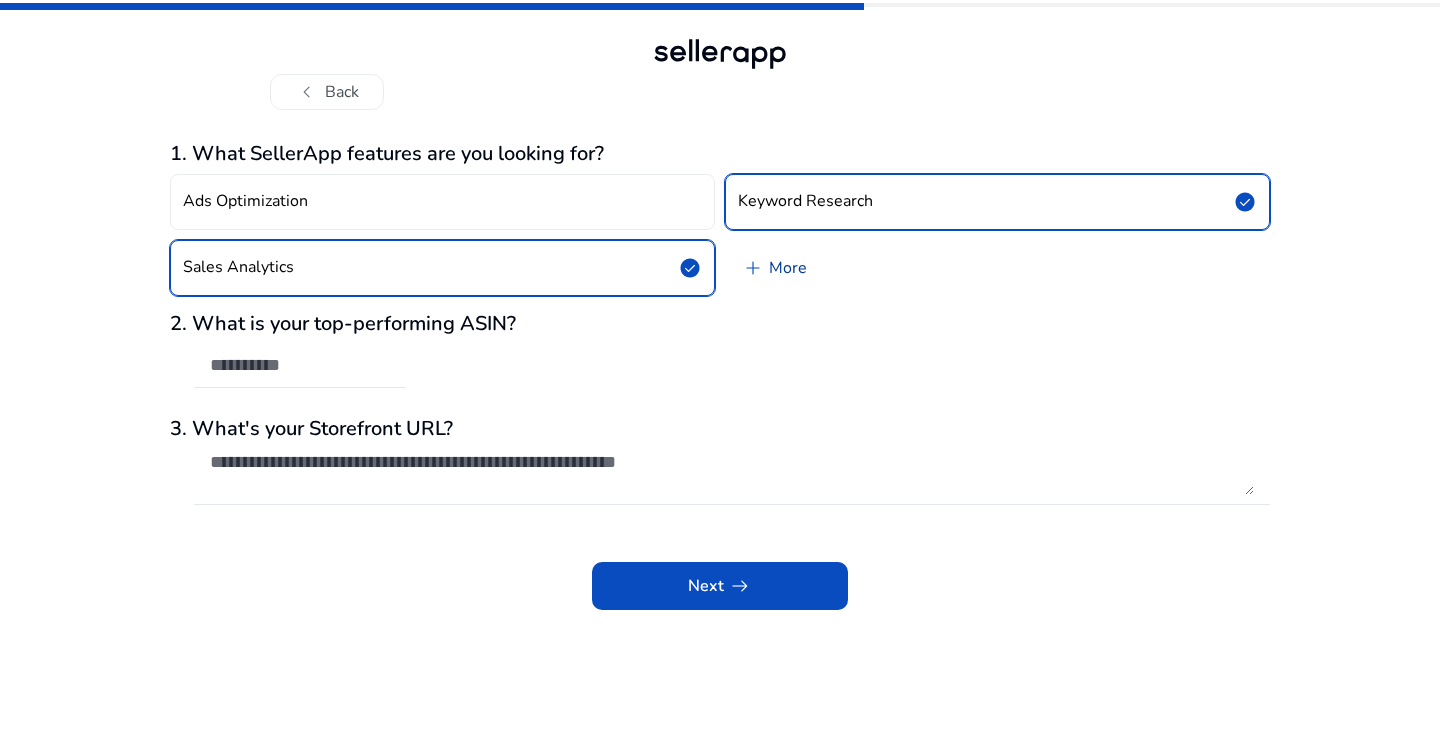 click on "add   More" 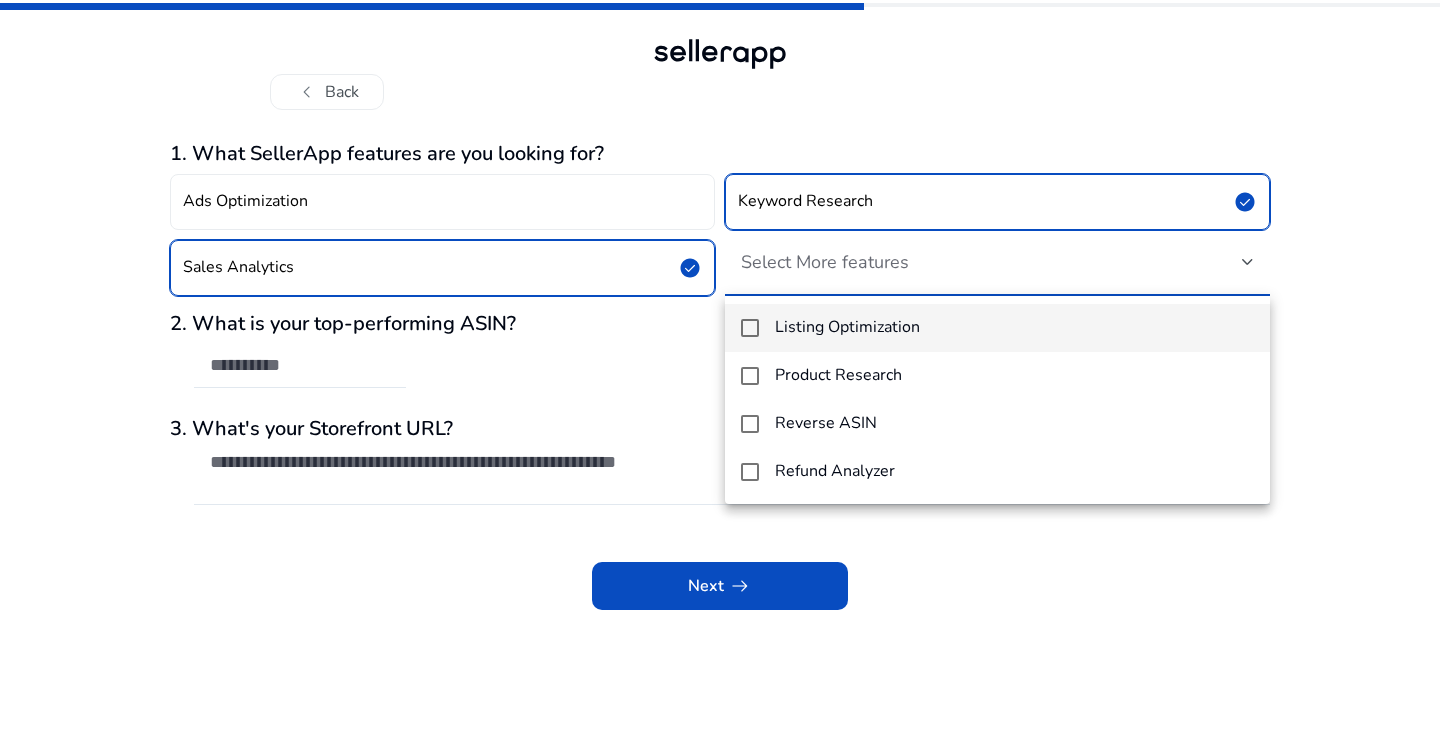 click at bounding box center [750, 328] 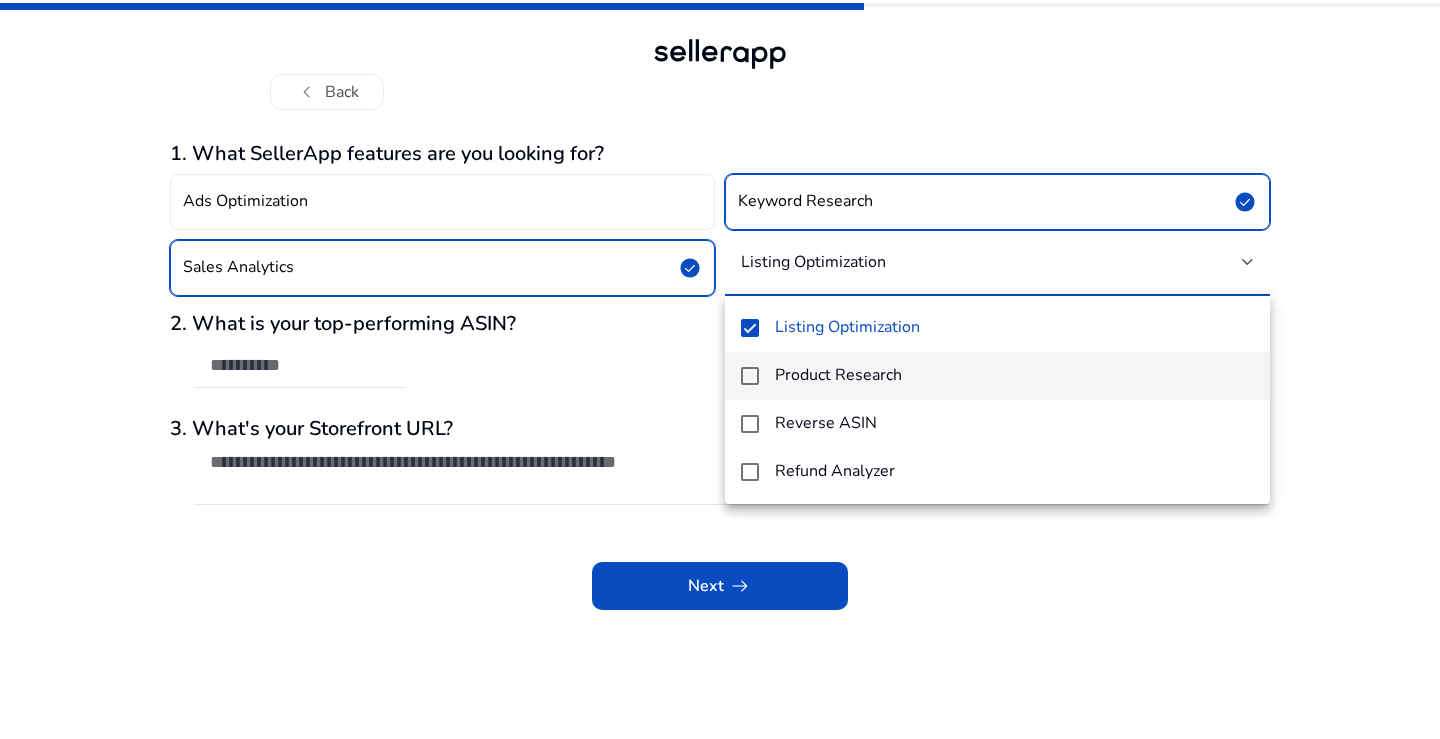 click at bounding box center [750, 376] 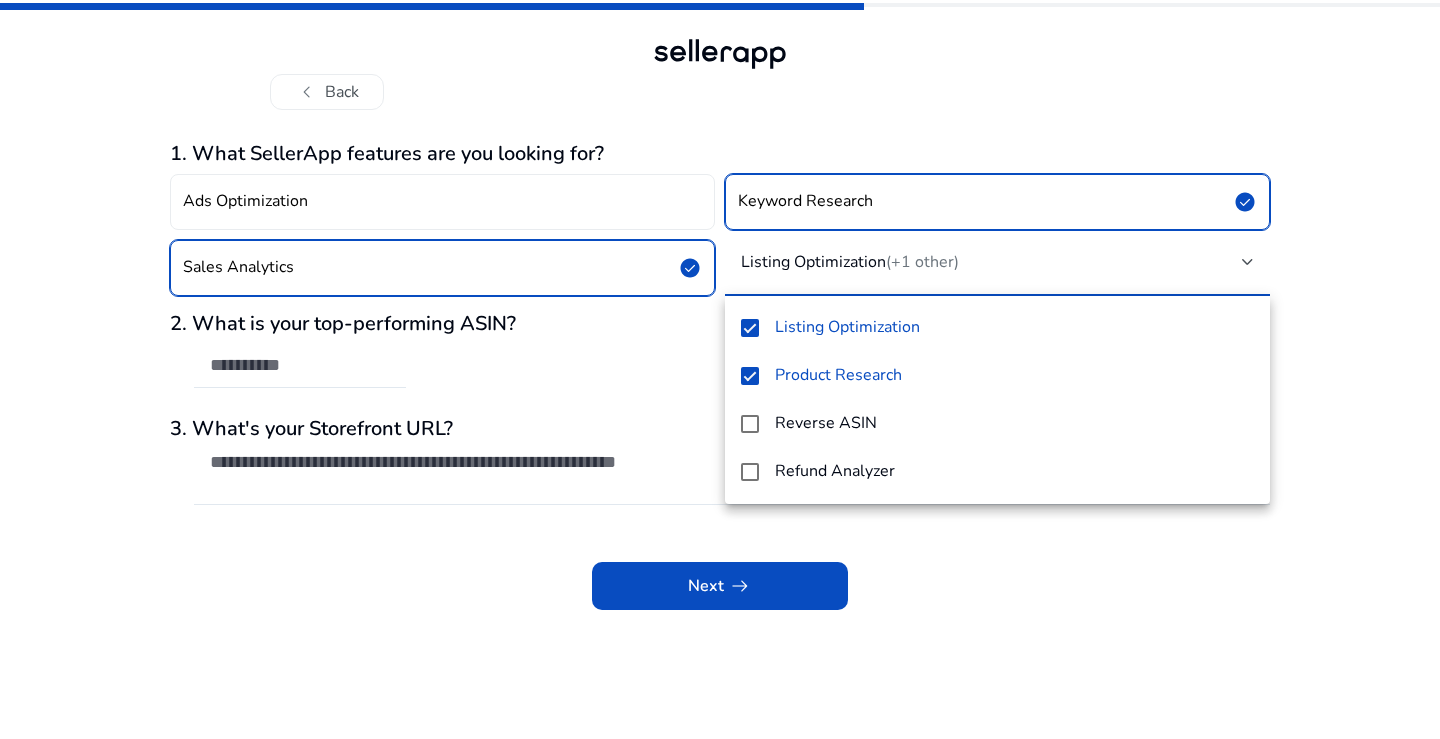 click at bounding box center [720, 369] 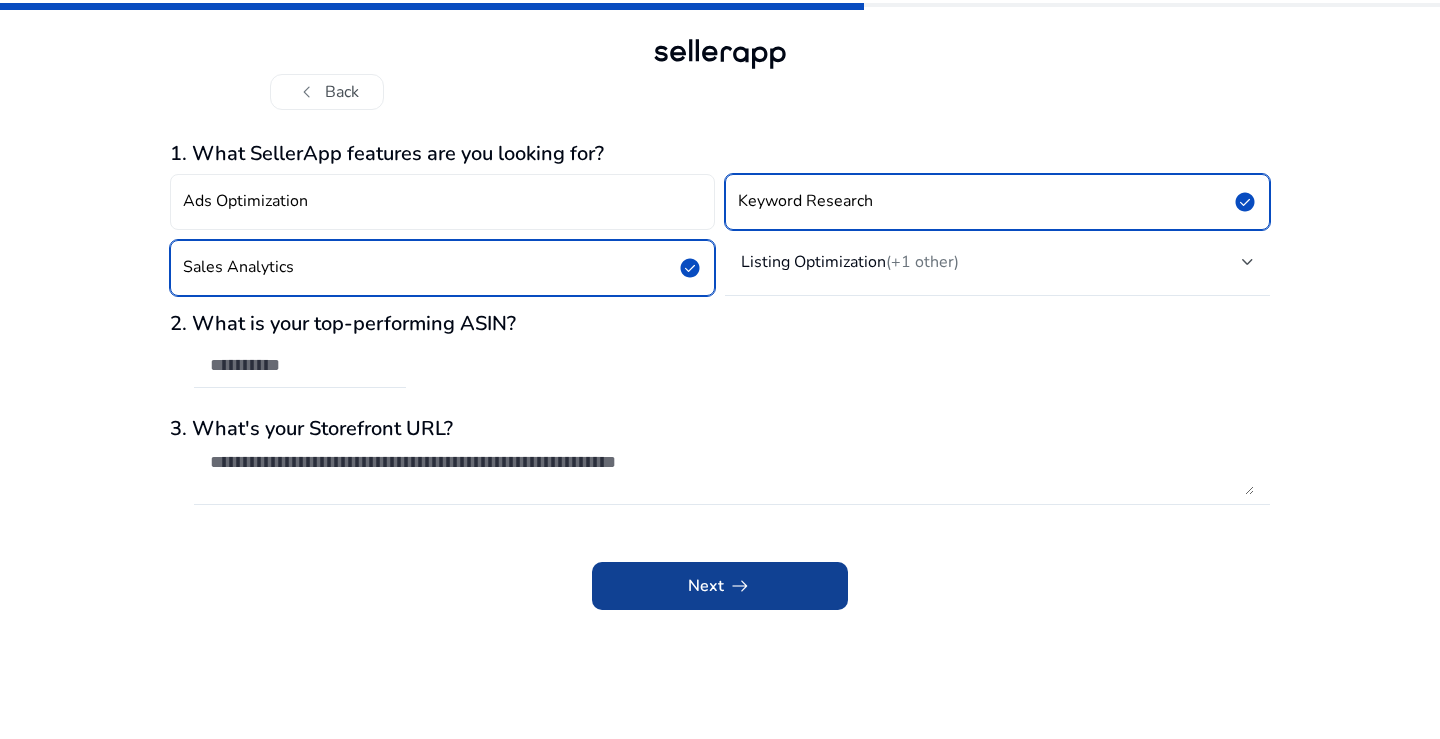 click on "Next   arrow_right_alt" 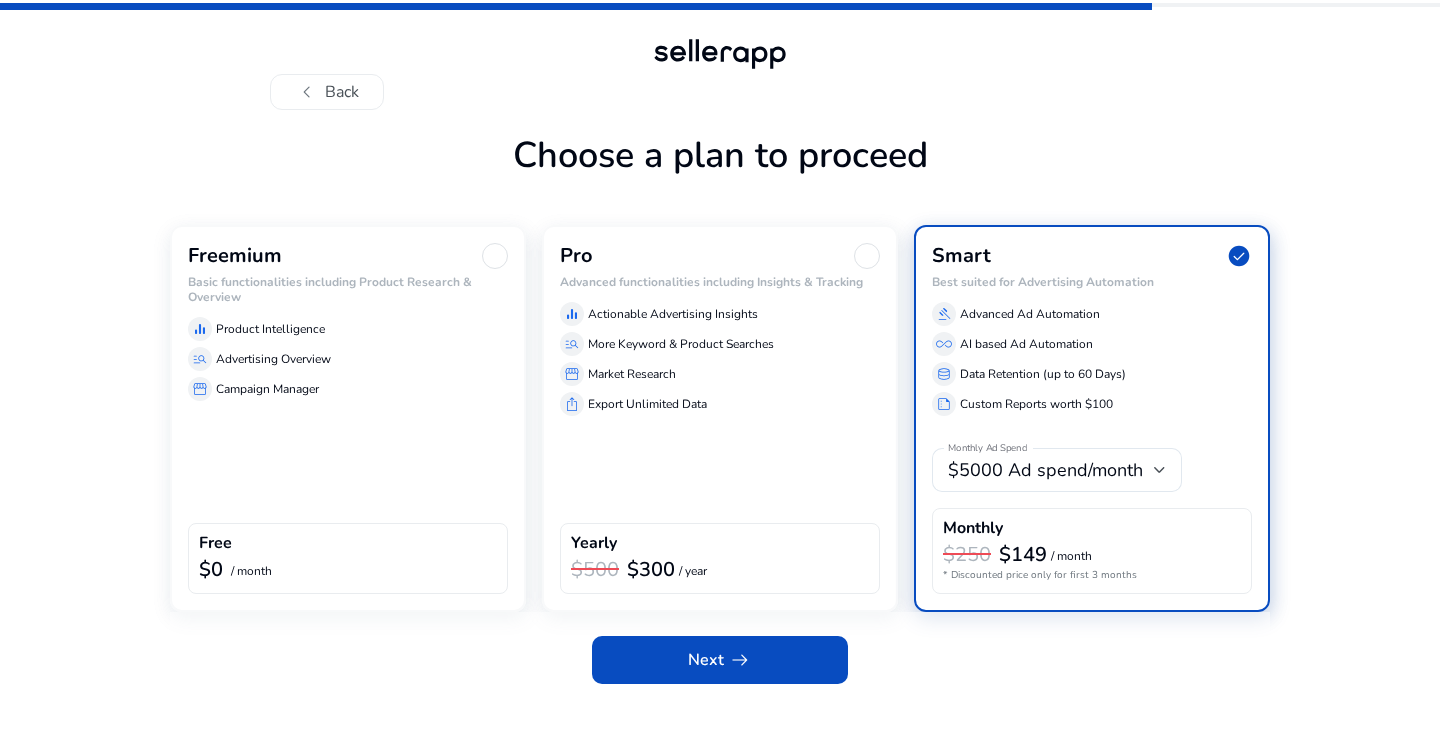click 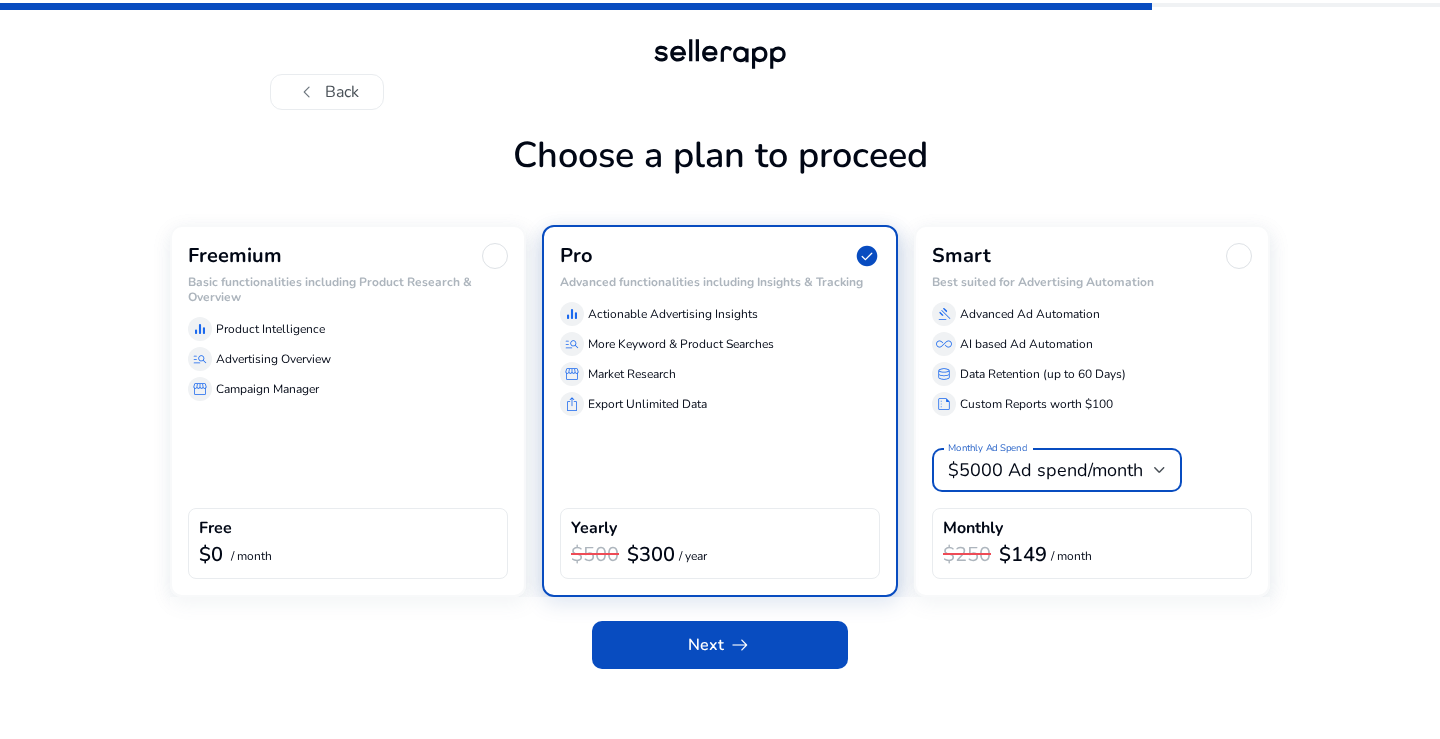 click on "$5000 Ad spend/month" at bounding box center (1045, 470) 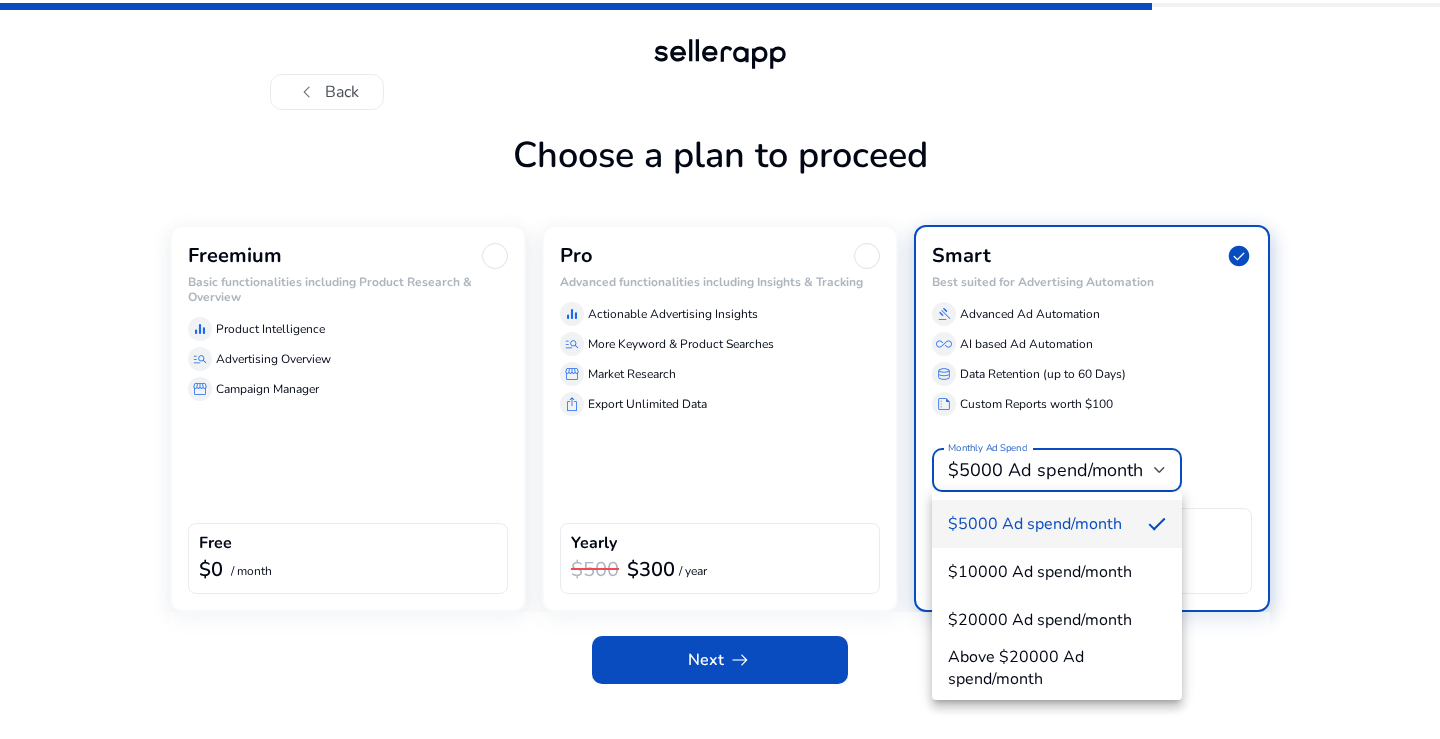 click at bounding box center (720, 369) 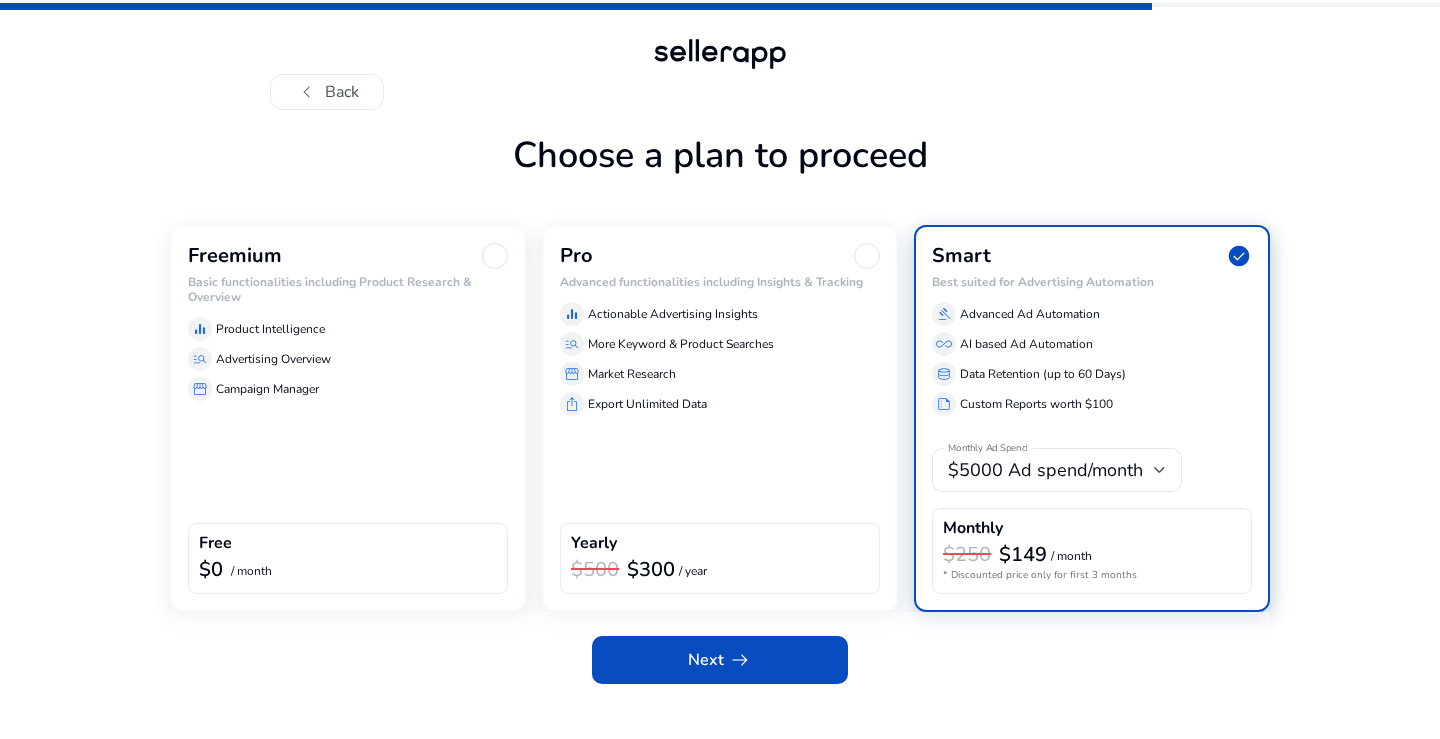 click 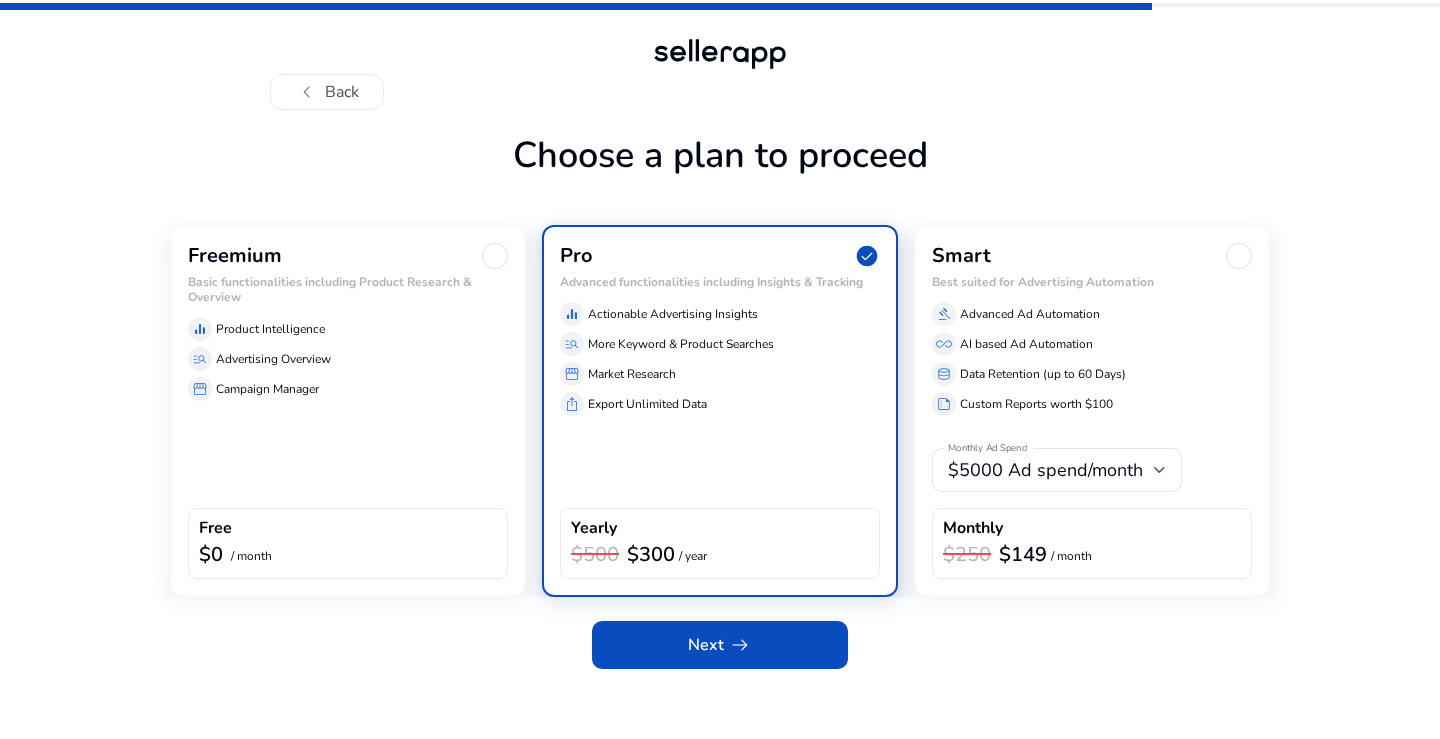 click 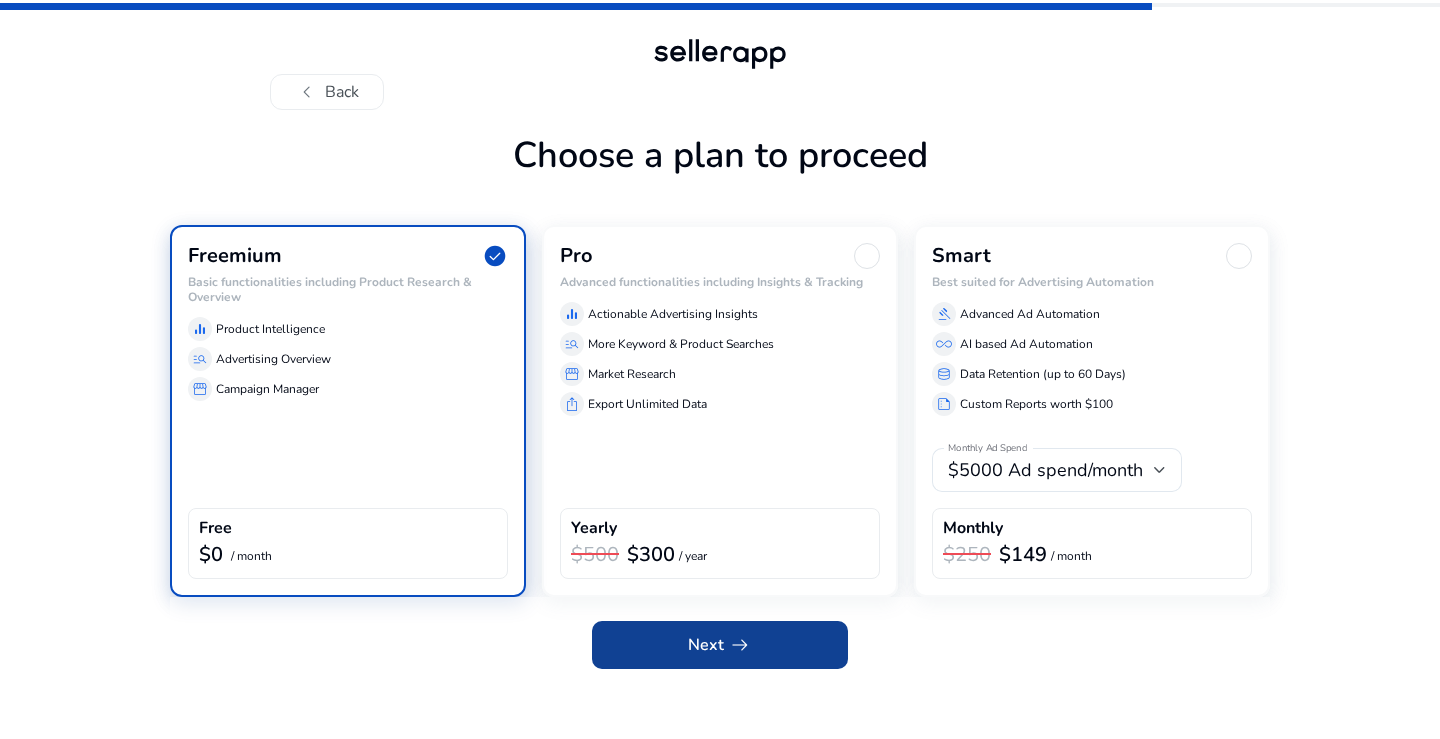 click on "arrow_right_alt" 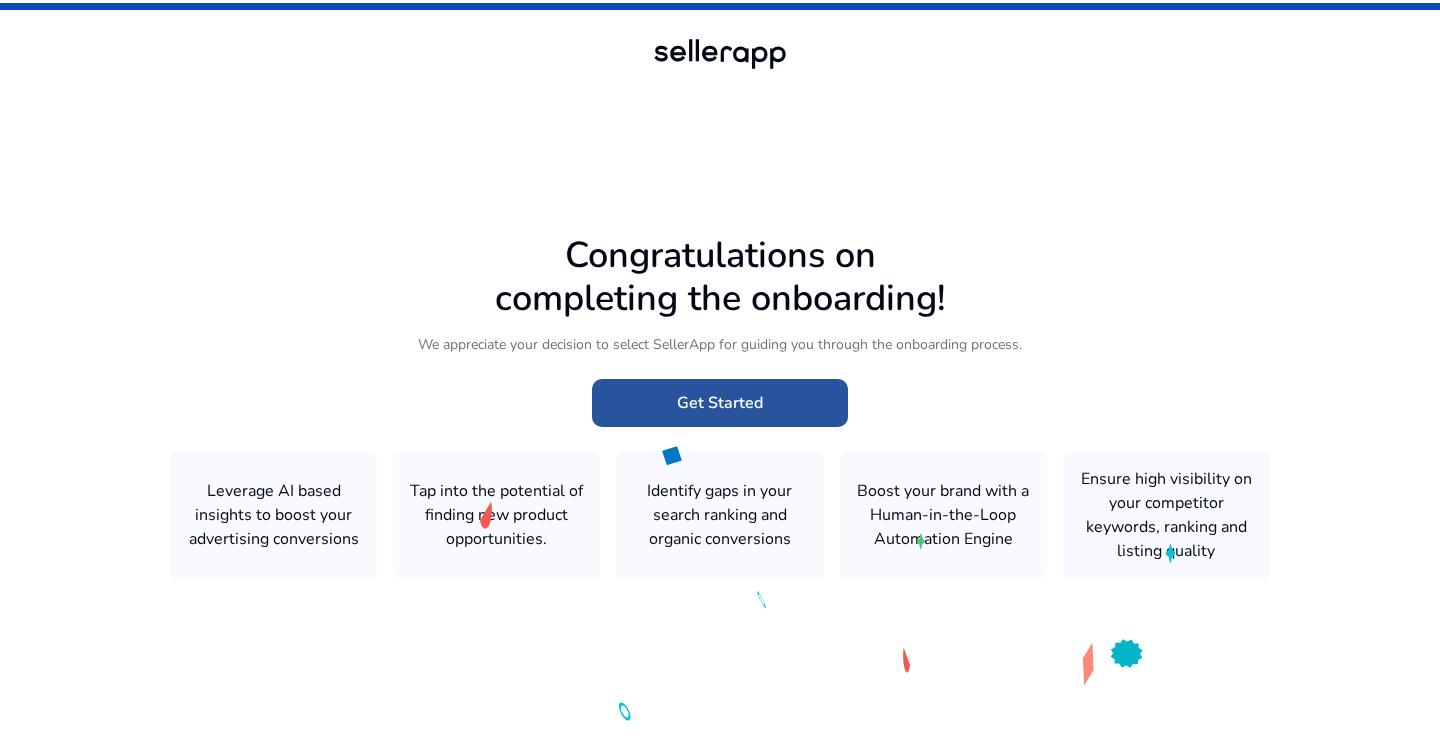 click on "Get Started" 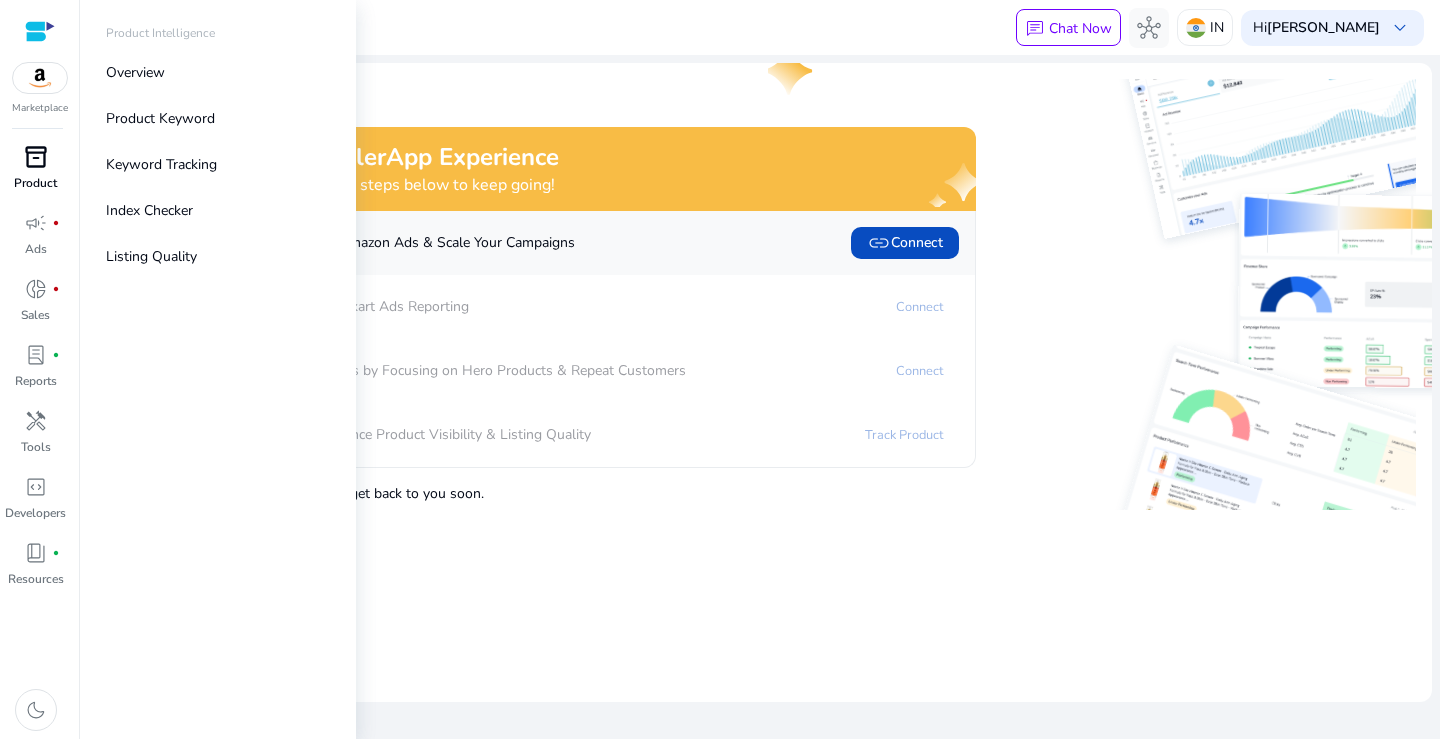 click on "inventory_2" at bounding box center [36, 157] 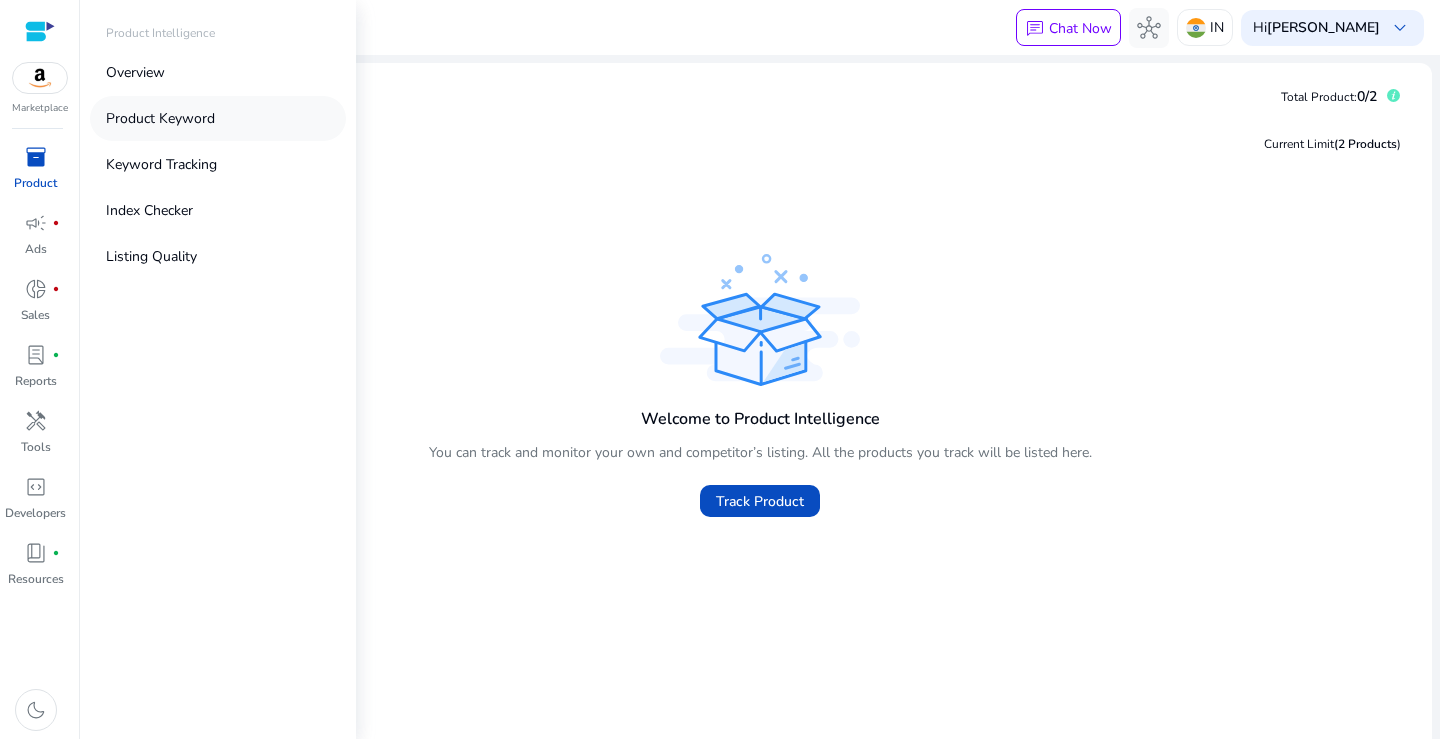 click on "Product Keyword" at bounding box center (160, 118) 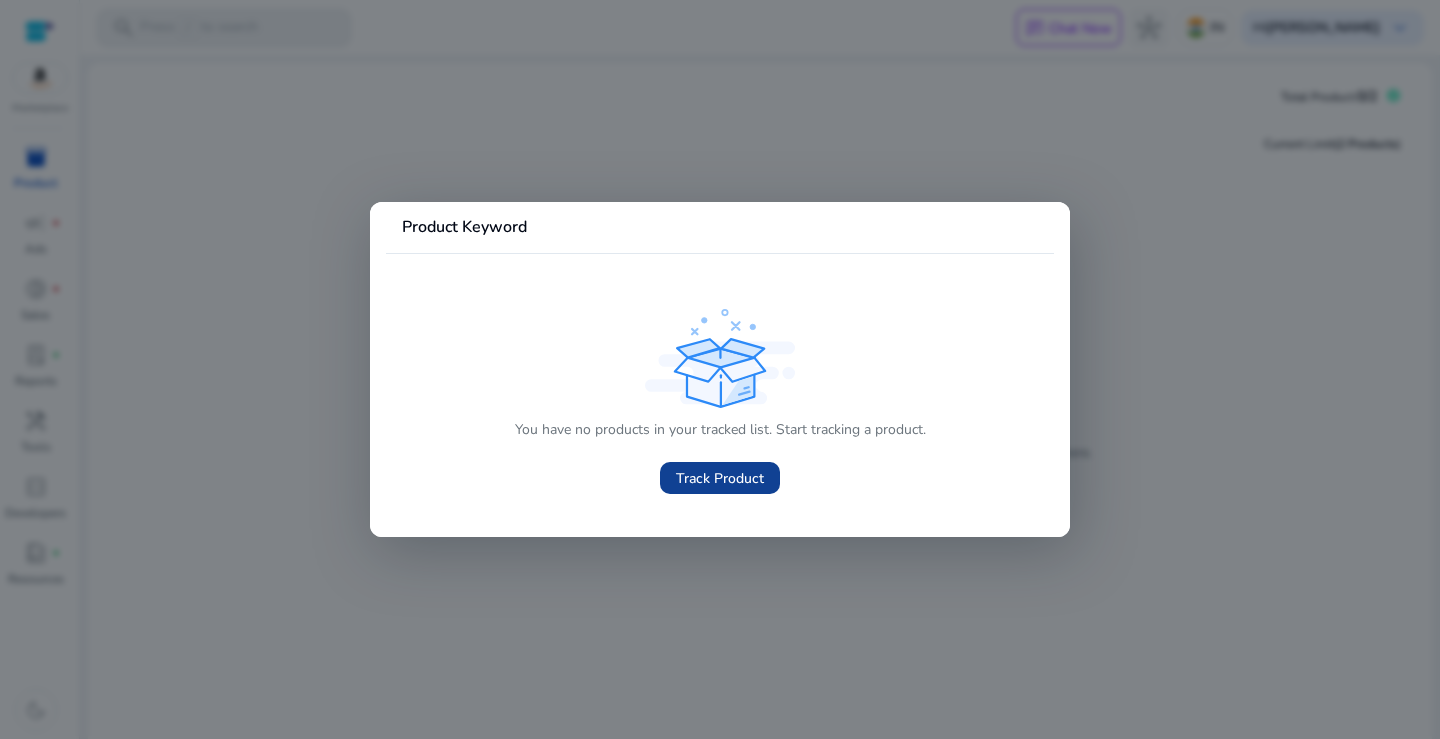 click on "Track Product" 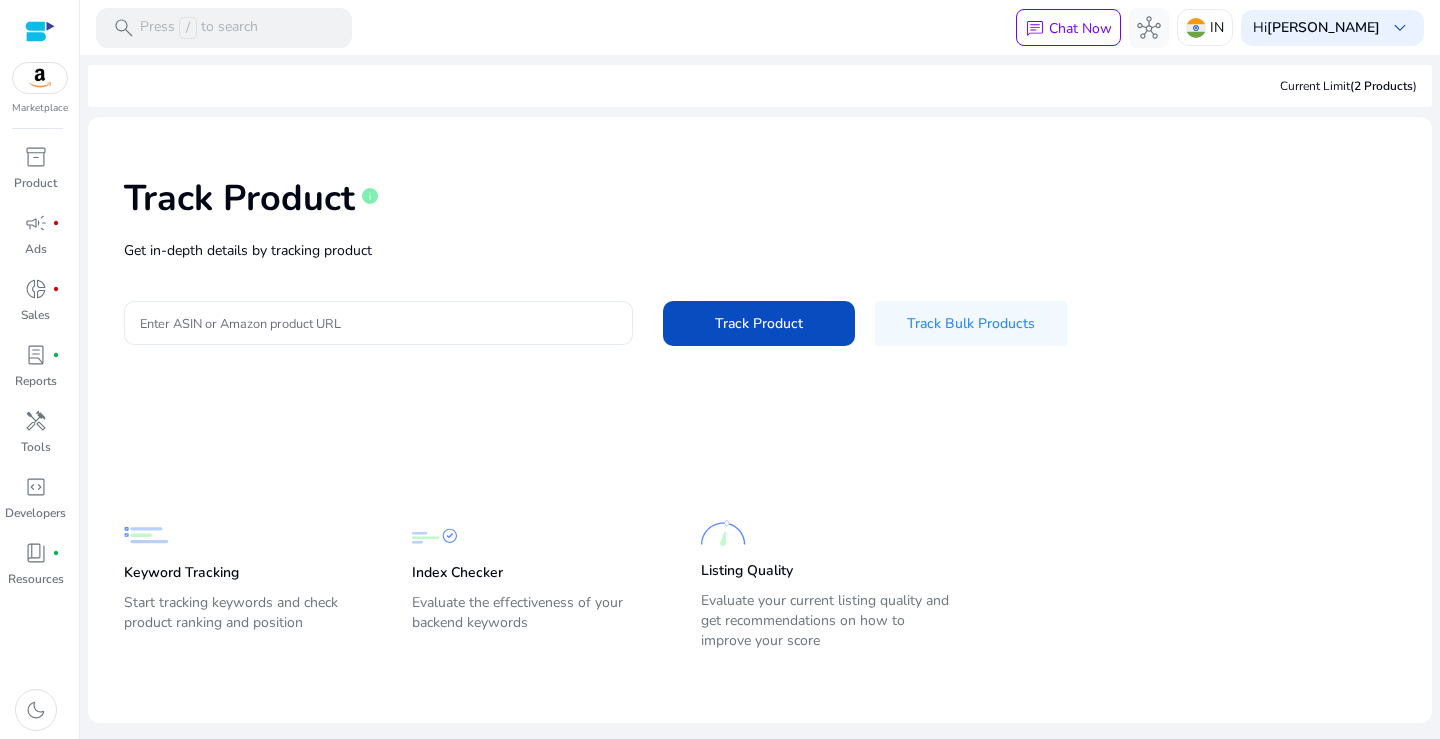 click on "Enter ASIN or Amazon product URL" at bounding box center (378, 323) 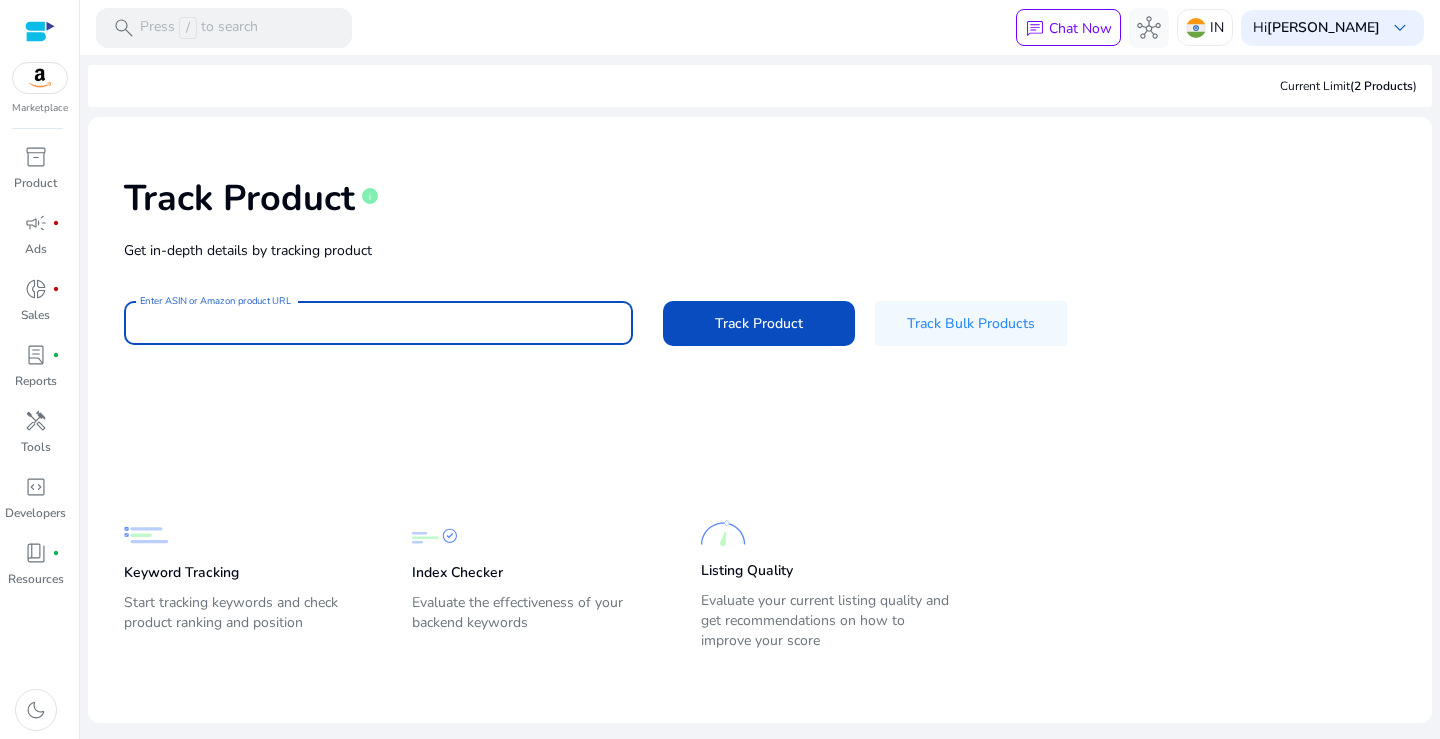 paste on "**********" 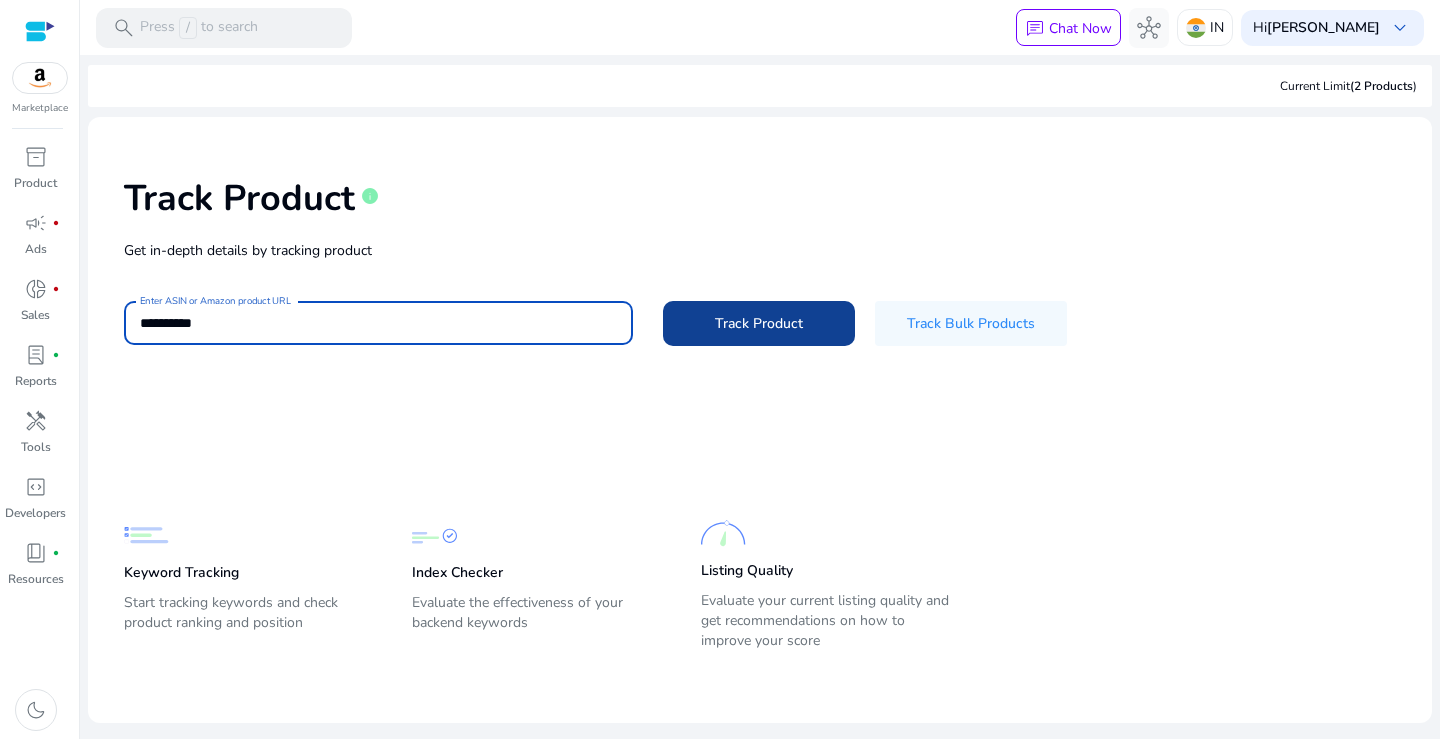 type on "**********" 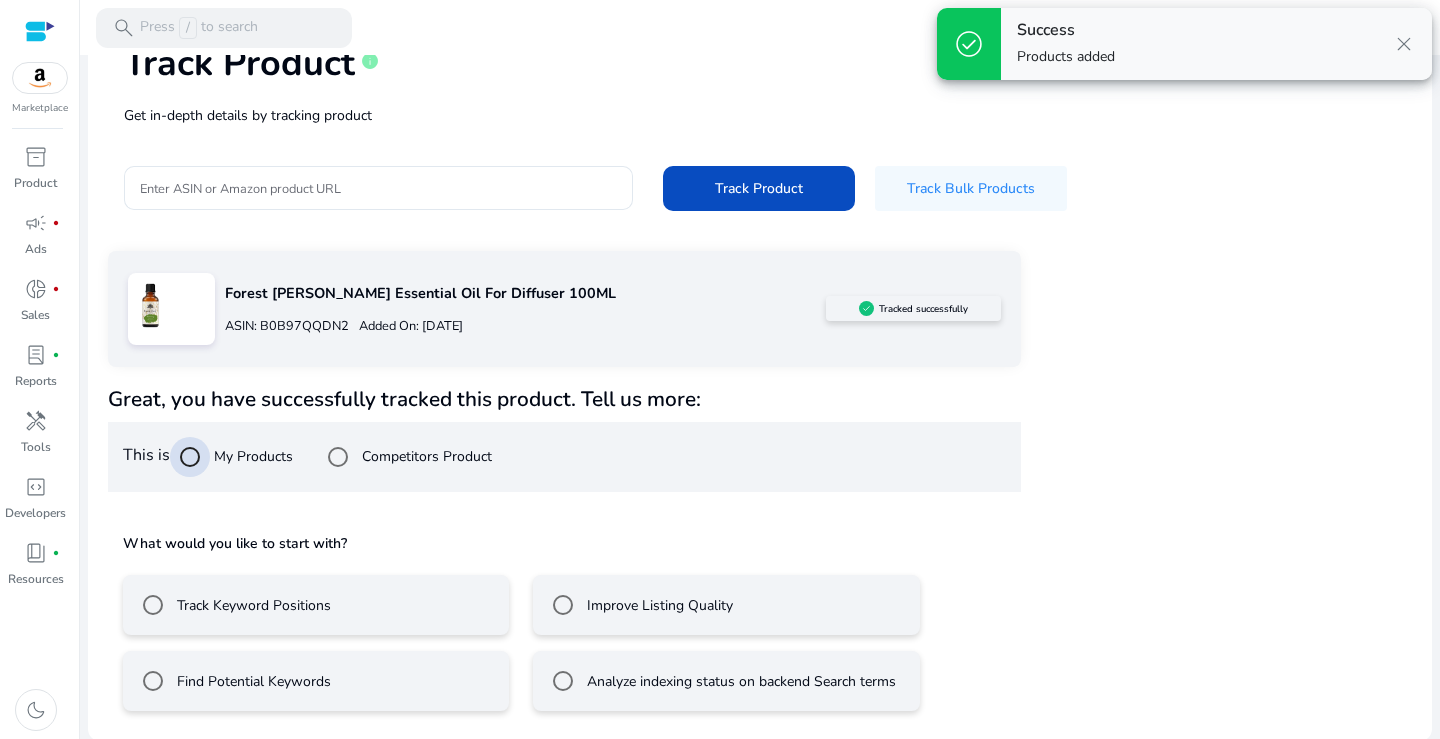 scroll, scrollTop: 137, scrollLeft: 0, axis: vertical 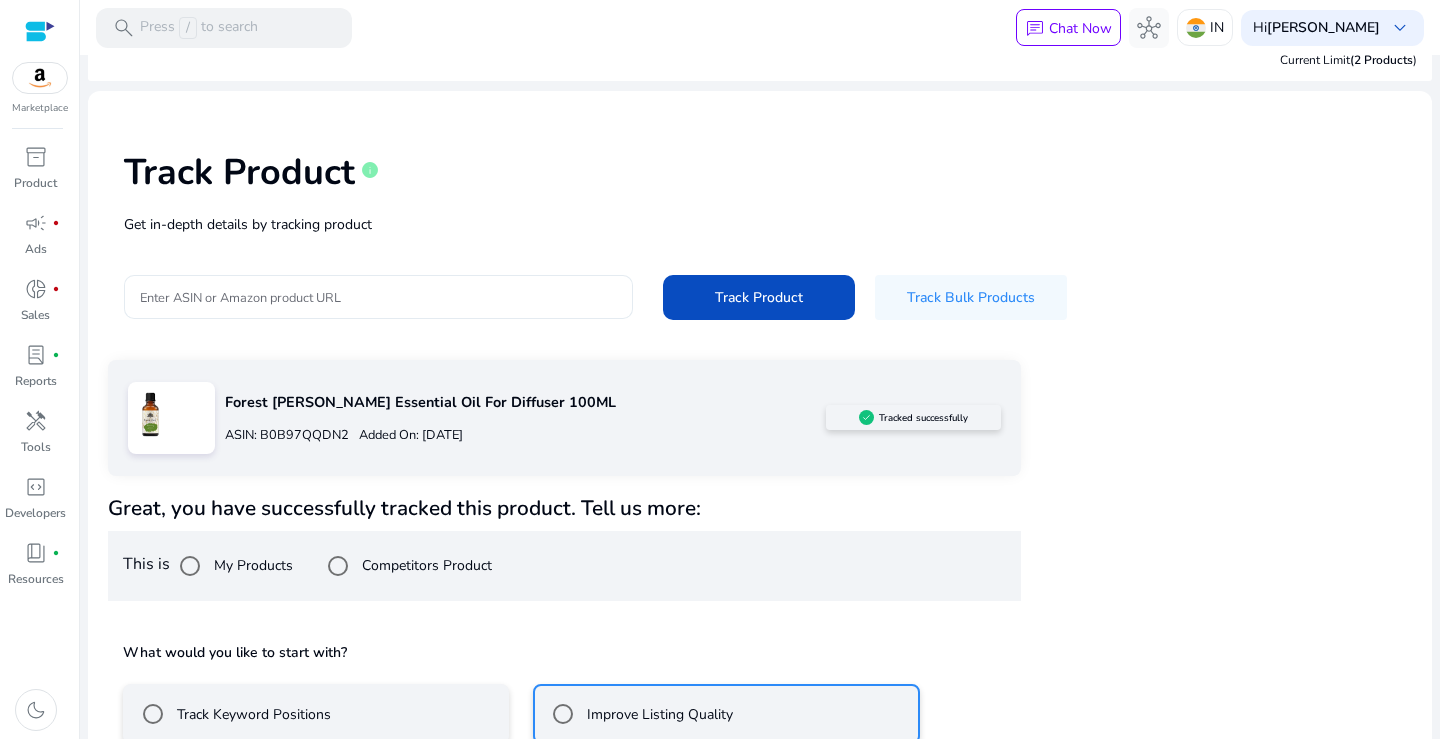 click on "Enter ASIN or Amazon product URL" at bounding box center (378, 297) 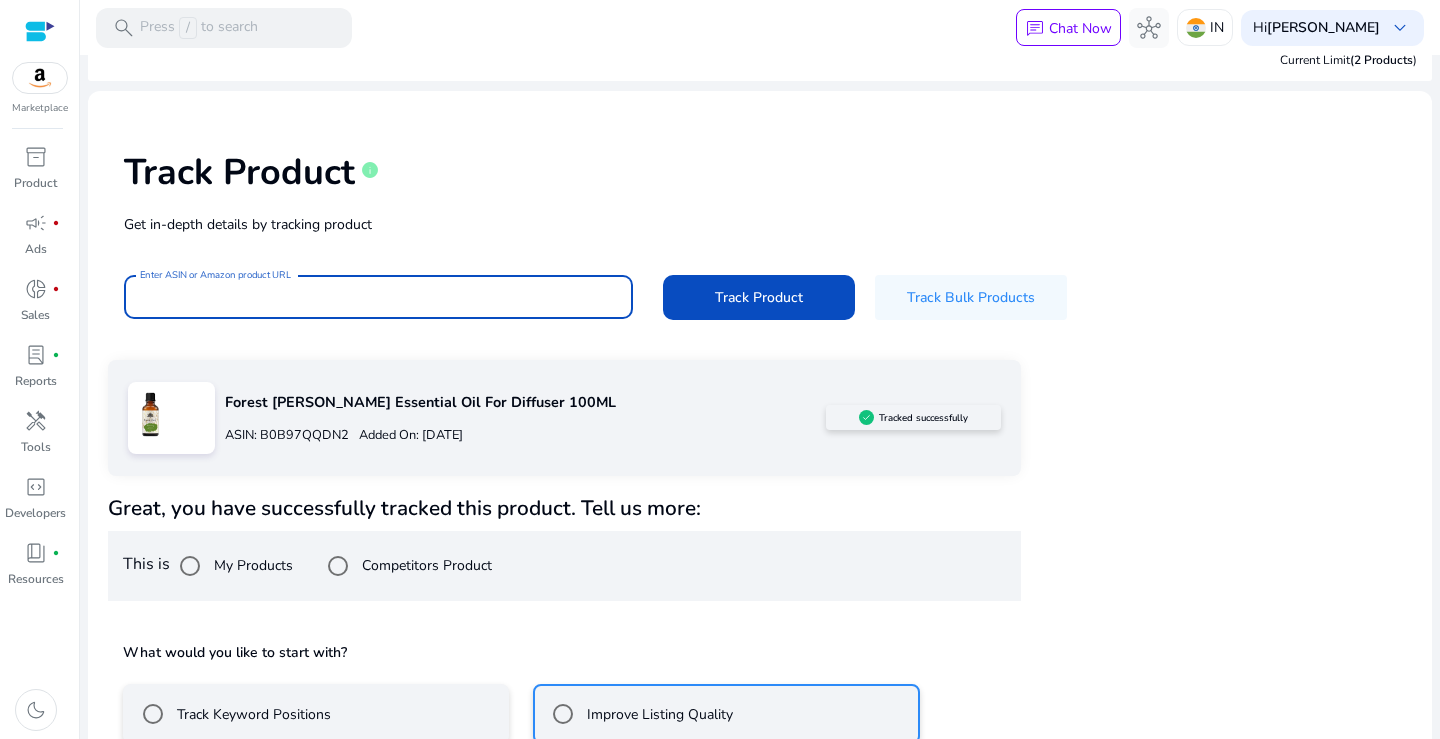 paste on "**********" 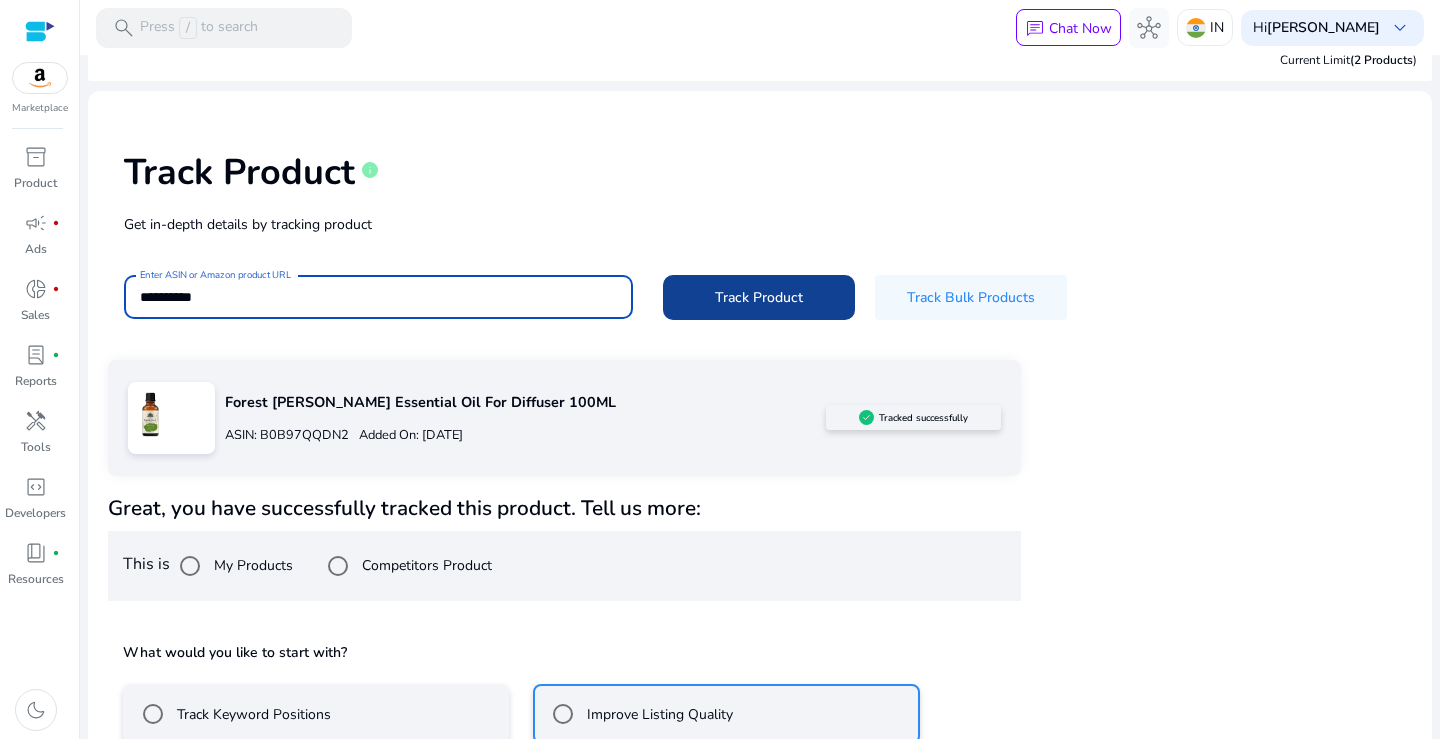 type on "**********" 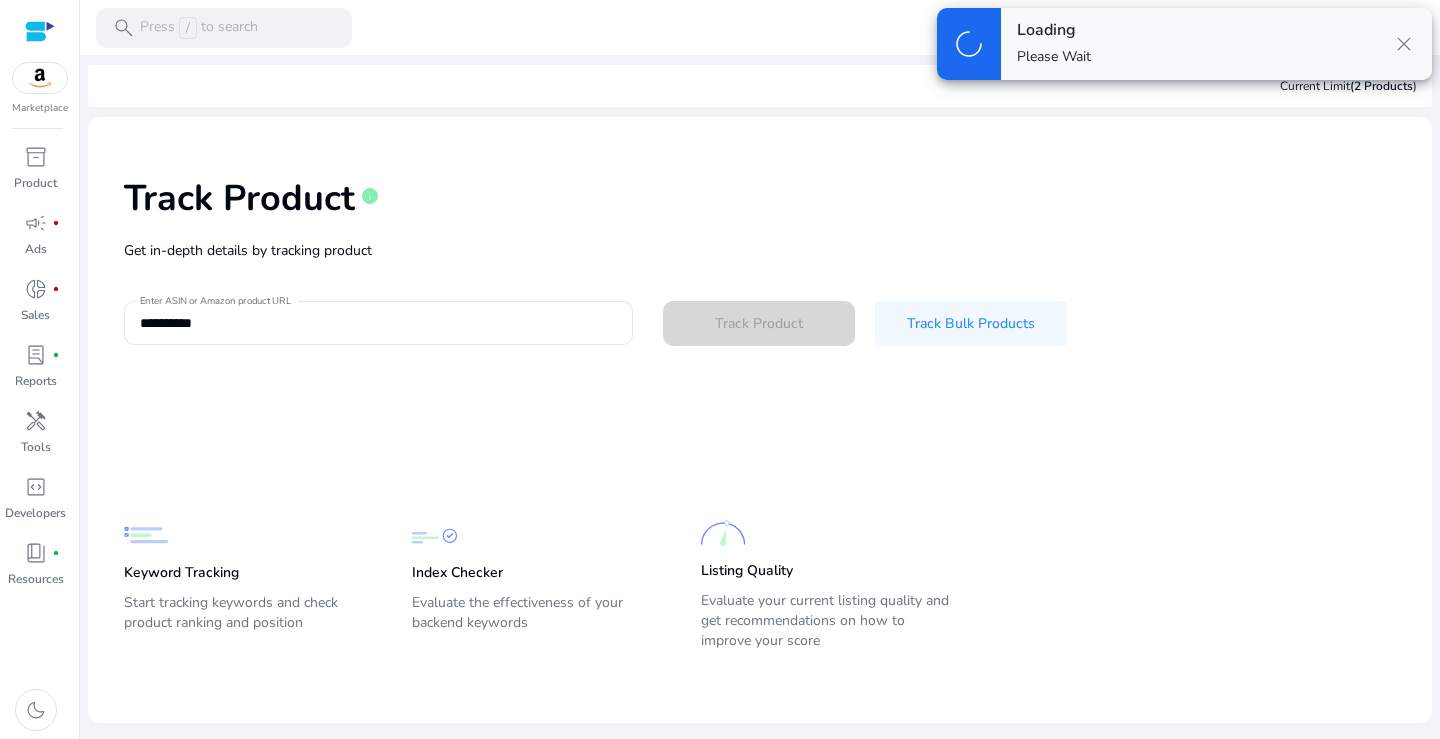 scroll, scrollTop: 0, scrollLeft: 0, axis: both 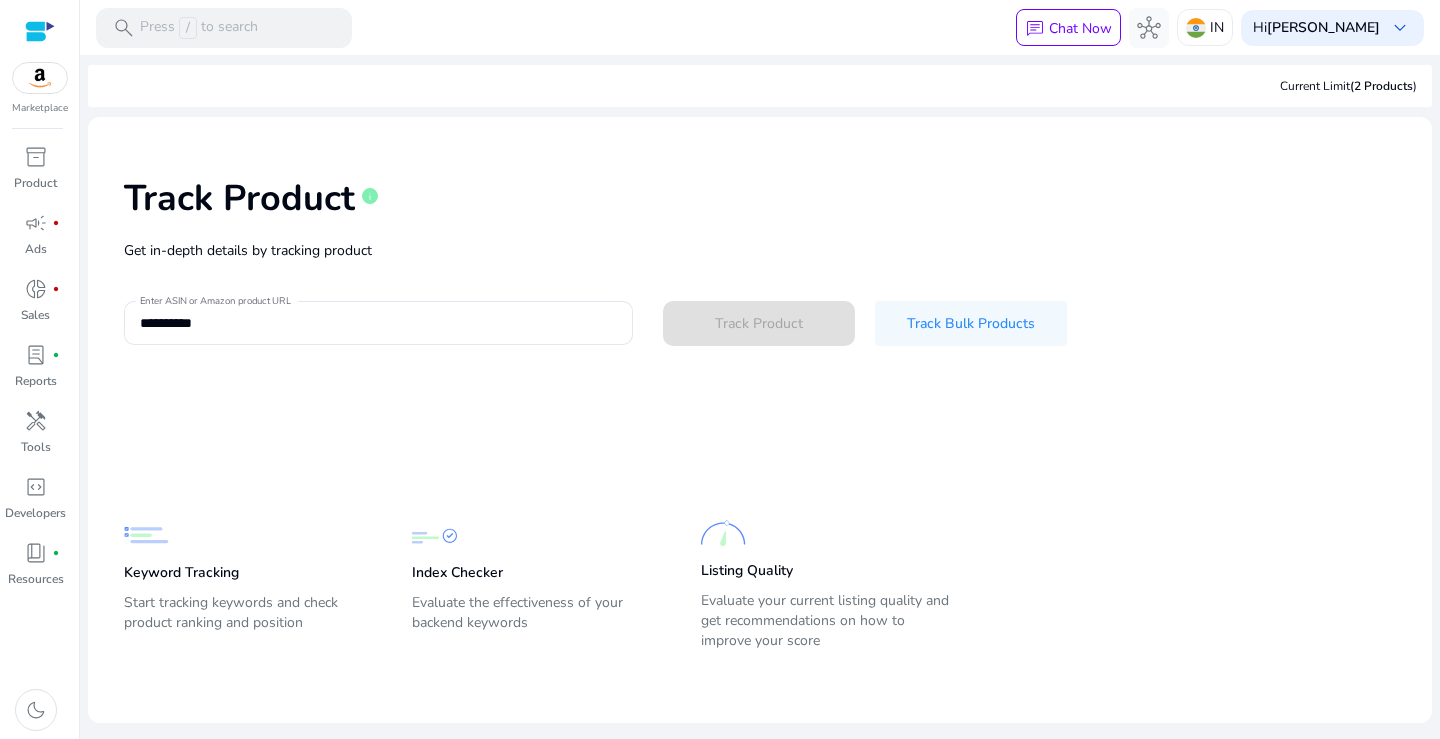 type 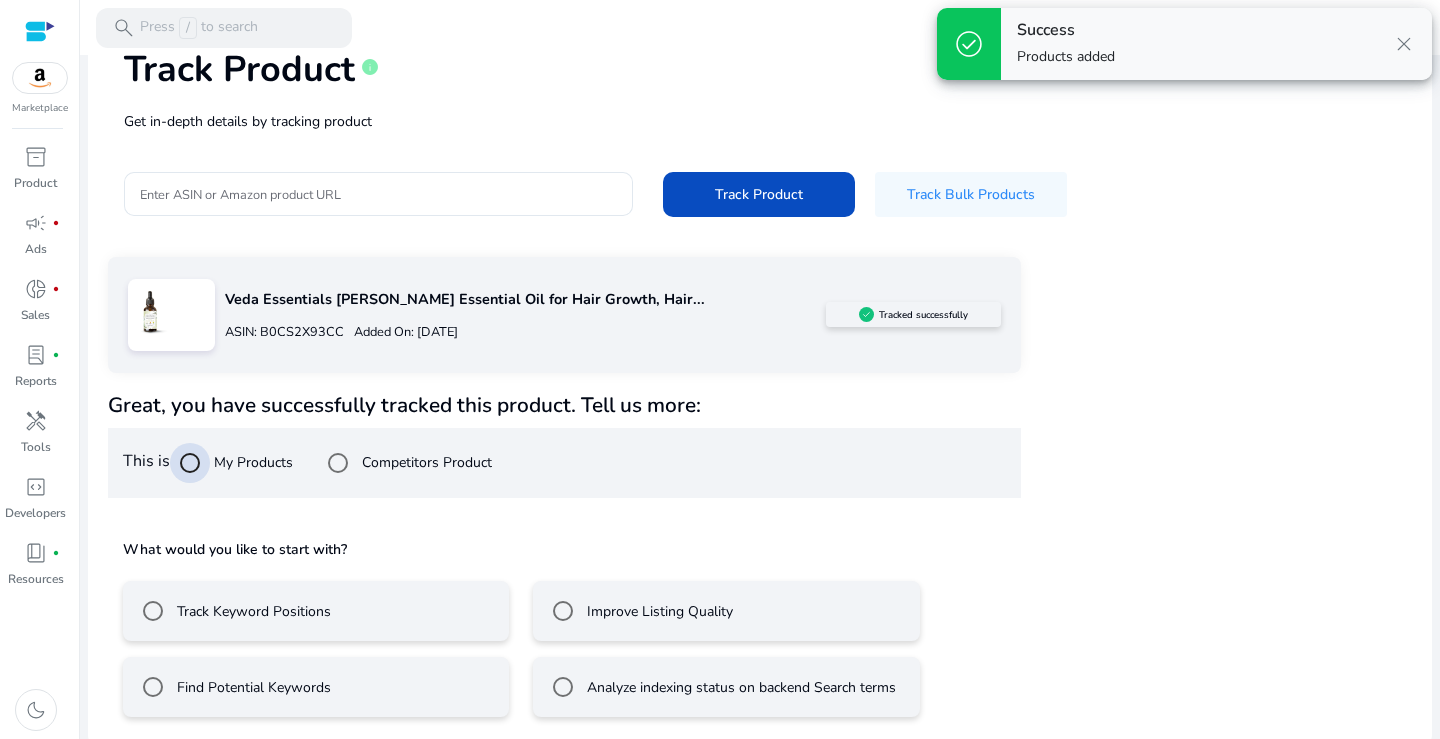scroll, scrollTop: 137, scrollLeft: 0, axis: vertical 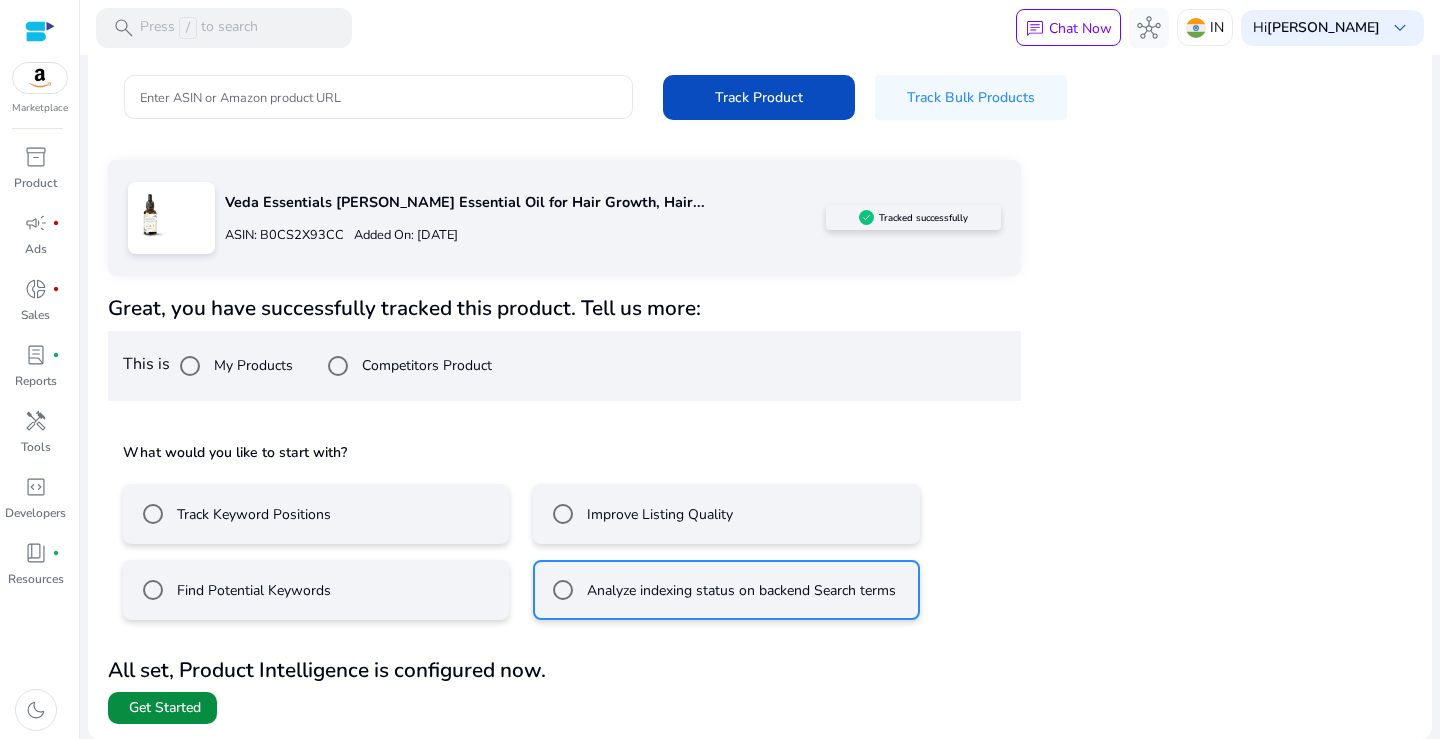 click on "Get Started" at bounding box center [165, 708] 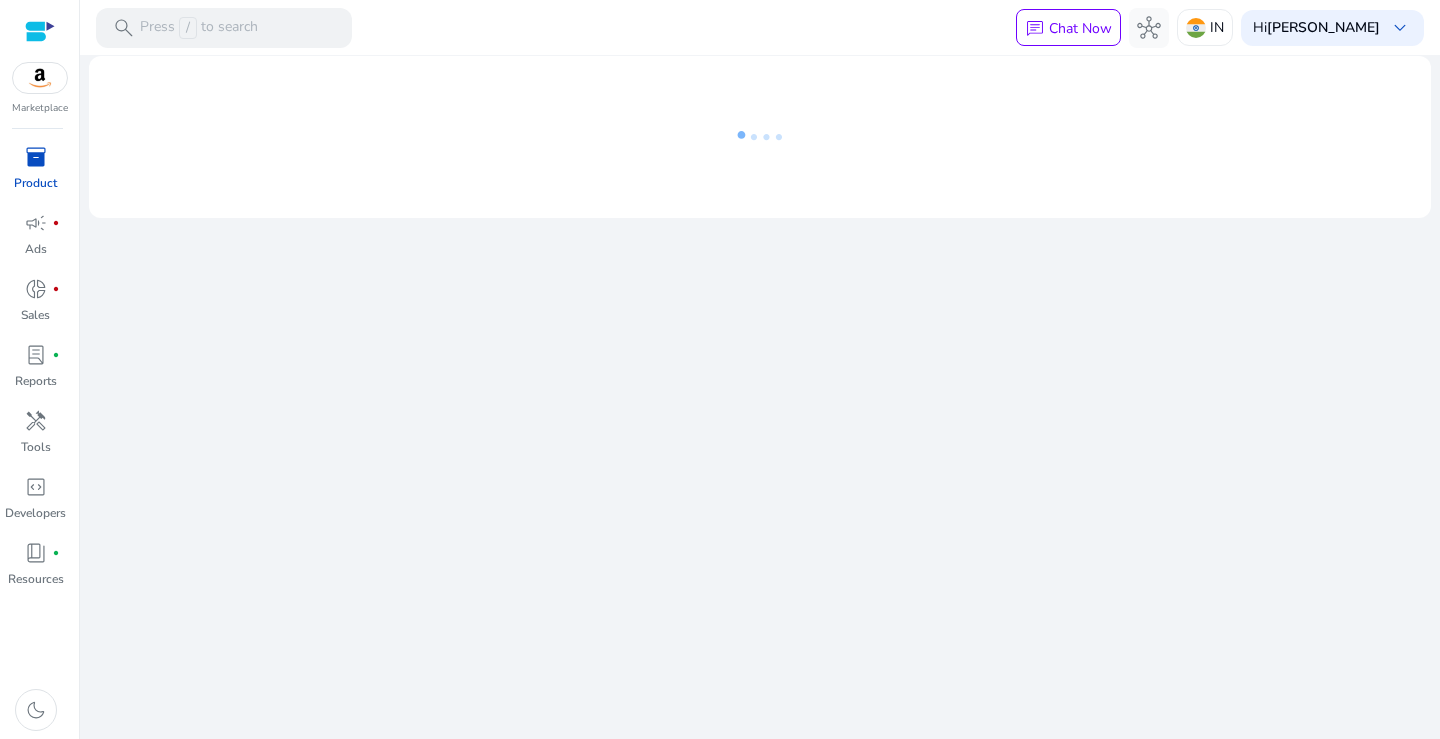 scroll, scrollTop: 0, scrollLeft: 0, axis: both 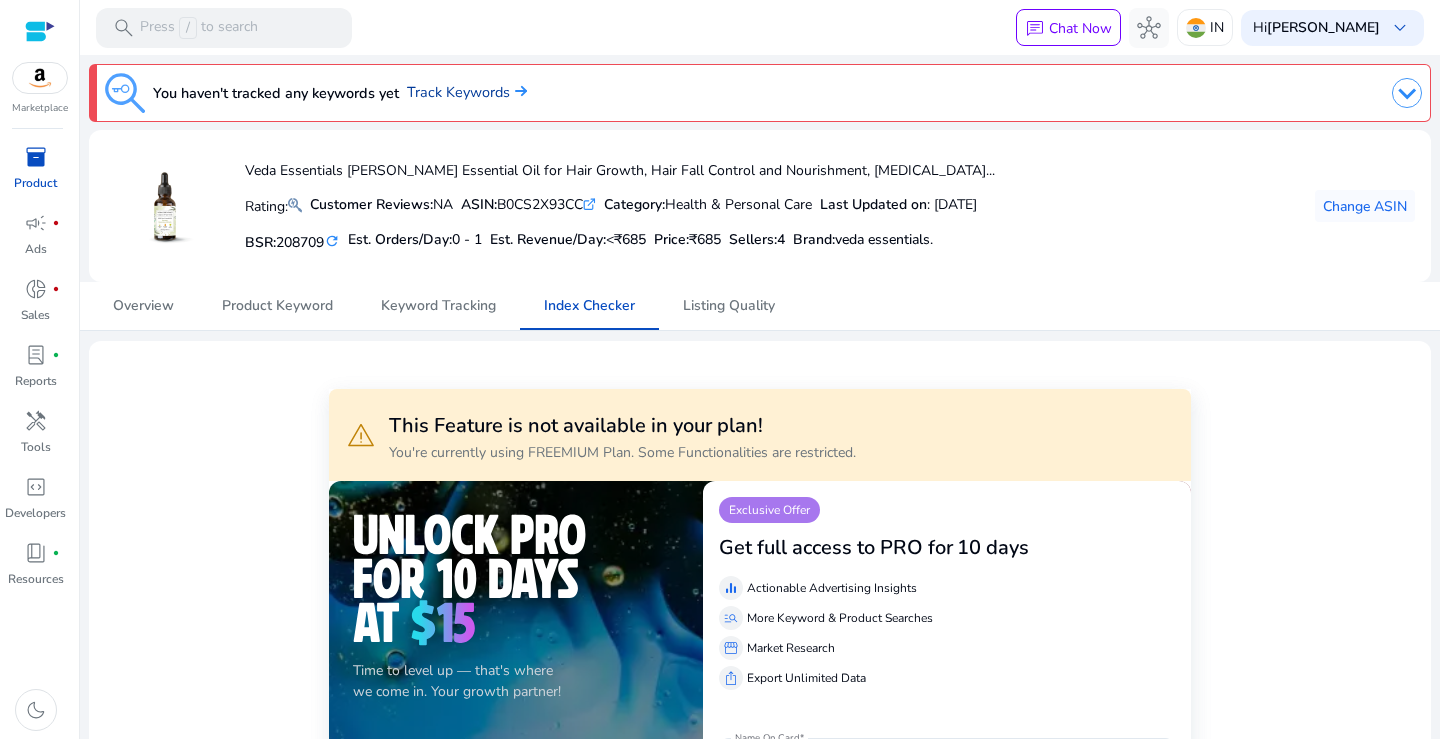 click on "Track Keywords" 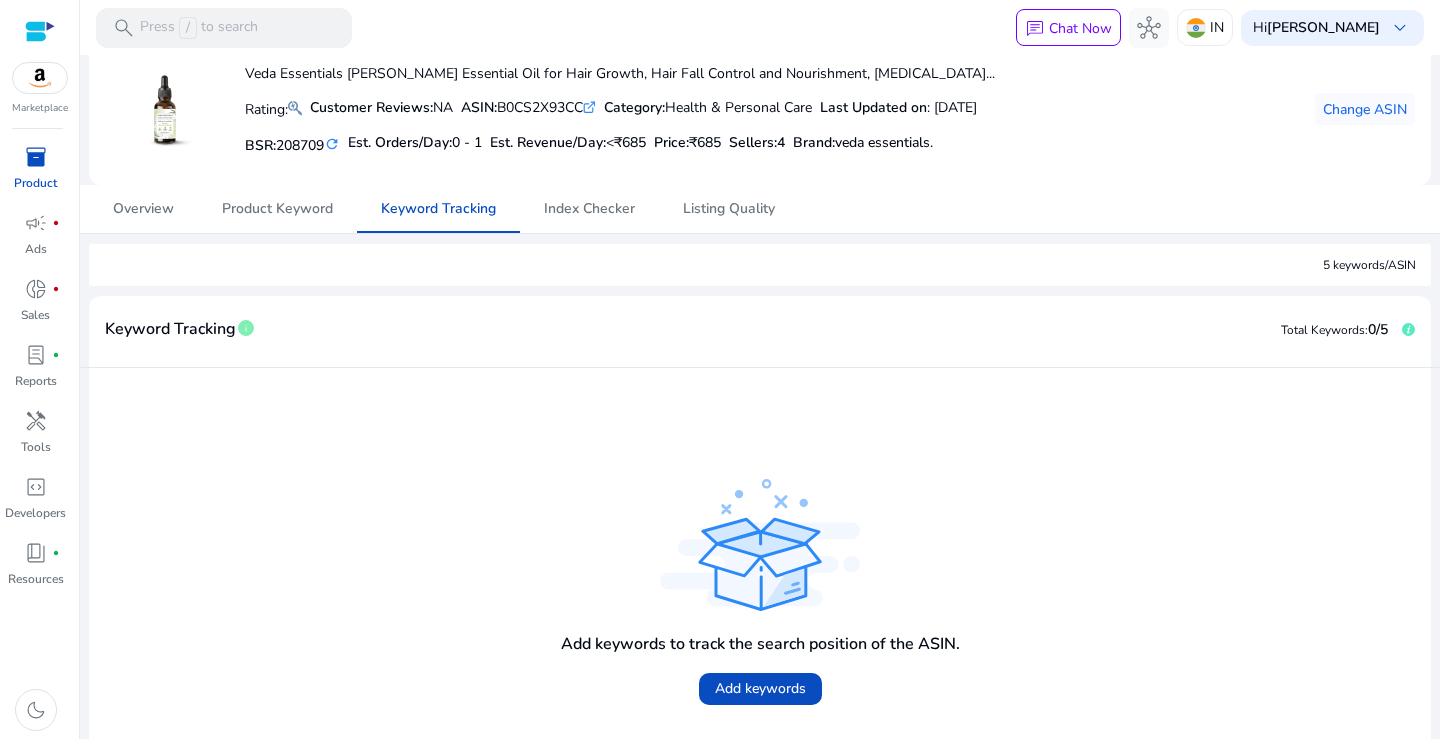 scroll, scrollTop: 188, scrollLeft: 0, axis: vertical 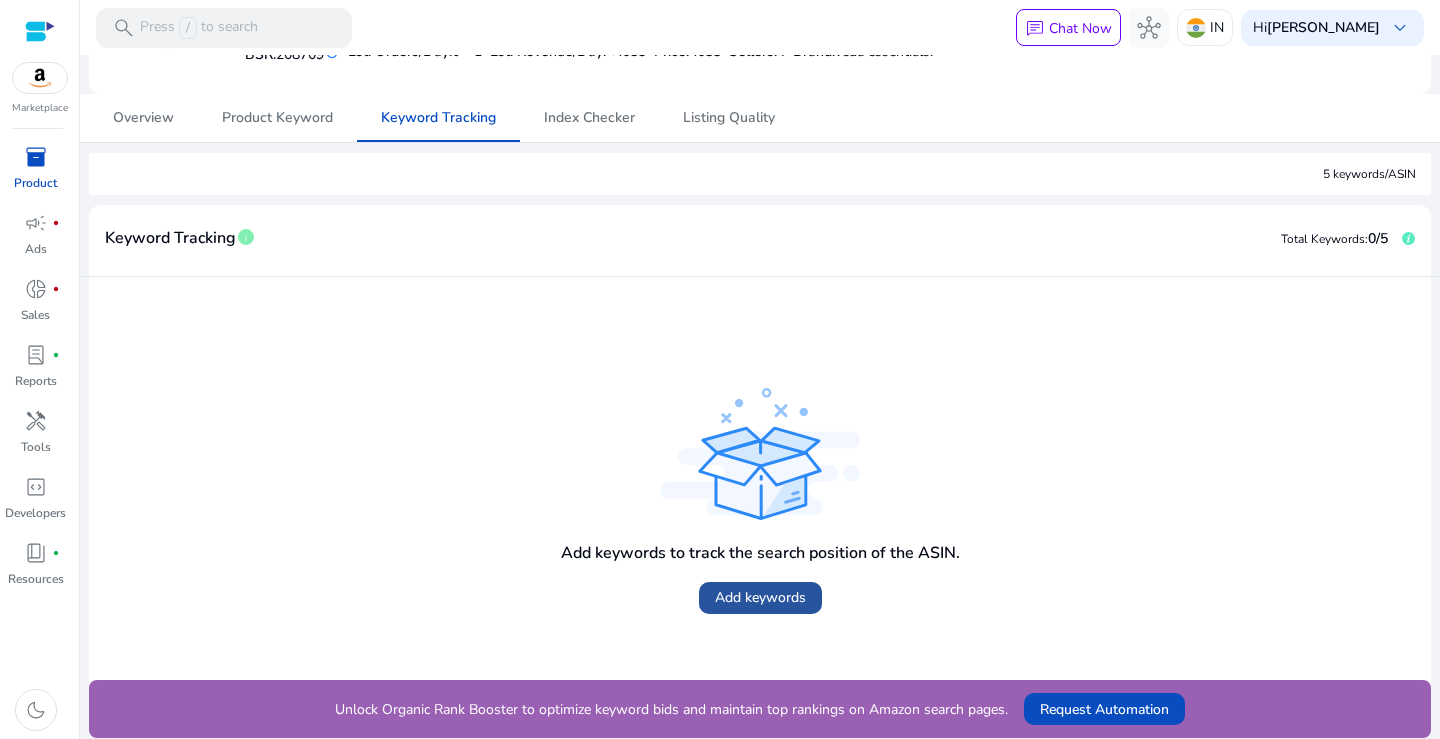 click on "Add keywords" at bounding box center [760, 597] 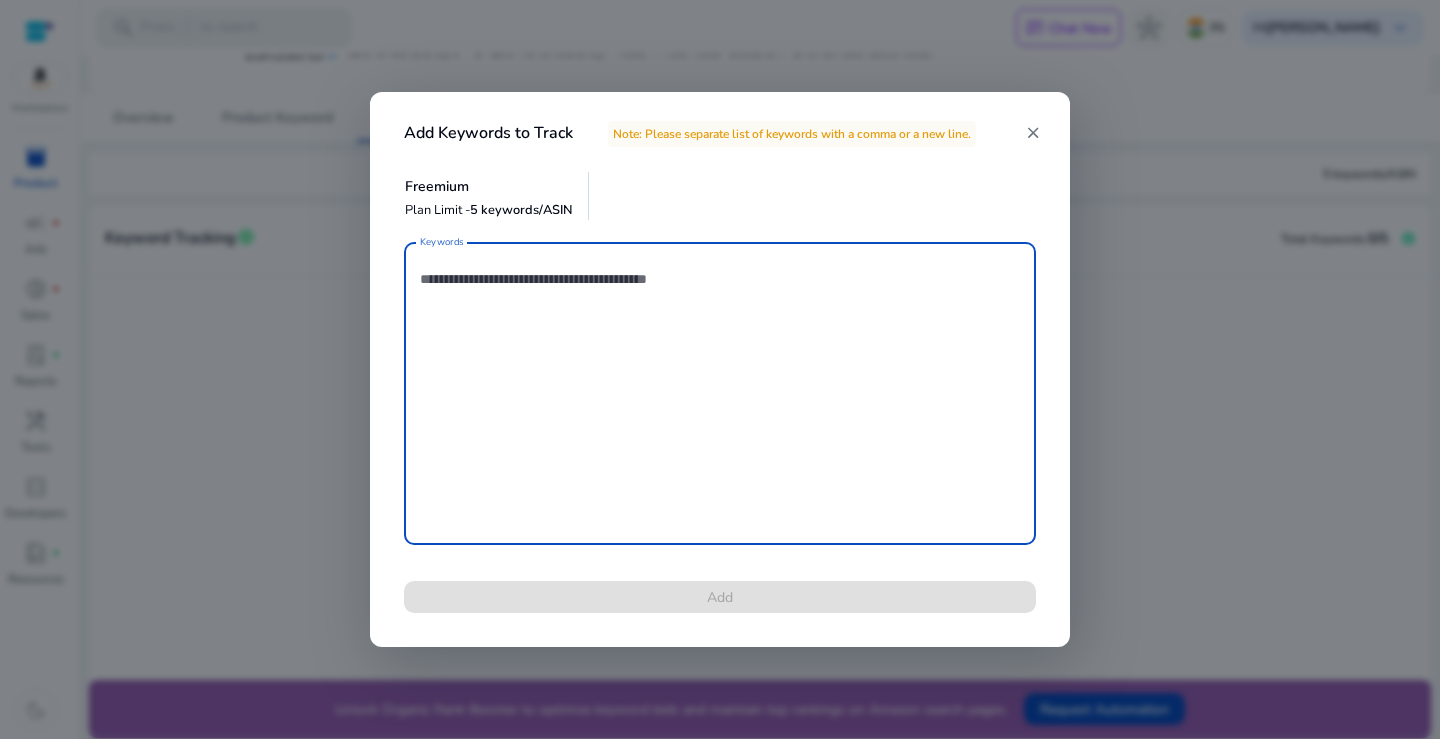 click on "Keywords" at bounding box center [720, 393] 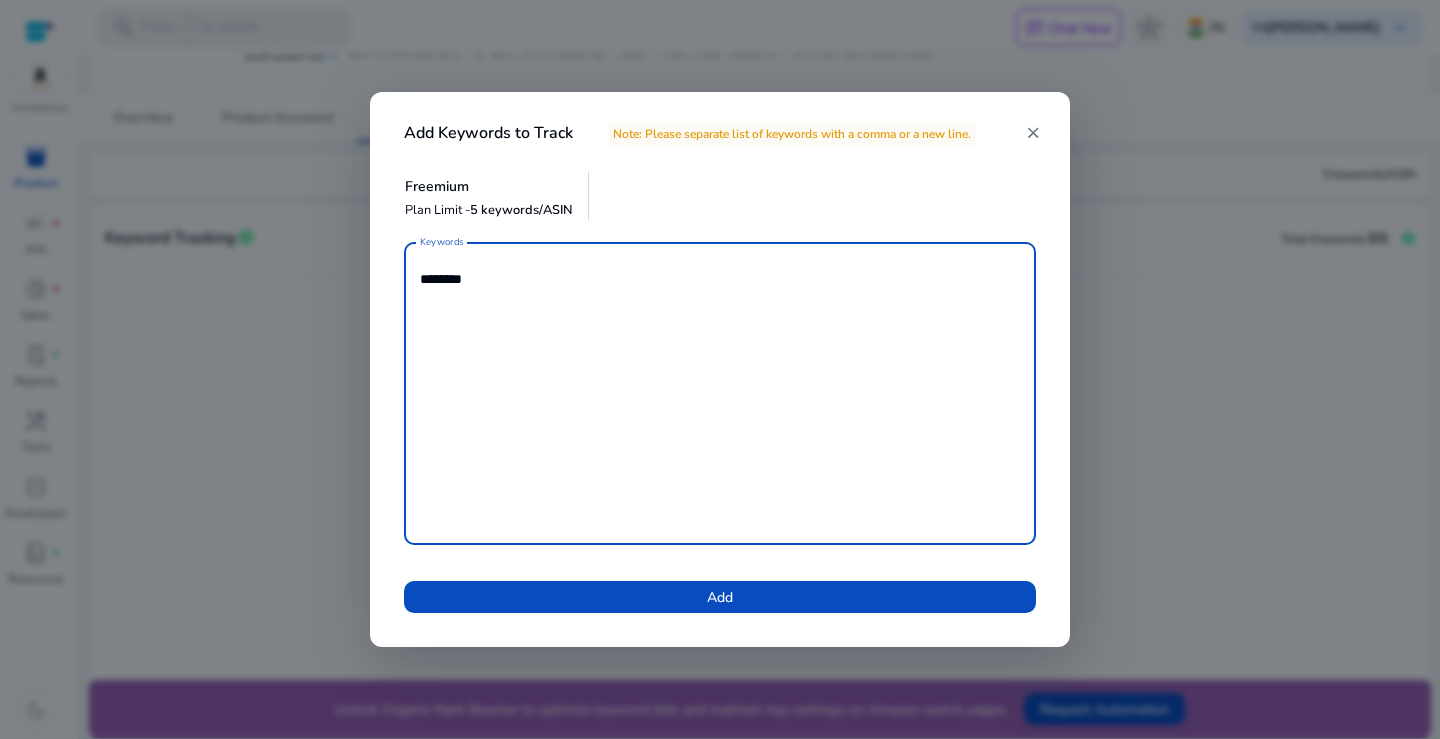 drag, startPoint x: 501, startPoint y: 280, endPoint x: 395, endPoint y: 283, distance: 106.04244 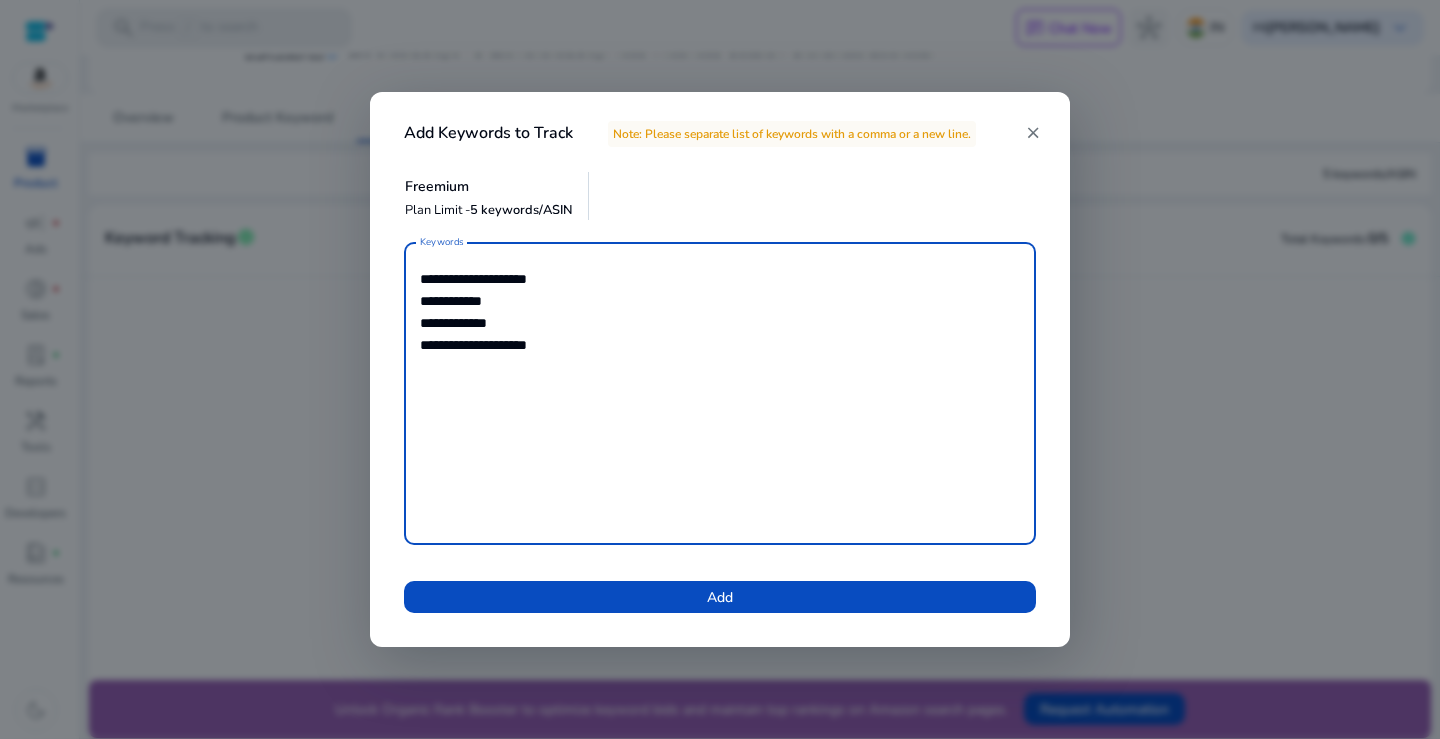 type on "**********" 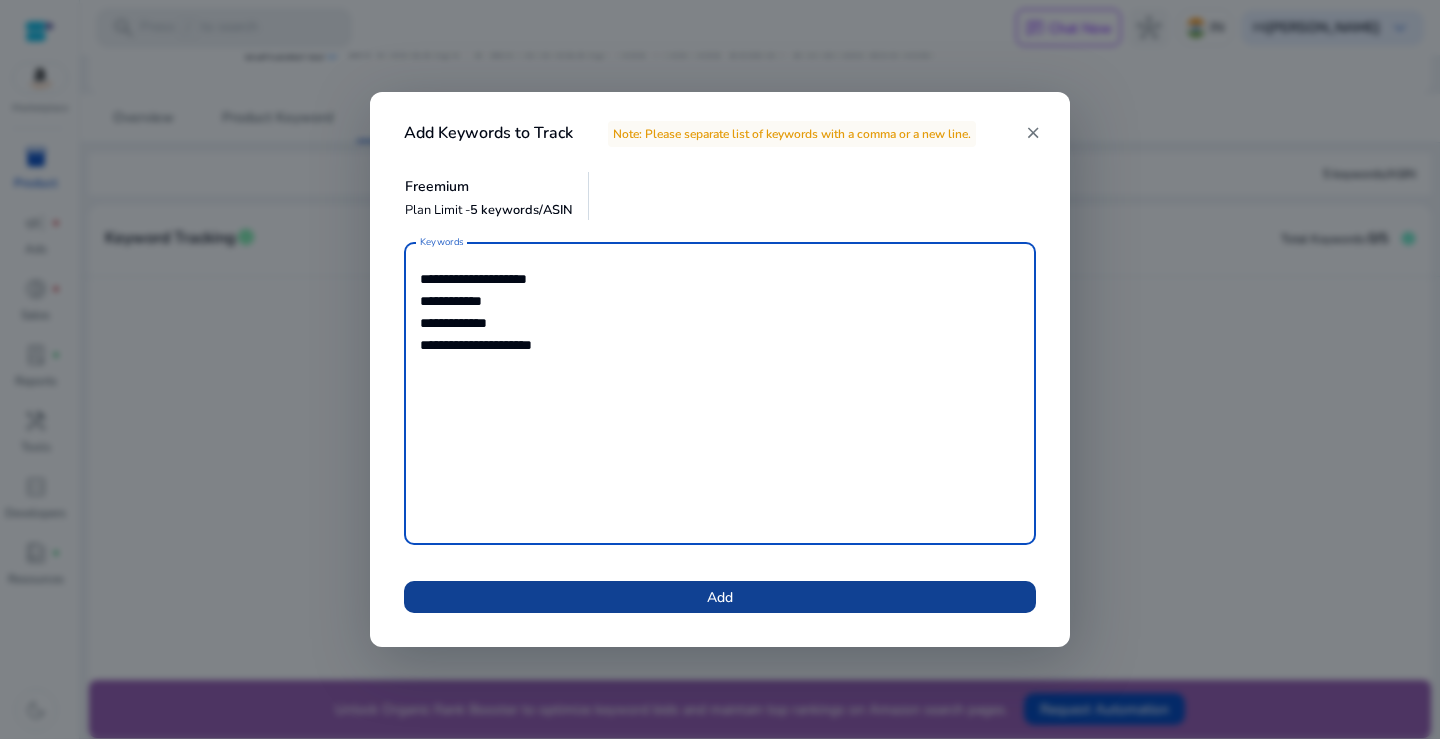 click on "Add" at bounding box center (720, 597) 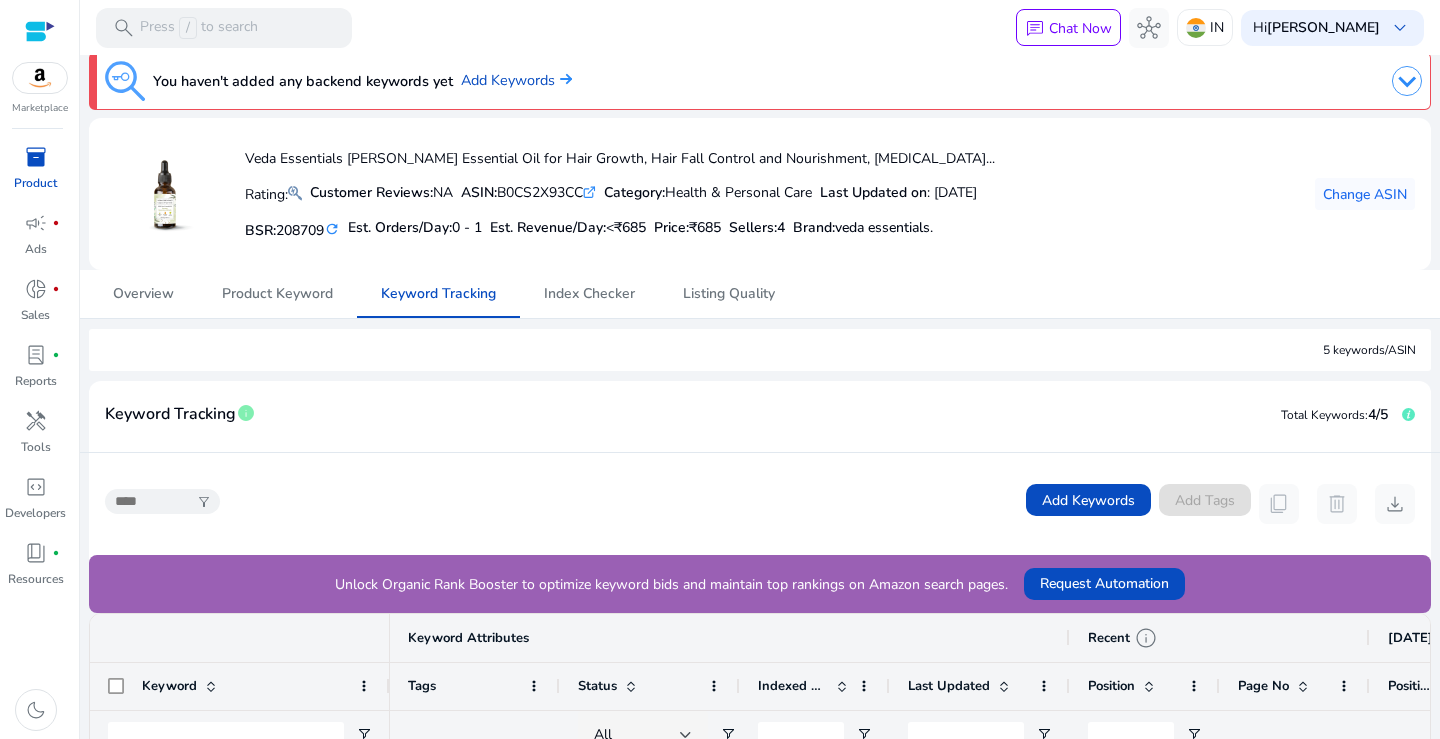 scroll, scrollTop: 0, scrollLeft: 0, axis: both 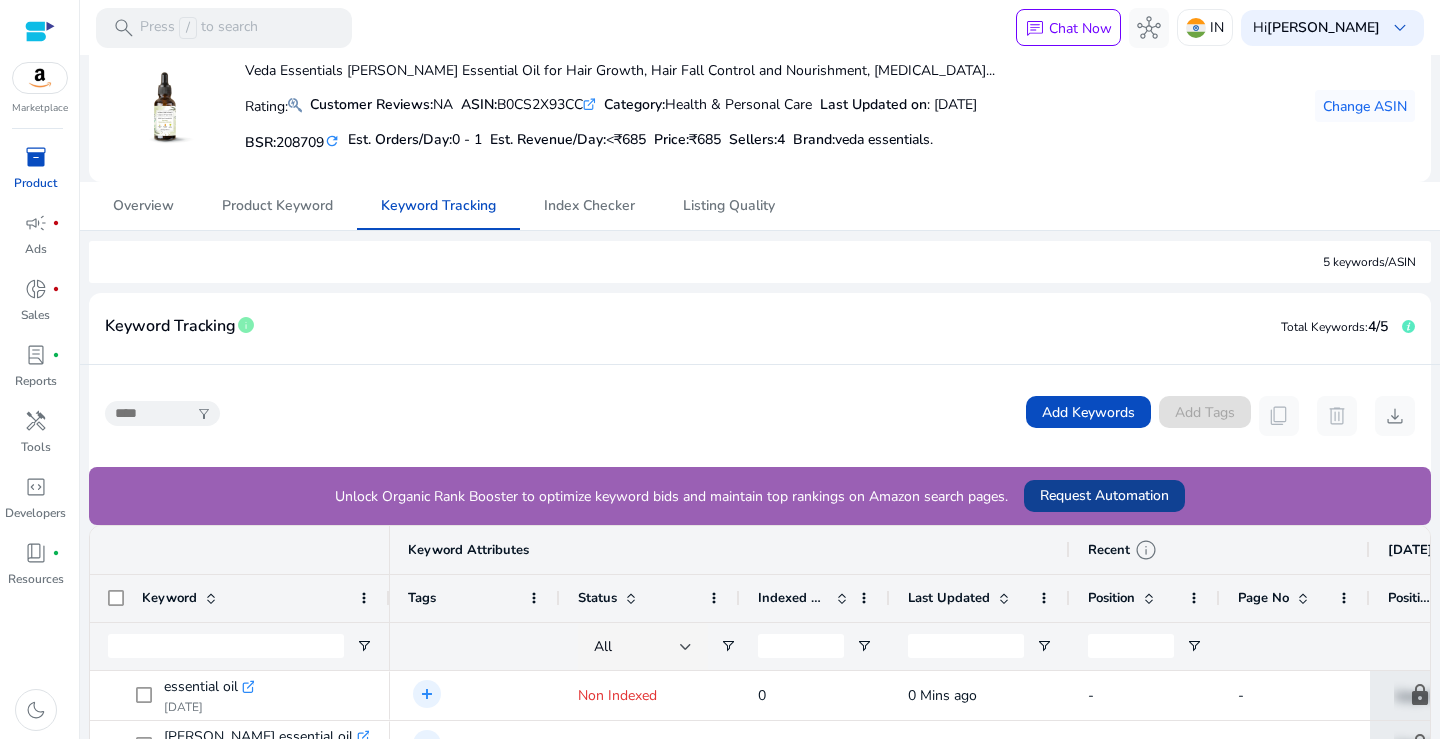 click on "Request Automation" at bounding box center [1104, 495] 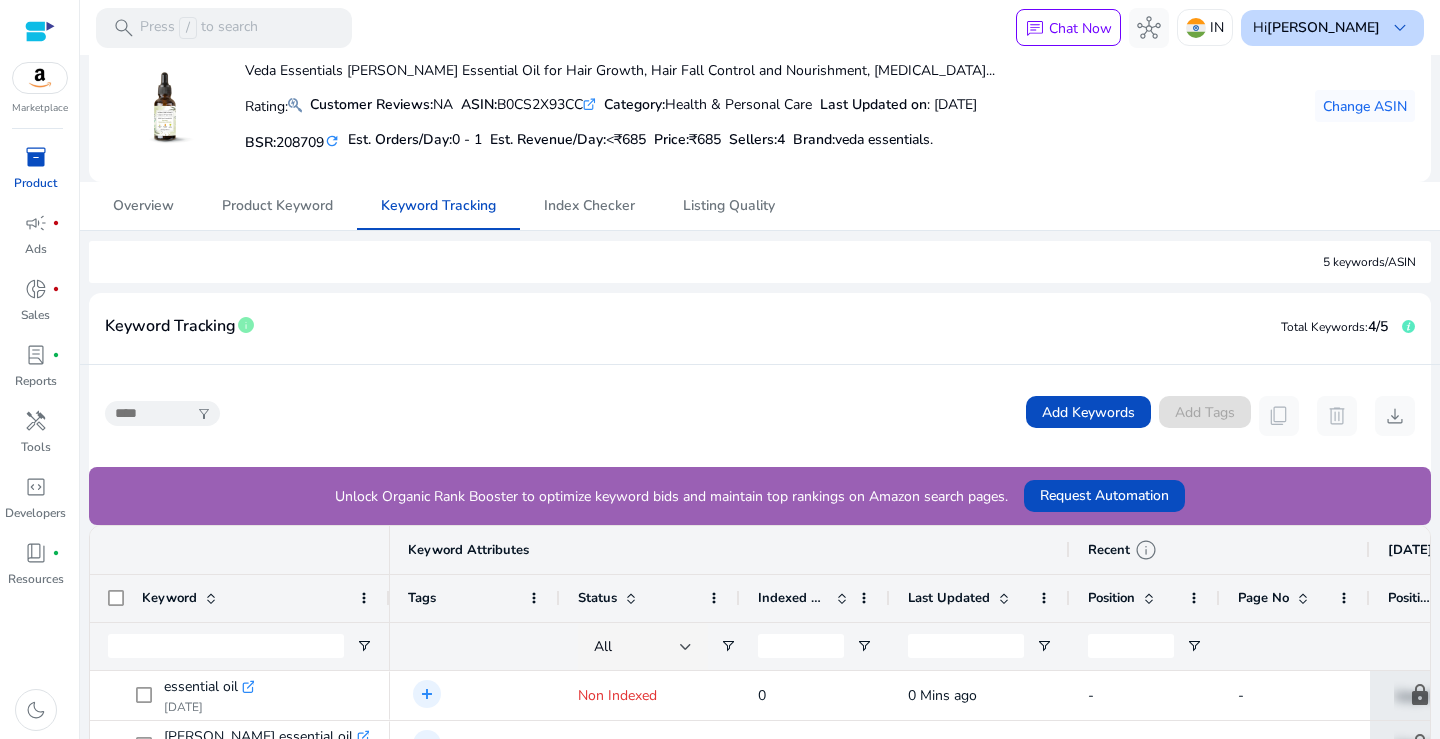 click on "[PERSON_NAME]" at bounding box center [1323, 27] 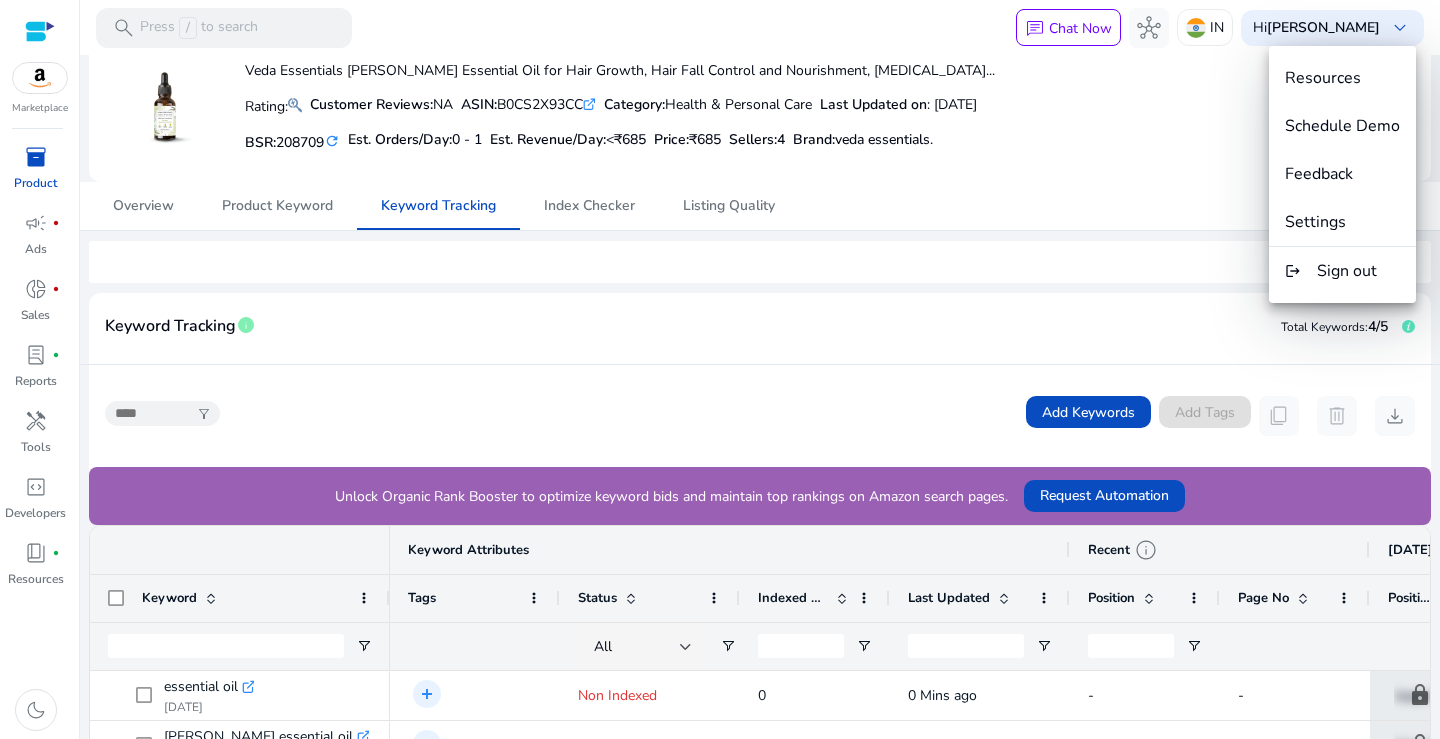click at bounding box center [720, 369] 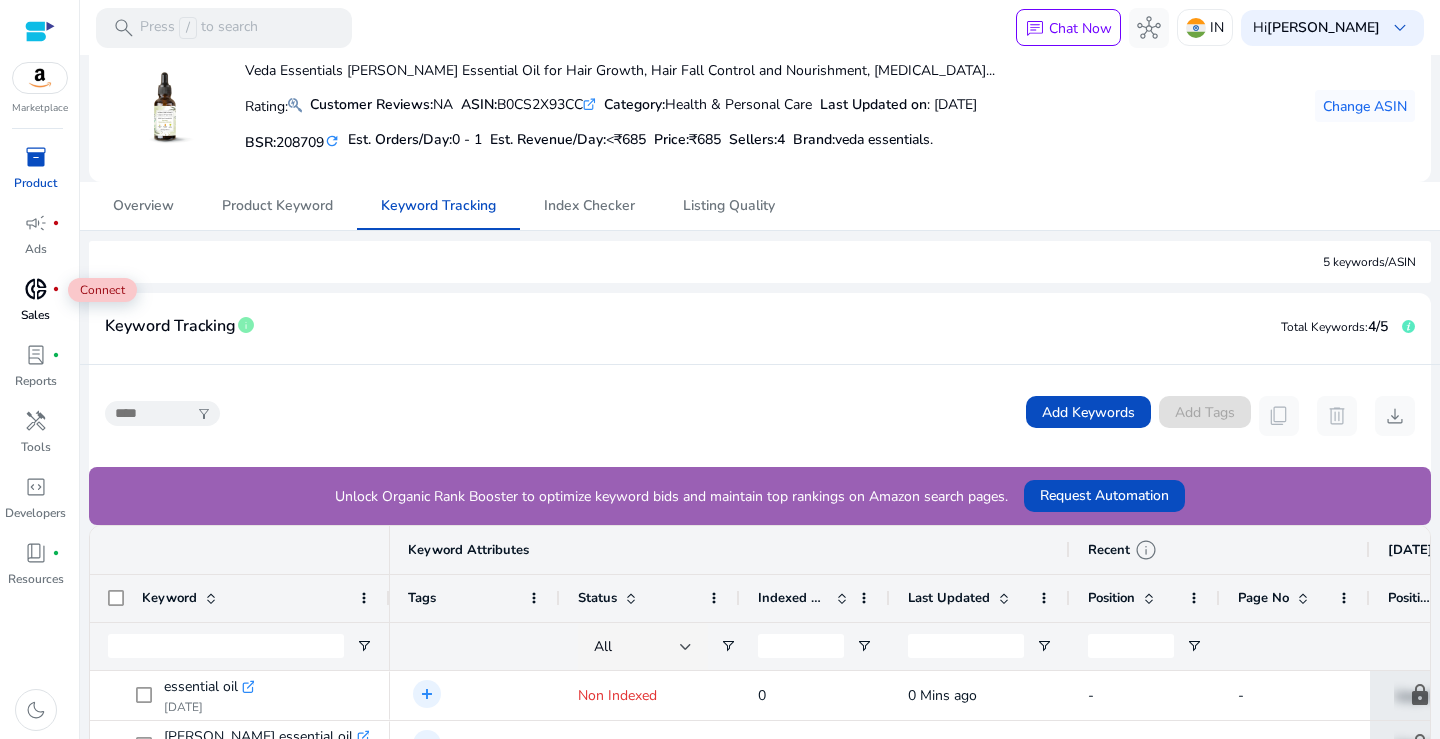 click on "donut_small" at bounding box center [36, 289] 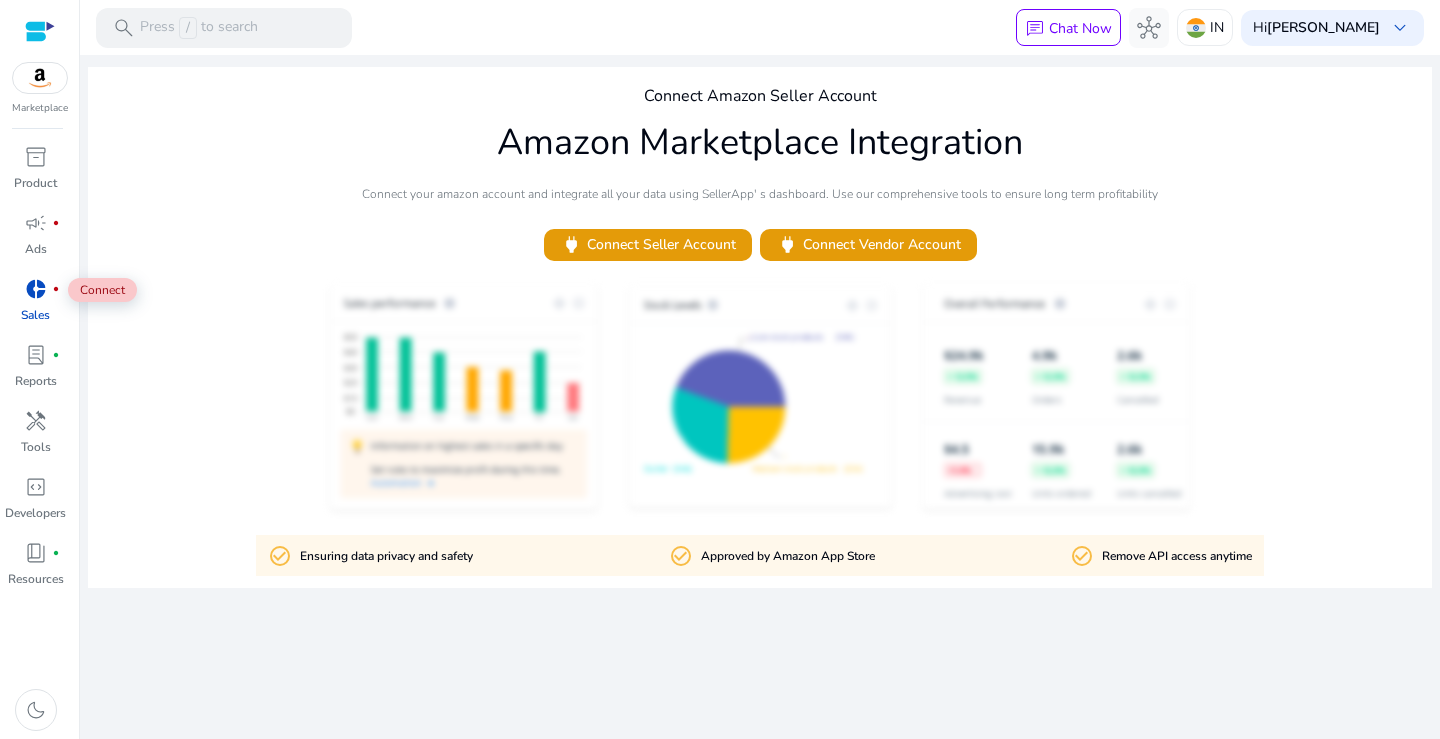 scroll, scrollTop: 0, scrollLeft: 0, axis: both 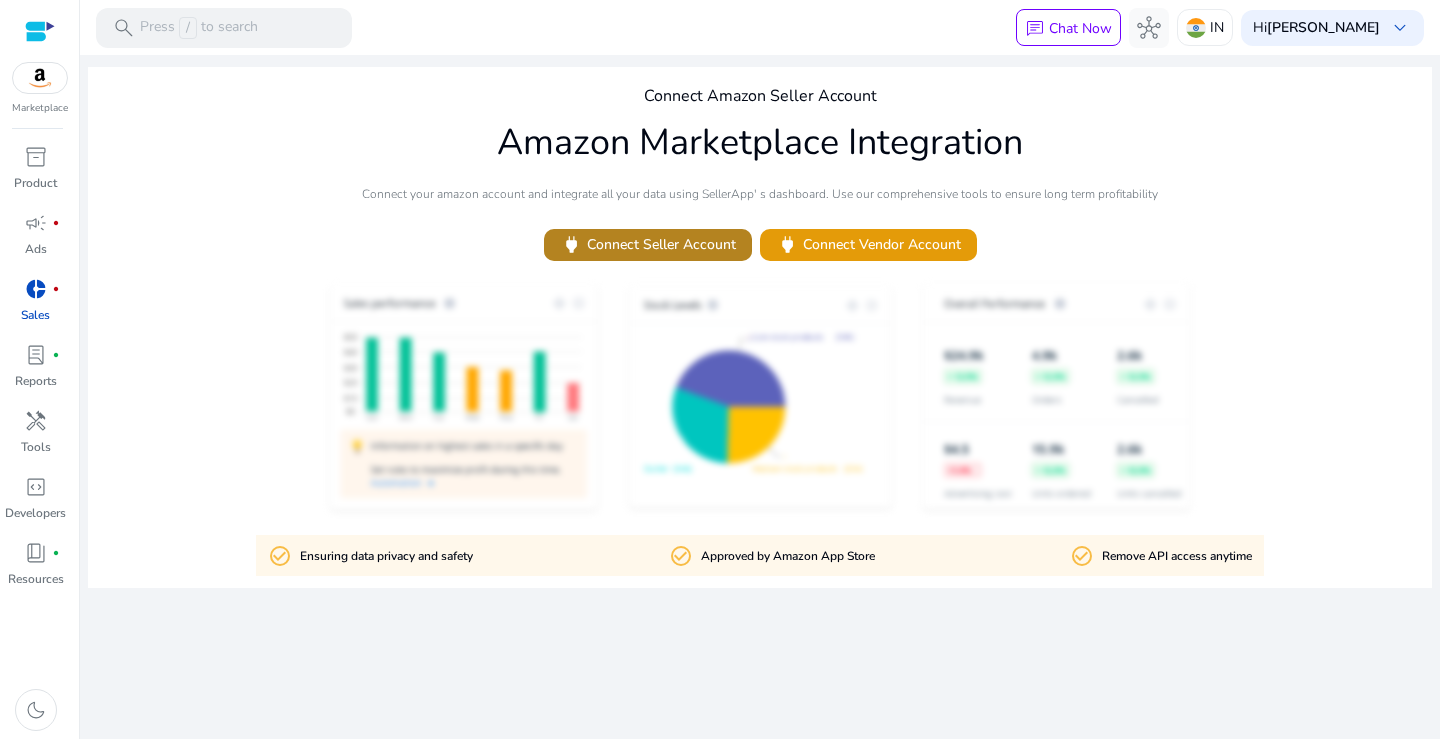 click on "power   Connect Seller Account" 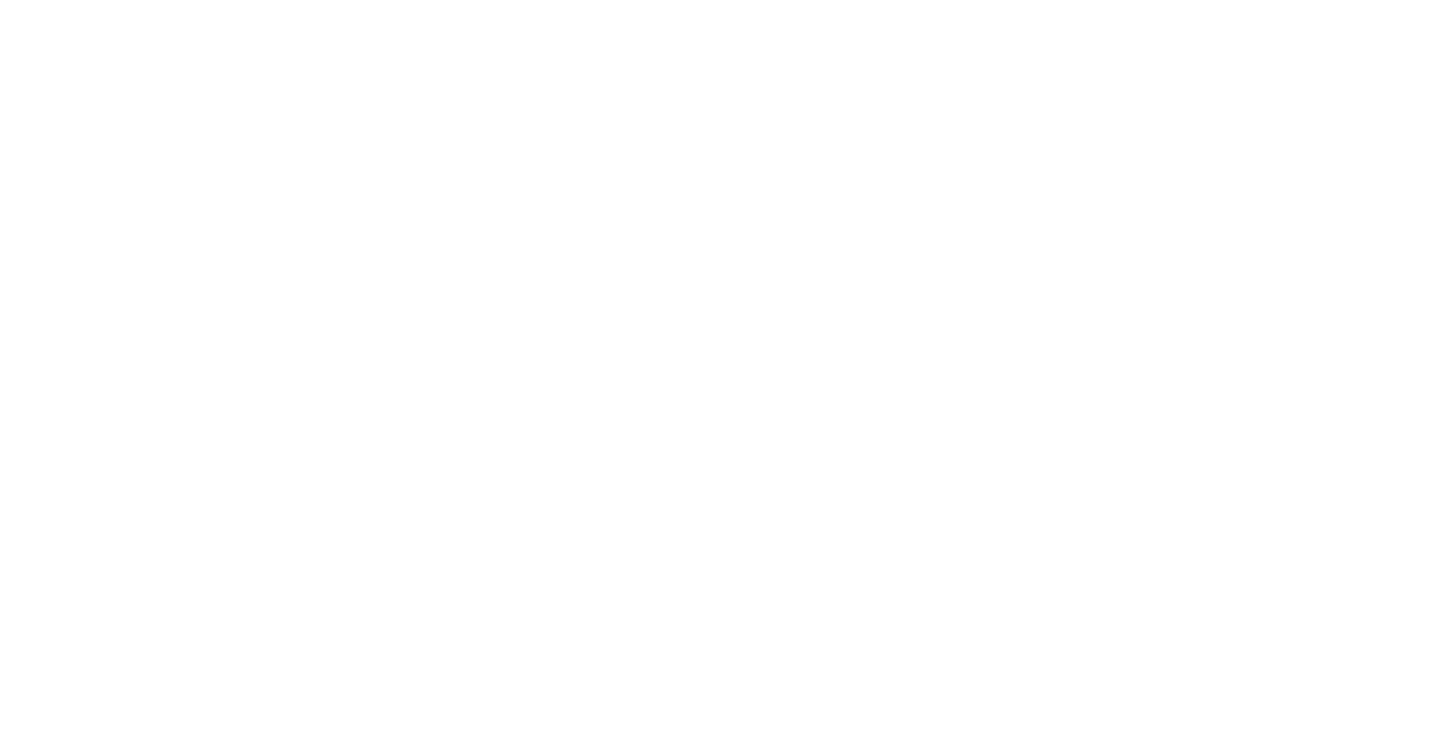 scroll, scrollTop: 0, scrollLeft: 0, axis: both 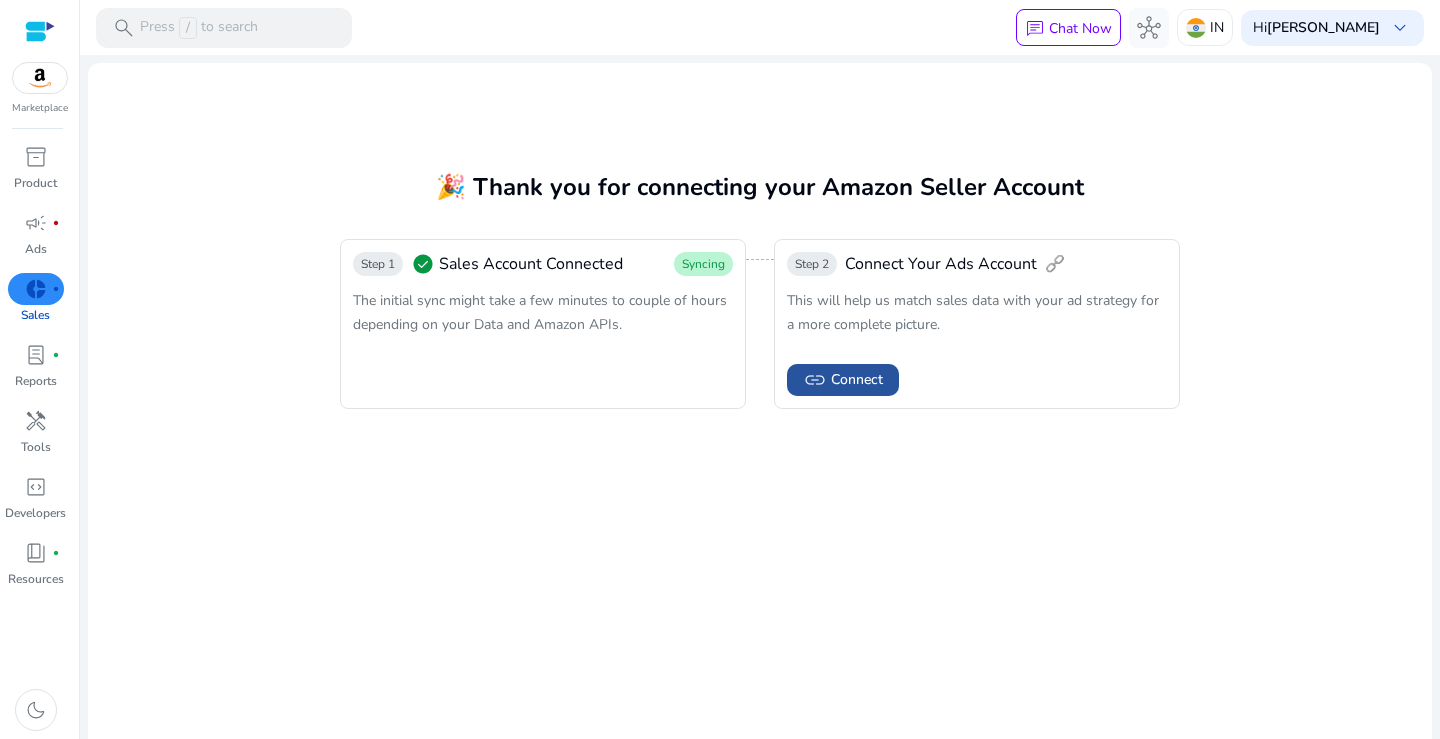 click on "Connect" 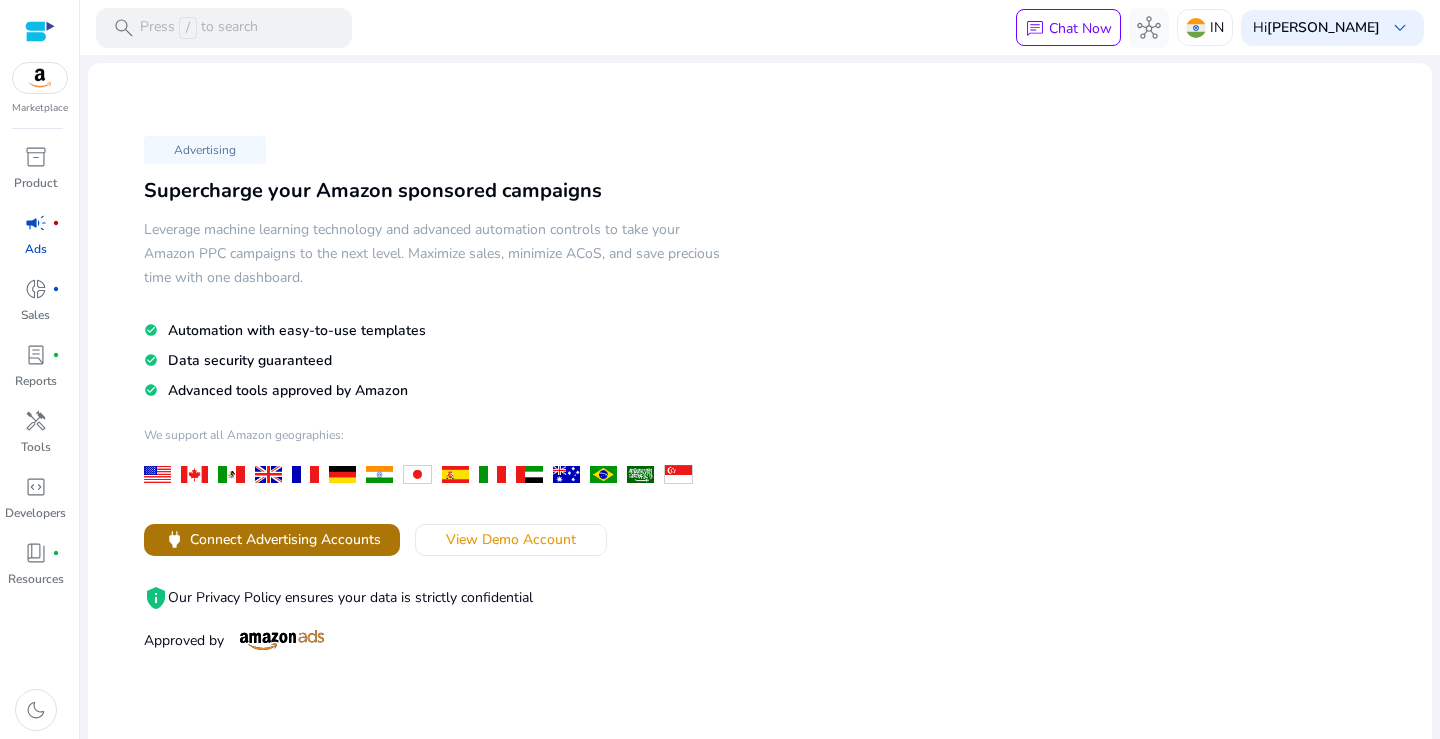 click on "Connect Advertising Accounts" 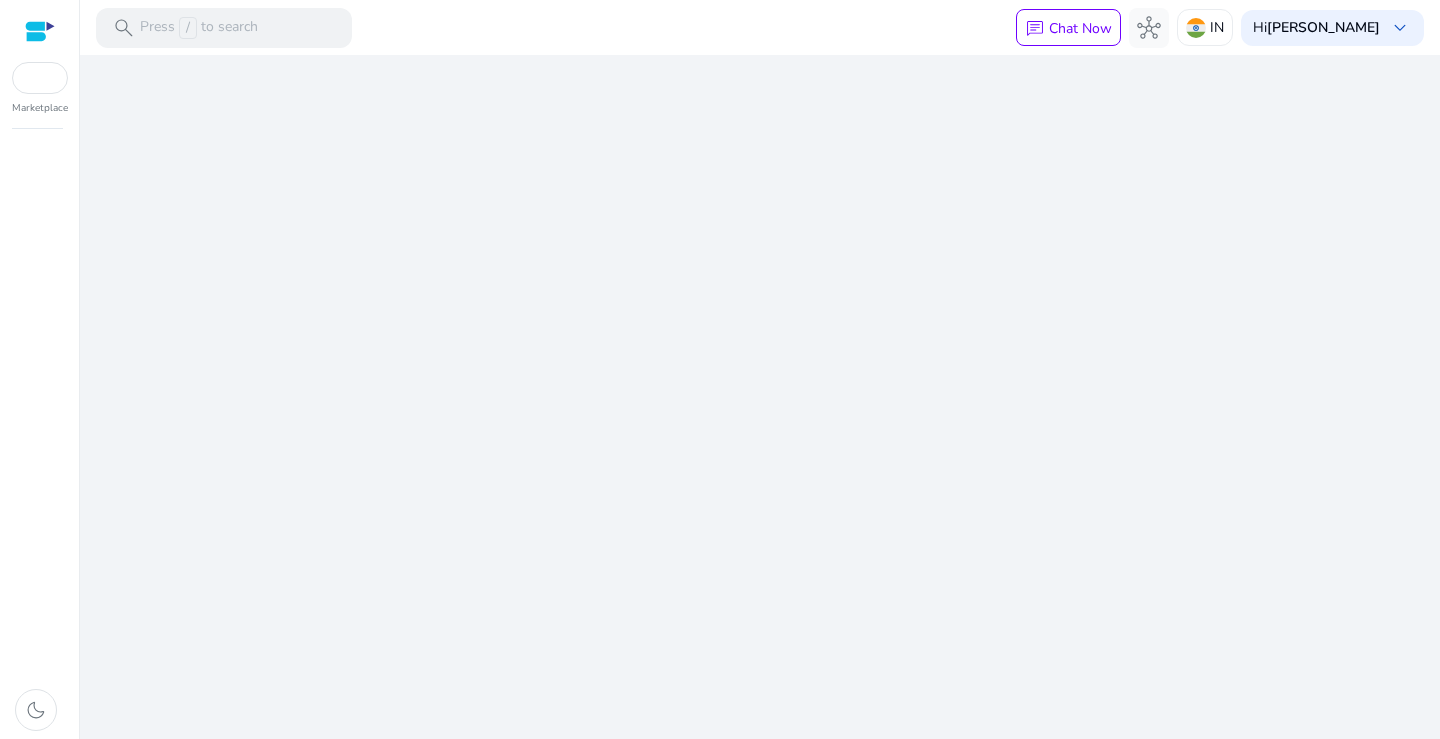 scroll, scrollTop: 0, scrollLeft: 0, axis: both 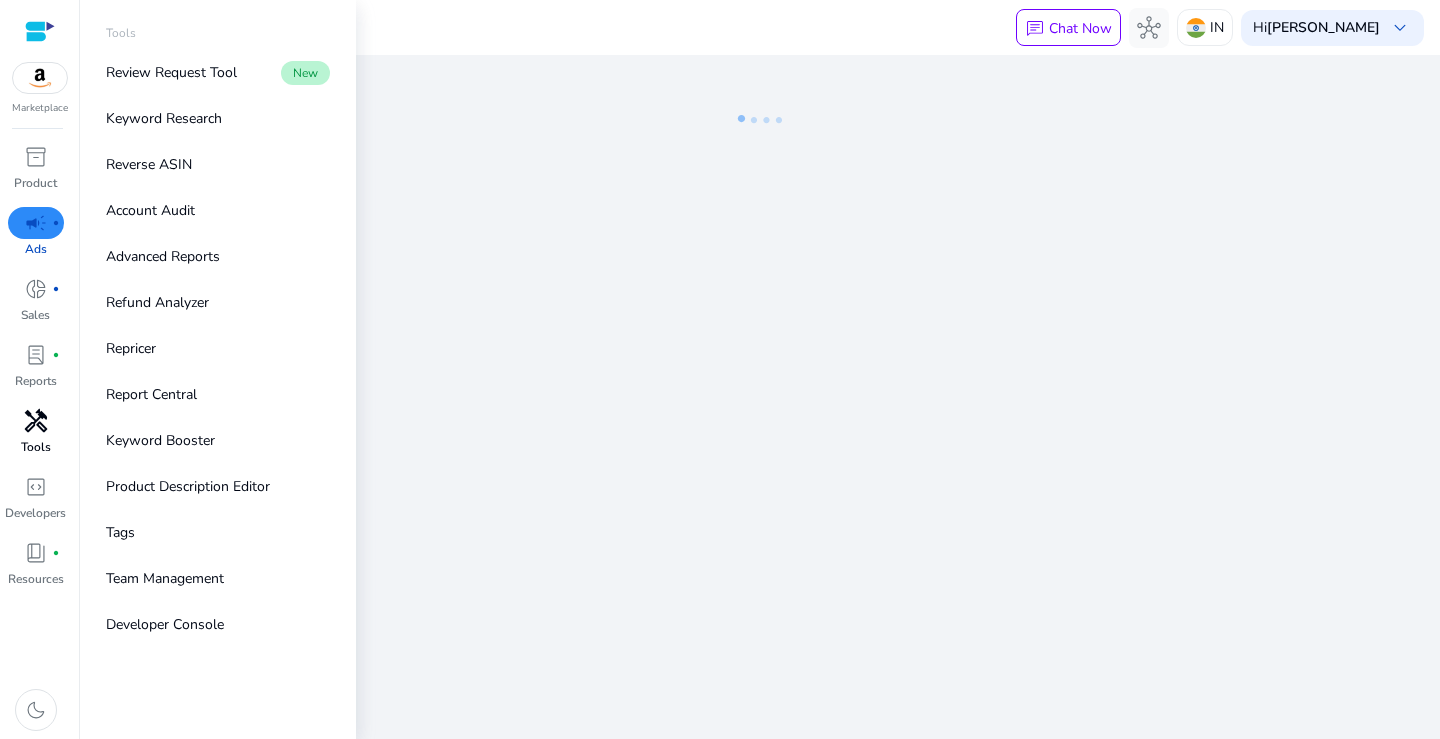 click on "handyman" at bounding box center (36, 421) 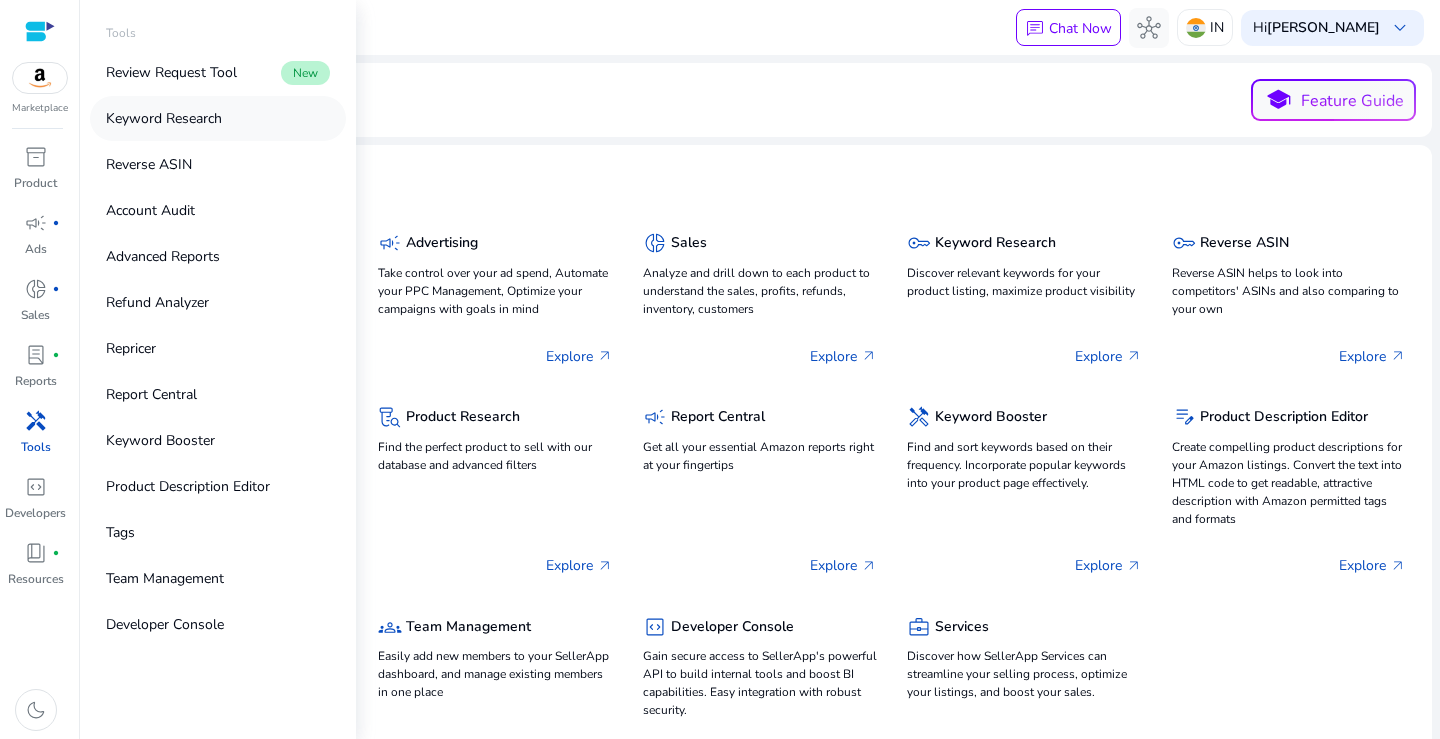 click on "Keyword Research" at bounding box center [164, 118] 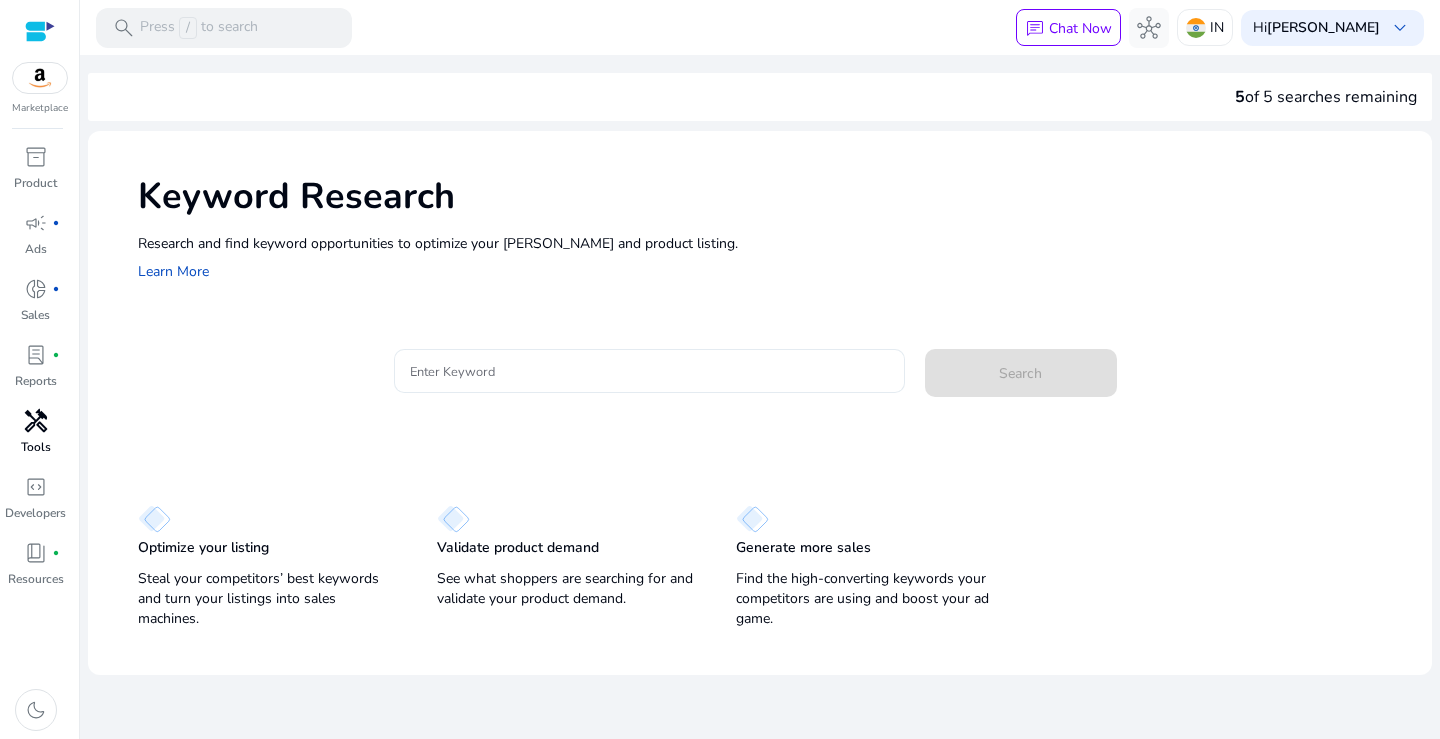 click on "Enter Keyword" at bounding box center (649, 371) 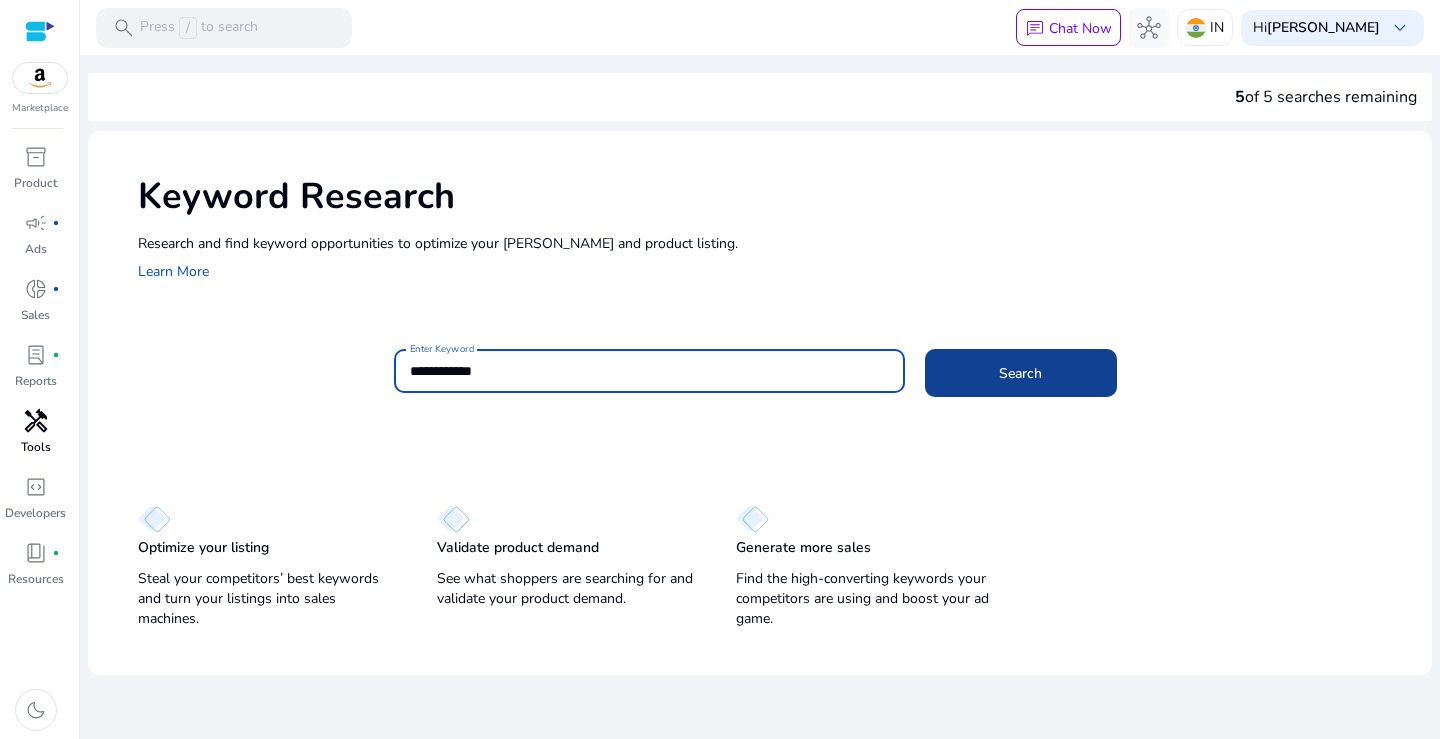 type on "**********" 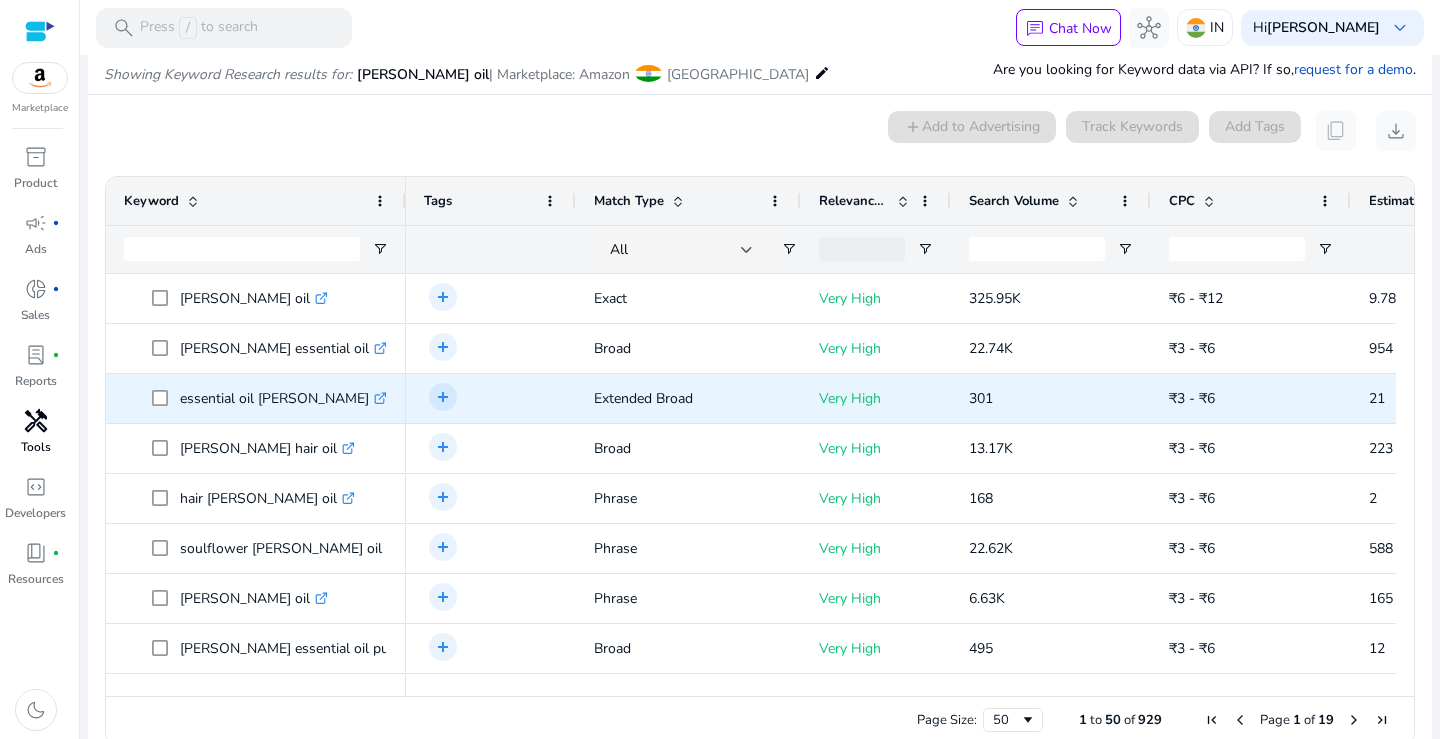 scroll, scrollTop: 238, scrollLeft: 0, axis: vertical 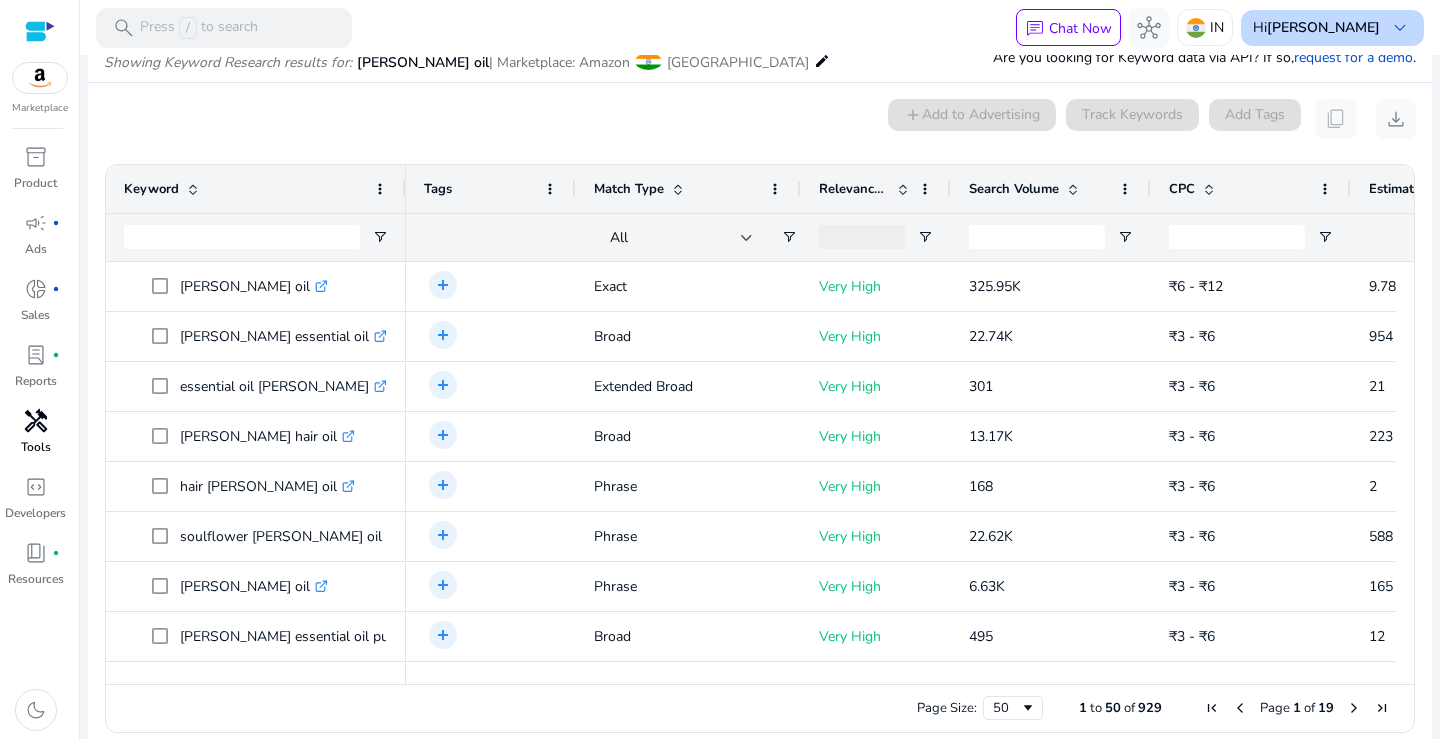 click on "[PERSON_NAME]" at bounding box center [1323, 27] 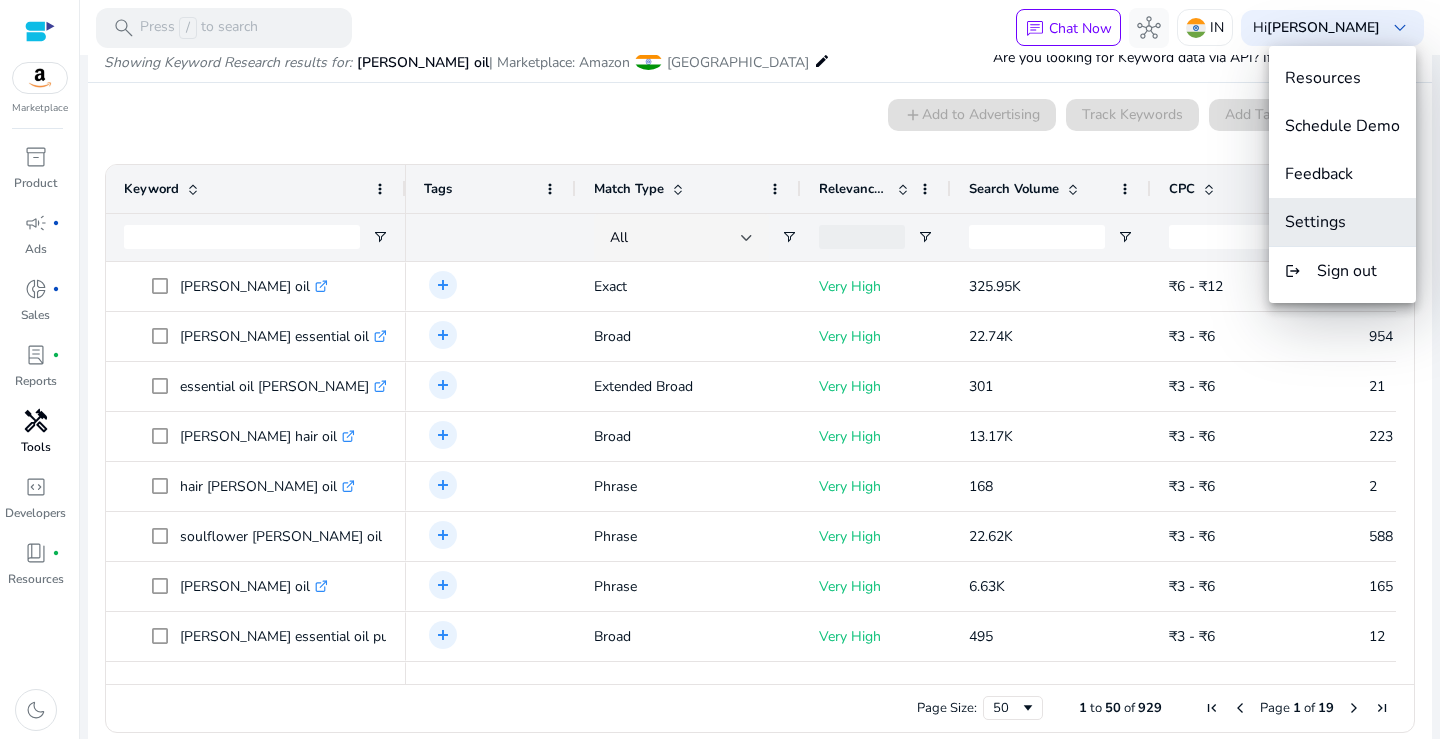 click on "Settings" at bounding box center [1315, 222] 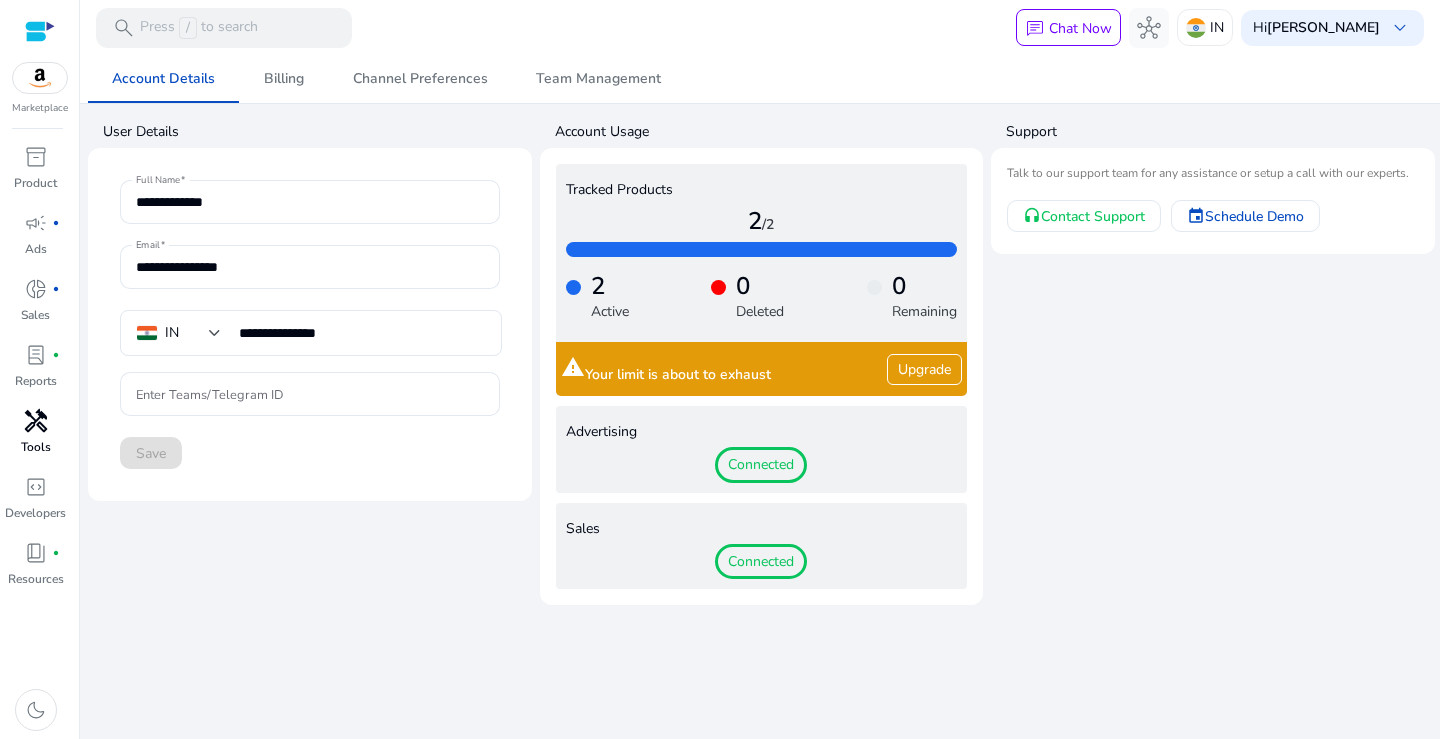 scroll, scrollTop: 0, scrollLeft: 0, axis: both 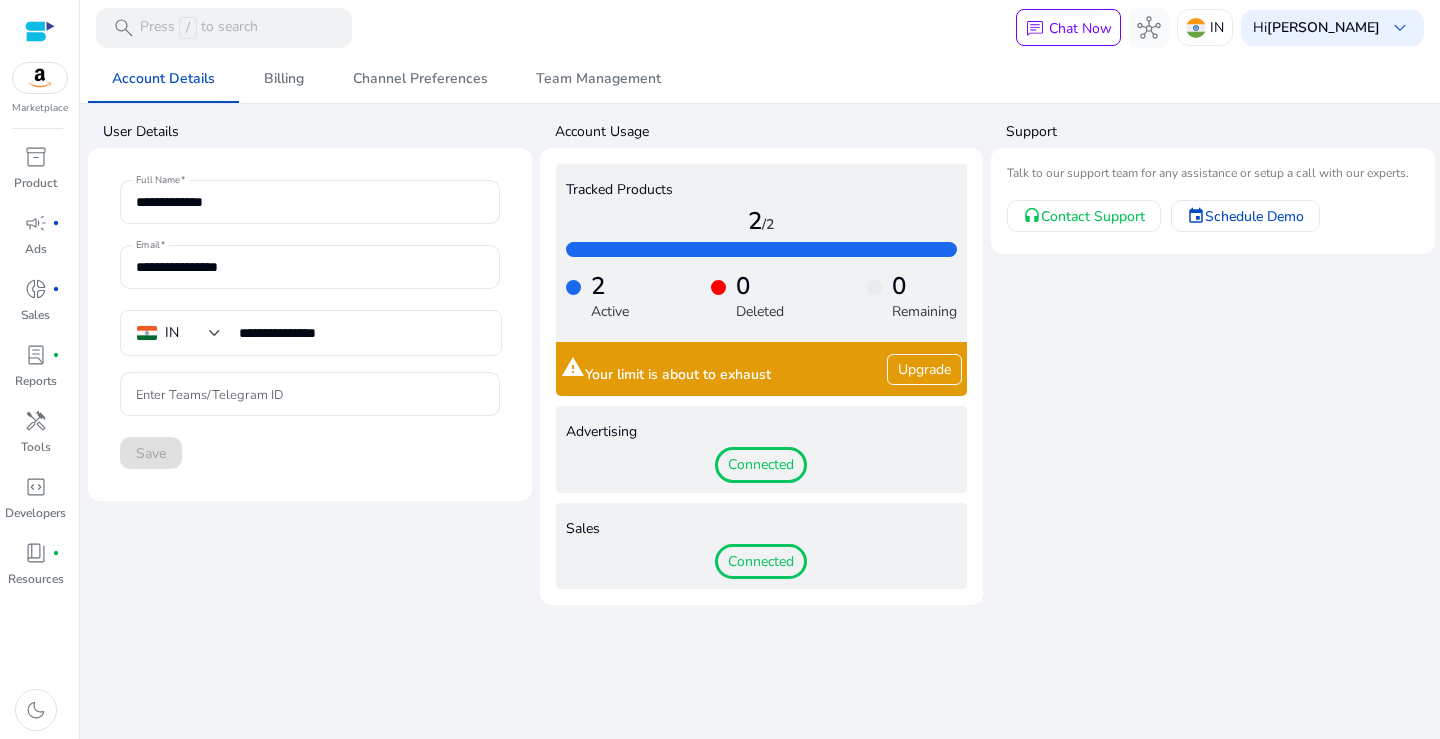 click on "Upgrade" 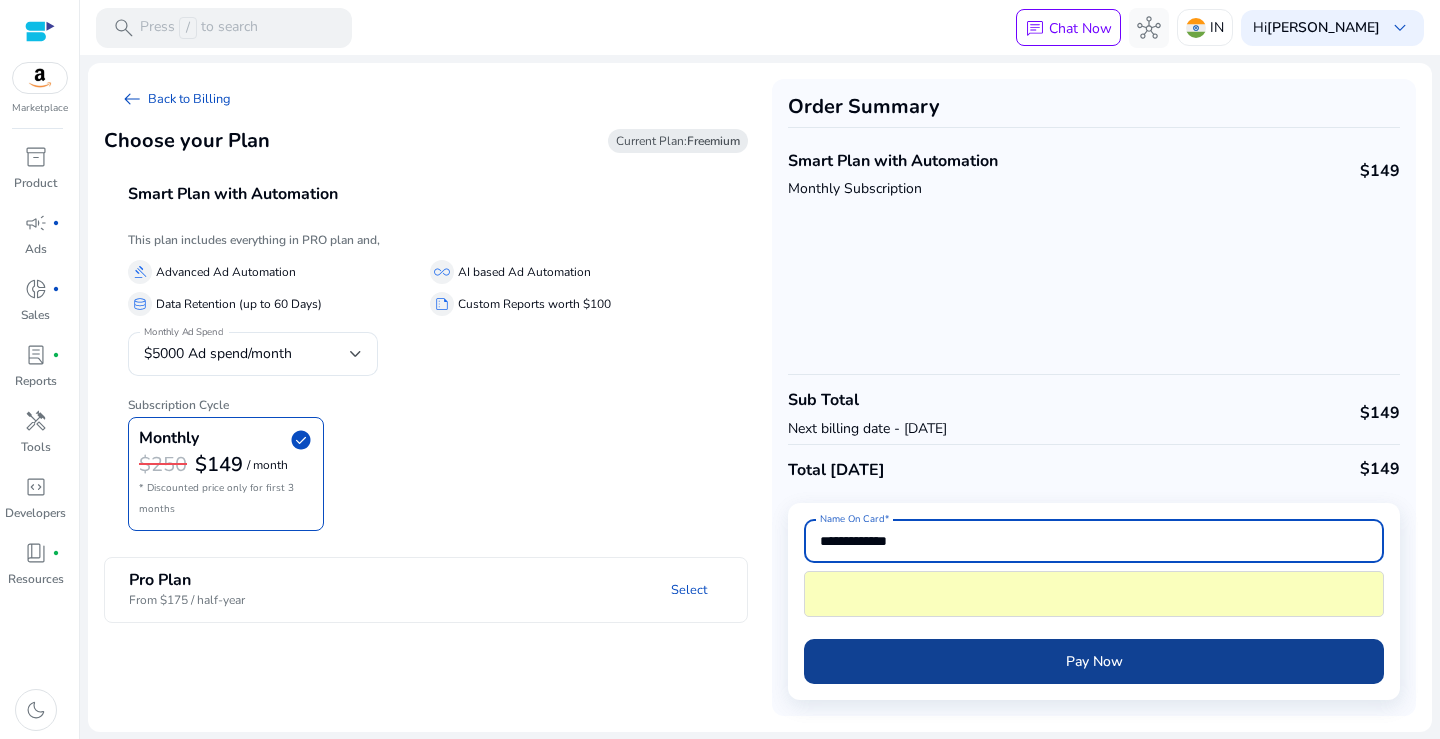 click on "Pay Now" 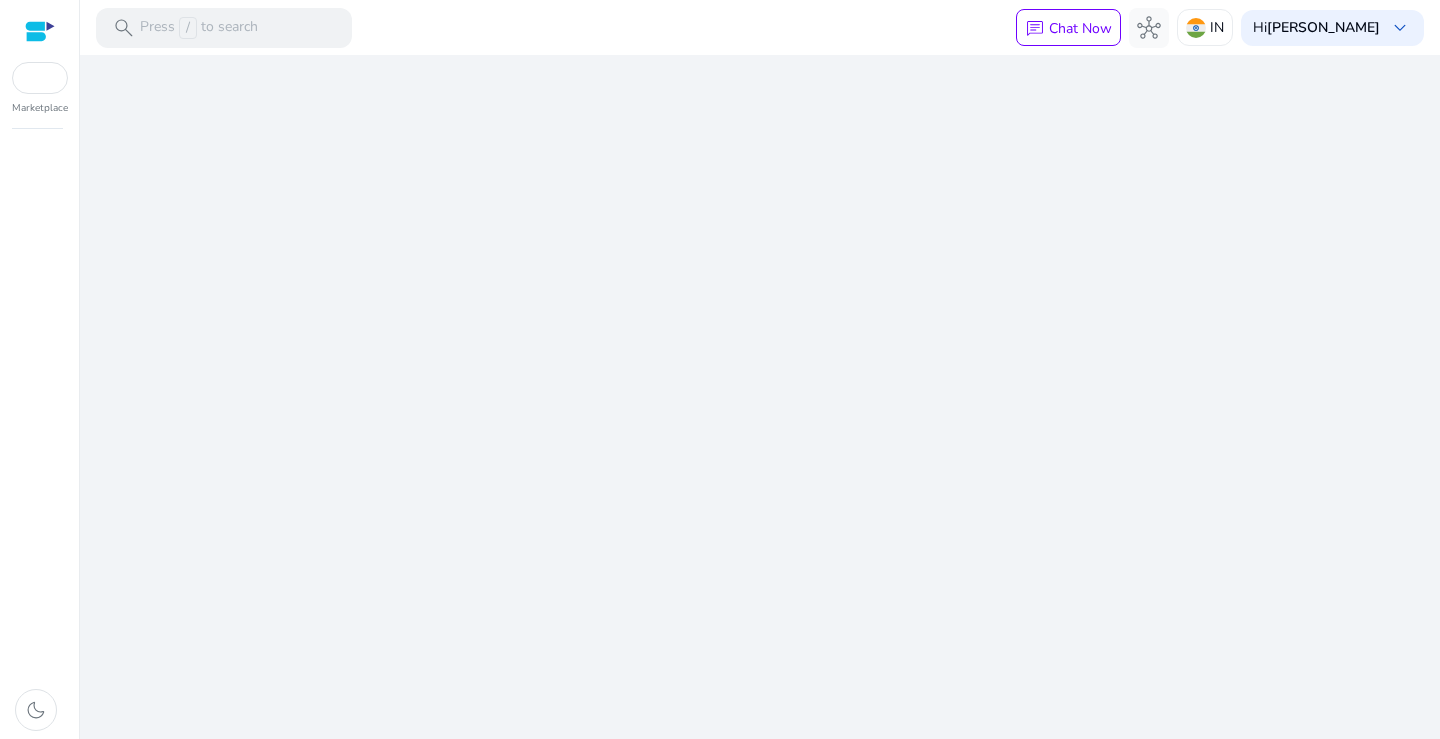 scroll, scrollTop: 0, scrollLeft: 0, axis: both 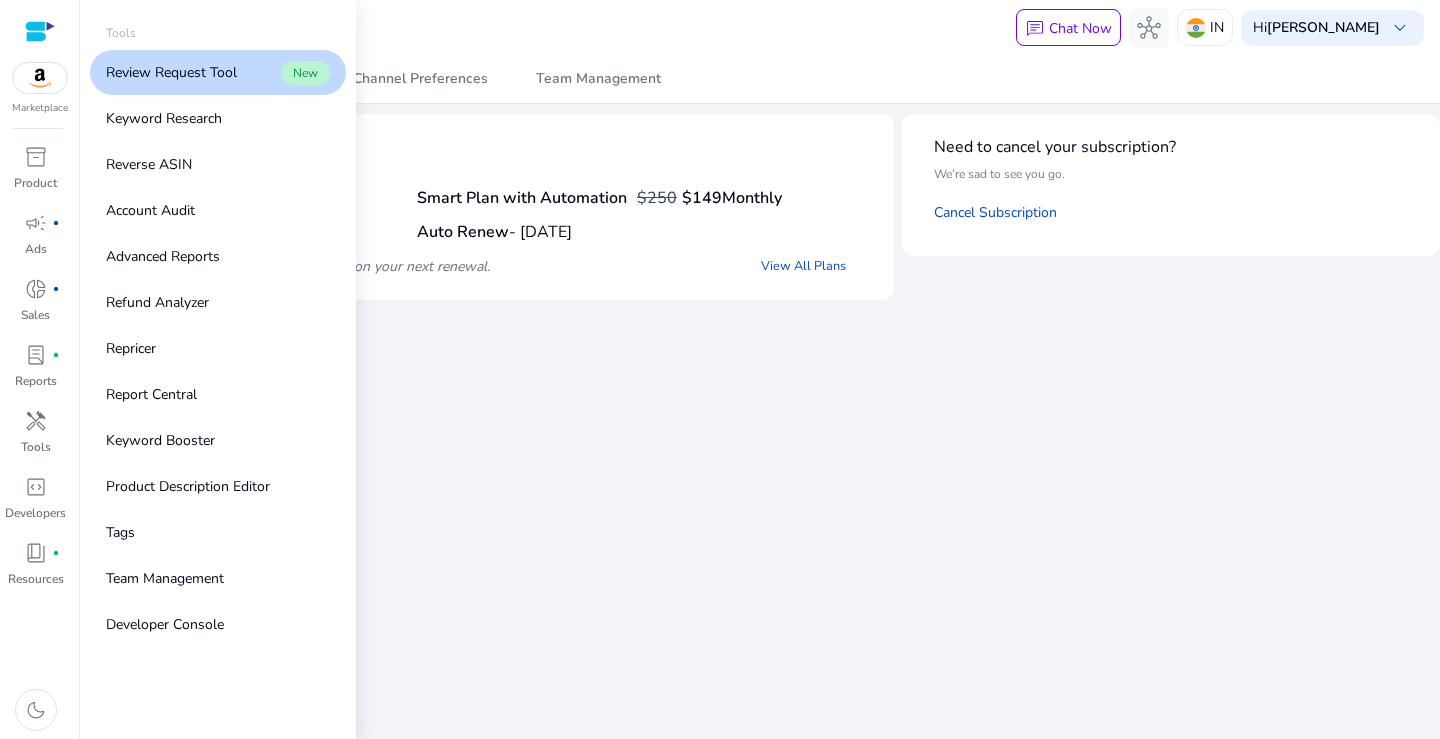 click on "Review Request Tool" at bounding box center [171, 72] 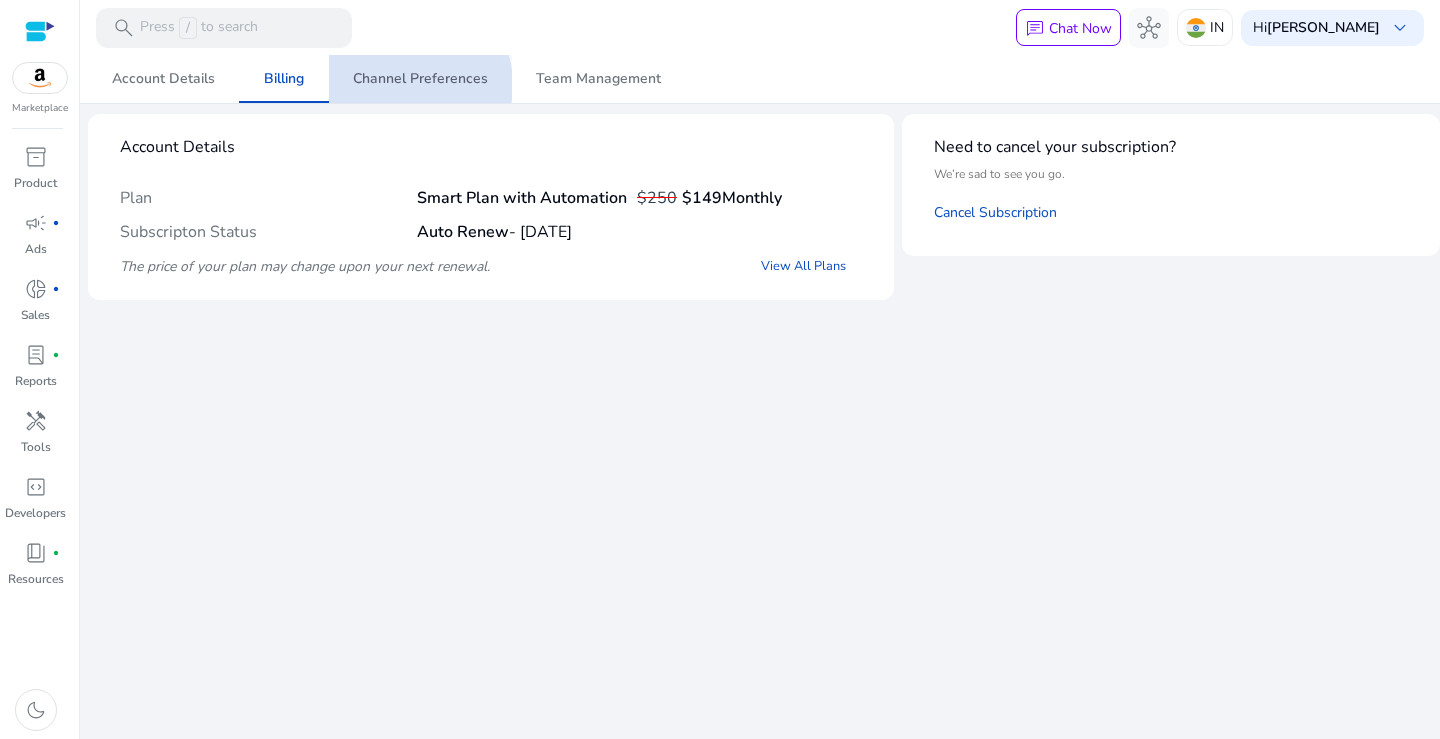 click on "Channel Preferences" at bounding box center [420, 79] 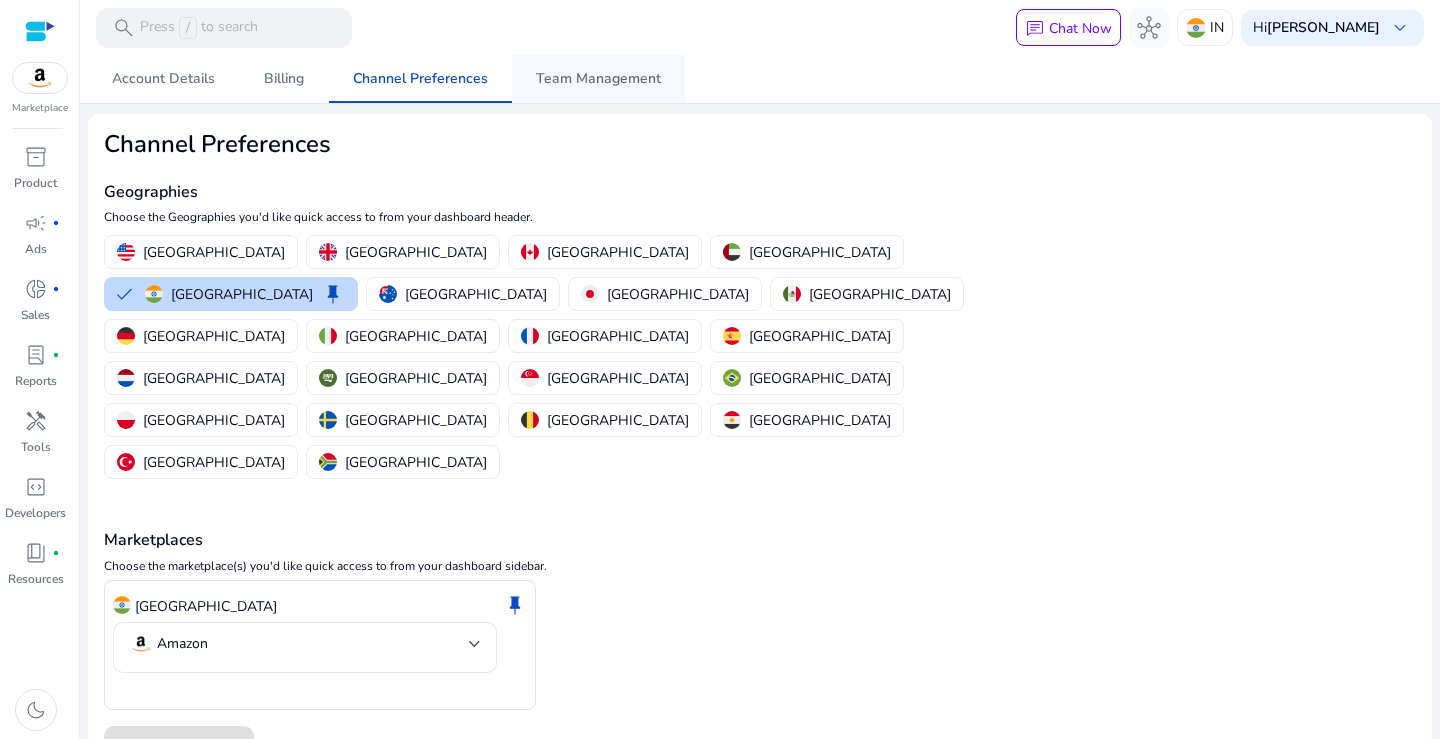 click on "Team Management" at bounding box center (598, 79) 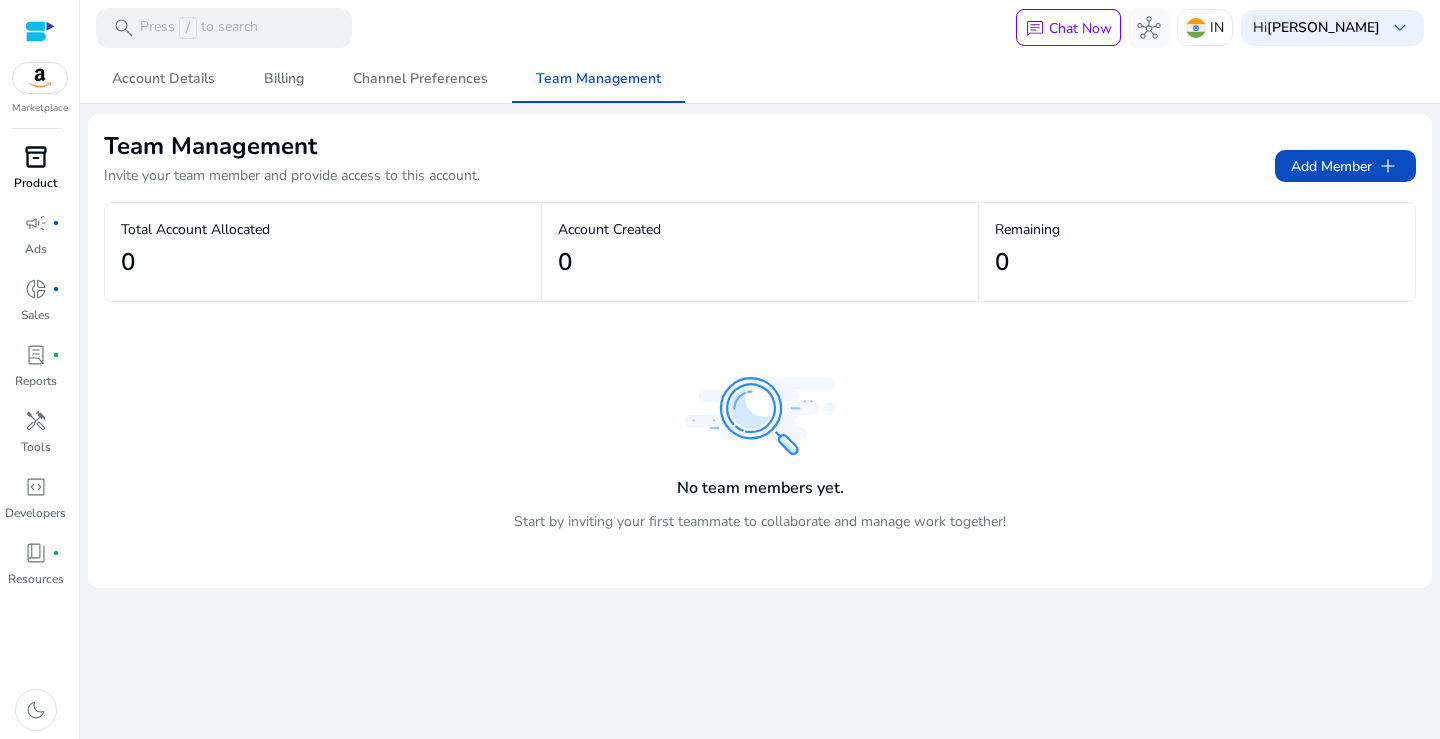 click on "inventory_2" at bounding box center [36, 157] 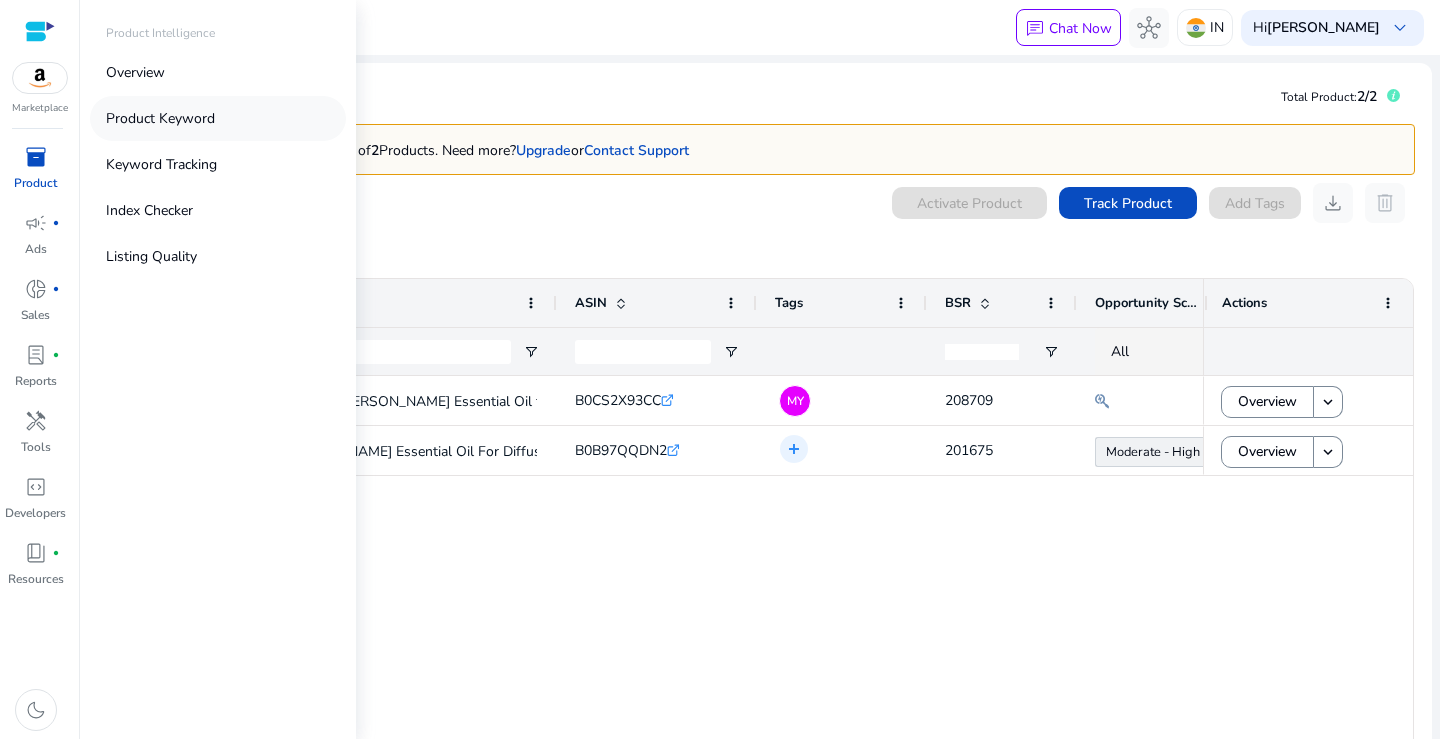 click on "Product Keyword" at bounding box center (160, 118) 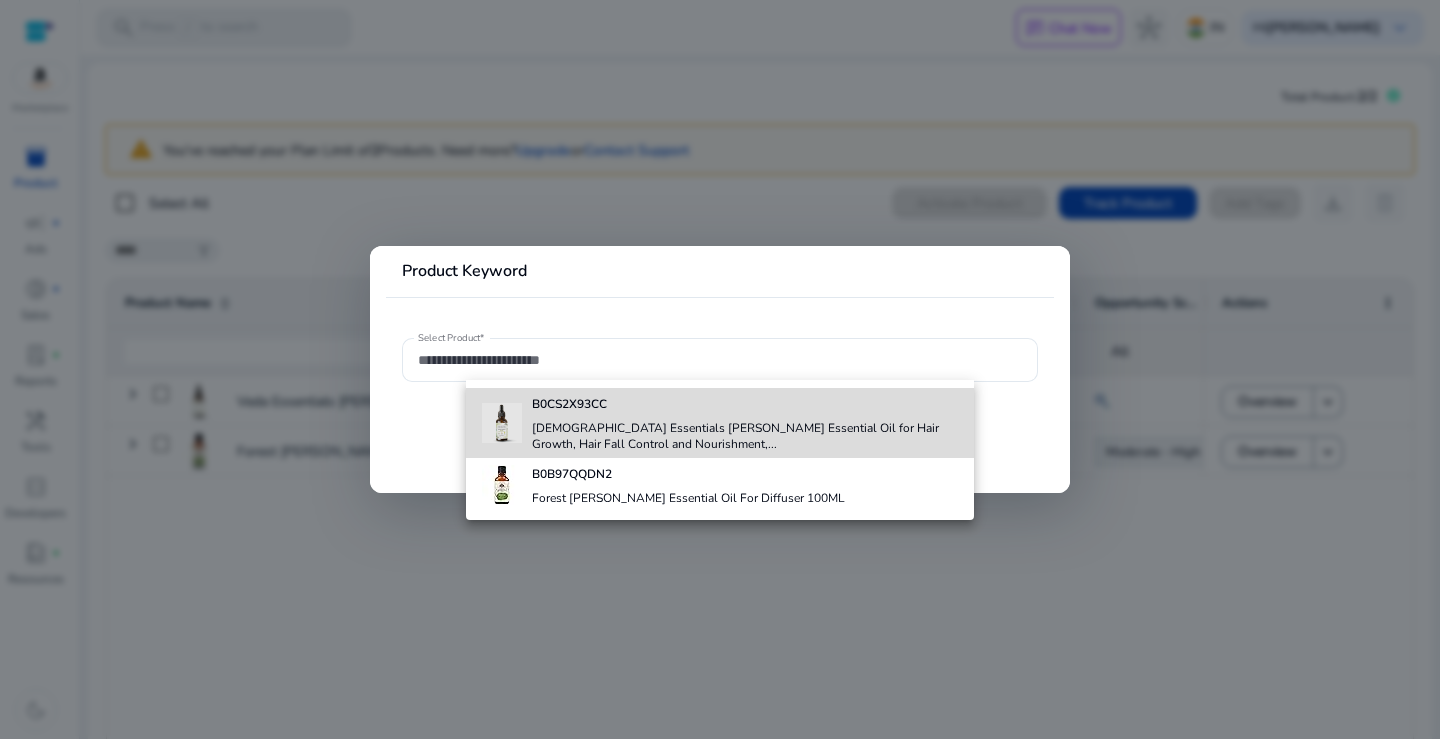click on "Veda Essentials Rosemary Essential Oil for Hair Growth, Hair Fall Control and Nourishment,..." at bounding box center [745, 436] 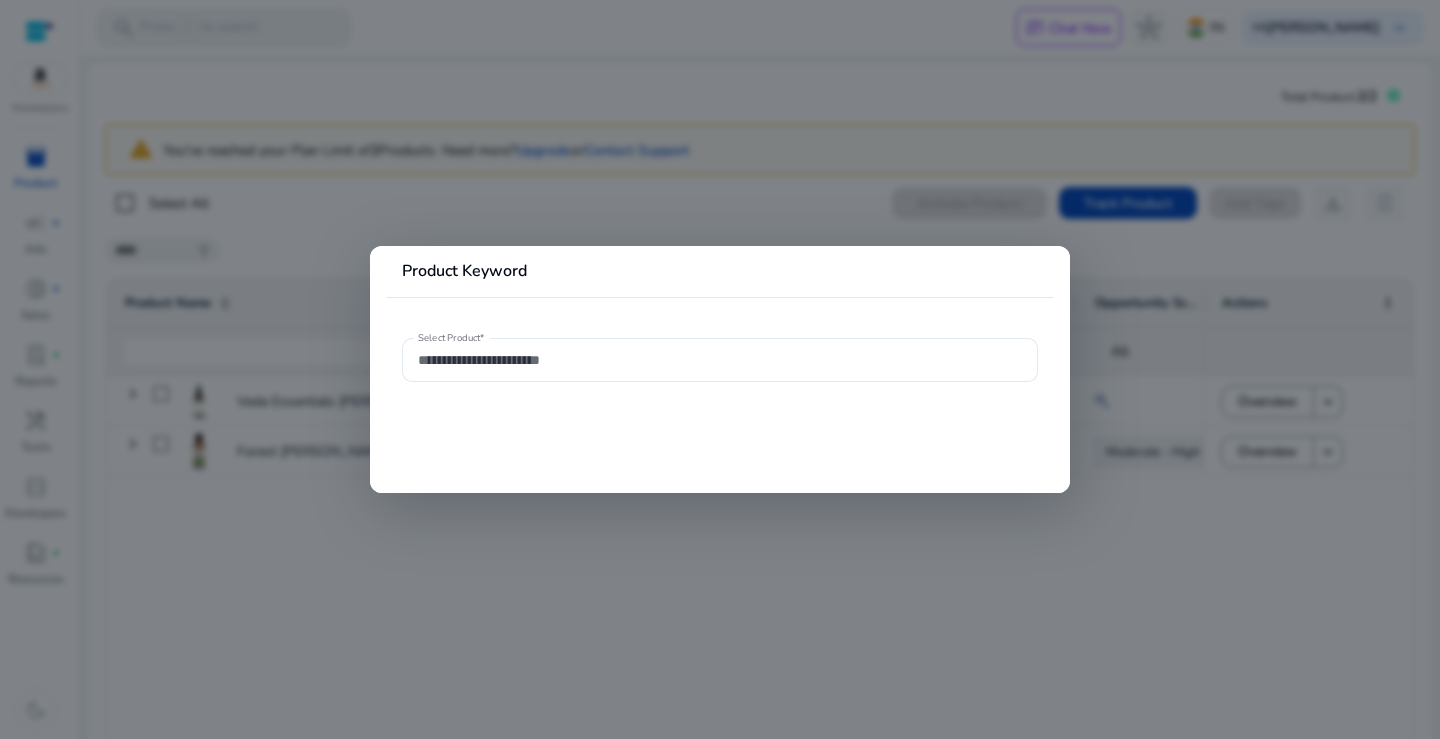 type on "**********" 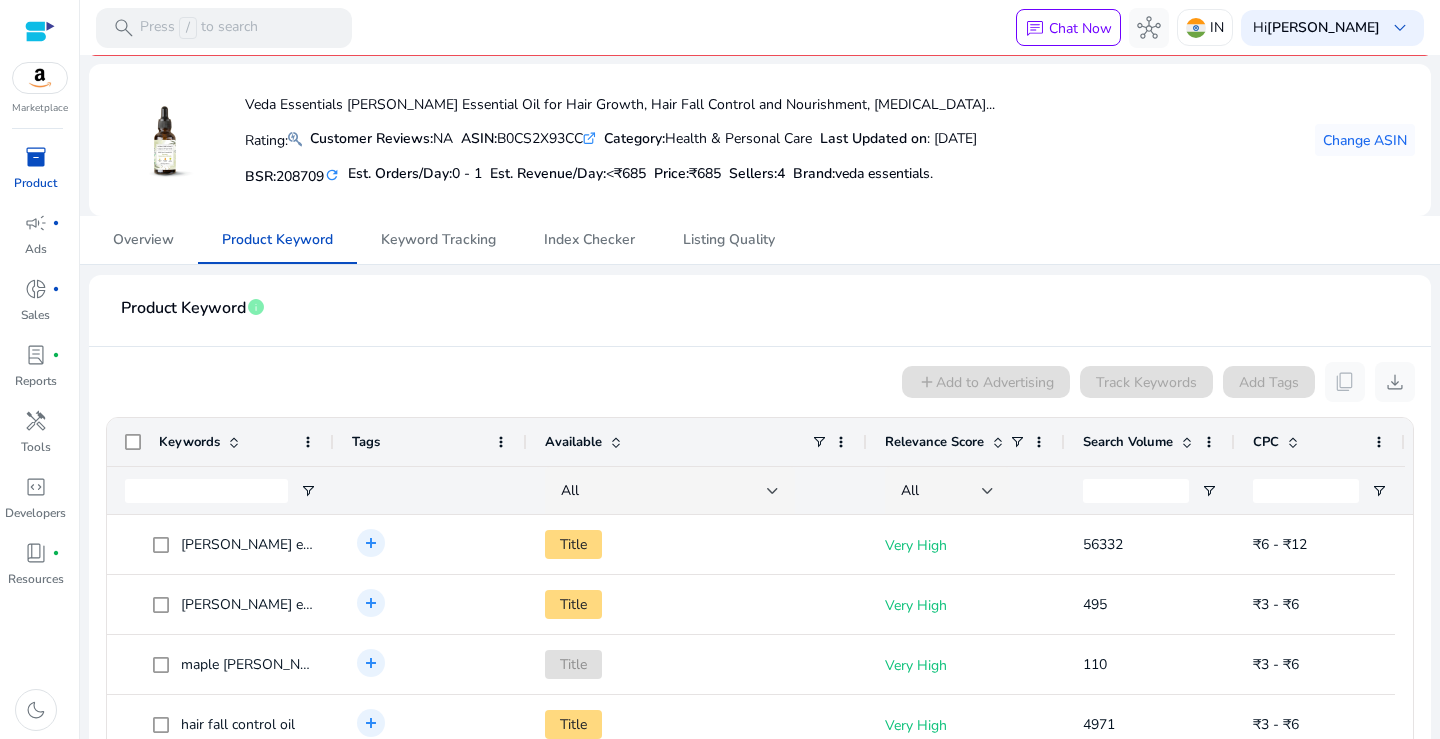 scroll, scrollTop: 200, scrollLeft: 0, axis: vertical 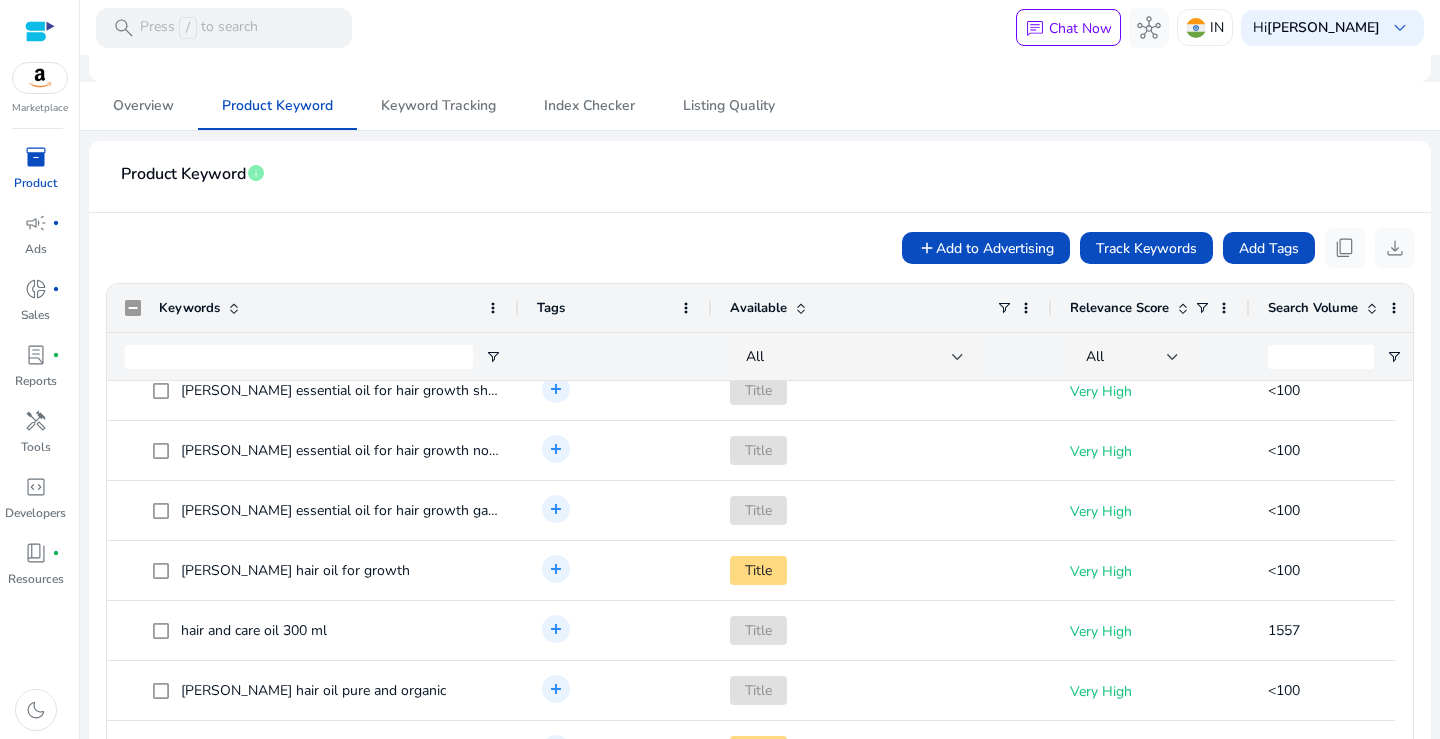drag, startPoint x: 331, startPoint y: 306, endPoint x: 516, endPoint y: 326, distance: 186.07794 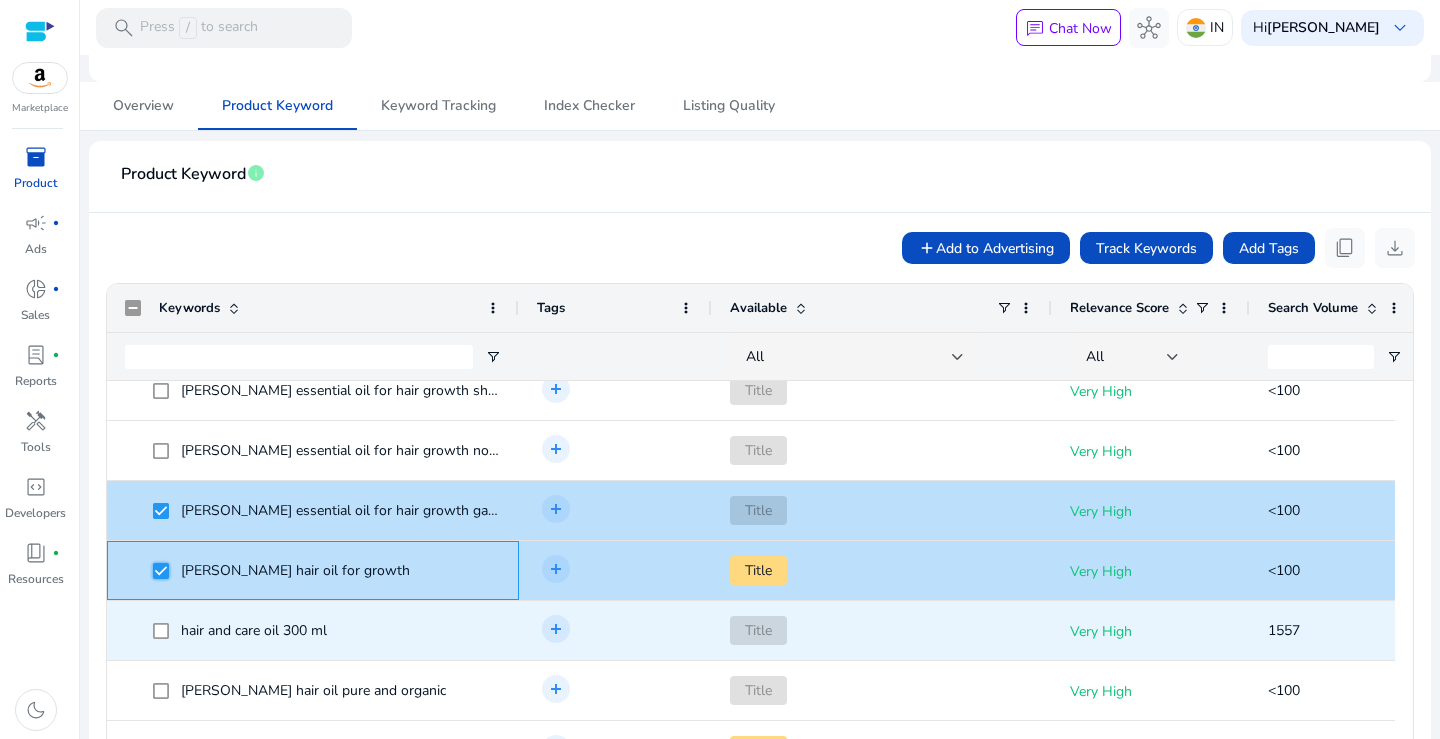 scroll, scrollTop: 605, scrollLeft: 0, axis: vertical 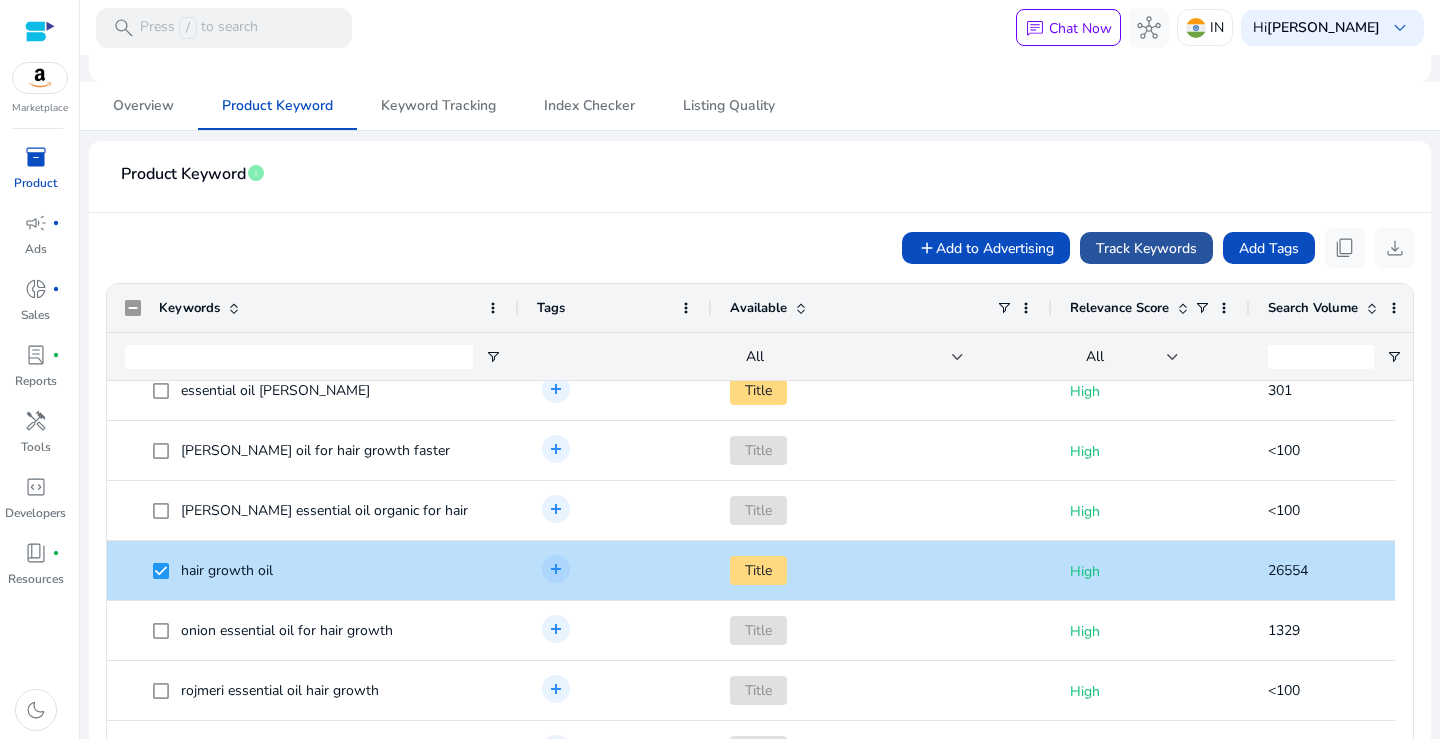 click on "Track Keywords" 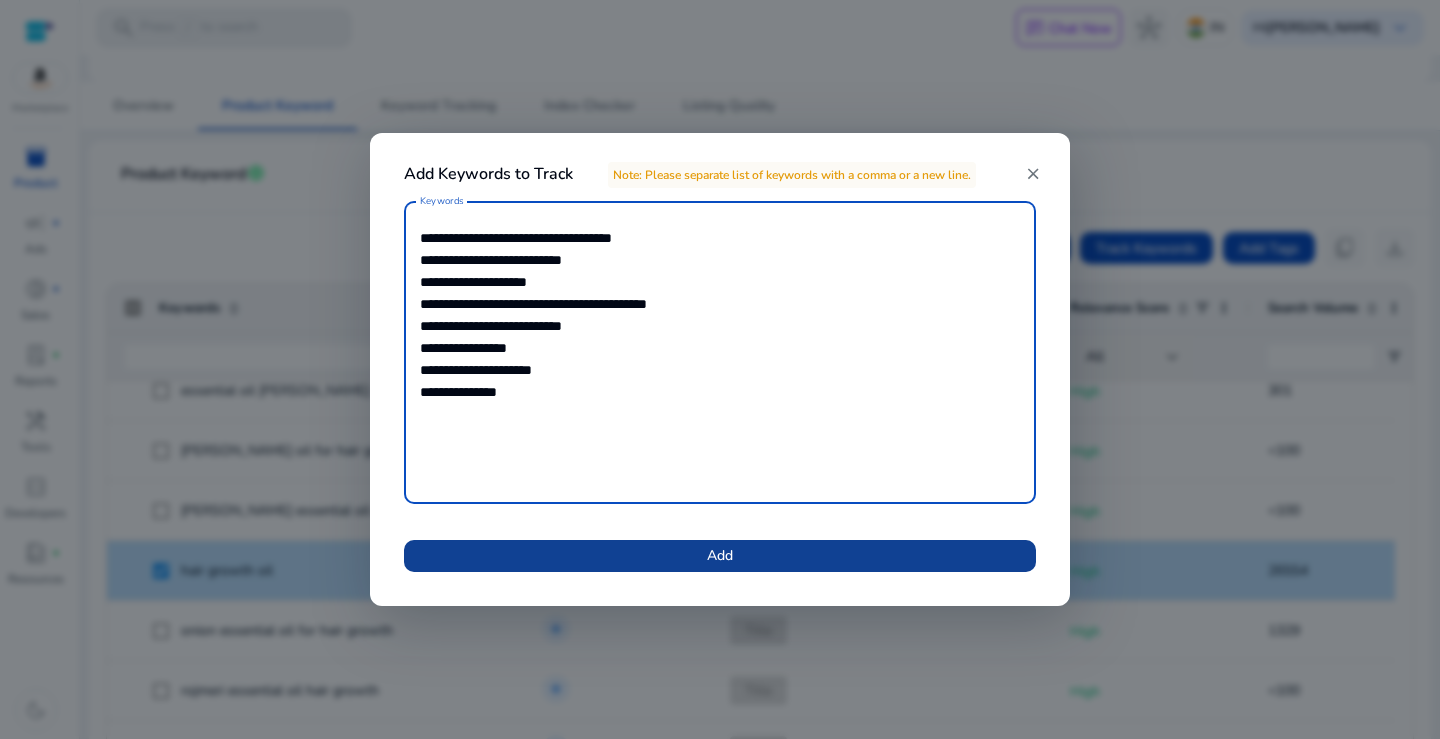 click at bounding box center [720, 556] 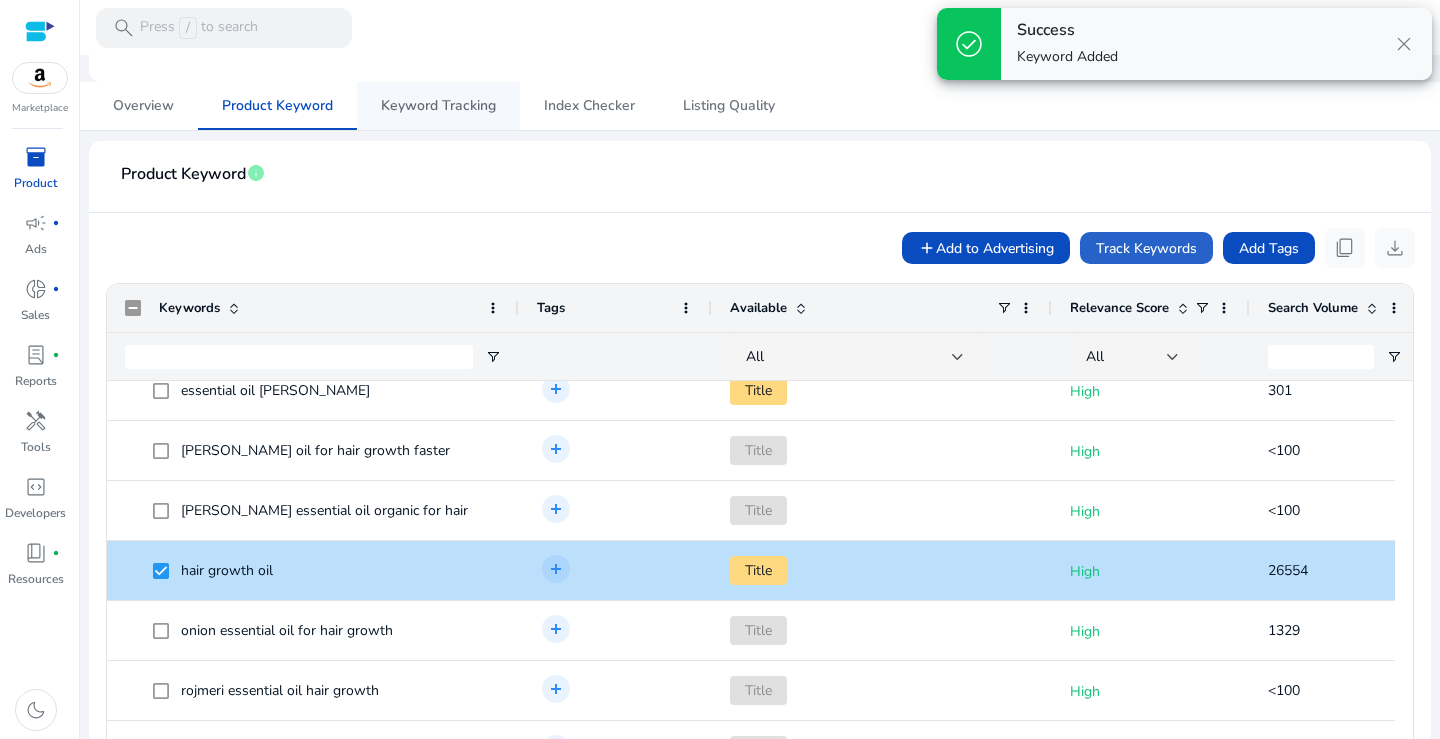 click on "Keyword Tracking" at bounding box center [438, 106] 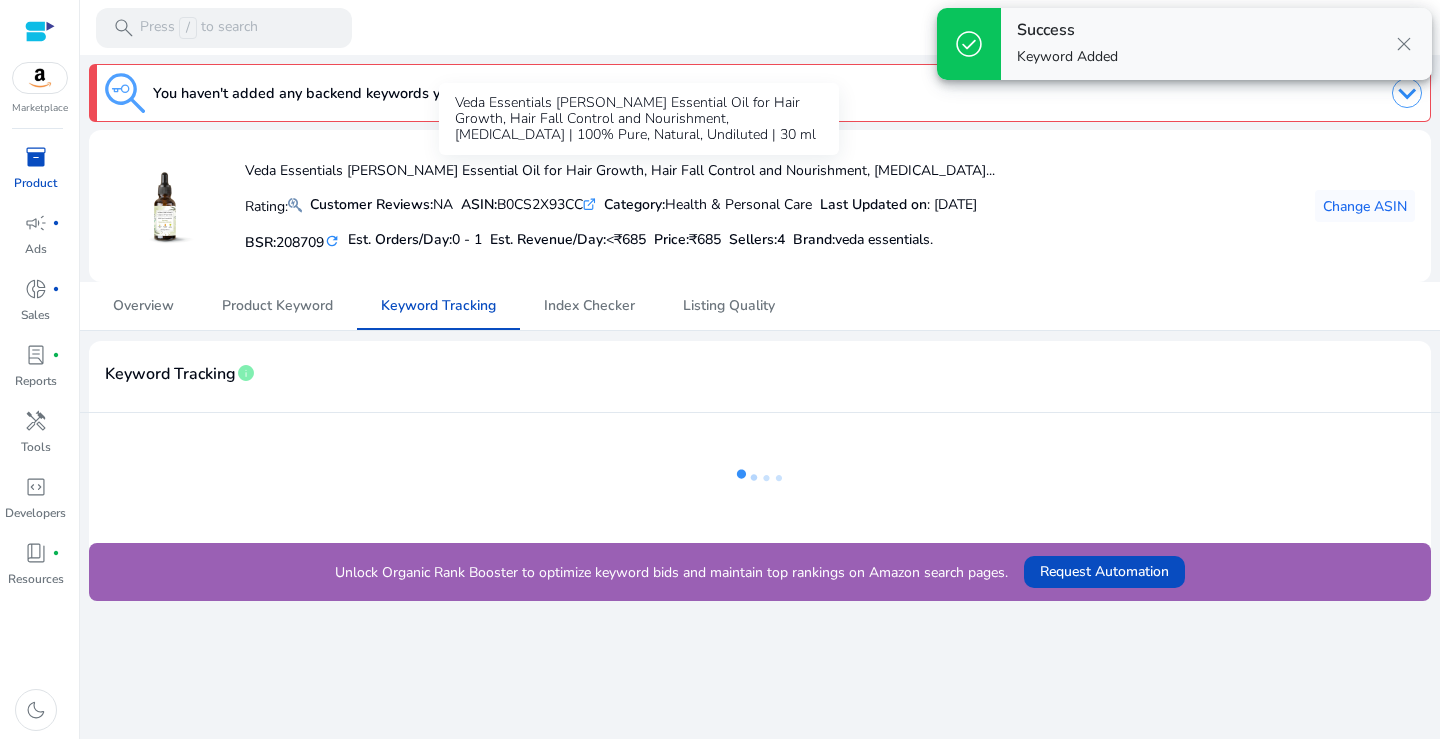 scroll, scrollTop: 0, scrollLeft: 0, axis: both 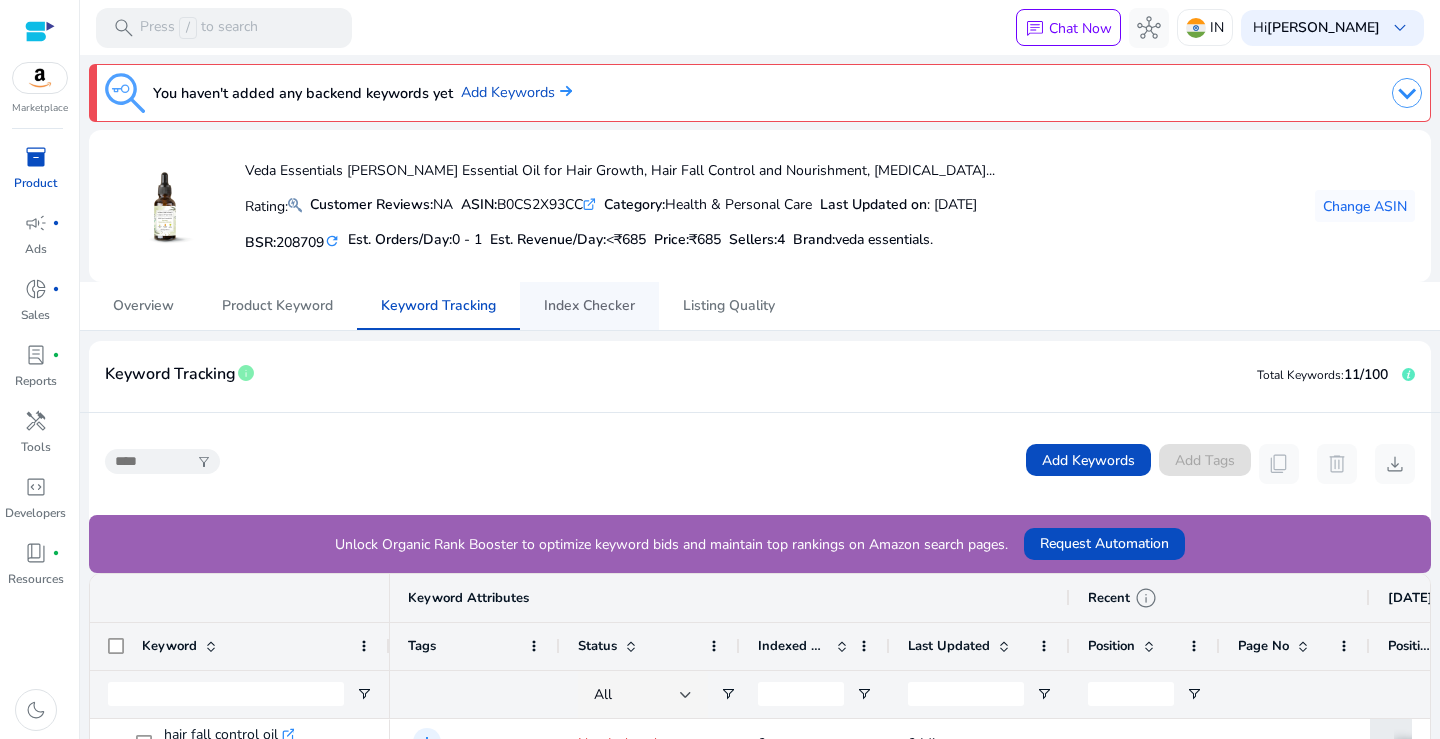 click on "Index Checker" at bounding box center (589, 306) 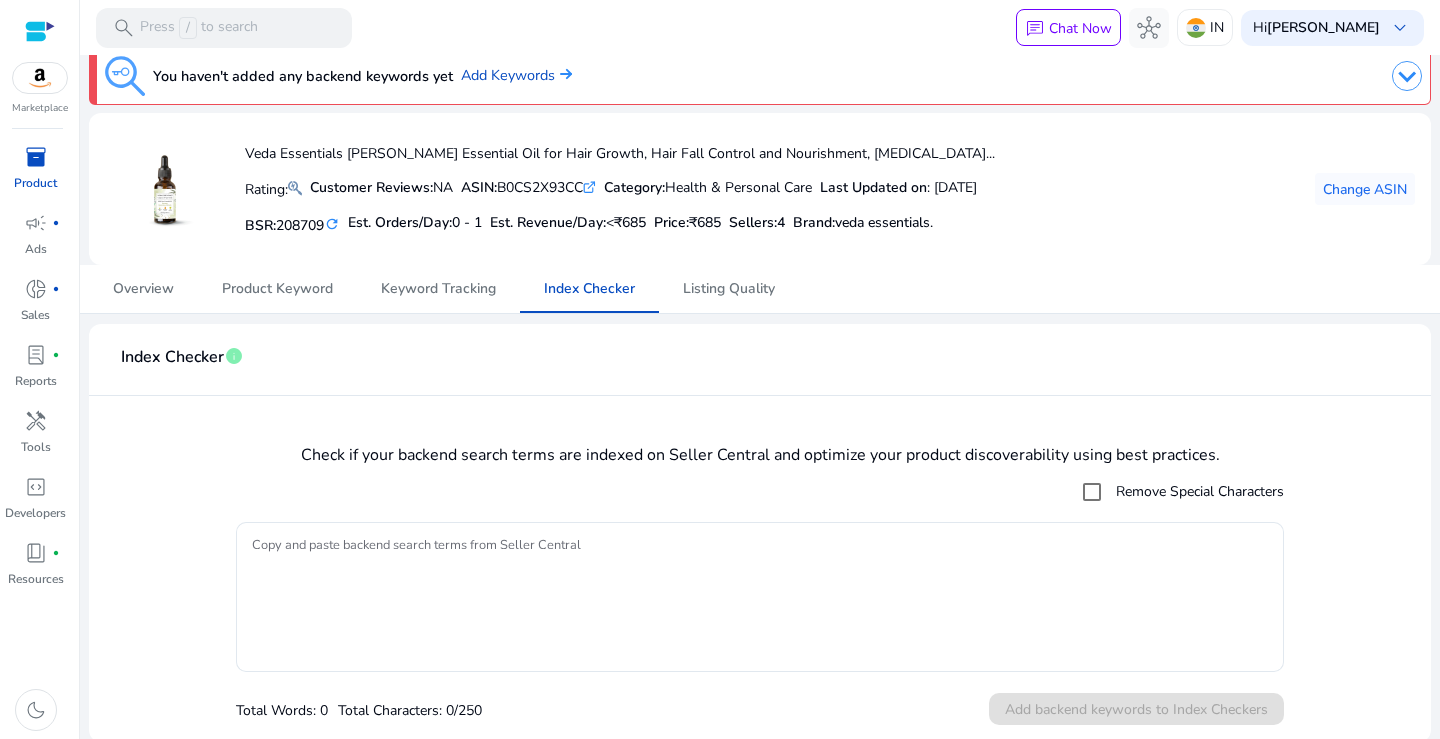 scroll, scrollTop: 21, scrollLeft: 0, axis: vertical 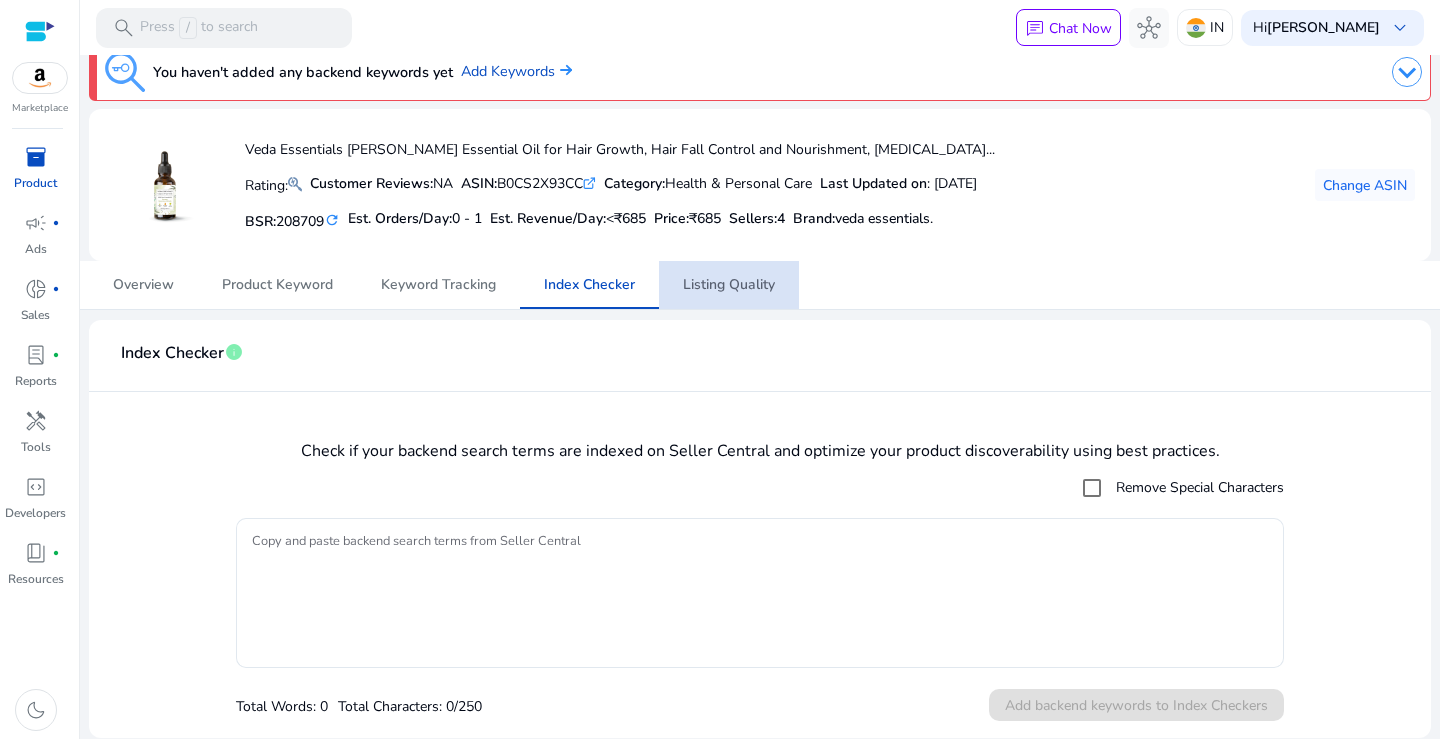 click on "Listing Quality" at bounding box center (729, 285) 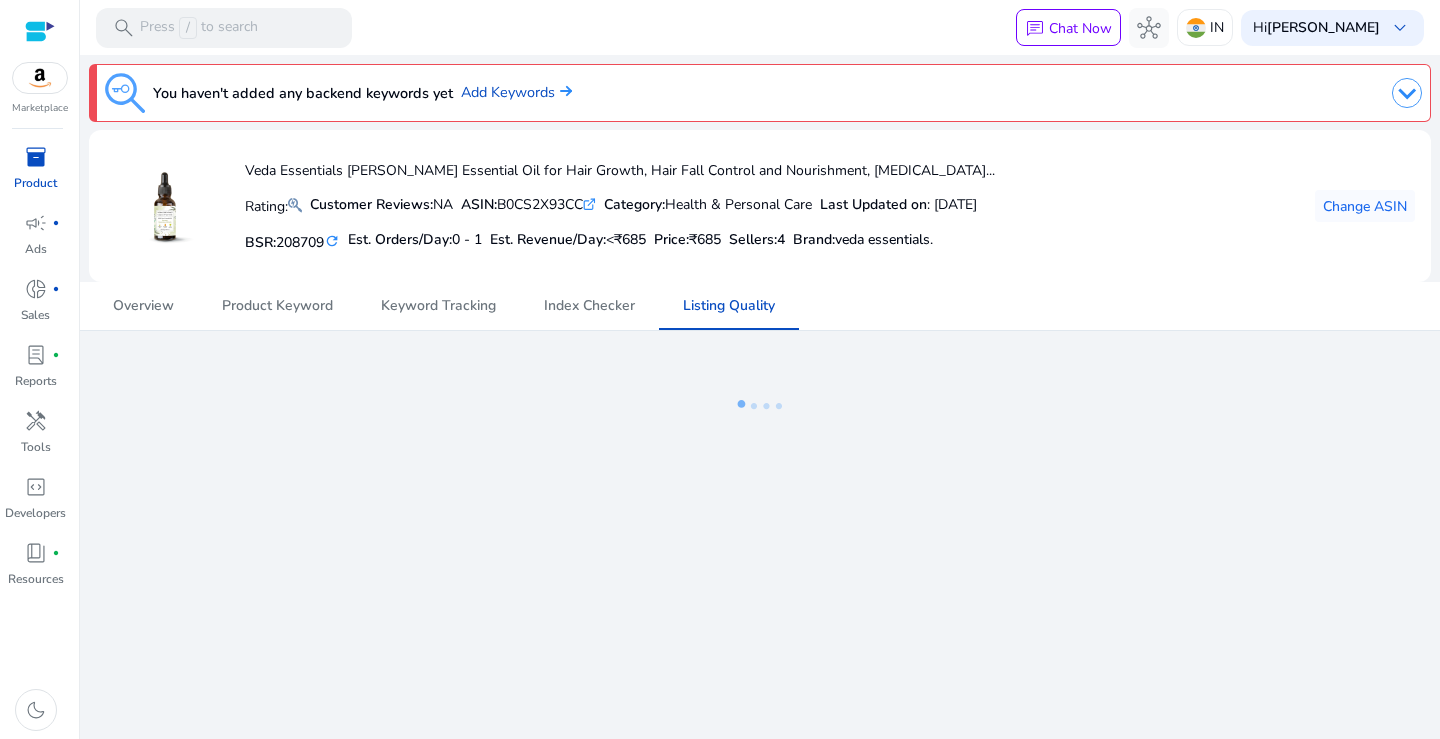 scroll, scrollTop: 0, scrollLeft: 0, axis: both 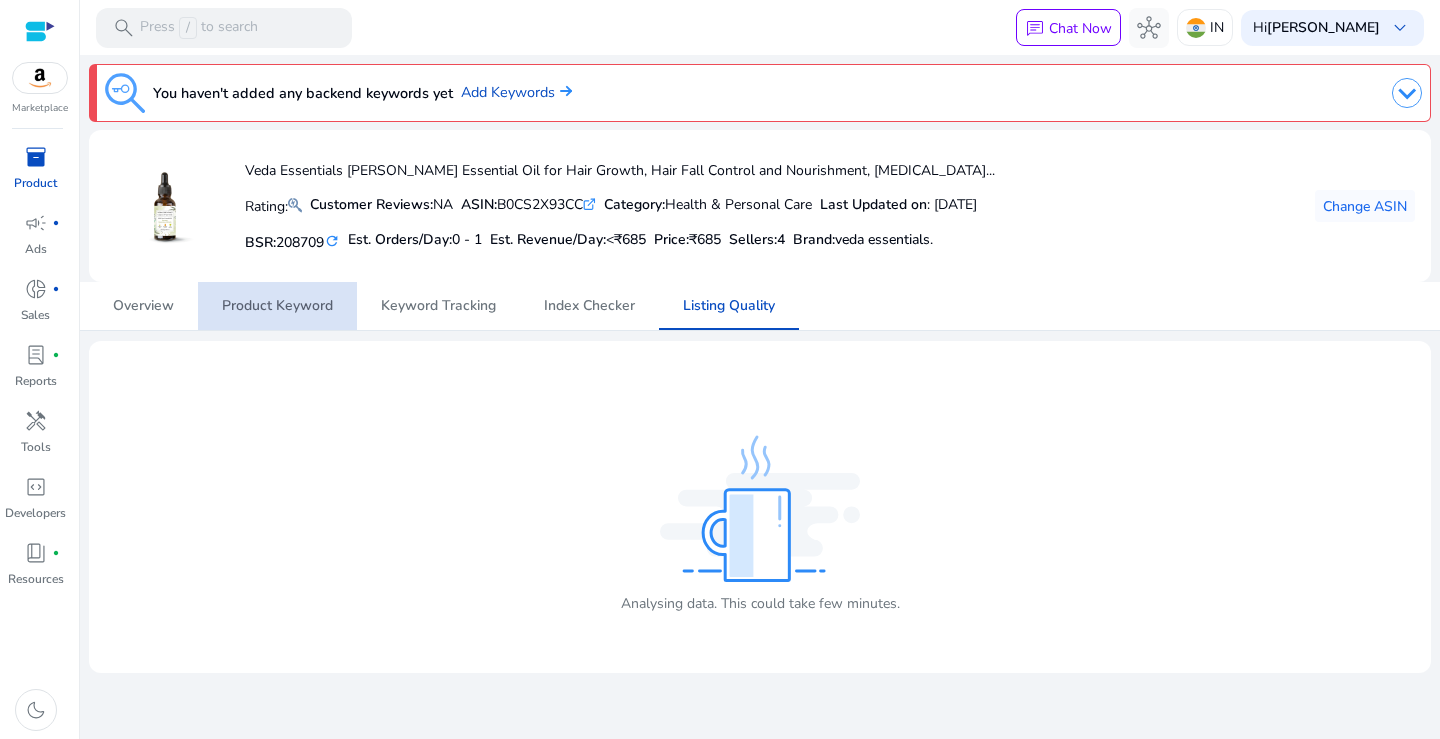 click on "Product Keyword" at bounding box center (277, 306) 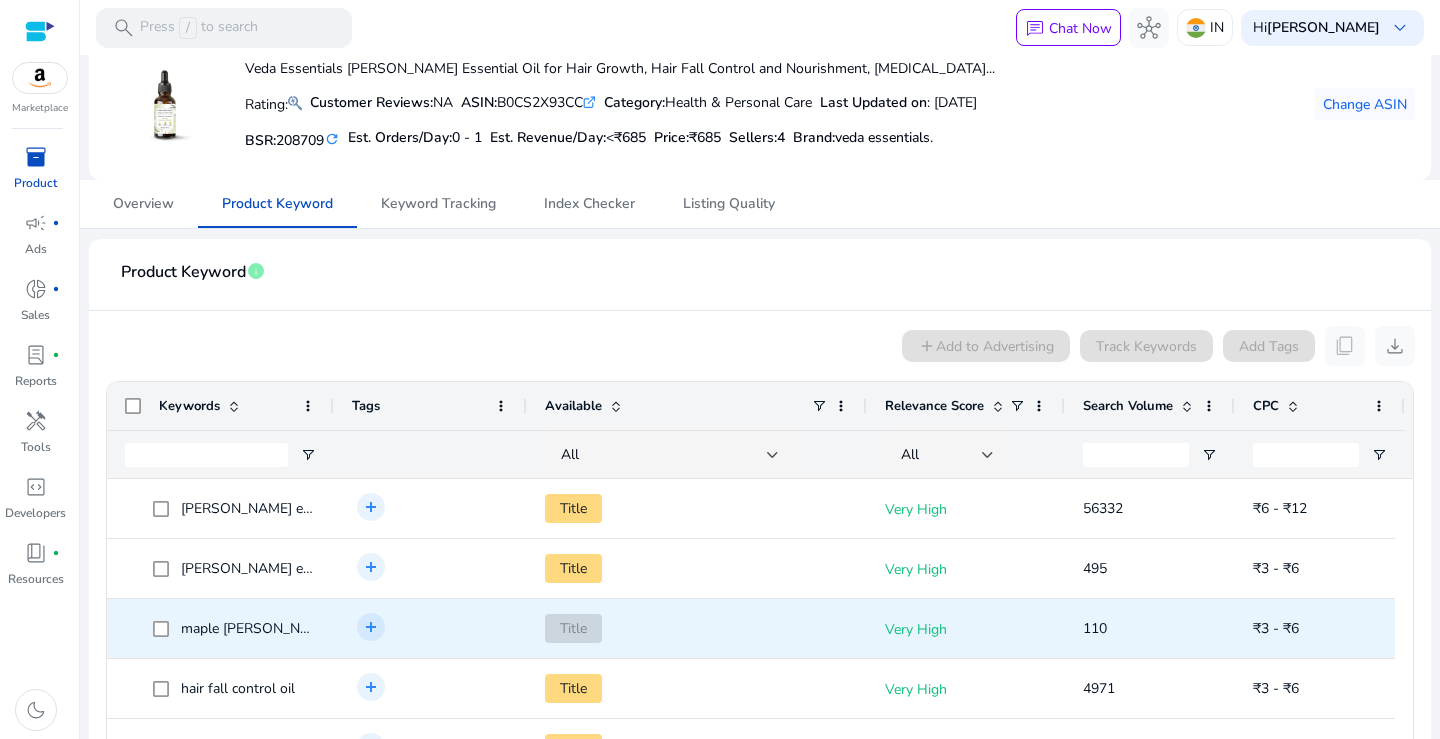 scroll, scrollTop: 0, scrollLeft: 0, axis: both 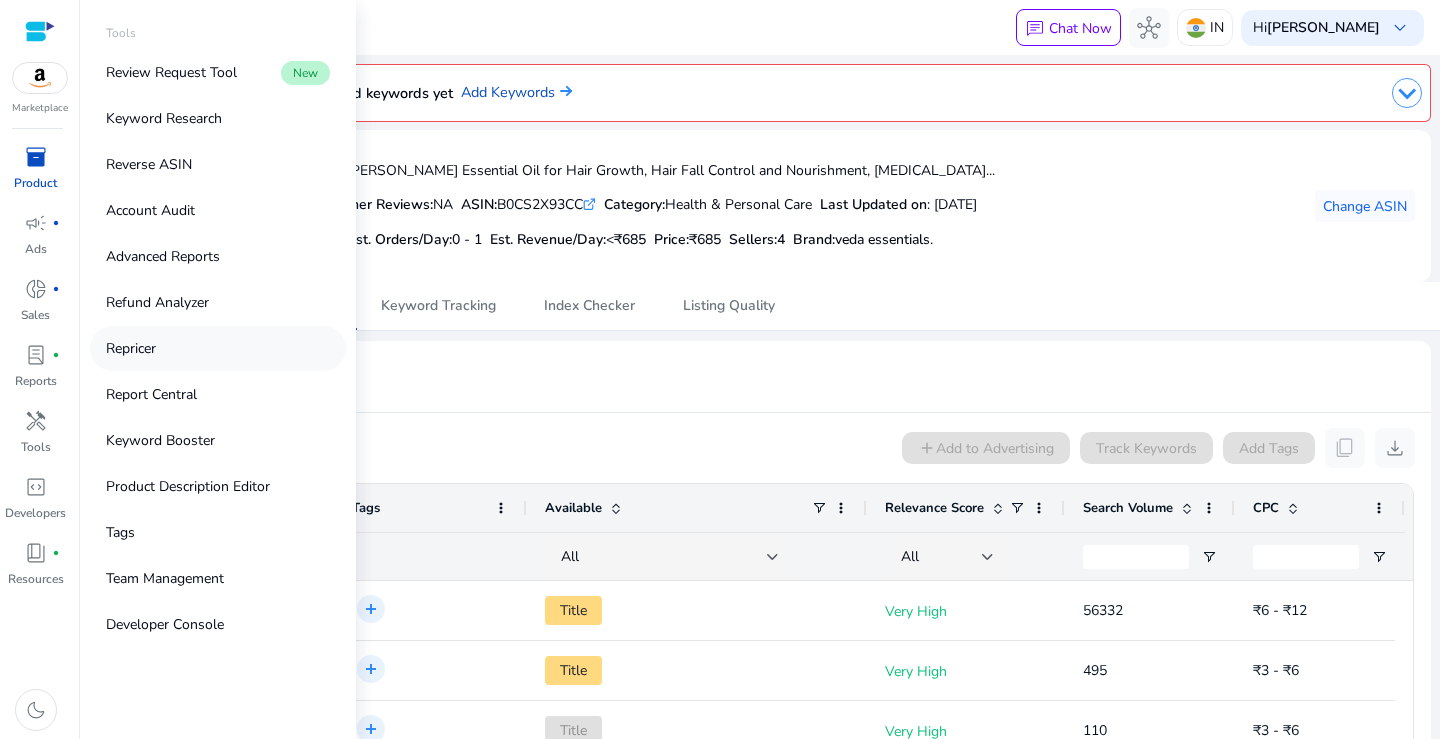 click on "Repricer" at bounding box center [131, 348] 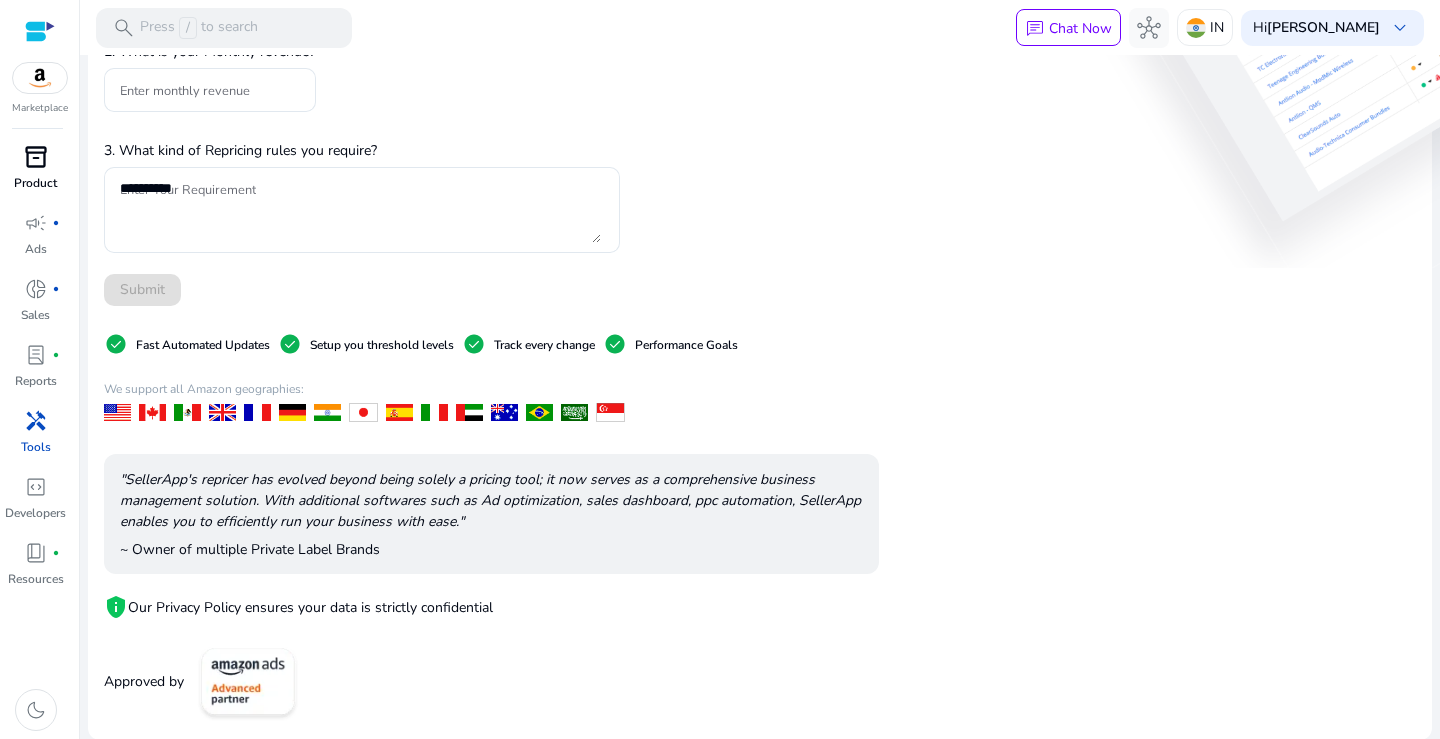 scroll, scrollTop: 506, scrollLeft: 0, axis: vertical 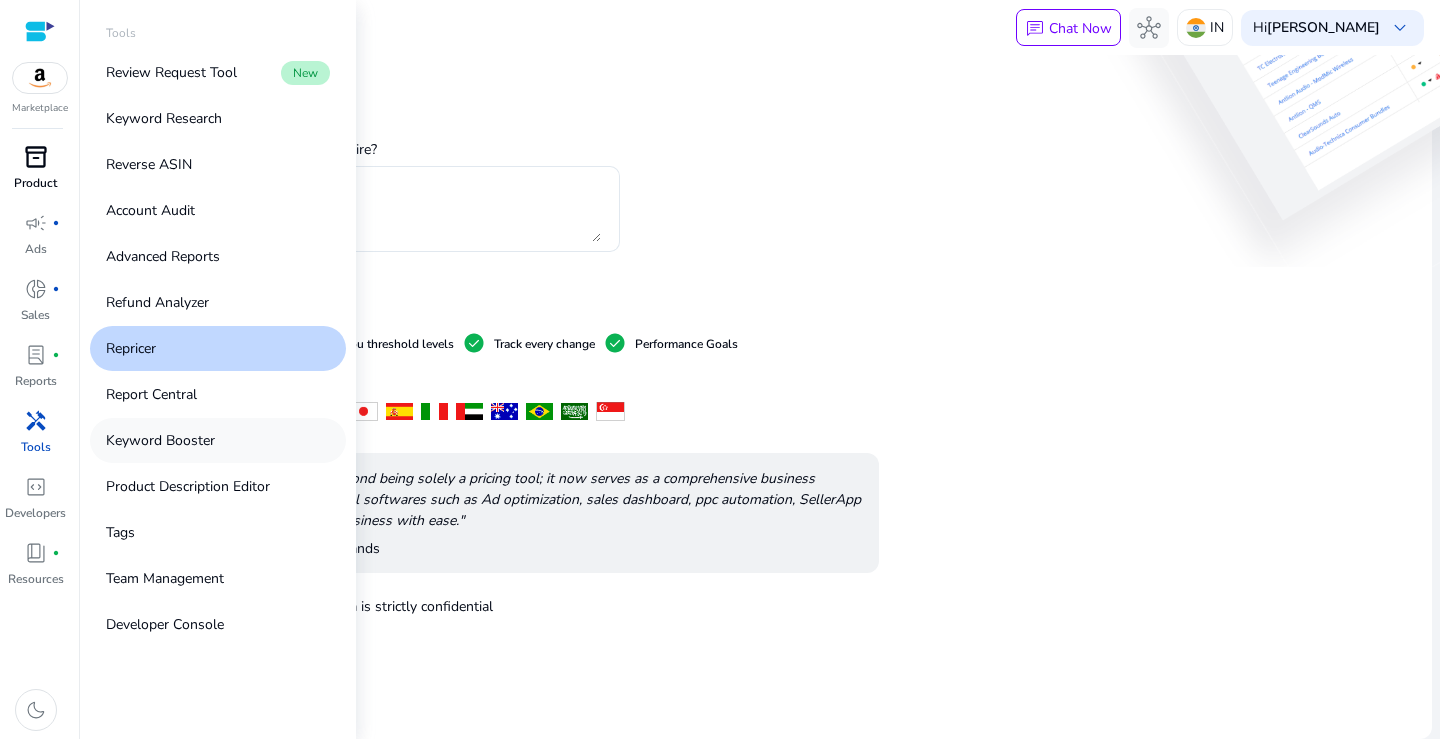 click on "Keyword Booster" at bounding box center [160, 440] 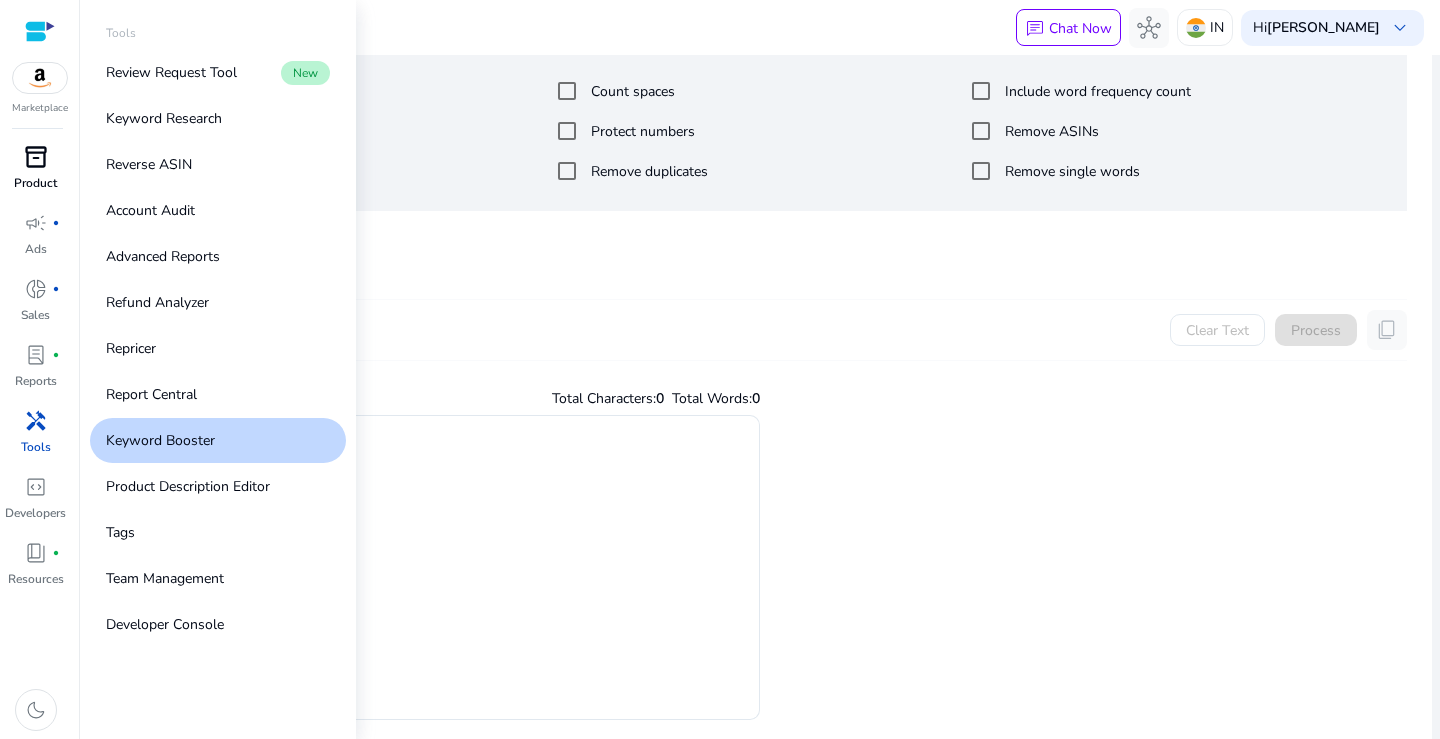 scroll, scrollTop: 0, scrollLeft: 0, axis: both 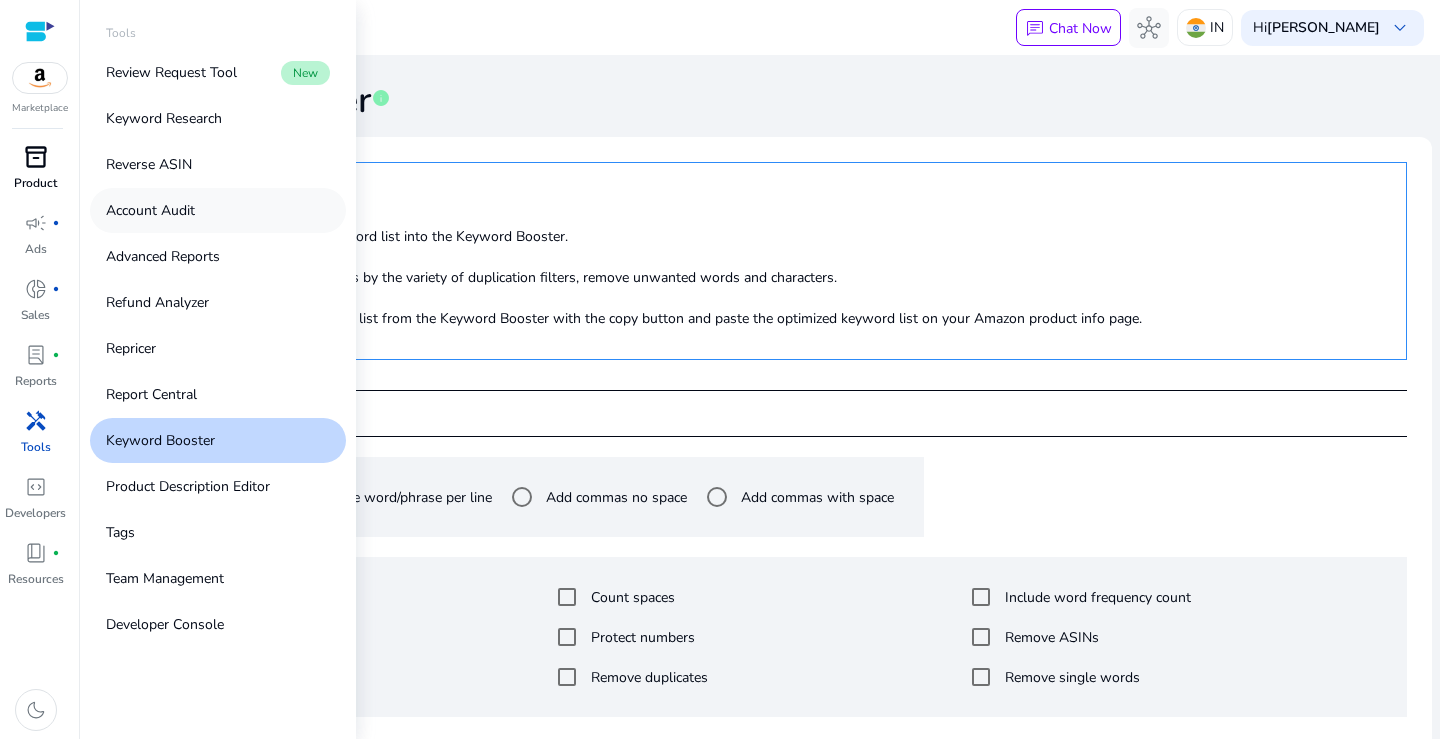 click on "Account Audit" at bounding box center (150, 210) 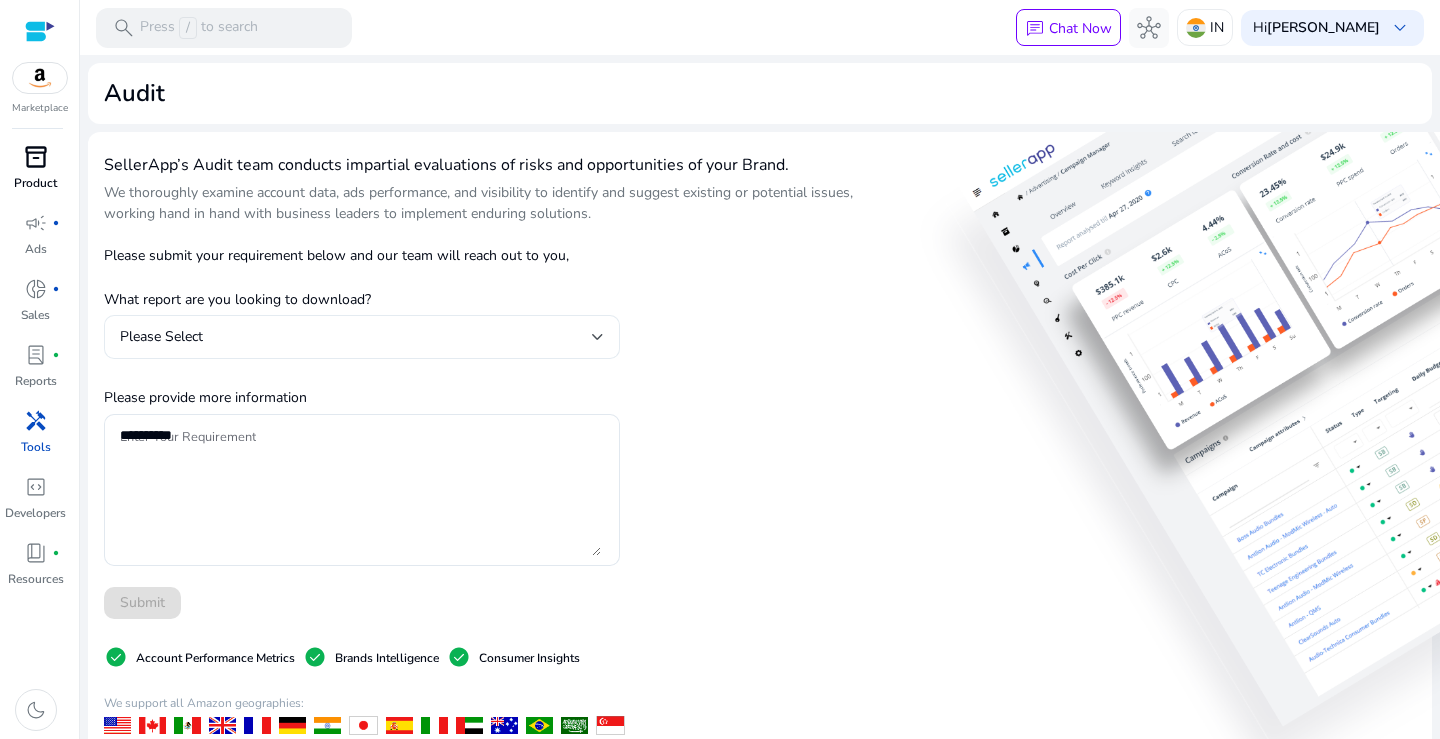 click on "Please Select" 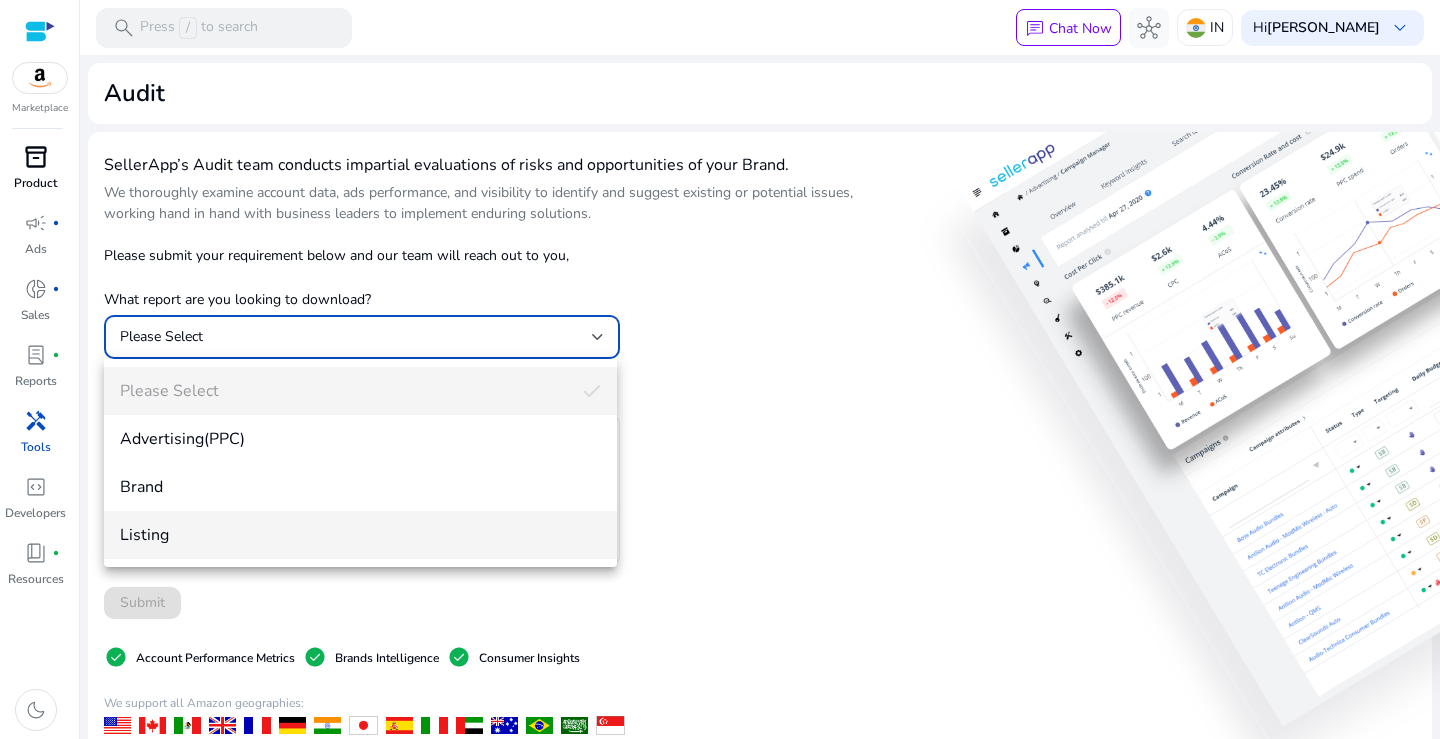 click on "Listing" at bounding box center [360, 535] 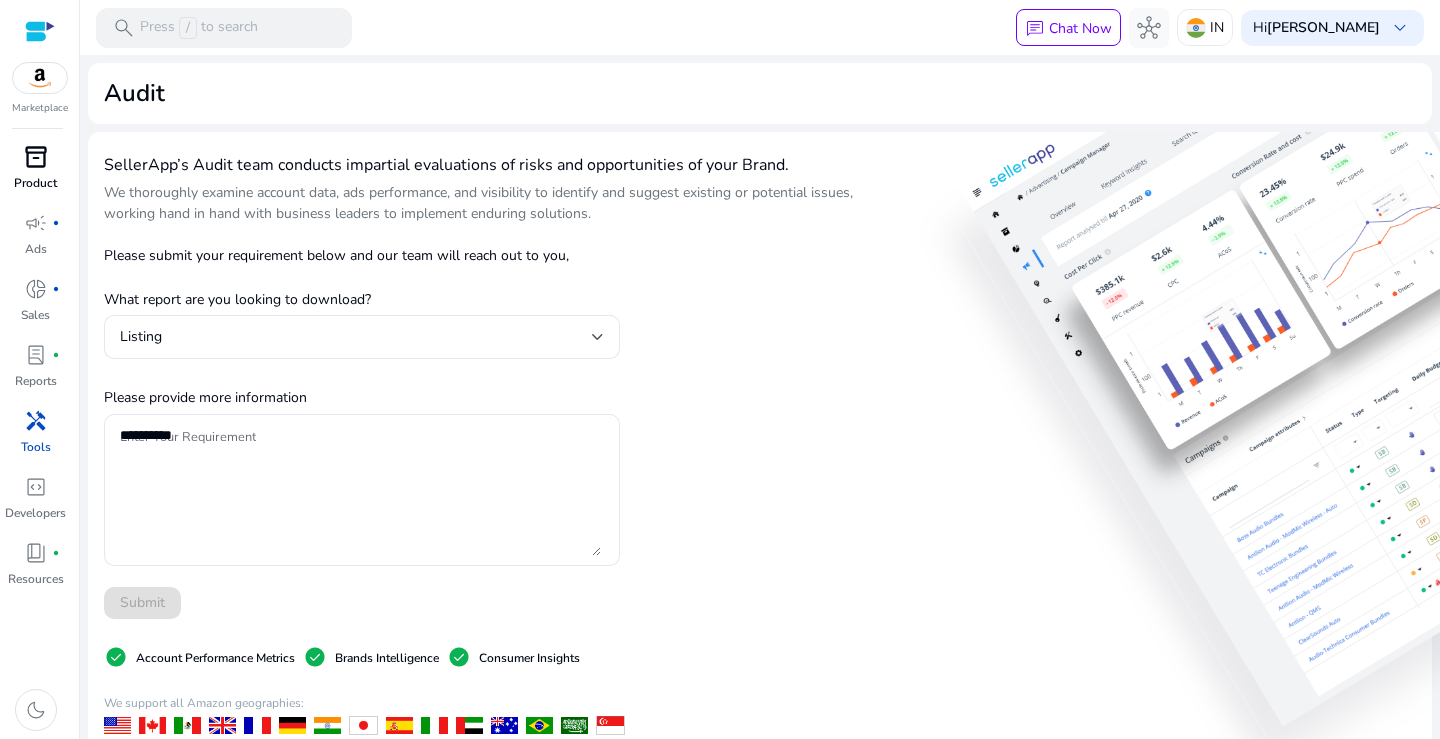 click at bounding box center [40, 78] 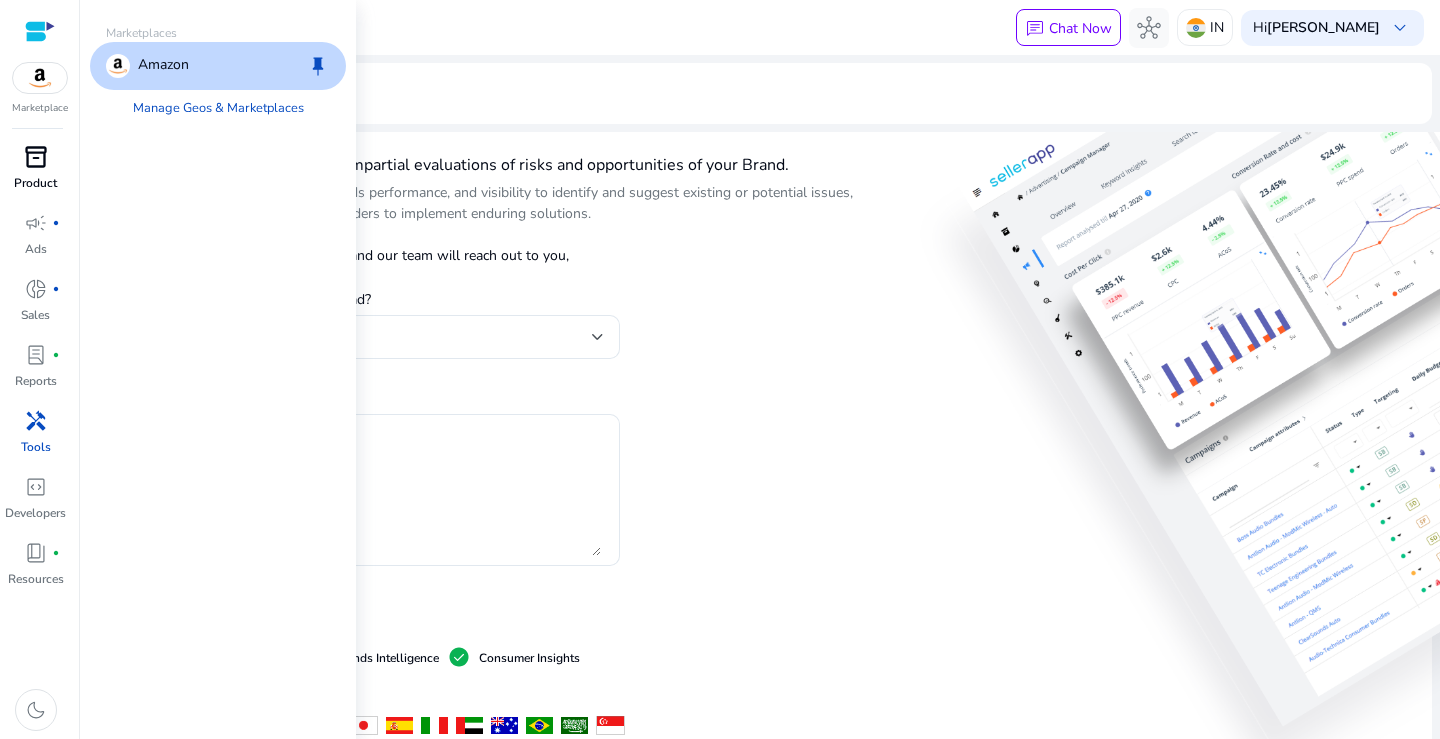 click on "Product" at bounding box center (35, 183) 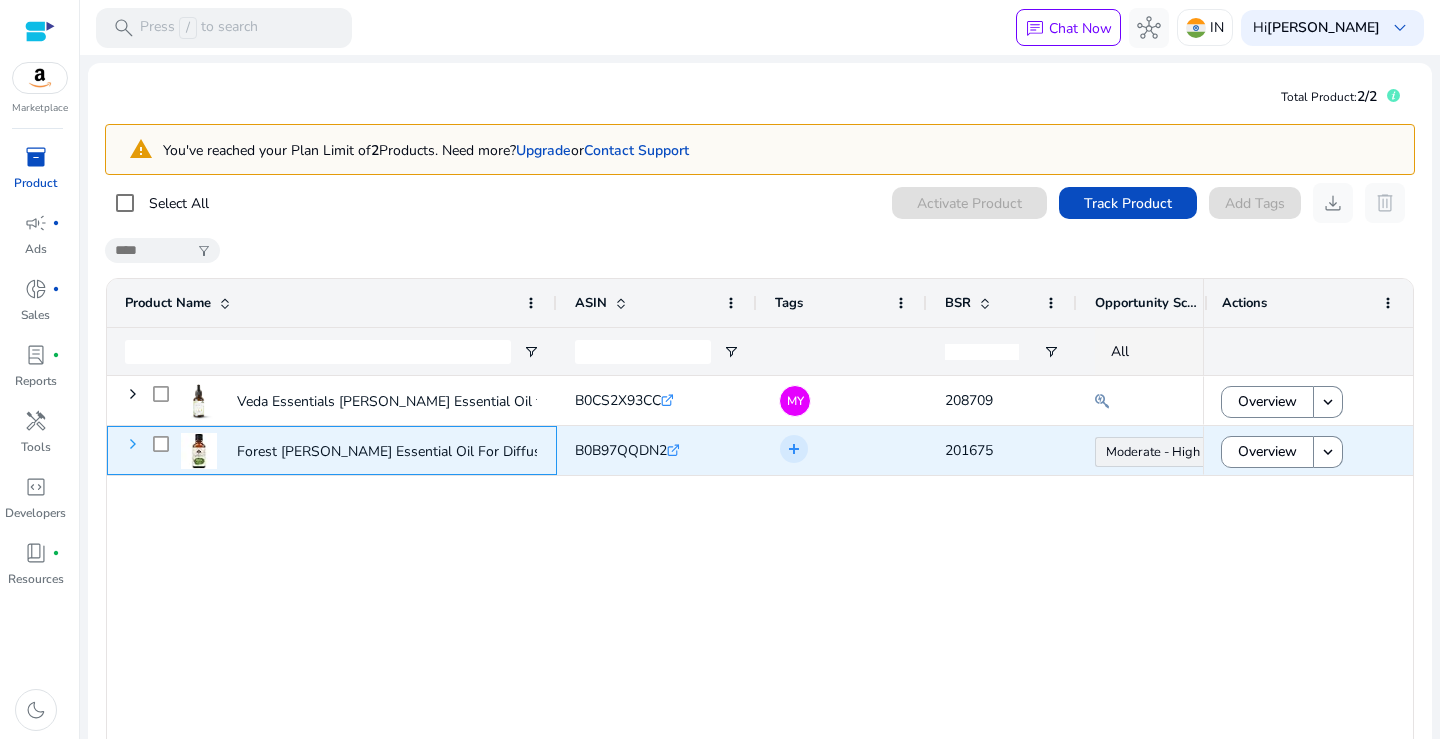 click 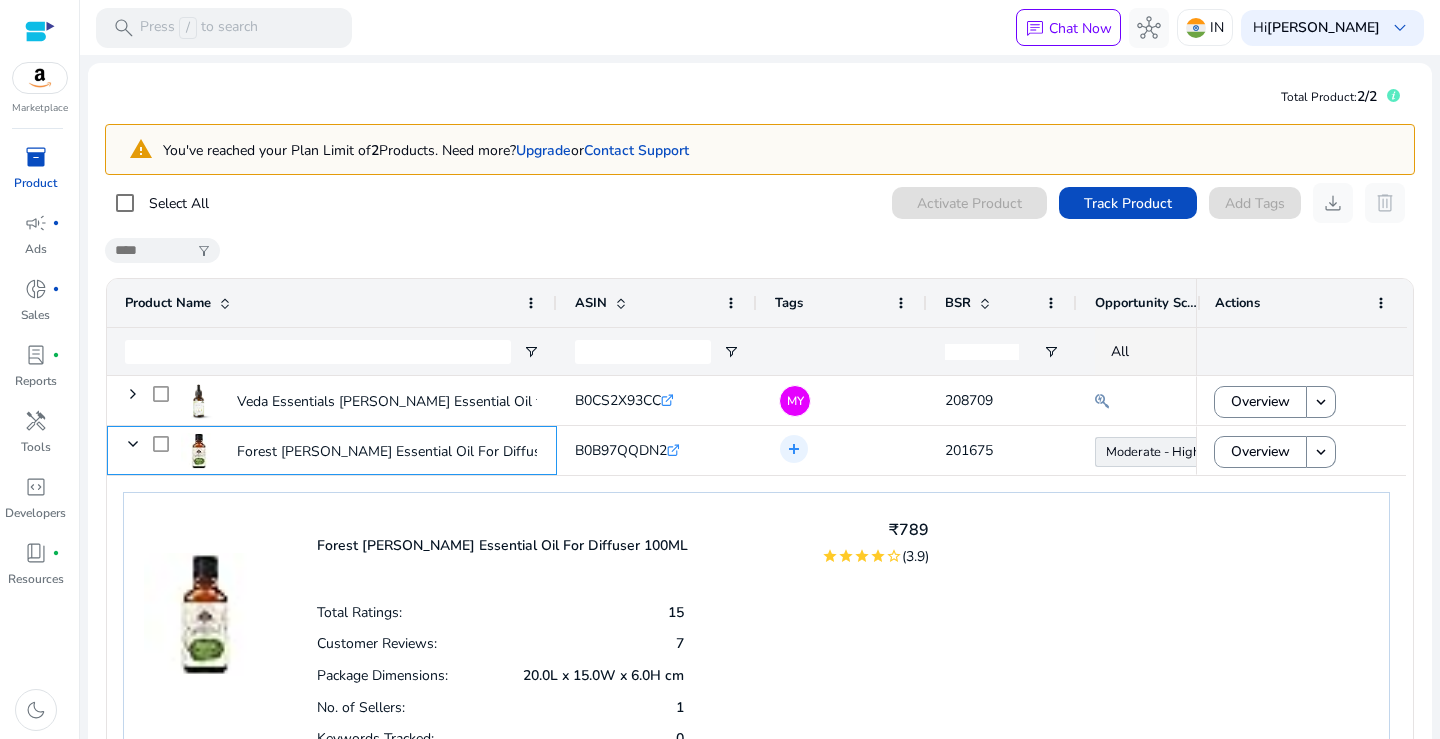 scroll, scrollTop: 35, scrollLeft: 0, axis: vertical 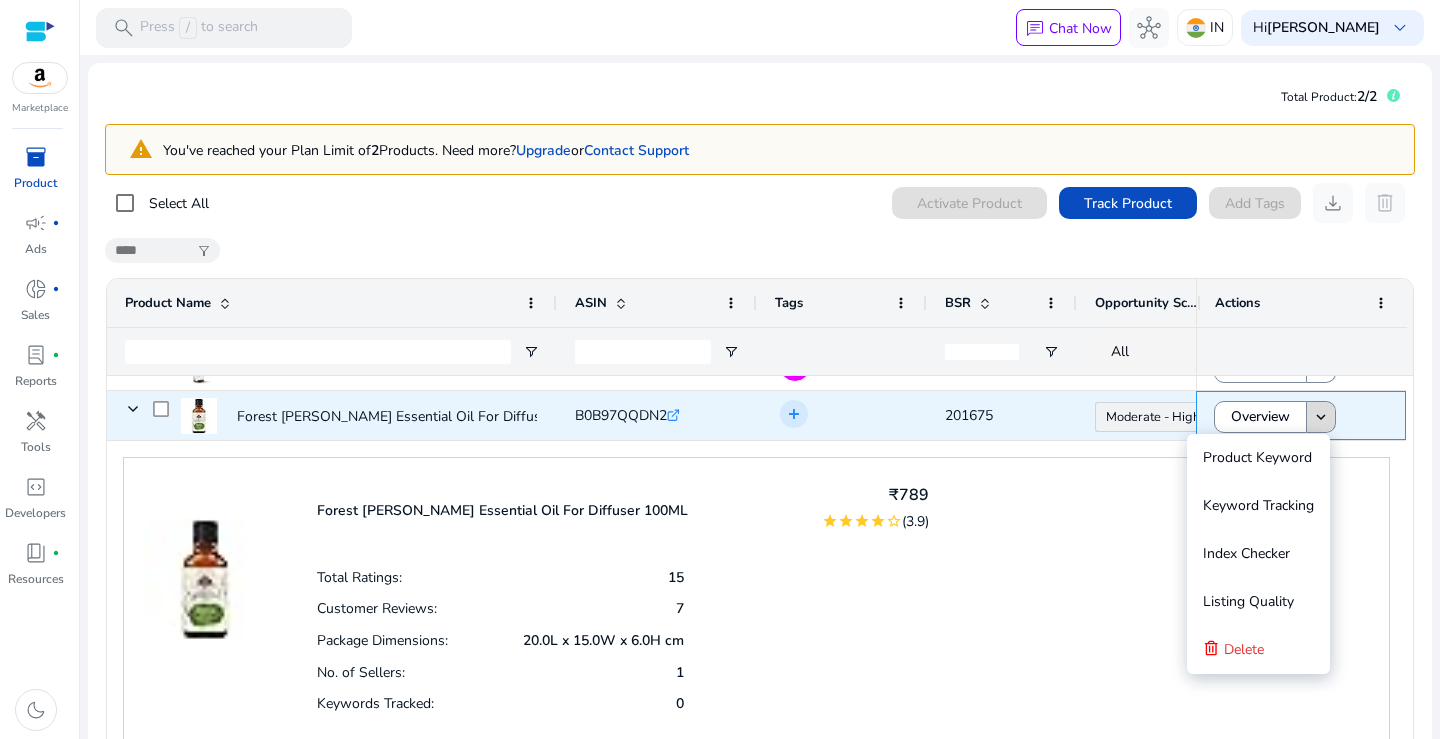 click on "keyboard_arrow_down" 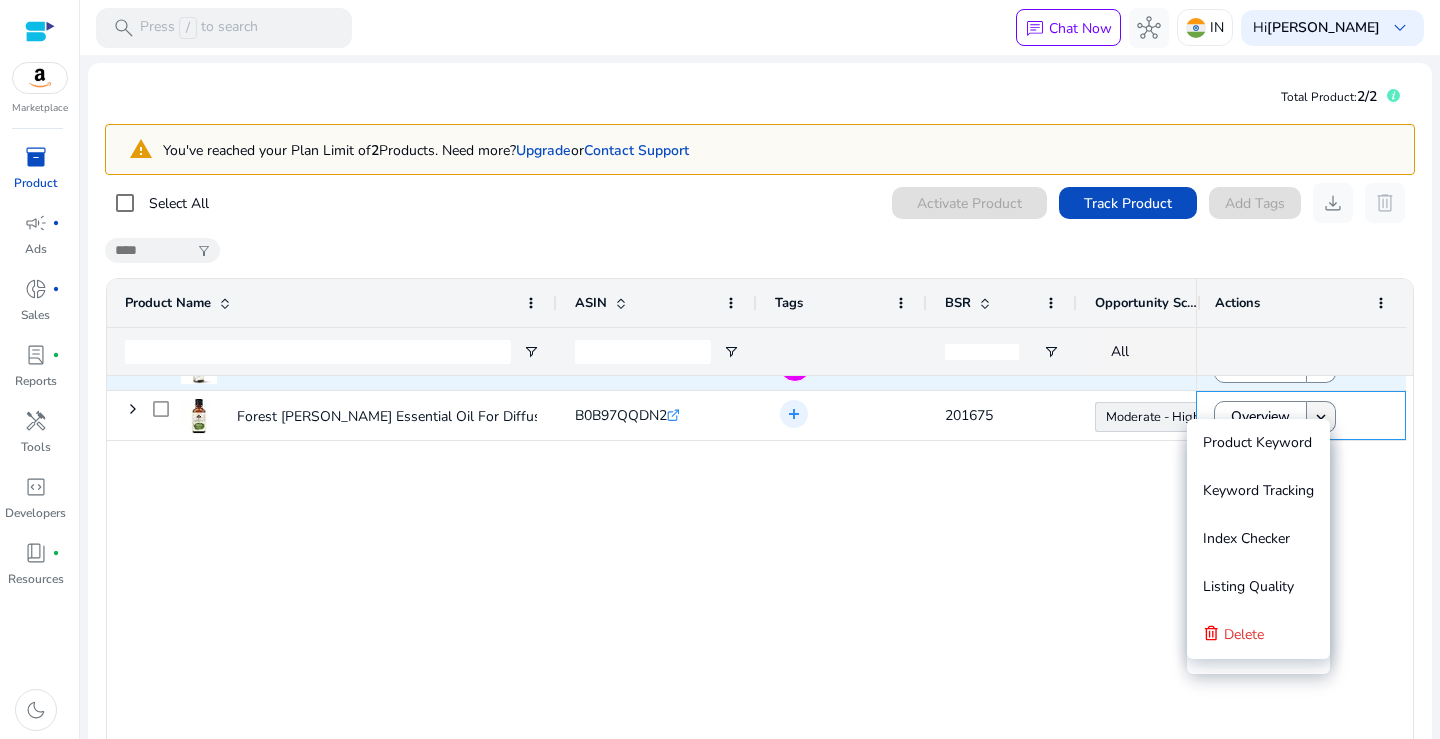 scroll, scrollTop: 0, scrollLeft: 0, axis: both 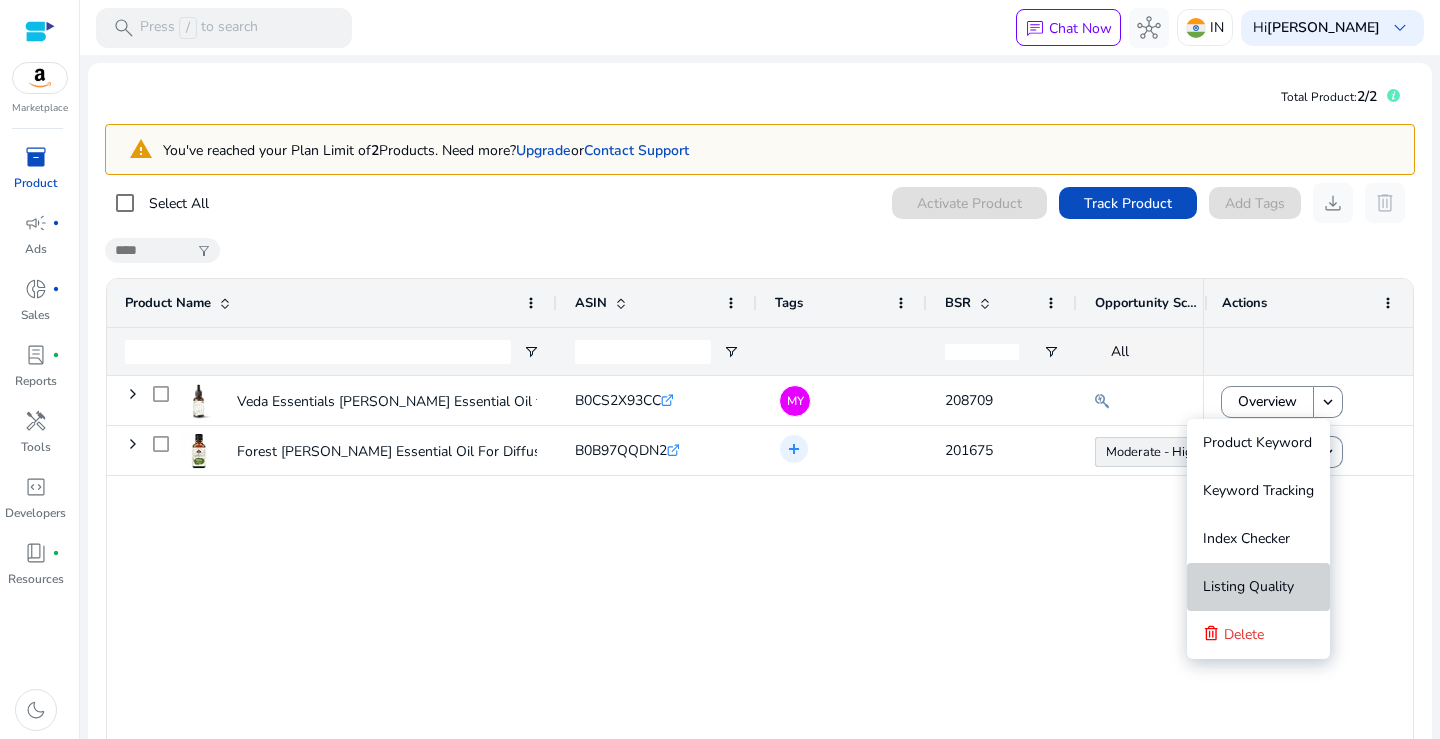 click on "Listing Quality" at bounding box center (1248, 586) 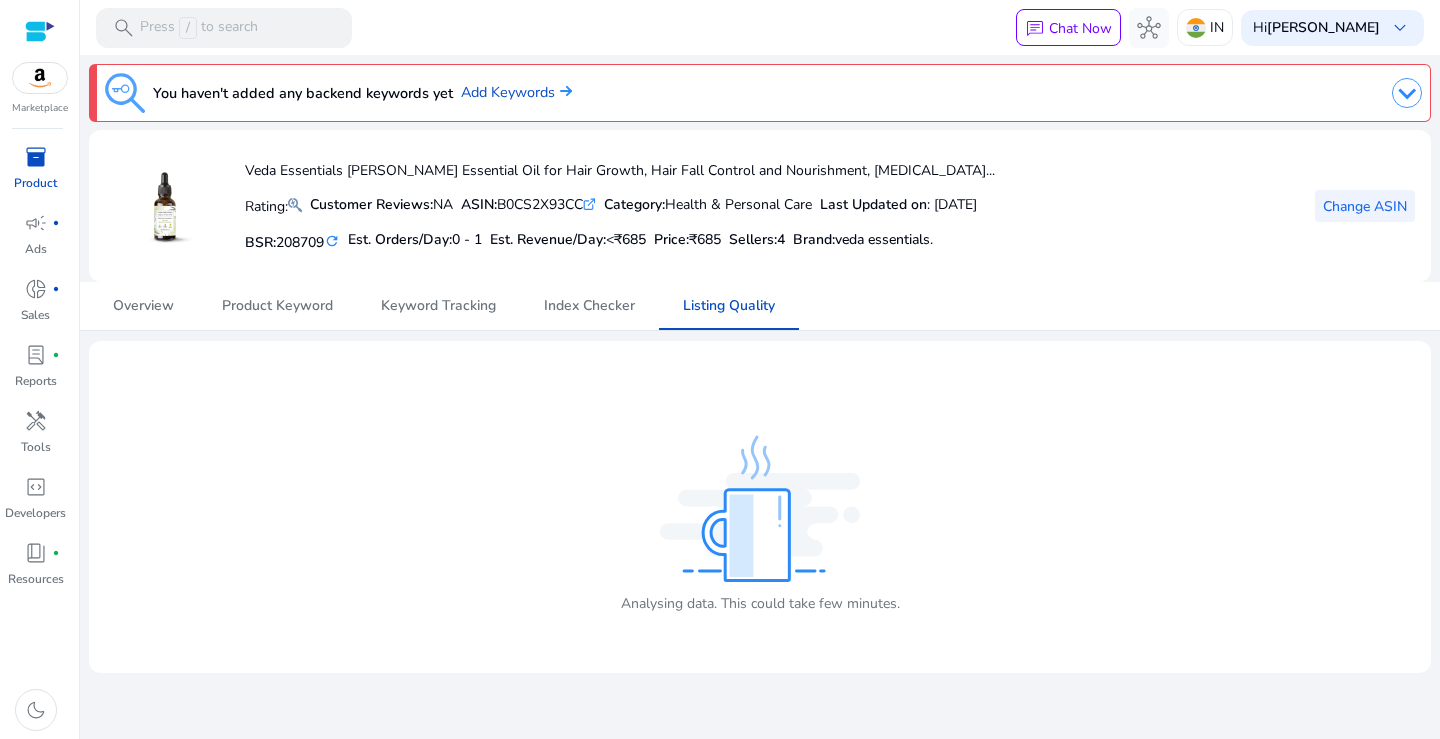 click on "Change ASIN" 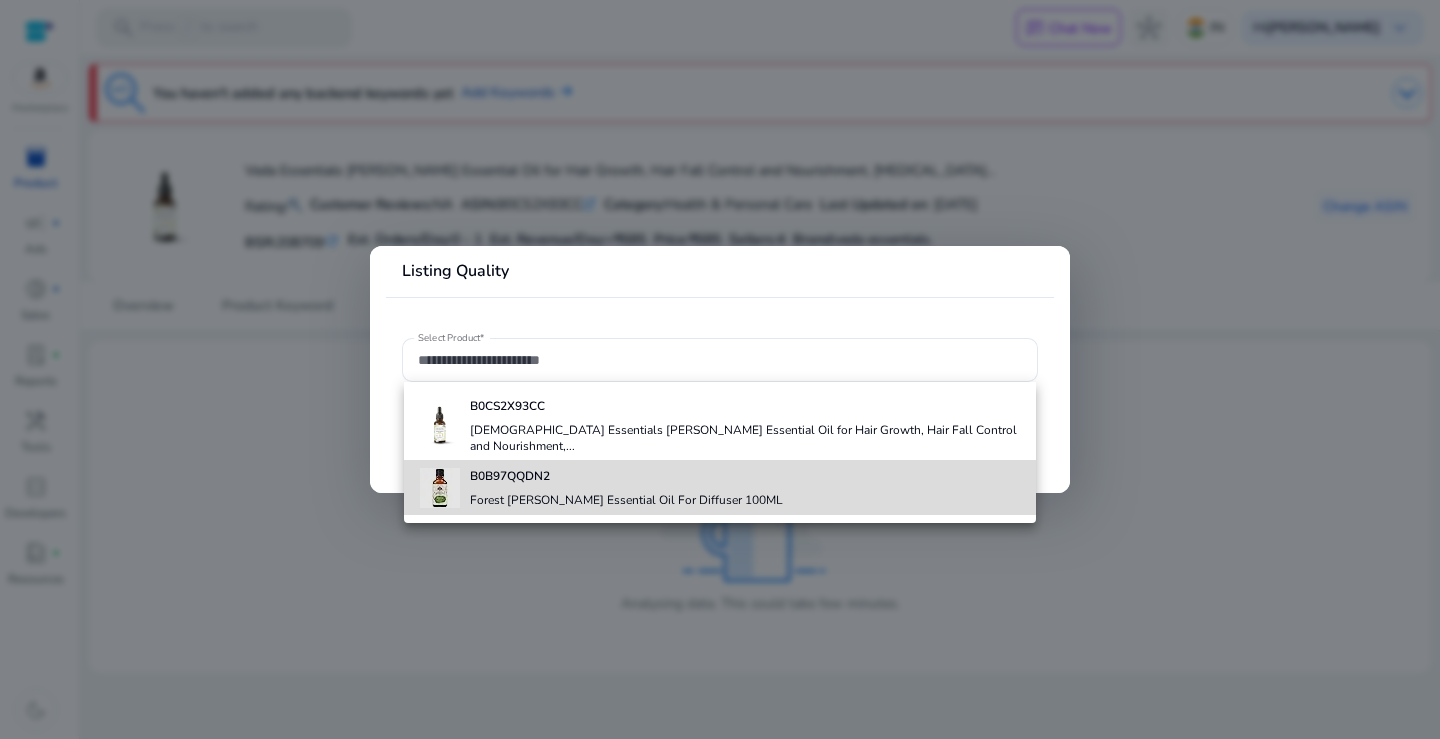 click on "Forest [PERSON_NAME] Essential Oil For Diffuser 100ML" at bounding box center [626, 500] 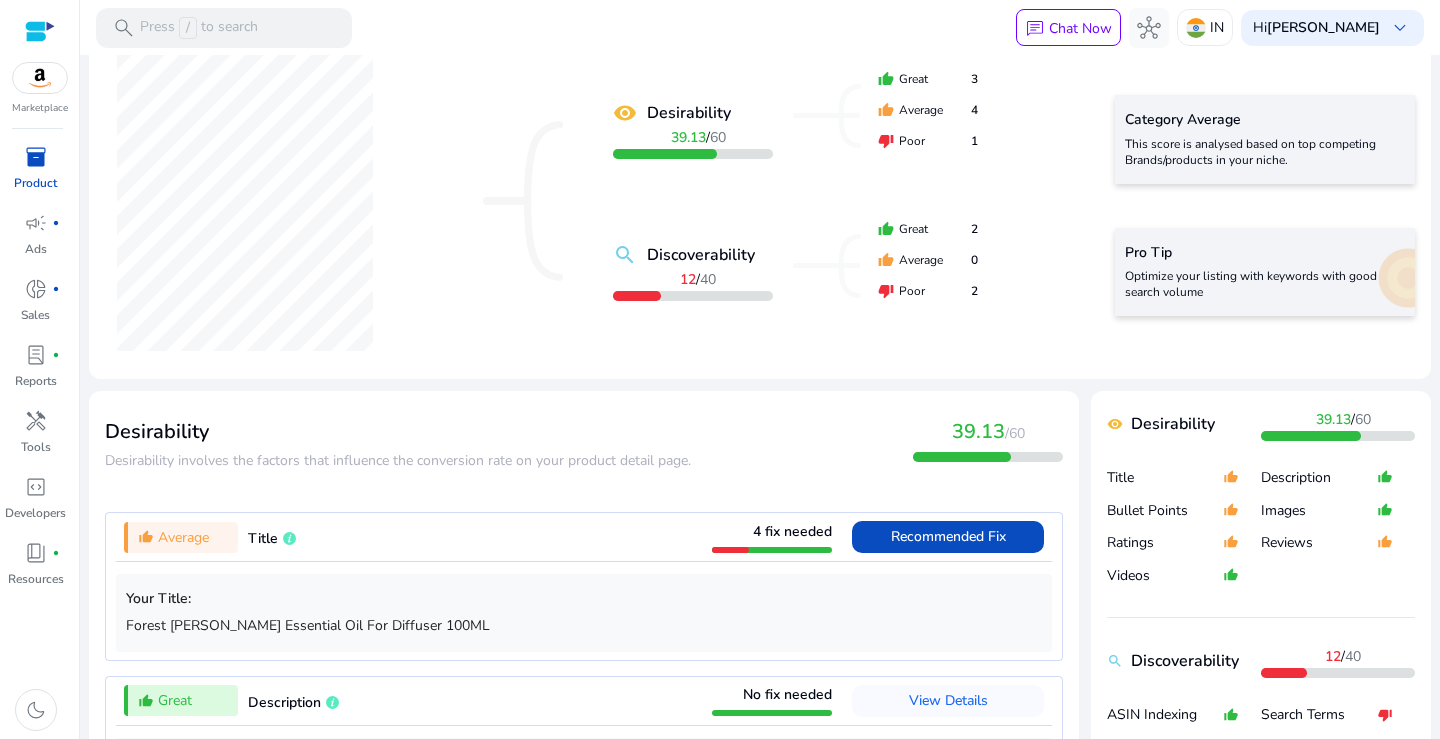 scroll, scrollTop: 400, scrollLeft: 0, axis: vertical 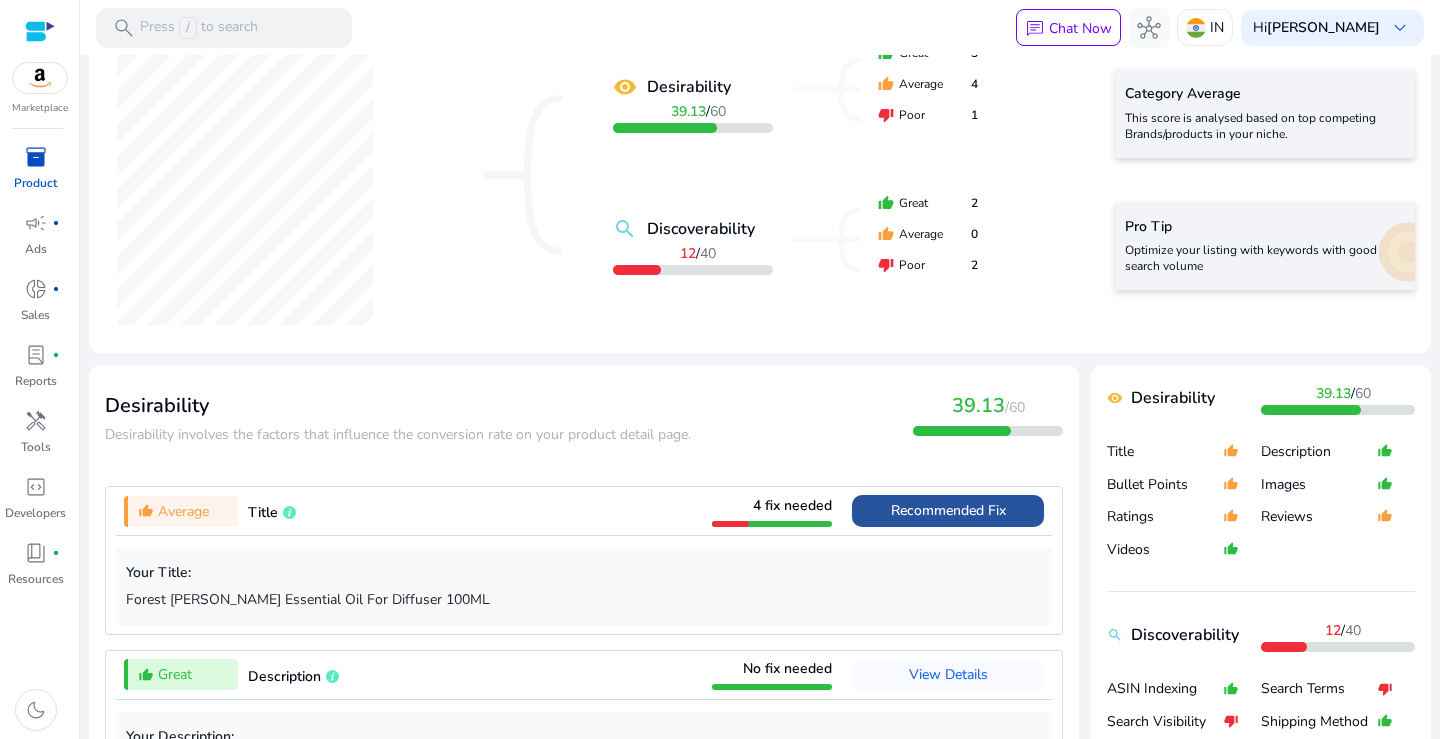 click on "Recommended Fix" at bounding box center (948, 510) 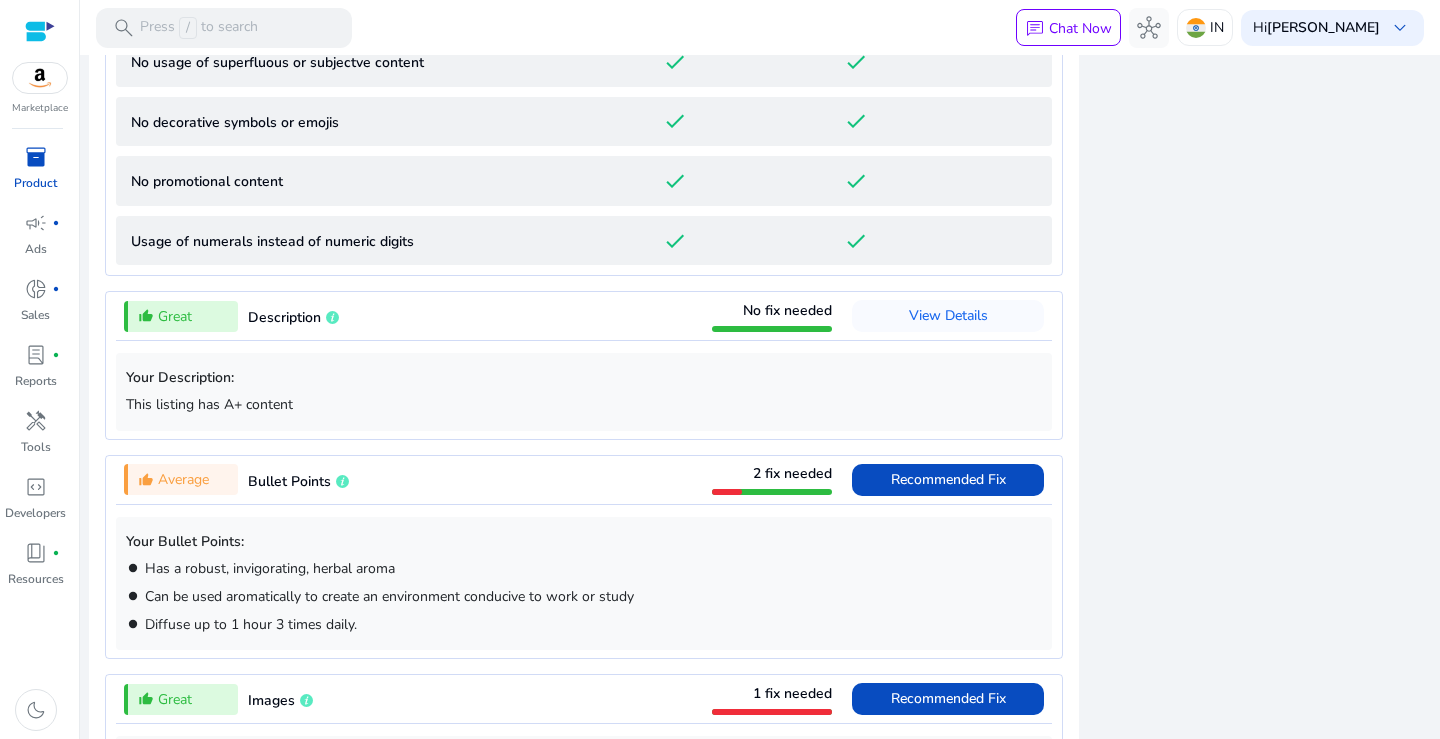 scroll, scrollTop: 1586, scrollLeft: 0, axis: vertical 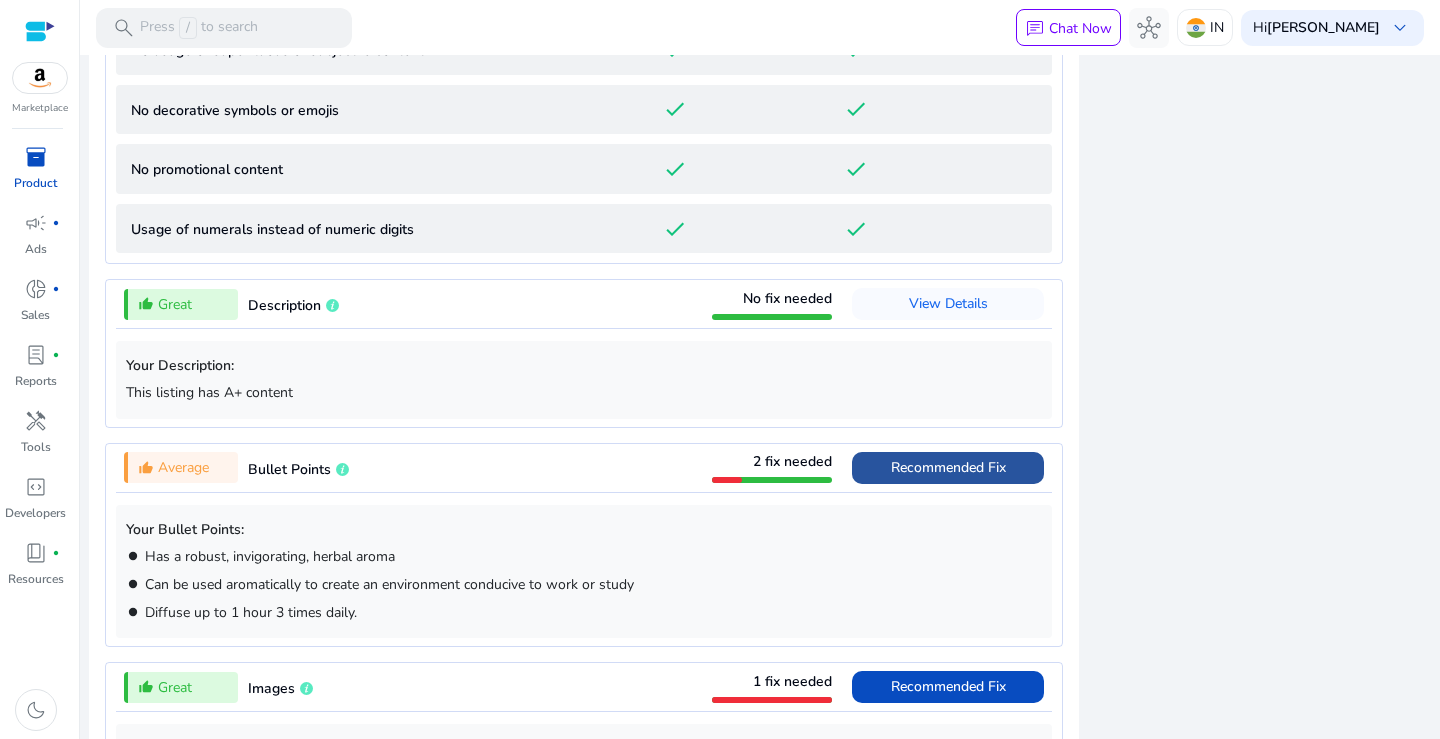 click on "Recommended Fix" at bounding box center [948, 467] 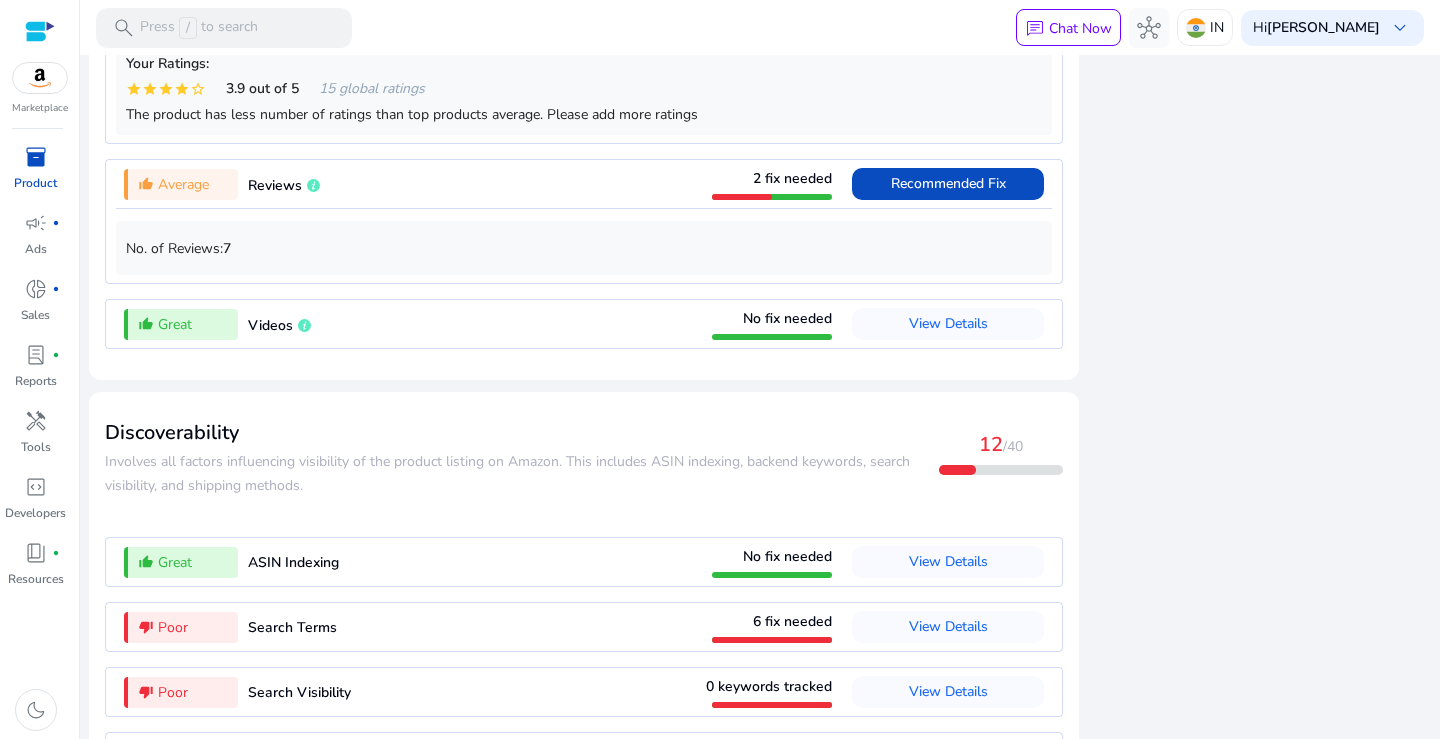 scroll, scrollTop: 2304, scrollLeft: 0, axis: vertical 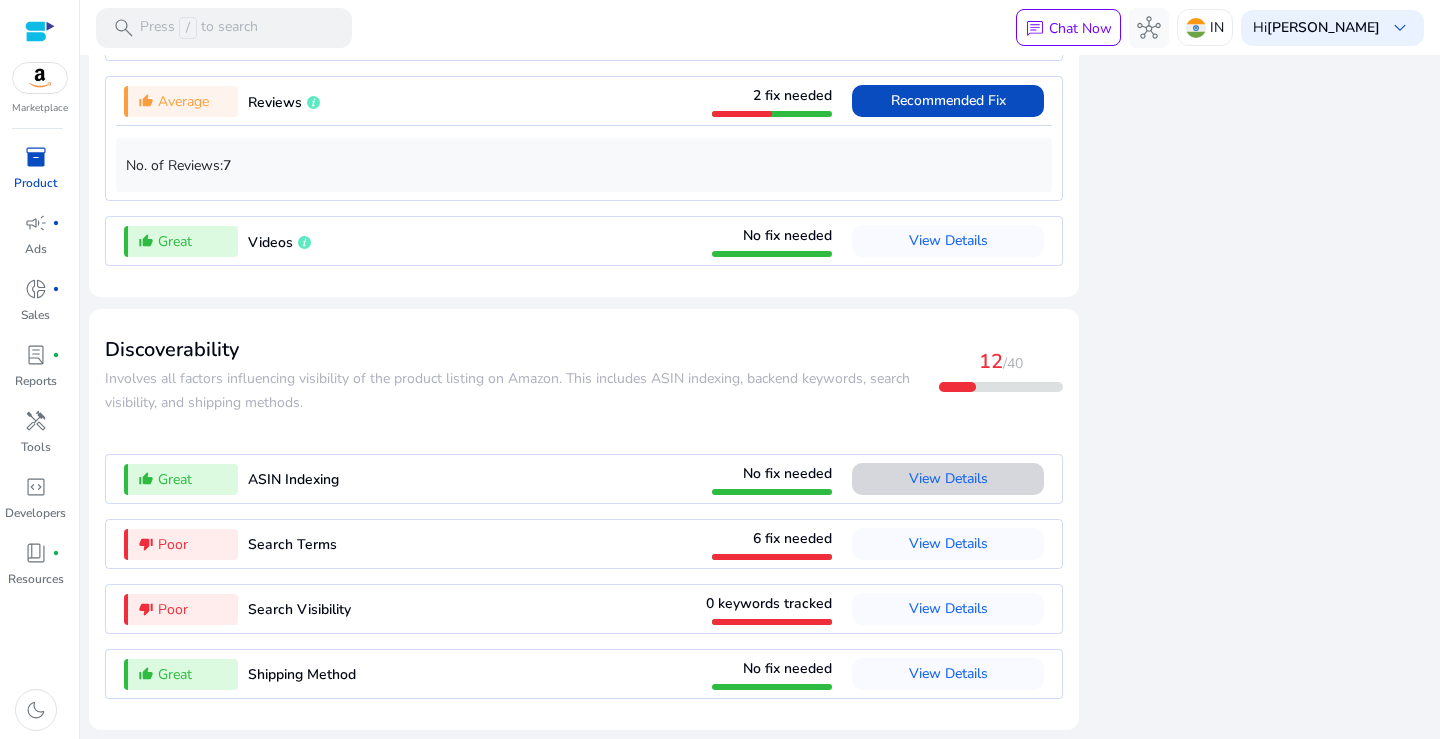 click on "View Details" at bounding box center [948, 478] 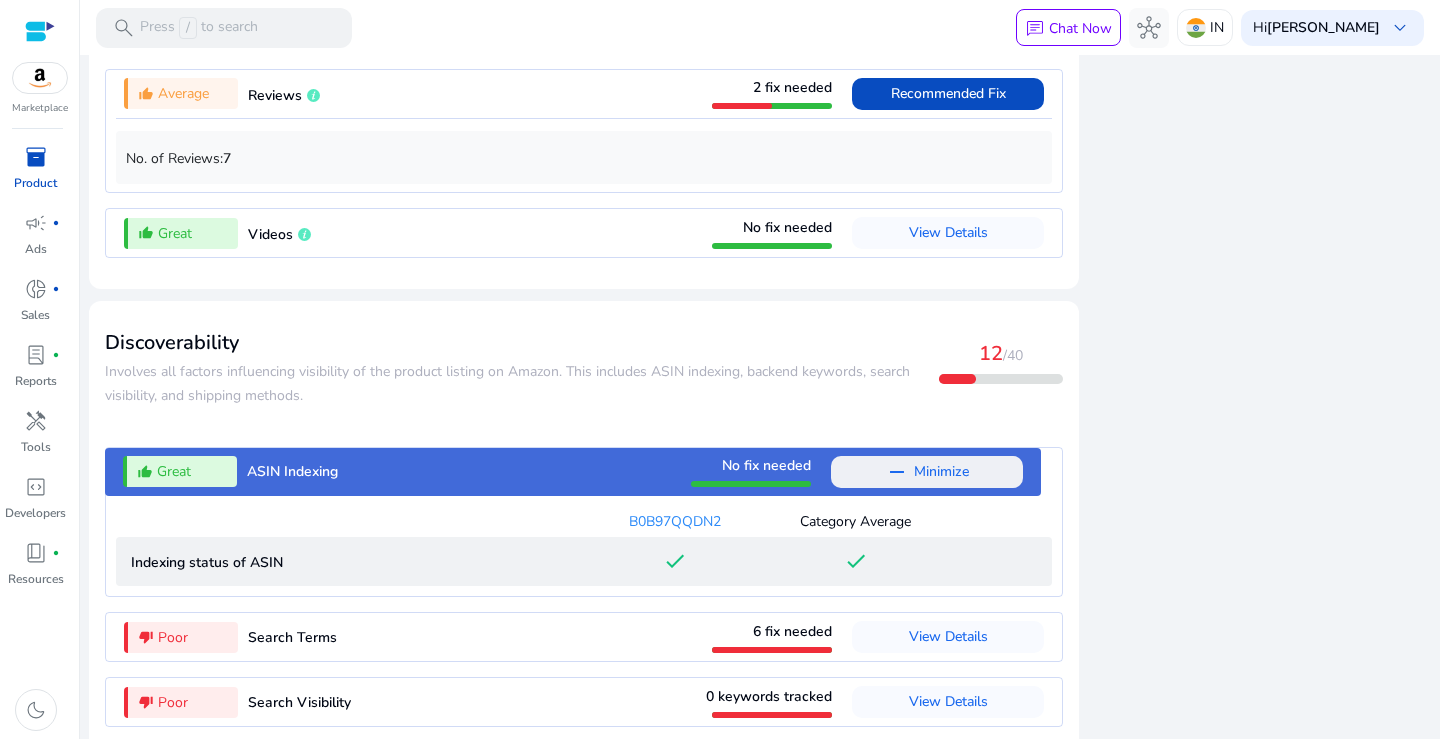 scroll, scrollTop: 1887, scrollLeft: 0, axis: vertical 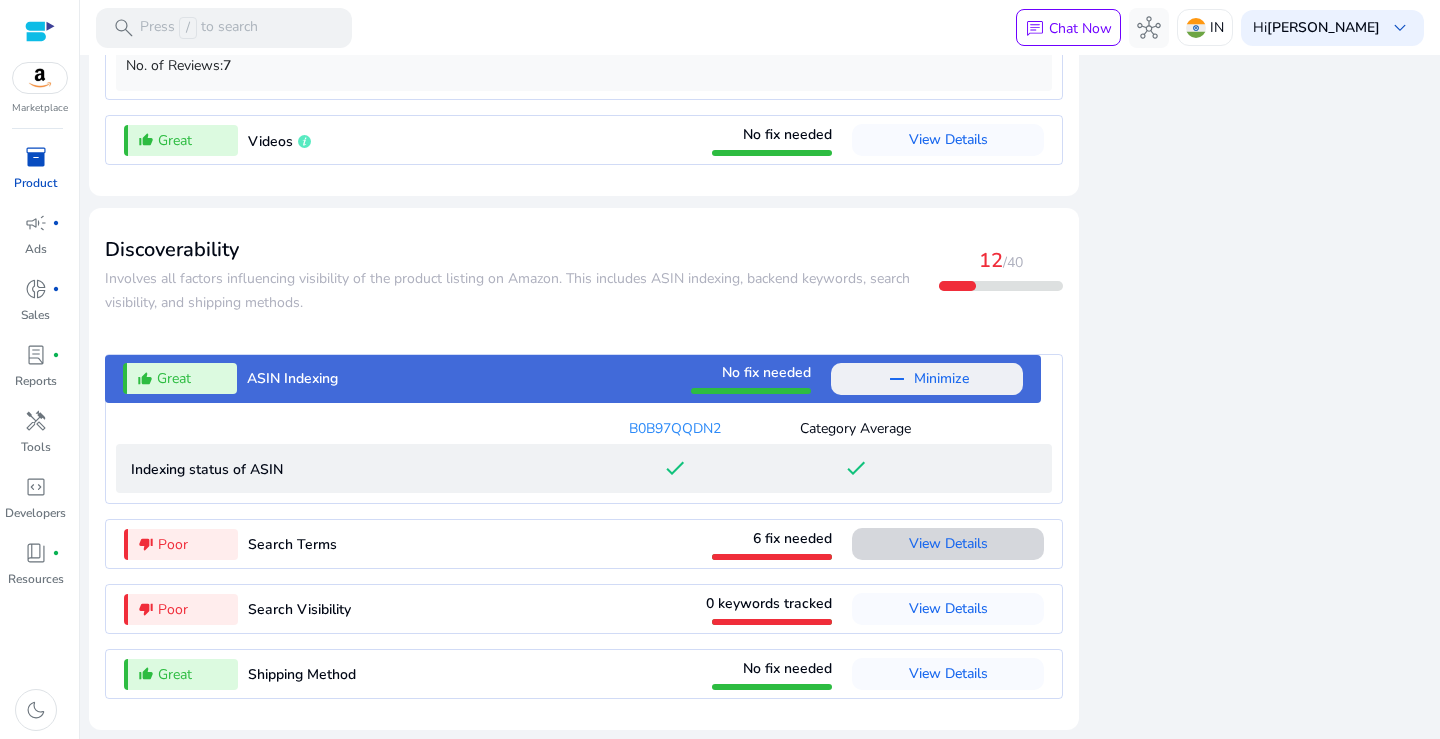 click on "View Details" at bounding box center [948, 543] 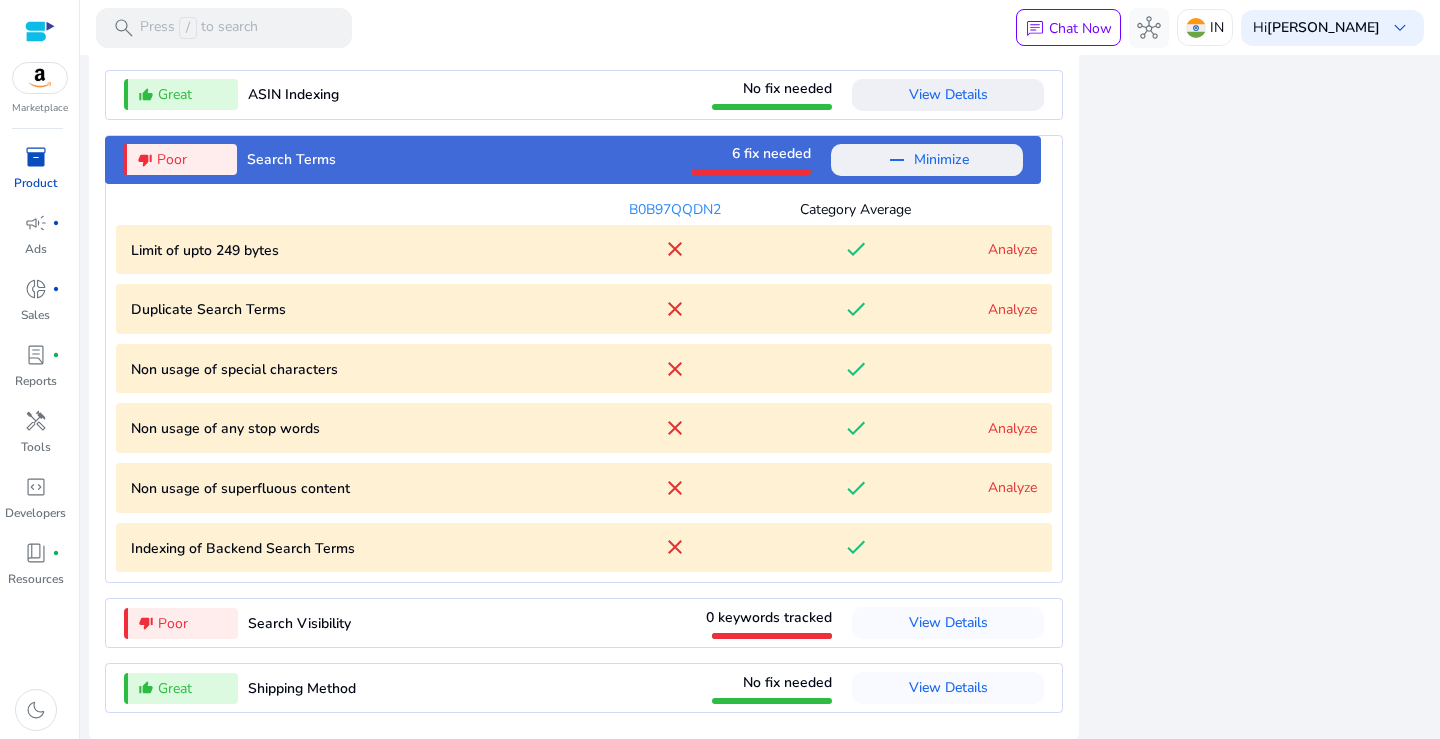 scroll, scrollTop: 2185, scrollLeft: 0, axis: vertical 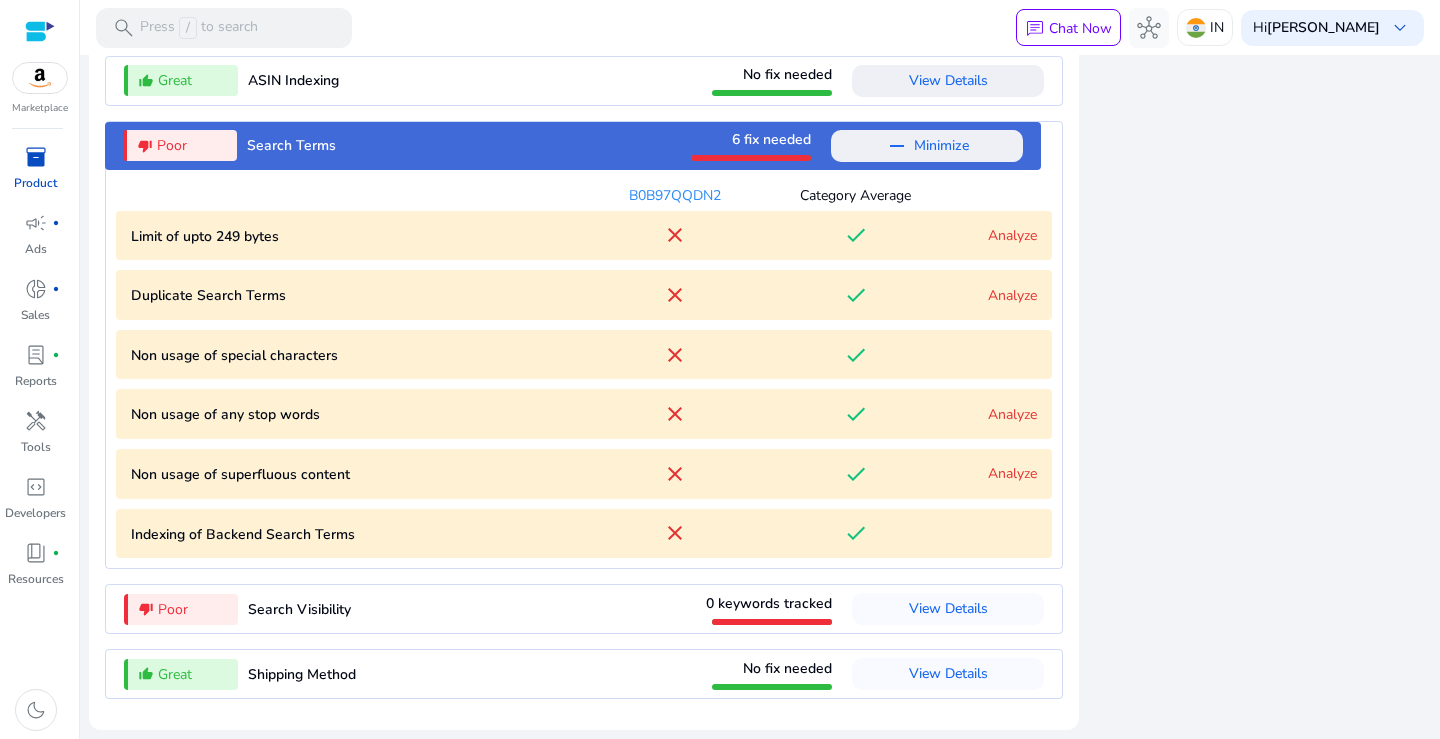 click on "Analyze" at bounding box center (1012, 235) 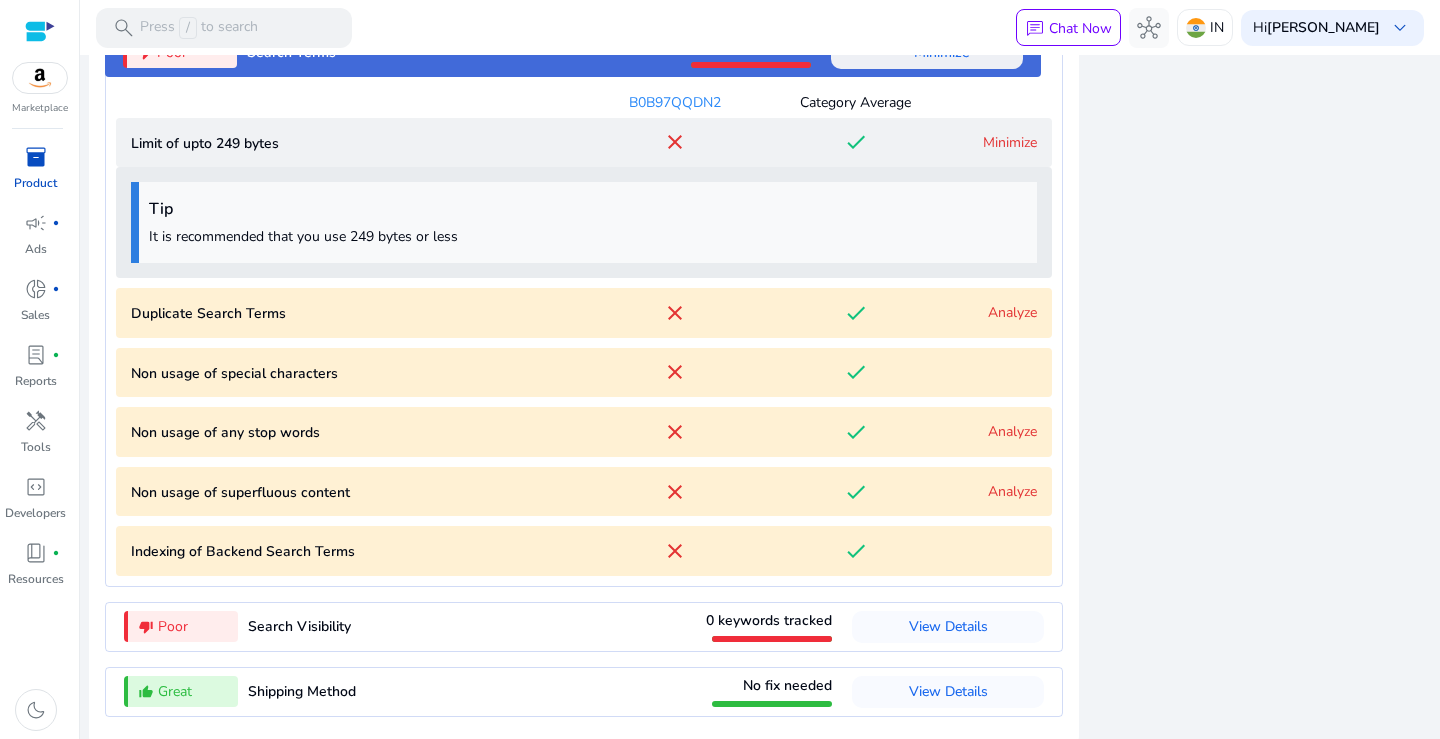 scroll, scrollTop: 2296, scrollLeft: 0, axis: vertical 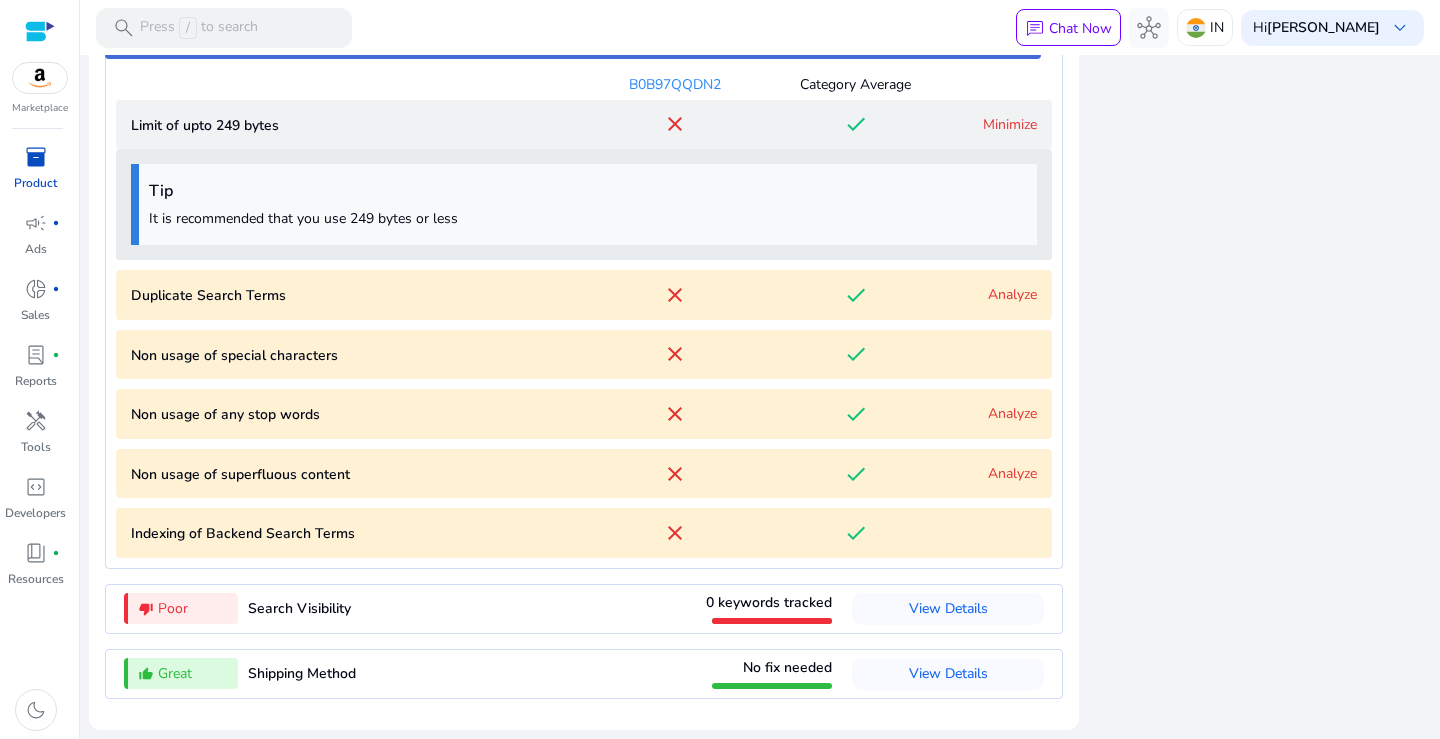 click on "Analyze" at bounding box center [1012, 294] 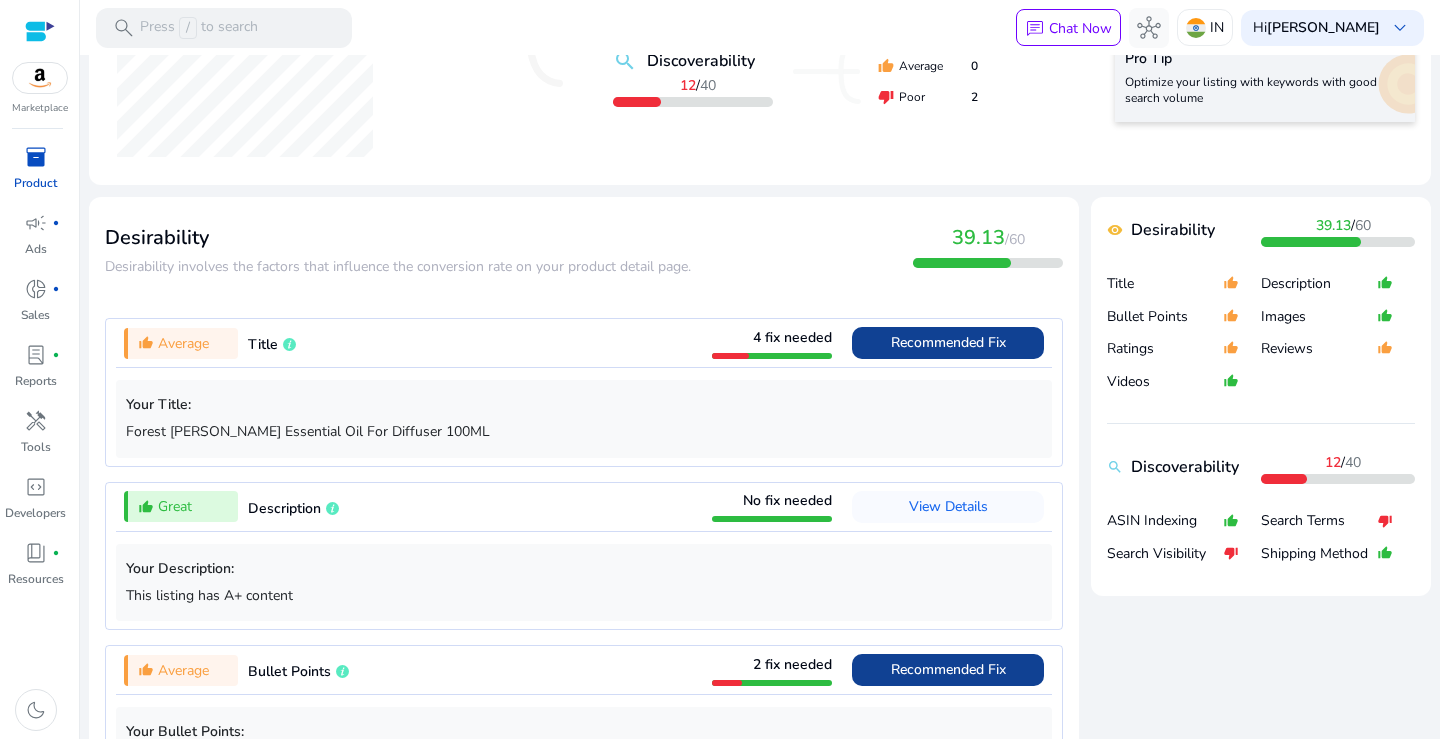 scroll, scrollTop: 607, scrollLeft: 0, axis: vertical 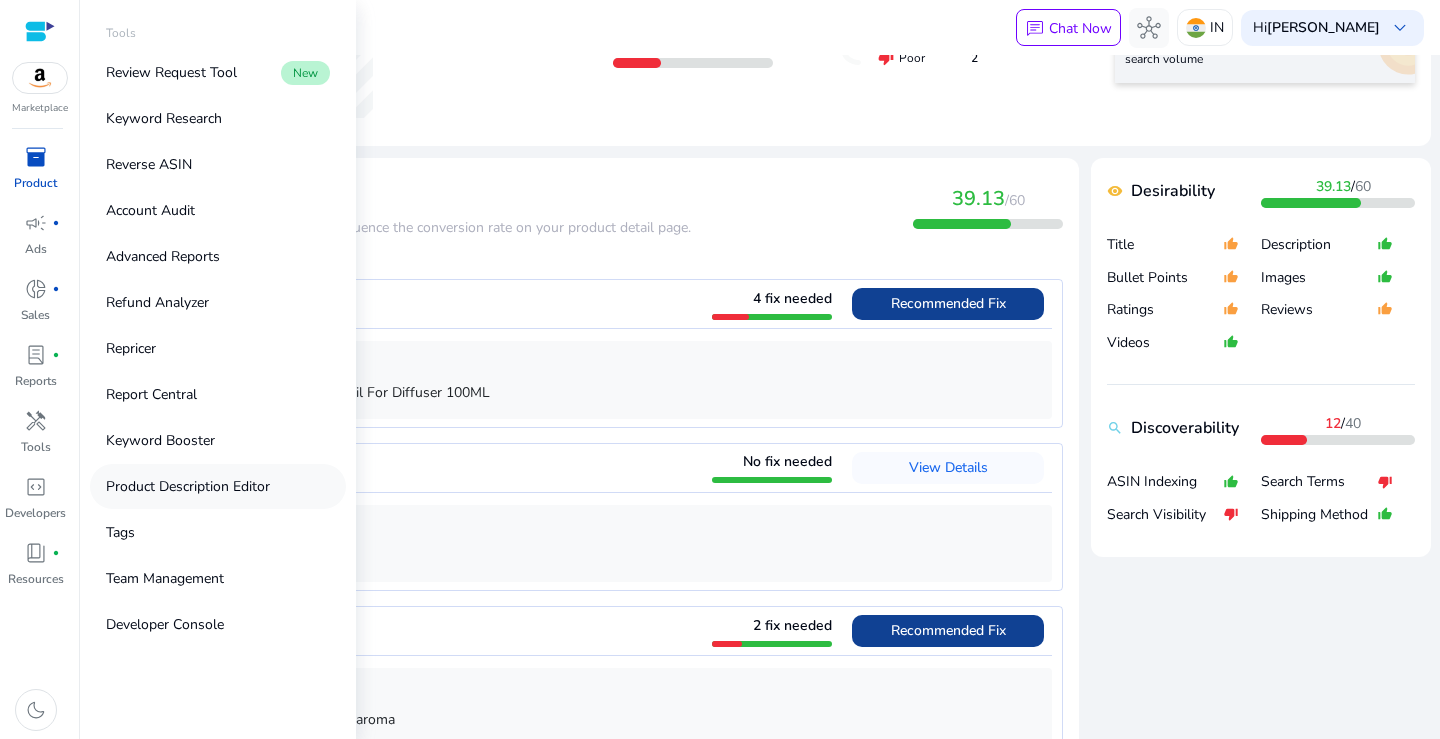 click on "Product Description Editor" at bounding box center (188, 486) 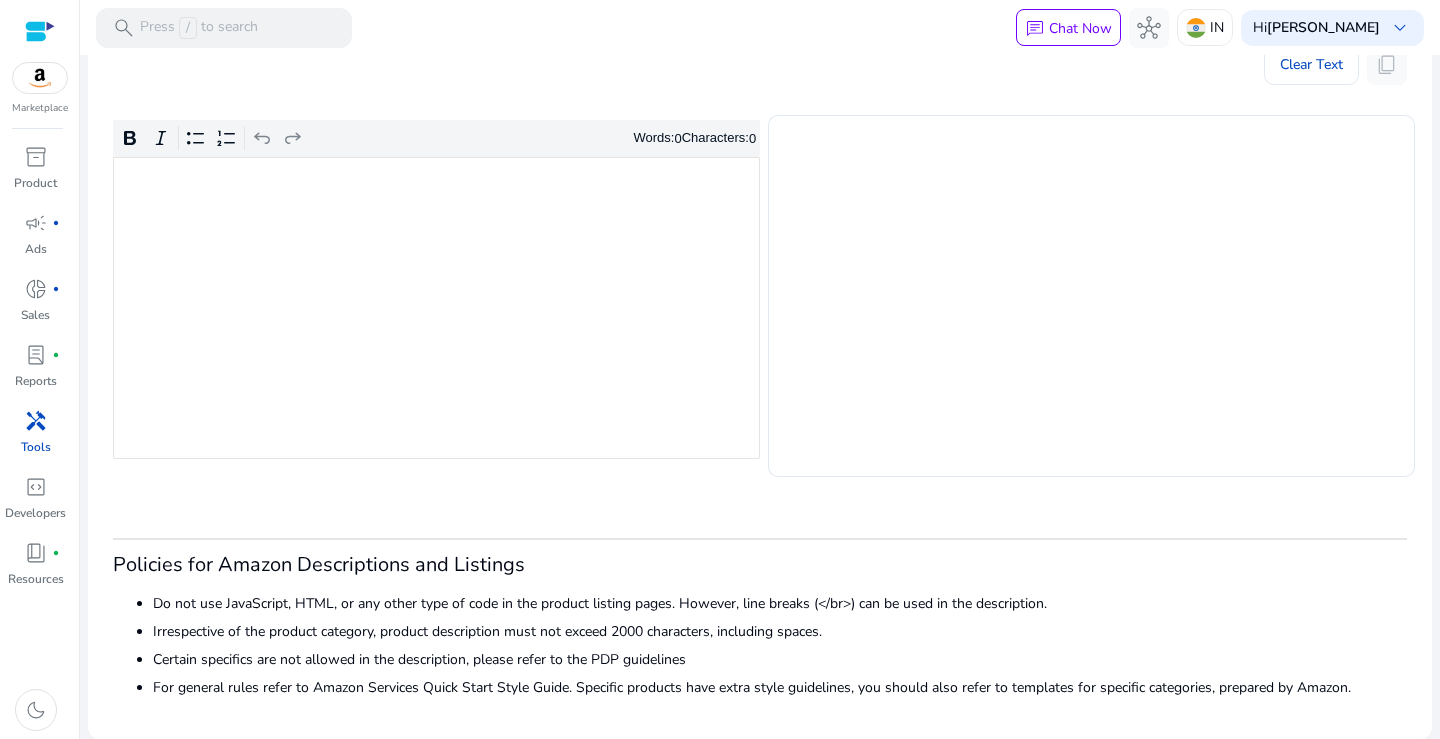 scroll, scrollTop: 215, scrollLeft: 0, axis: vertical 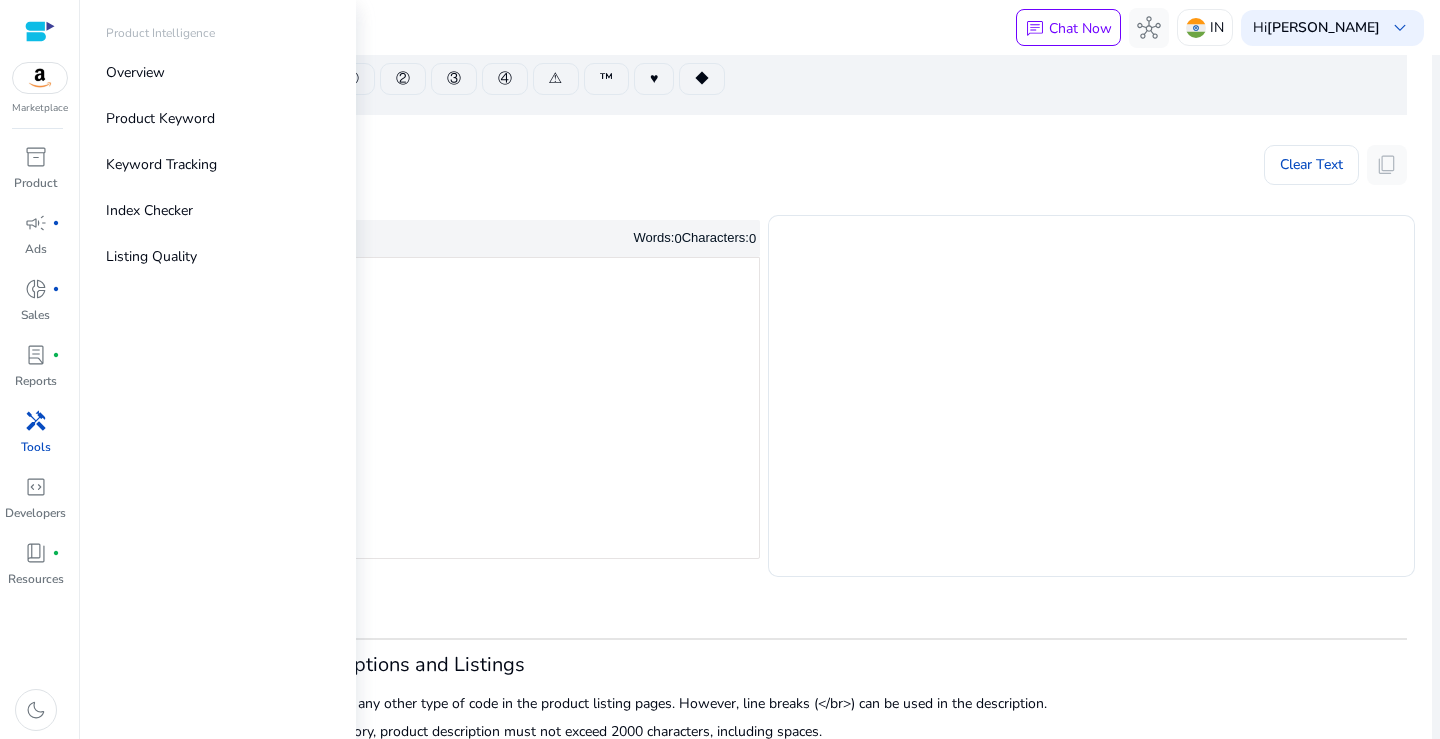 click on "inventory_2" at bounding box center [36, 157] 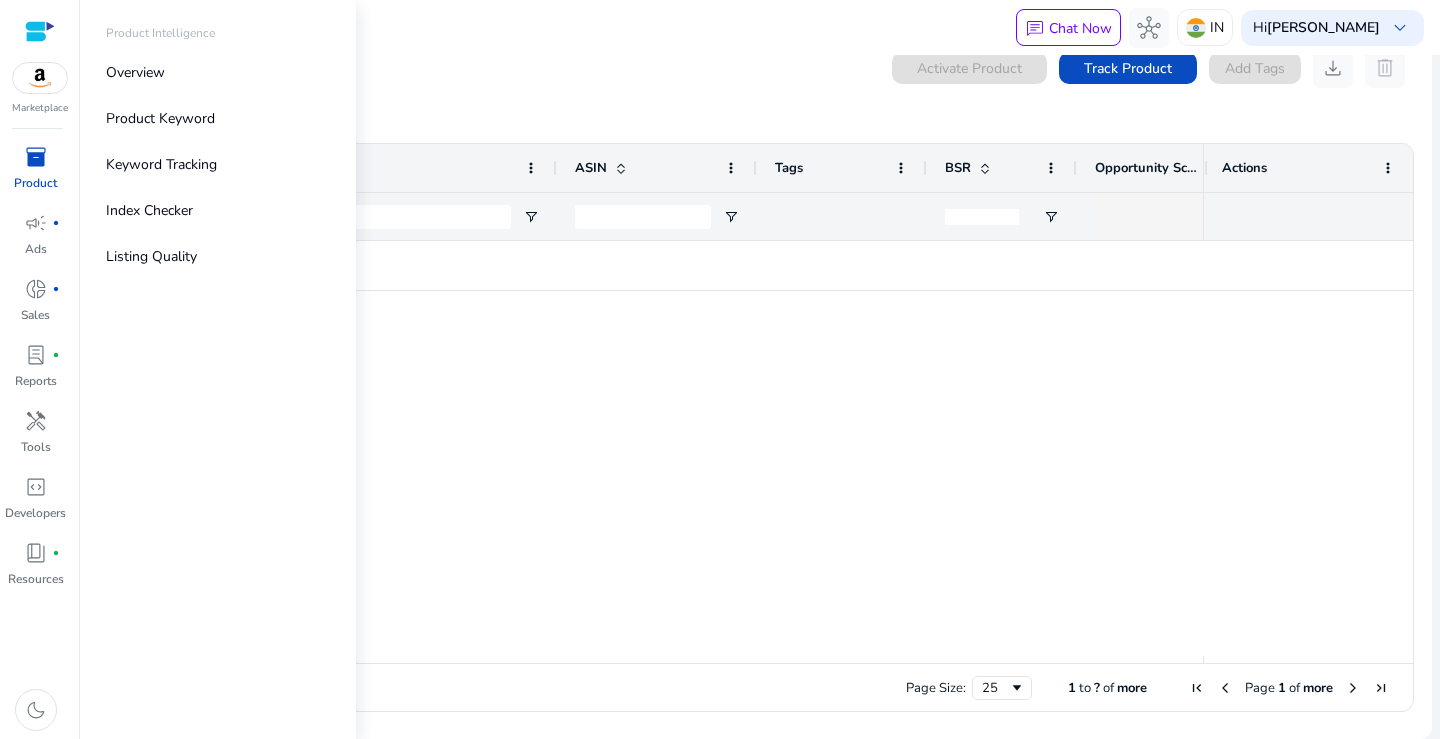 scroll, scrollTop: 0, scrollLeft: 0, axis: both 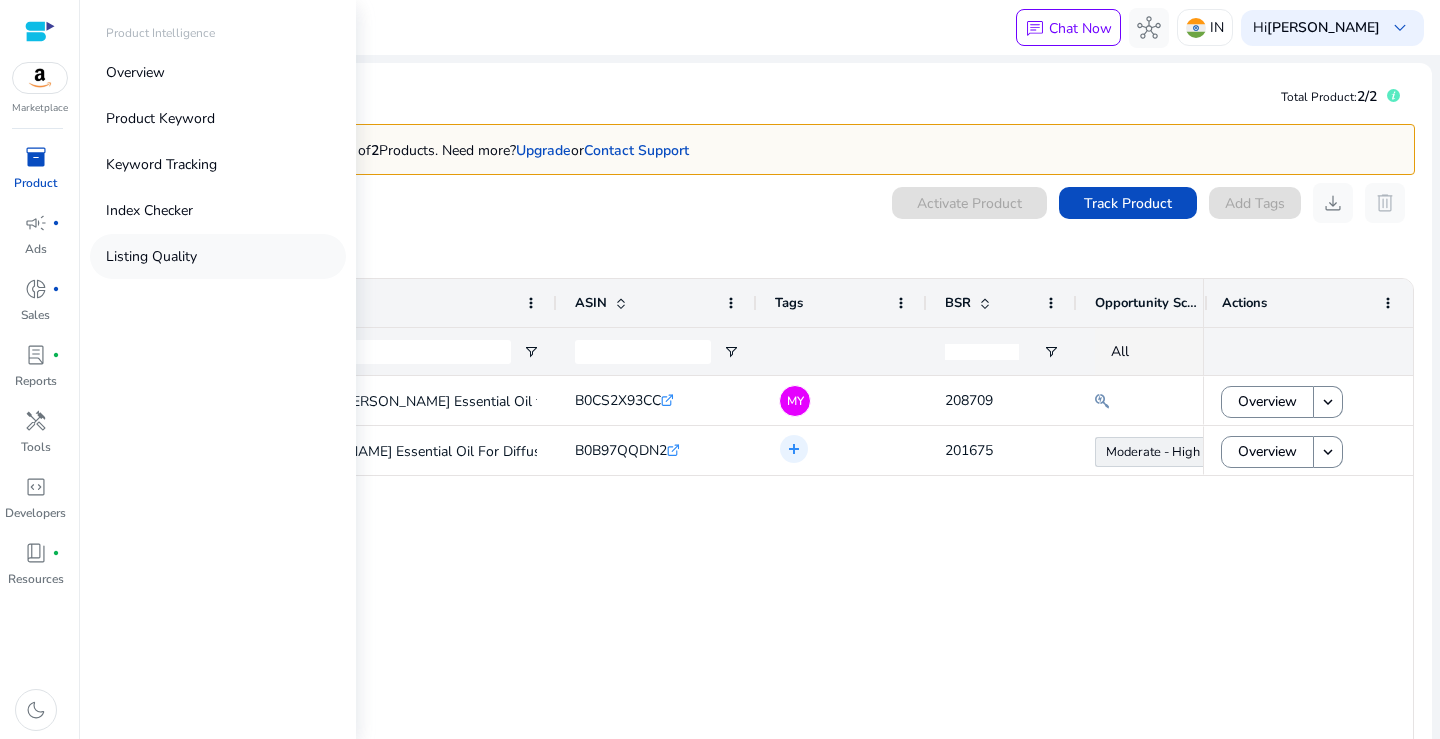 click on "Listing Quality" at bounding box center (151, 256) 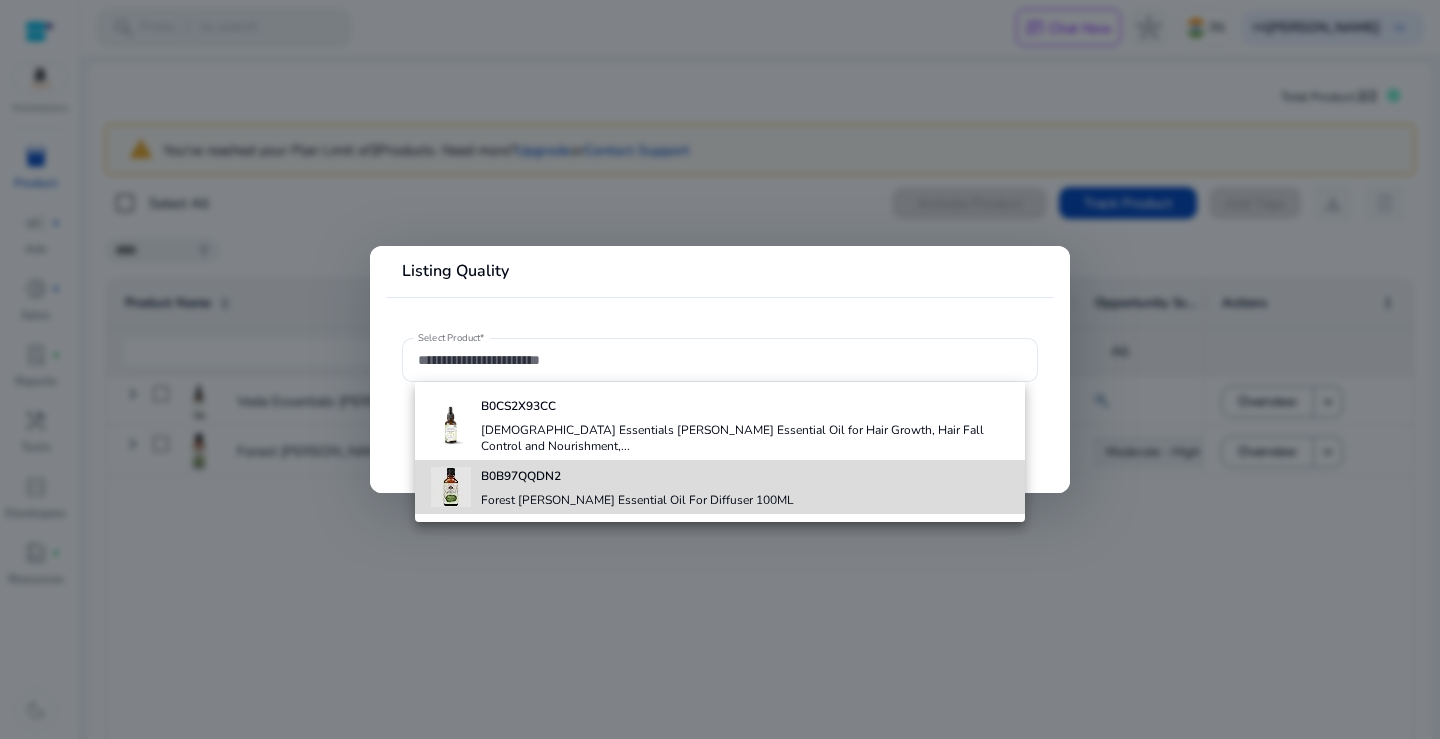click on "B0B97QQDN2" at bounding box center [521, 476] 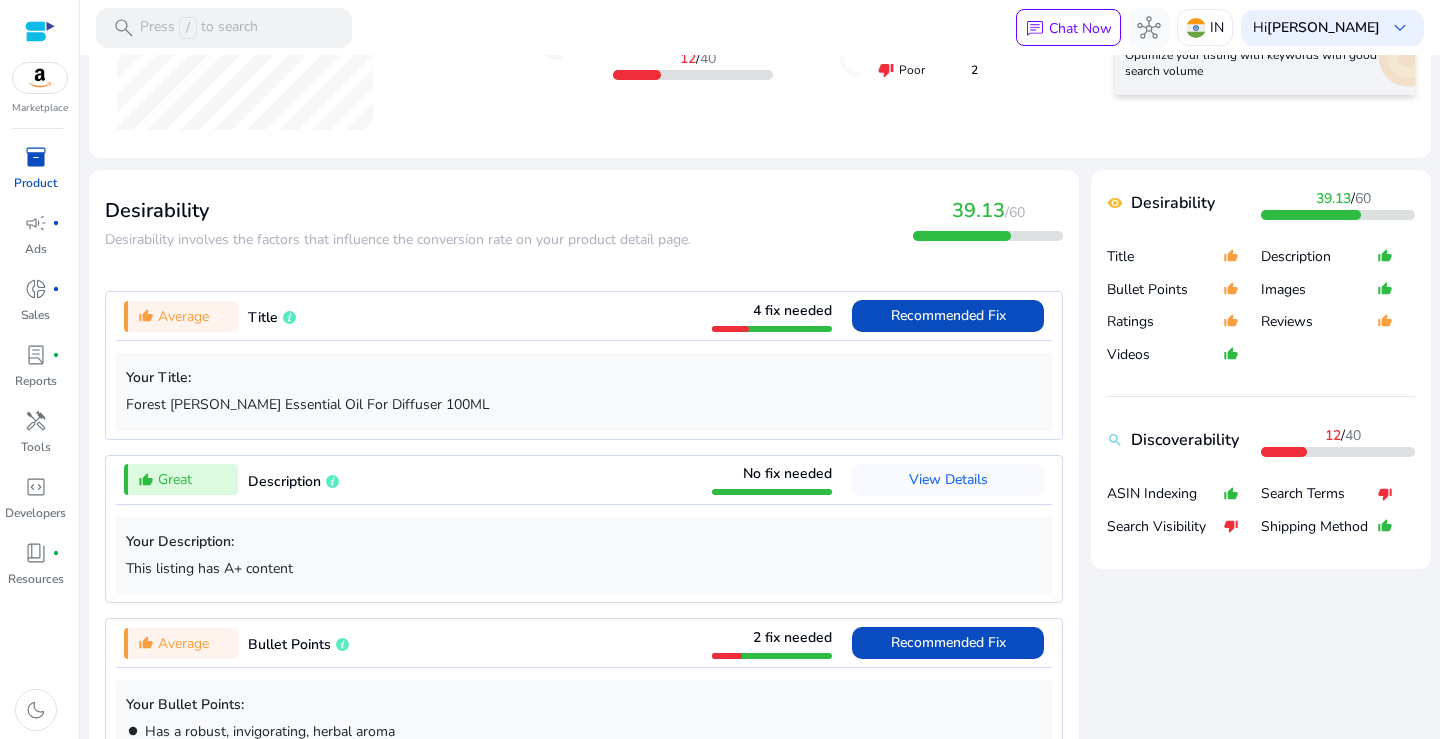 scroll, scrollTop: 600, scrollLeft: 0, axis: vertical 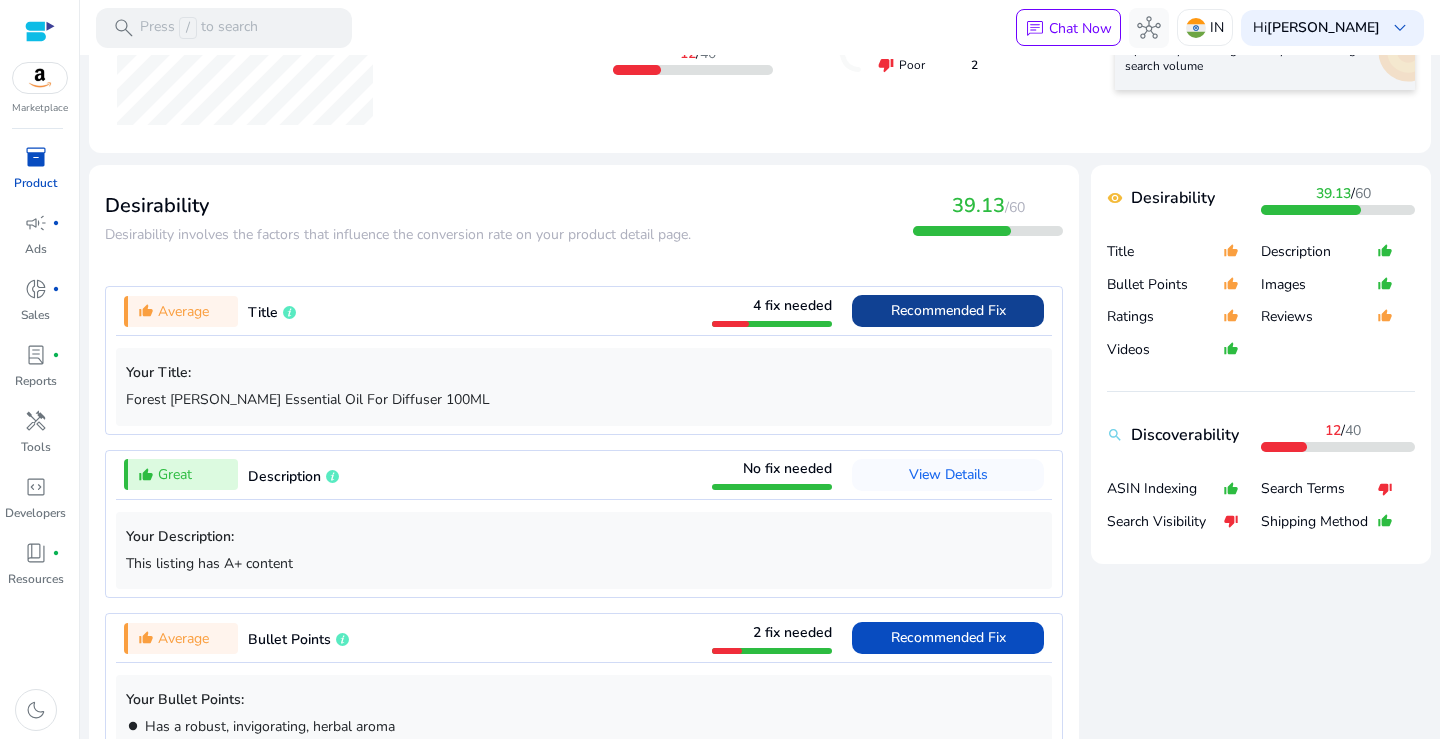 click on "Recommended Fix" at bounding box center [948, 310] 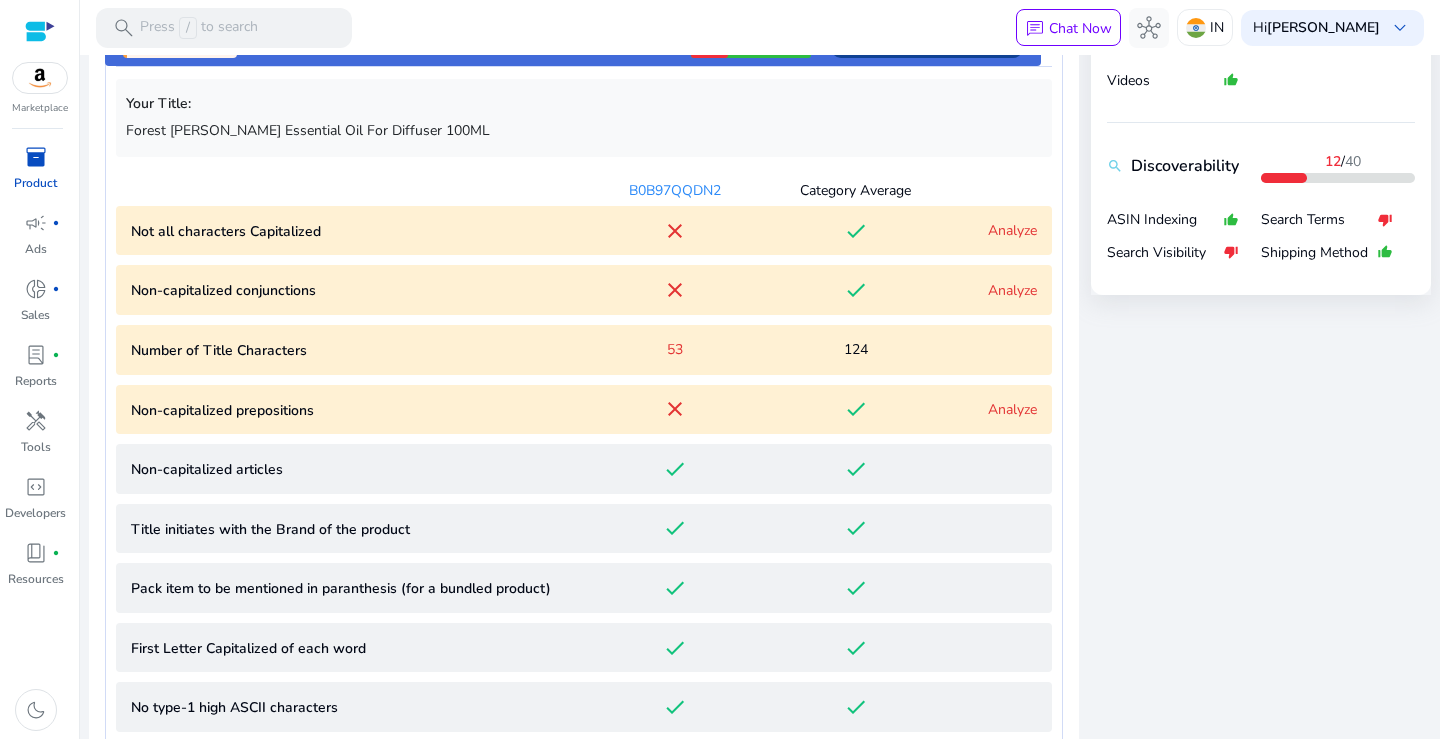 scroll, scrollTop: 886, scrollLeft: 0, axis: vertical 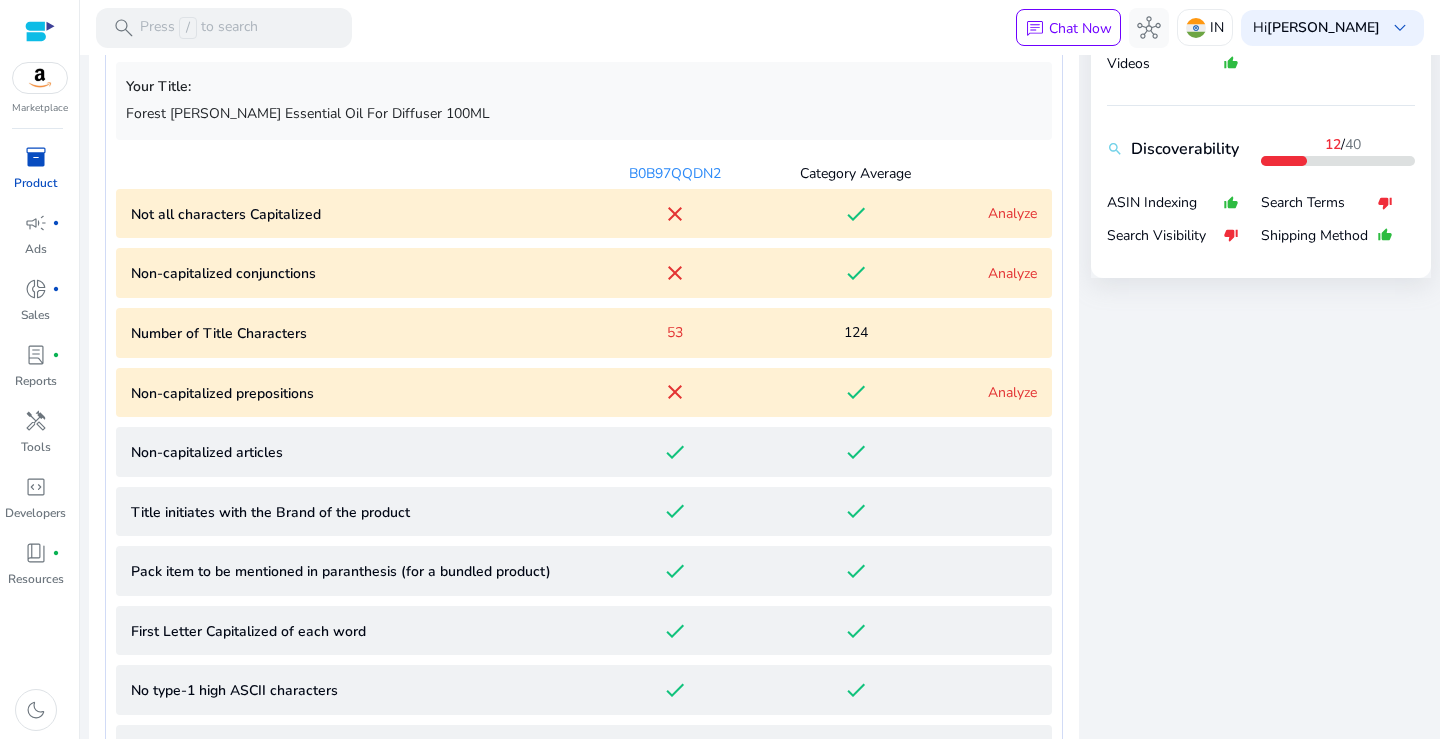 click on "Analyze" at bounding box center [1012, 213] 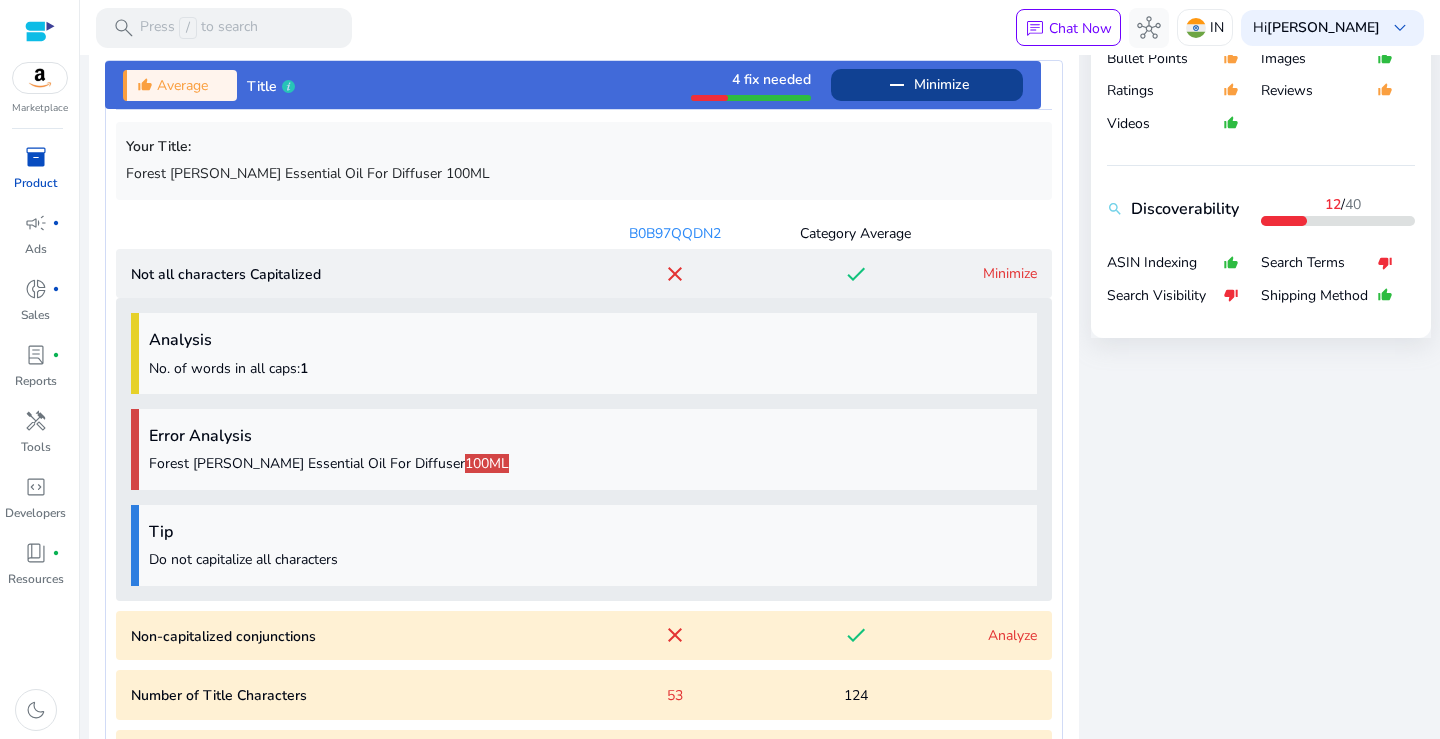 scroll, scrollTop: 875, scrollLeft: 0, axis: vertical 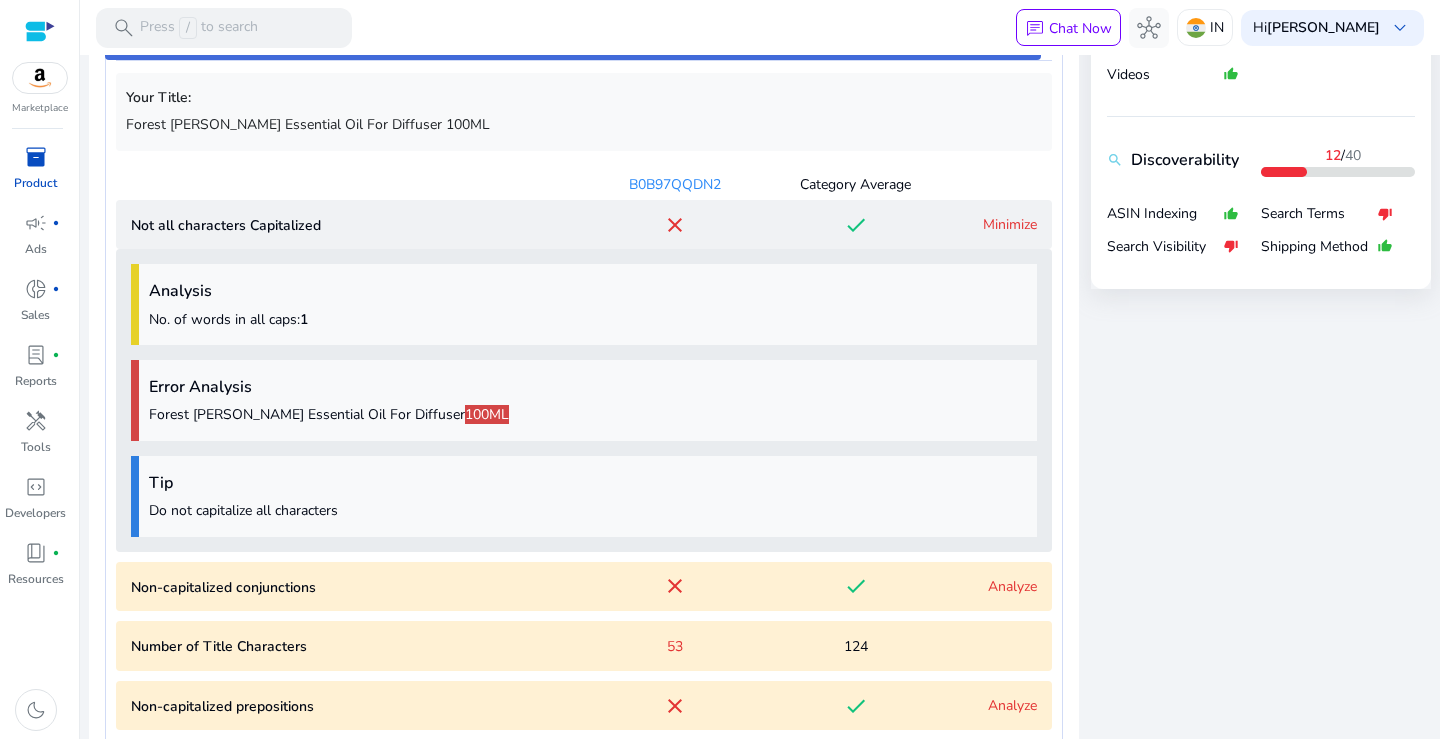 click on "Analyze" at bounding box center [1012, 586] 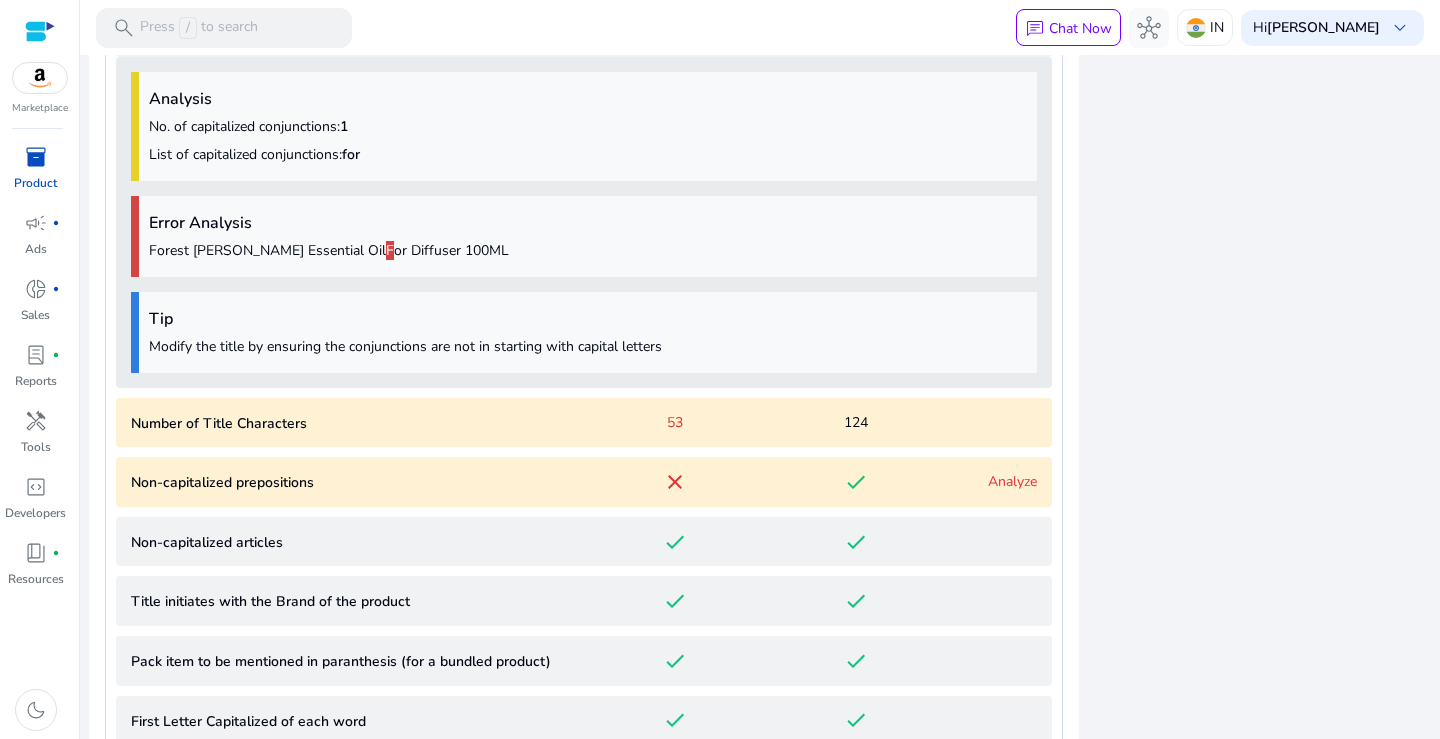 scroll, scrollTop: 1437, scrollLeft: 0, axis: vertical 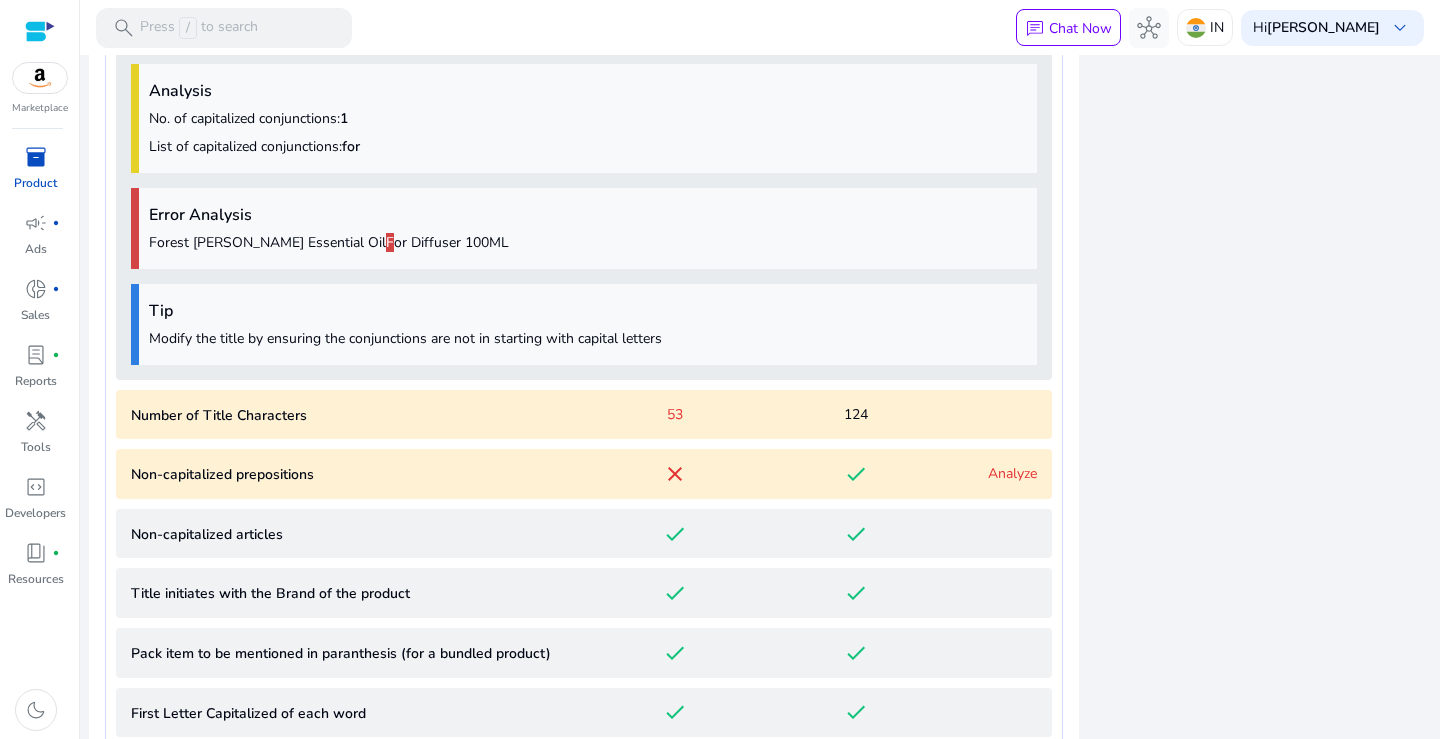 click on "Analyze" at bounding box center [1012, 473] 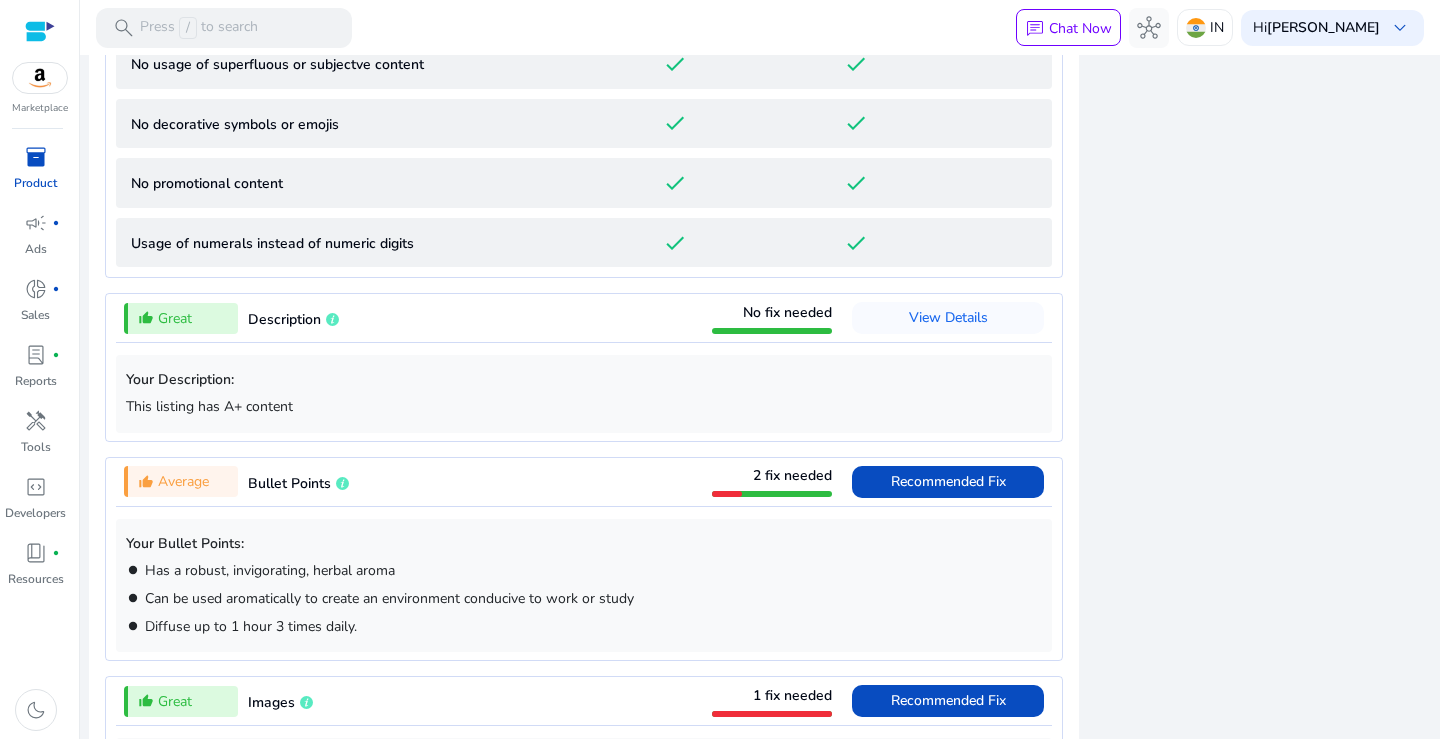 scroll, scrollTop: 2570, scrollLeft: 0, axis: vertical 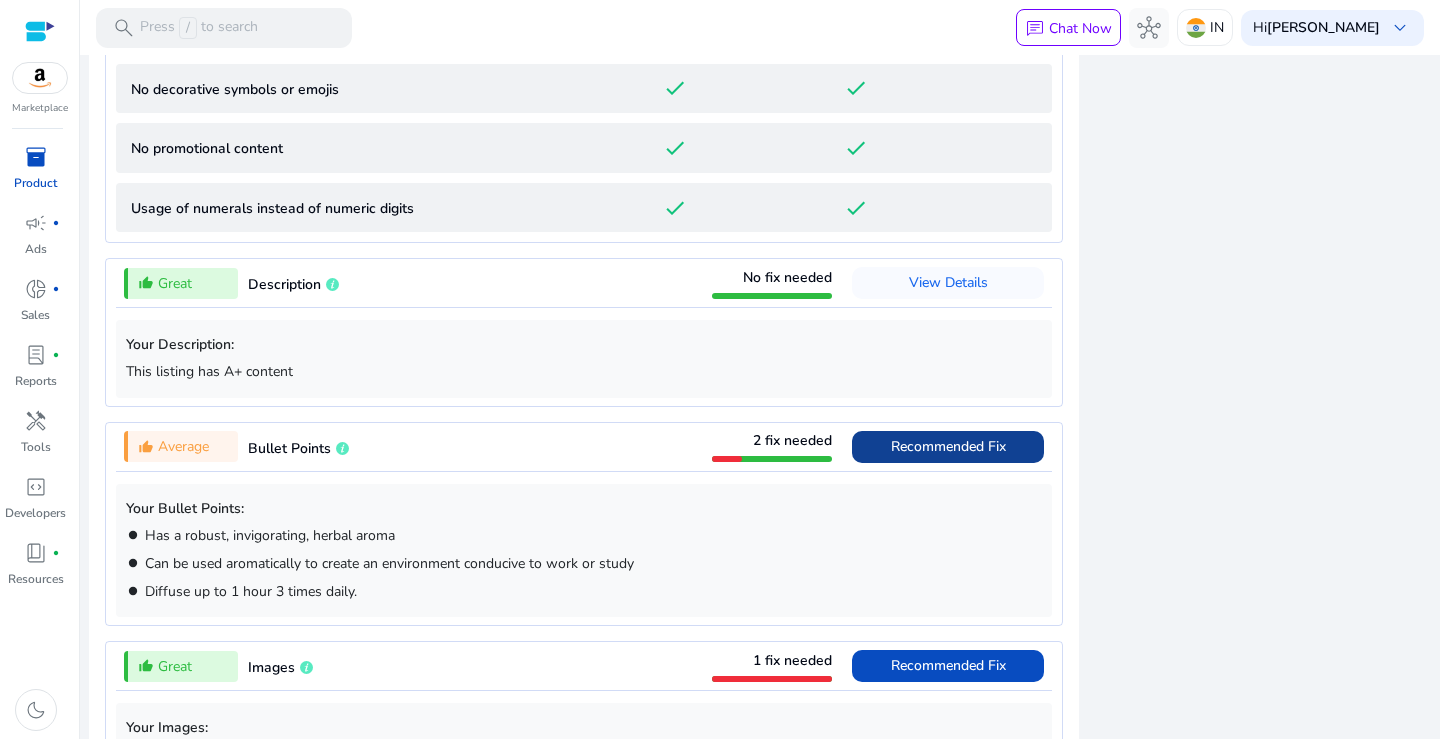 click on "Recommended Fix" at bounding box center (948, 446) 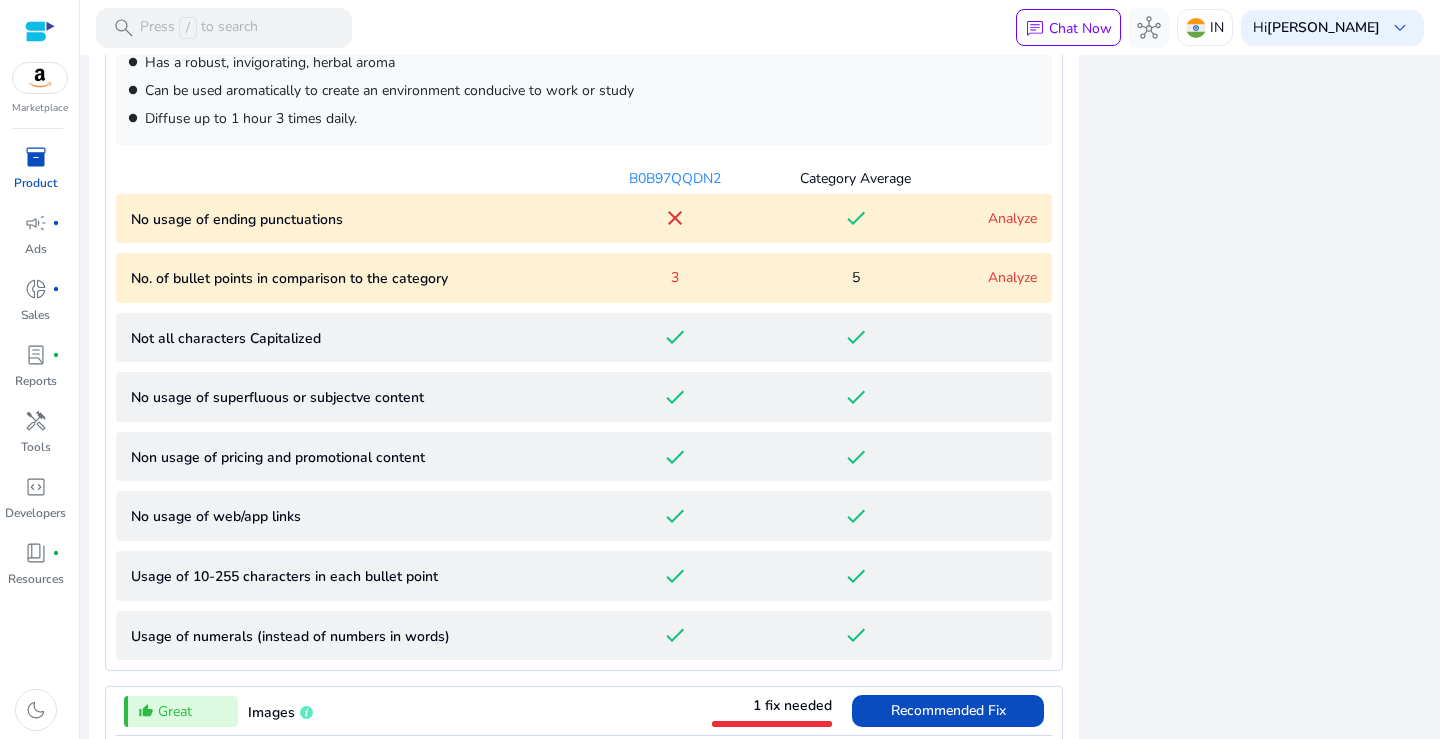 scroll, scrollTop: 1213, scrollLeft: 0, axis: vertical 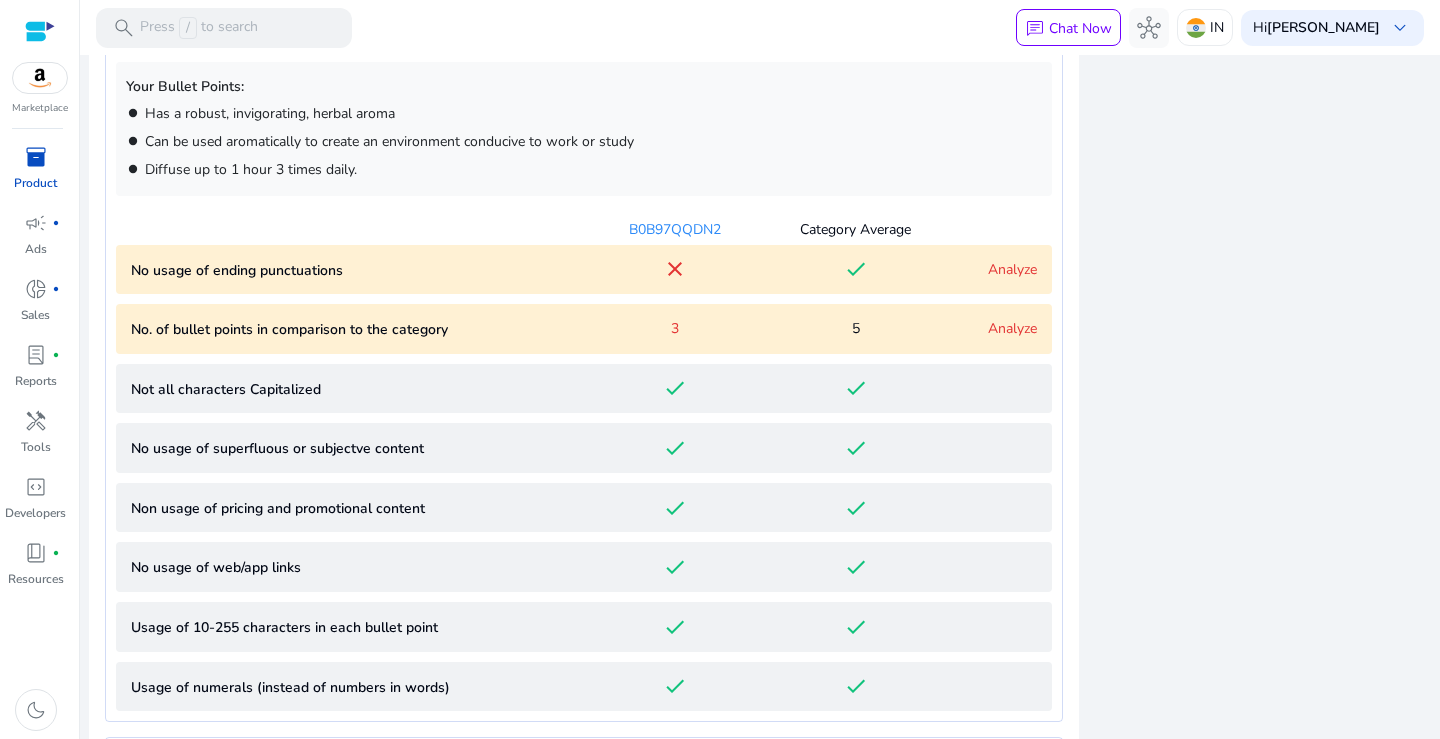 click on "Analyze" at bounding box center (1012, 269) 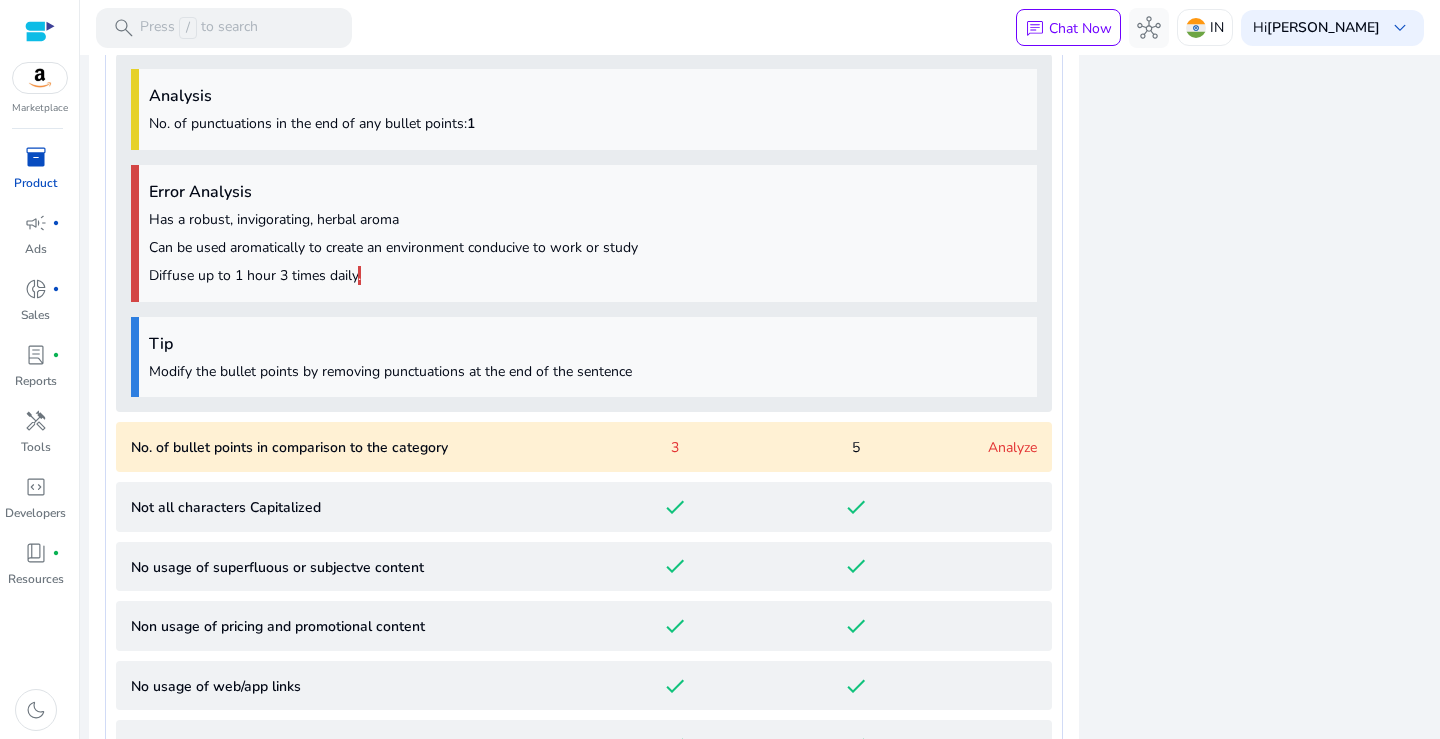 scroll, scrollTop: 1458, scrollLeft: 0, axis: vertical 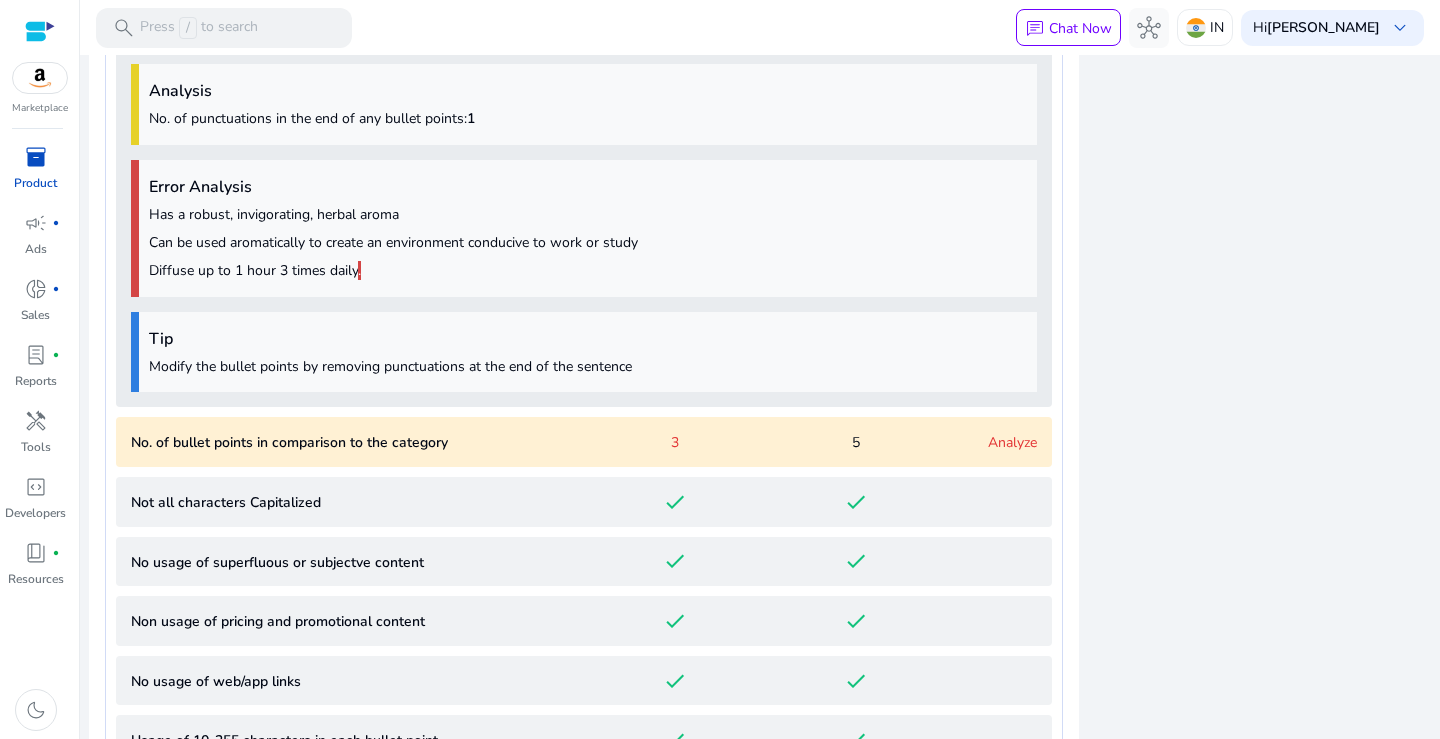 click on "Analyze" at bounding box center (1012, 442) 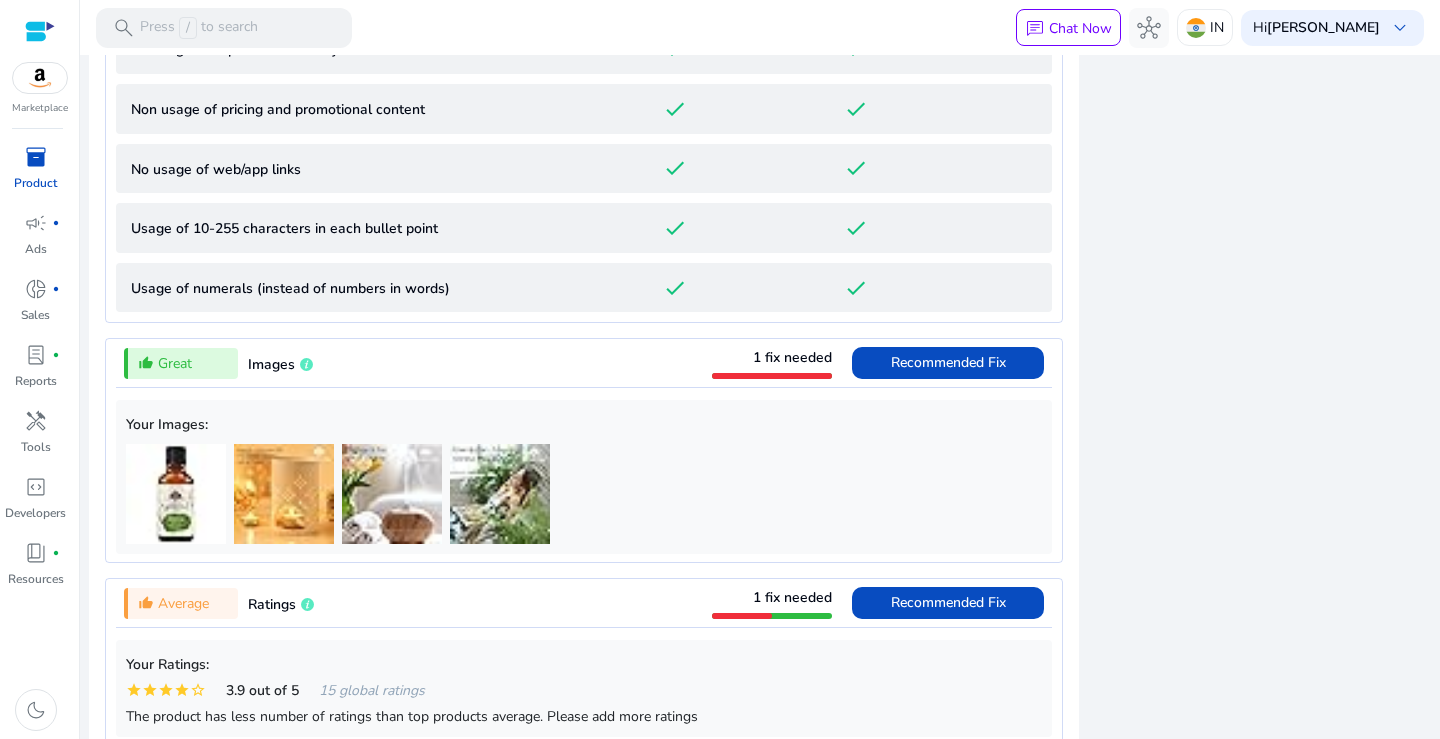 scroll, scrollTop: 2175, scrollLeft: 0, axis: vertical 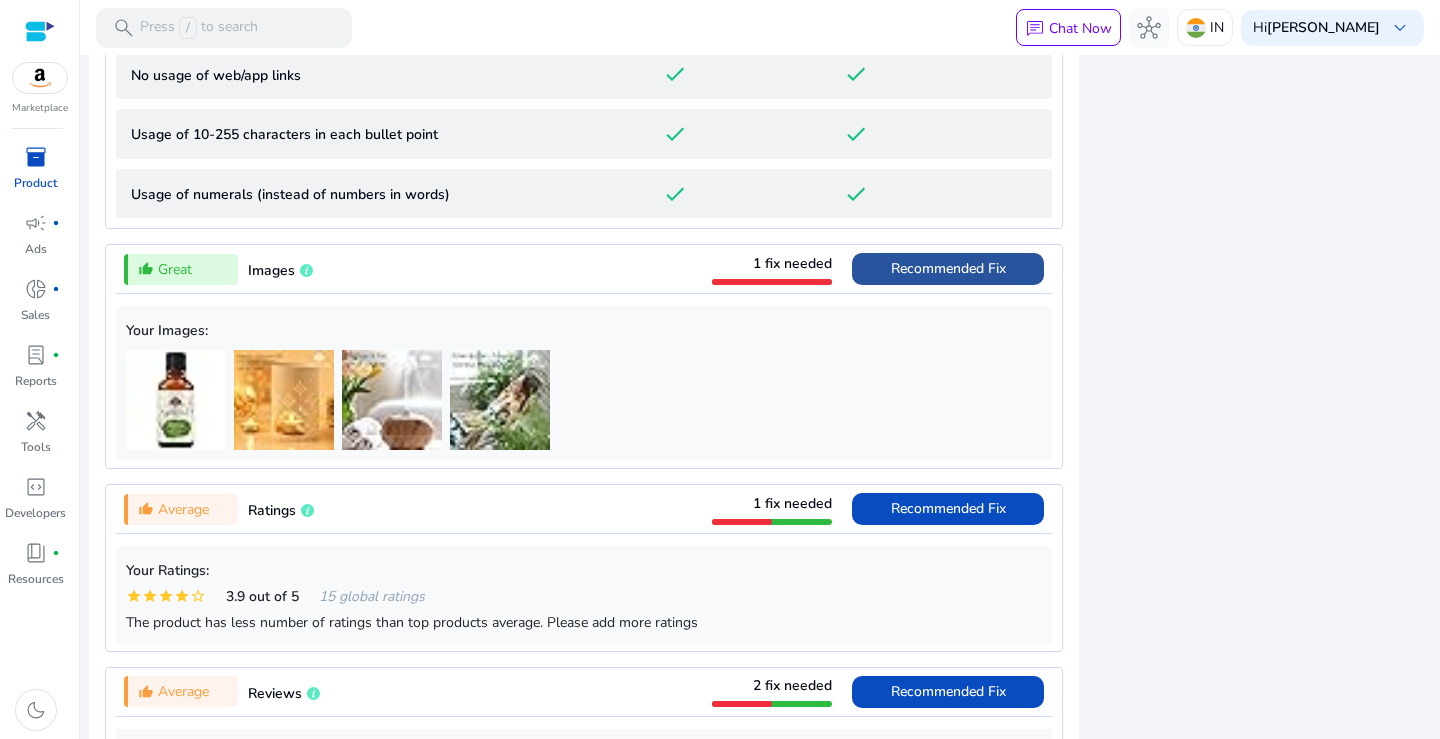 click on "Recommended Fix" at bounding box center (948, 268) 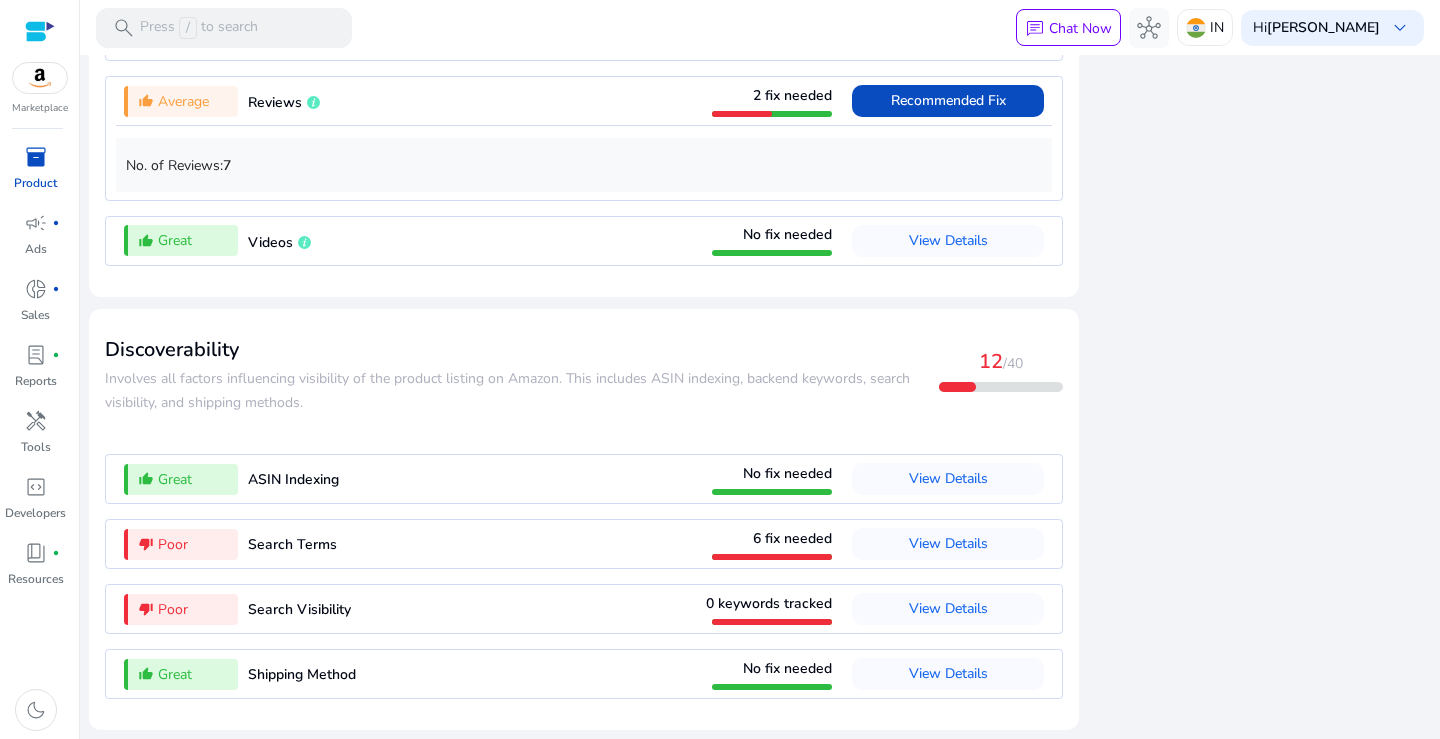 scroll, scrollTop: 1887, scrollLeft: 0, axis: vertical 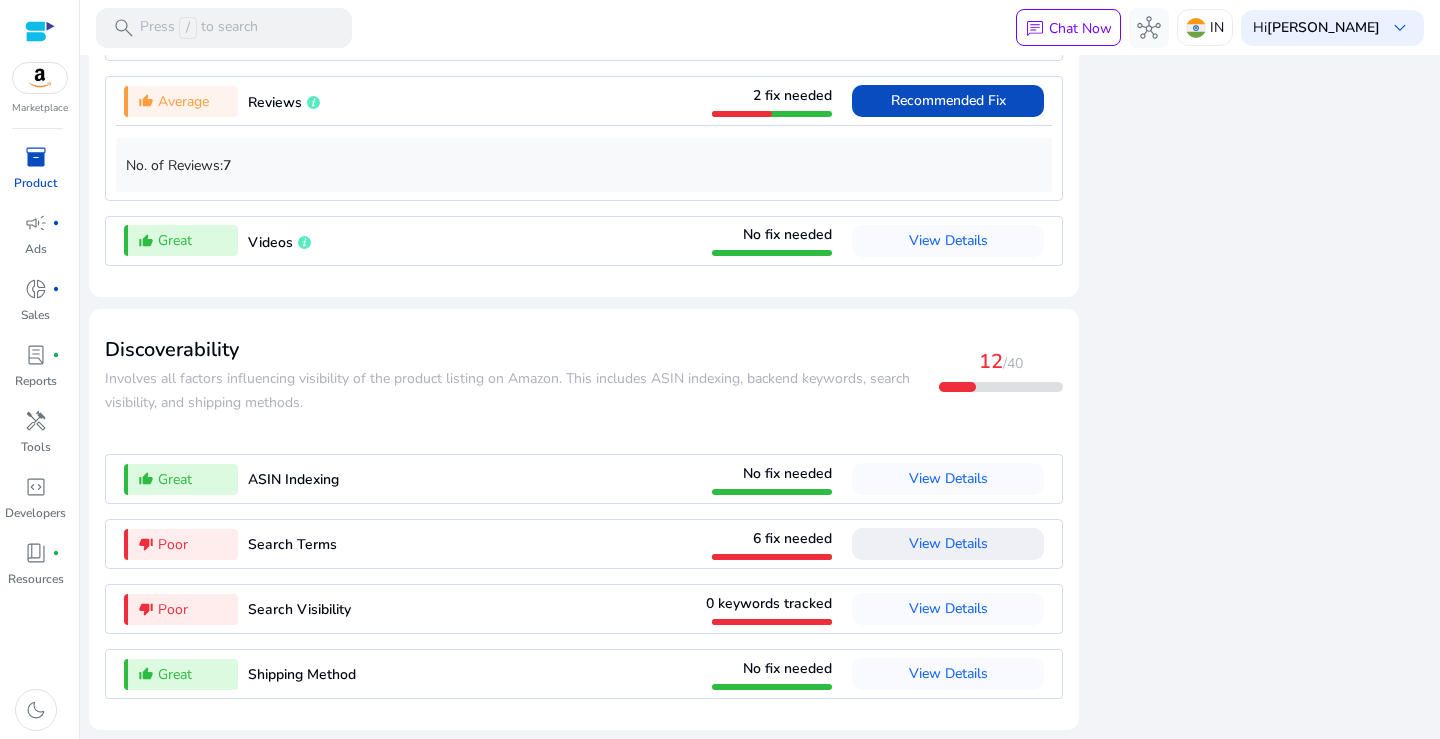 click on "View Details" at bounding box center [948, 543] 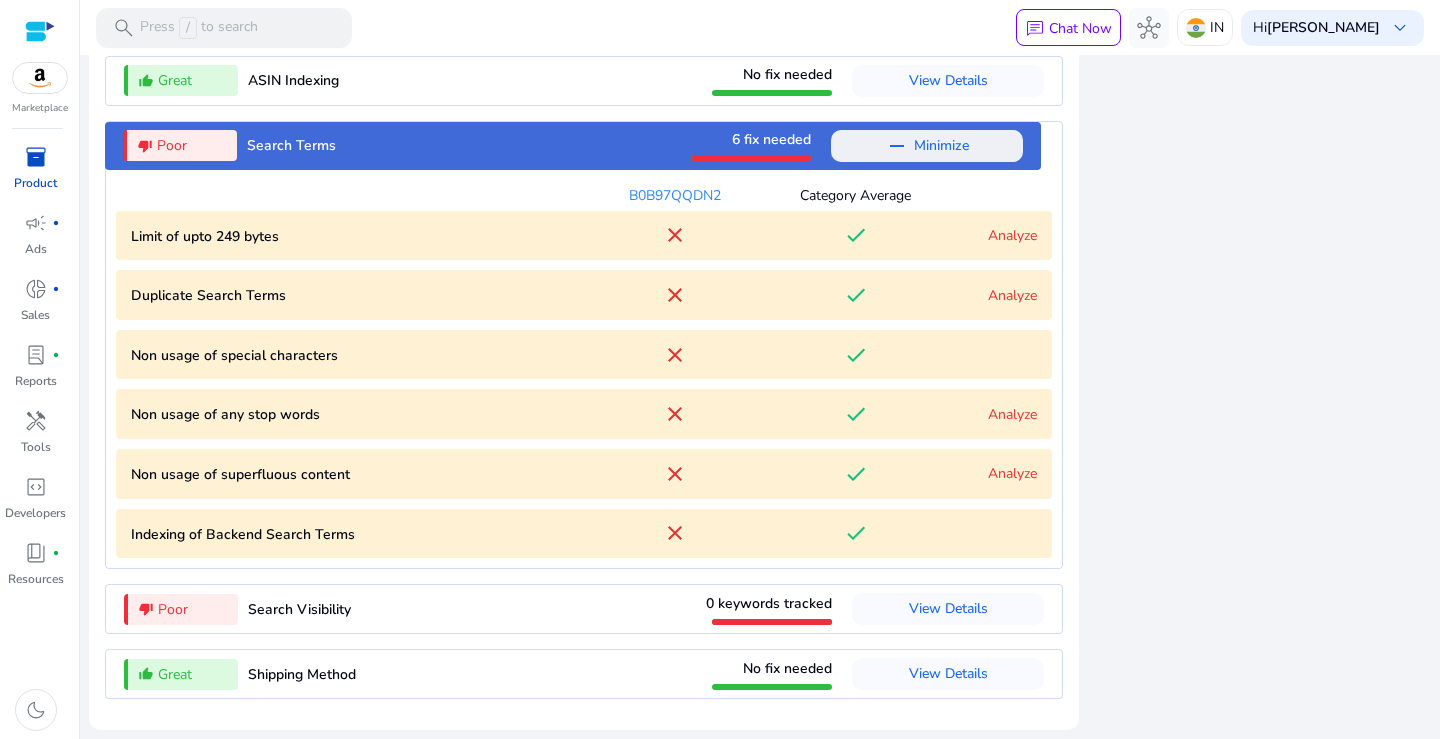 scroll, scrollTop: 2185, scrollLeft: 0, axis: vertical 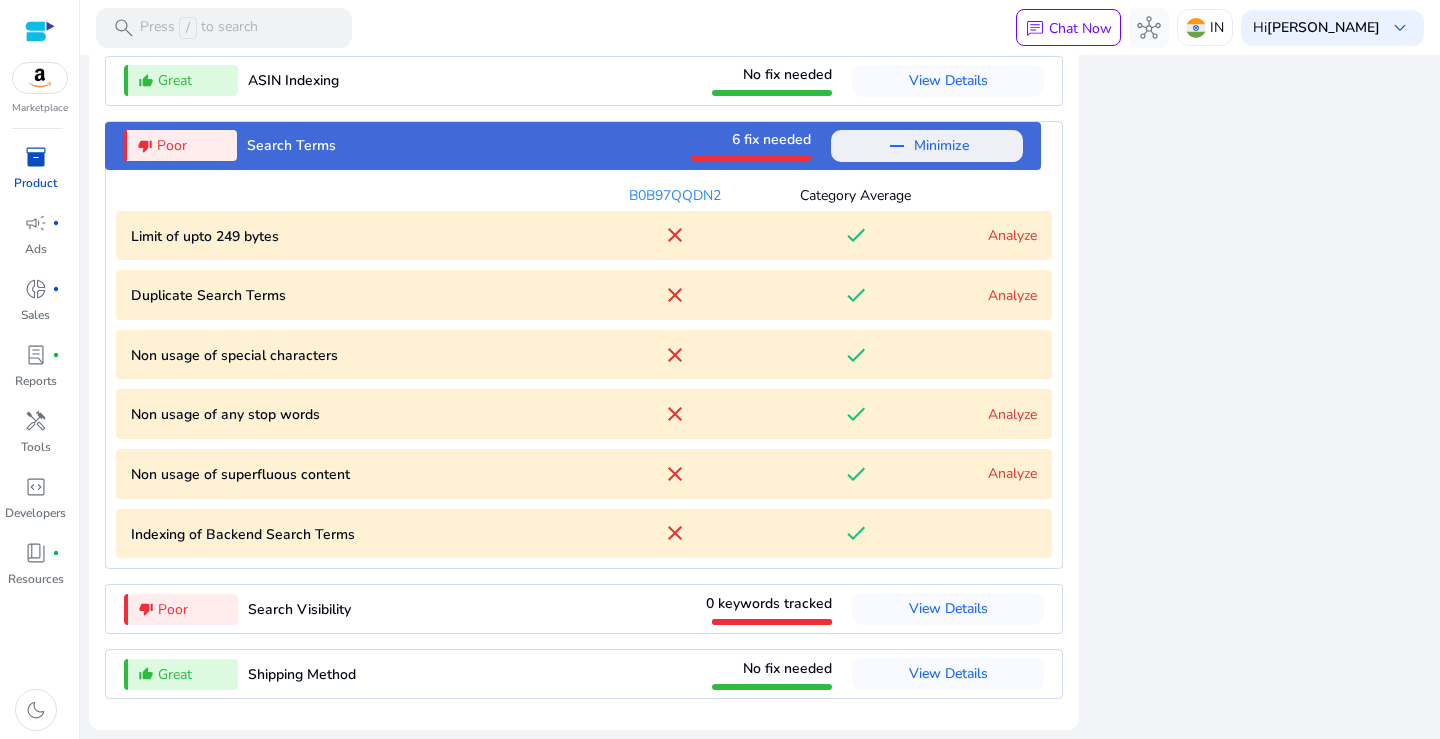 click on "Analyze" at bounding box center [1012, 295] 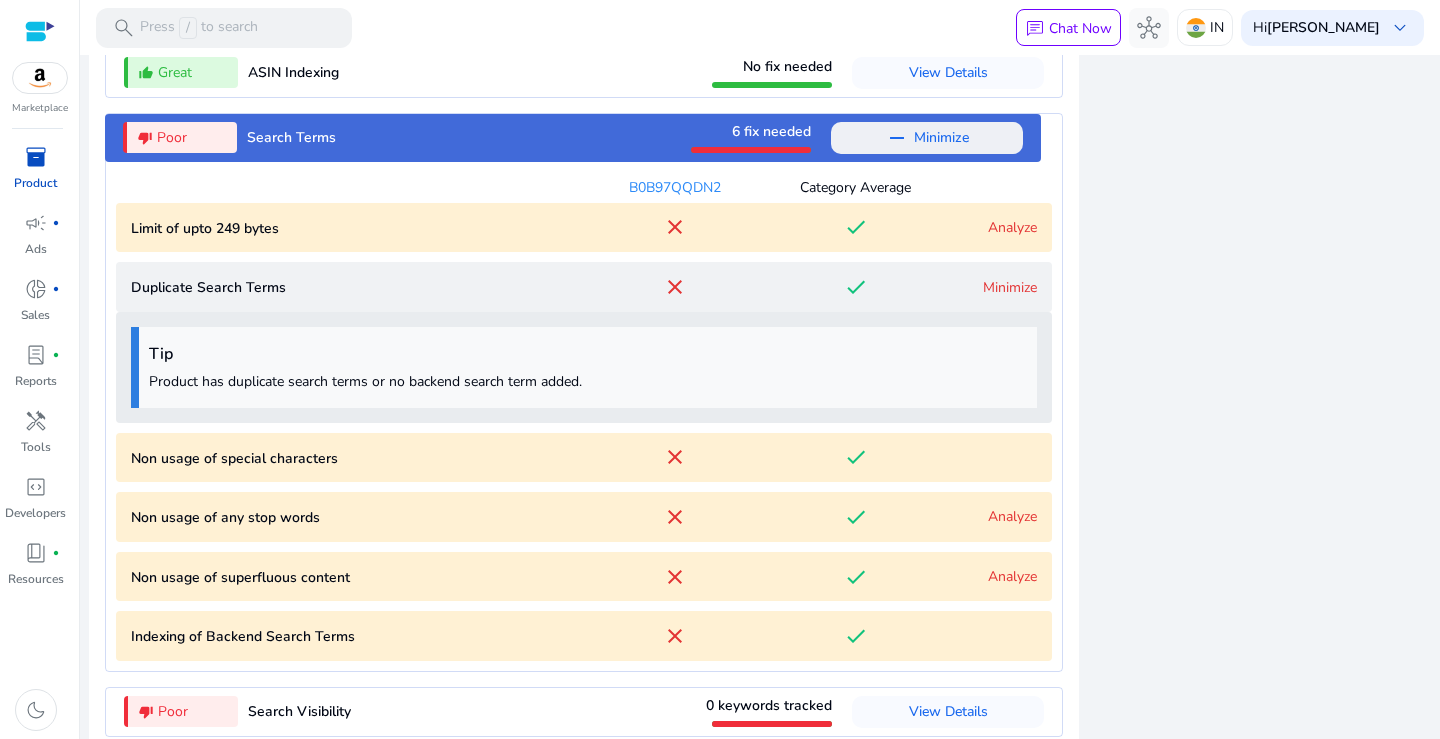 scroll, scrollTop: 2296, scrollLeft: 0, axis: vertical 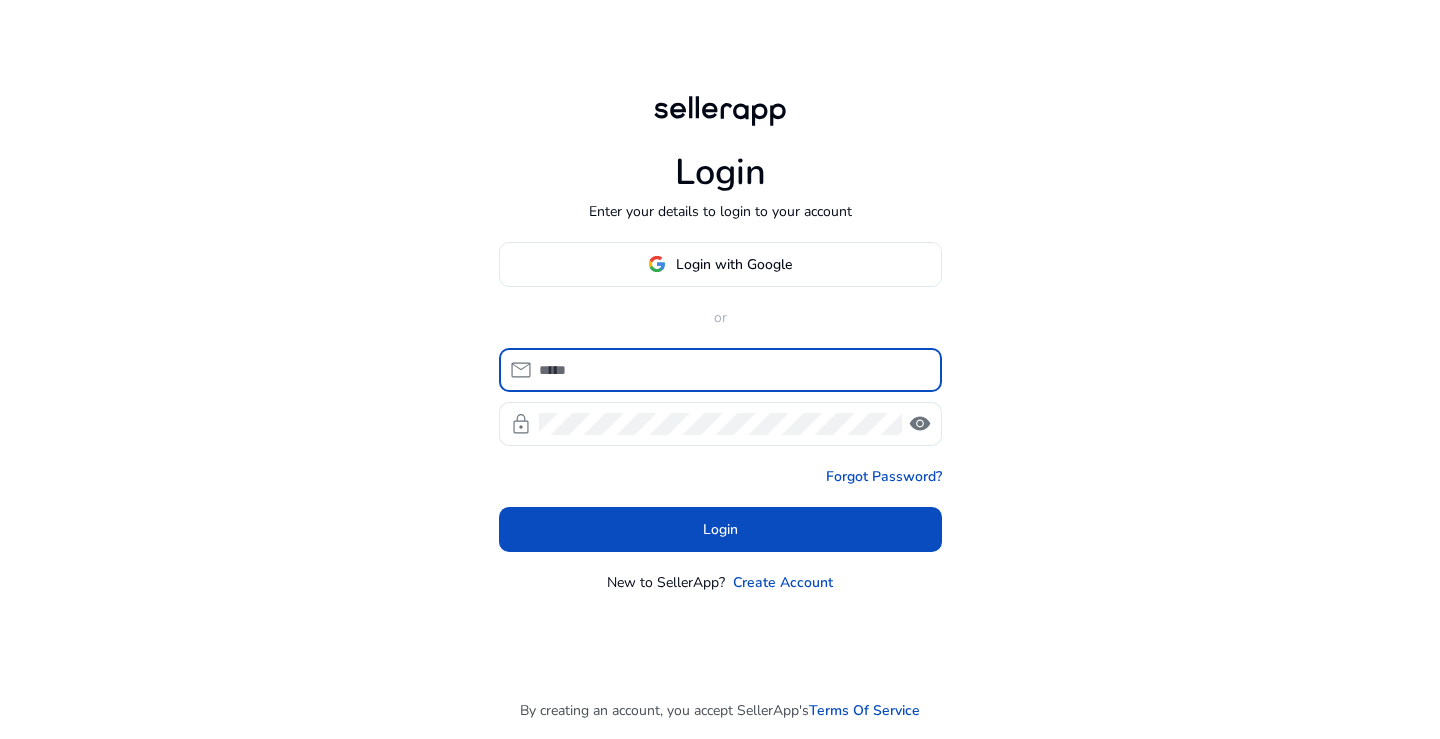 click at bounding box center (732, 370) 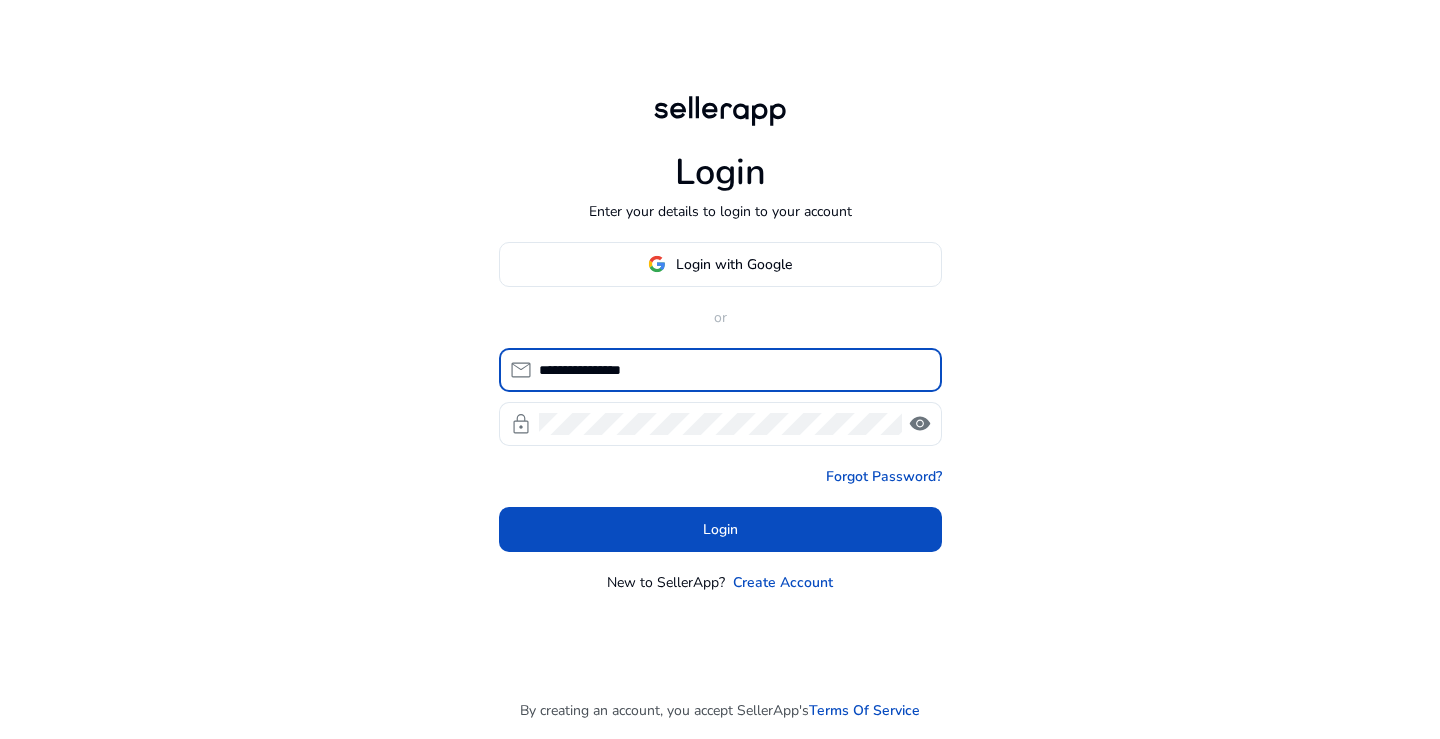 type on "**********" 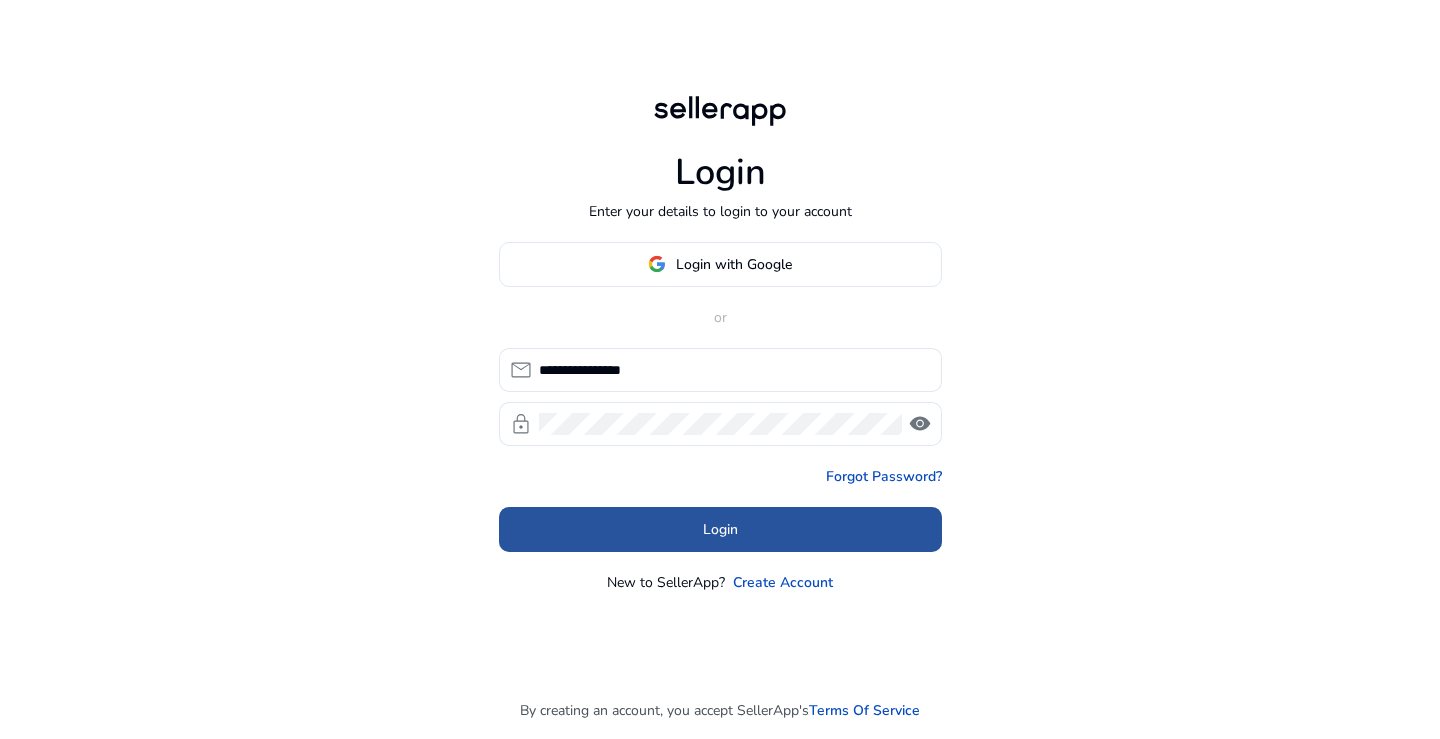 click at bounding box center [720, 529] 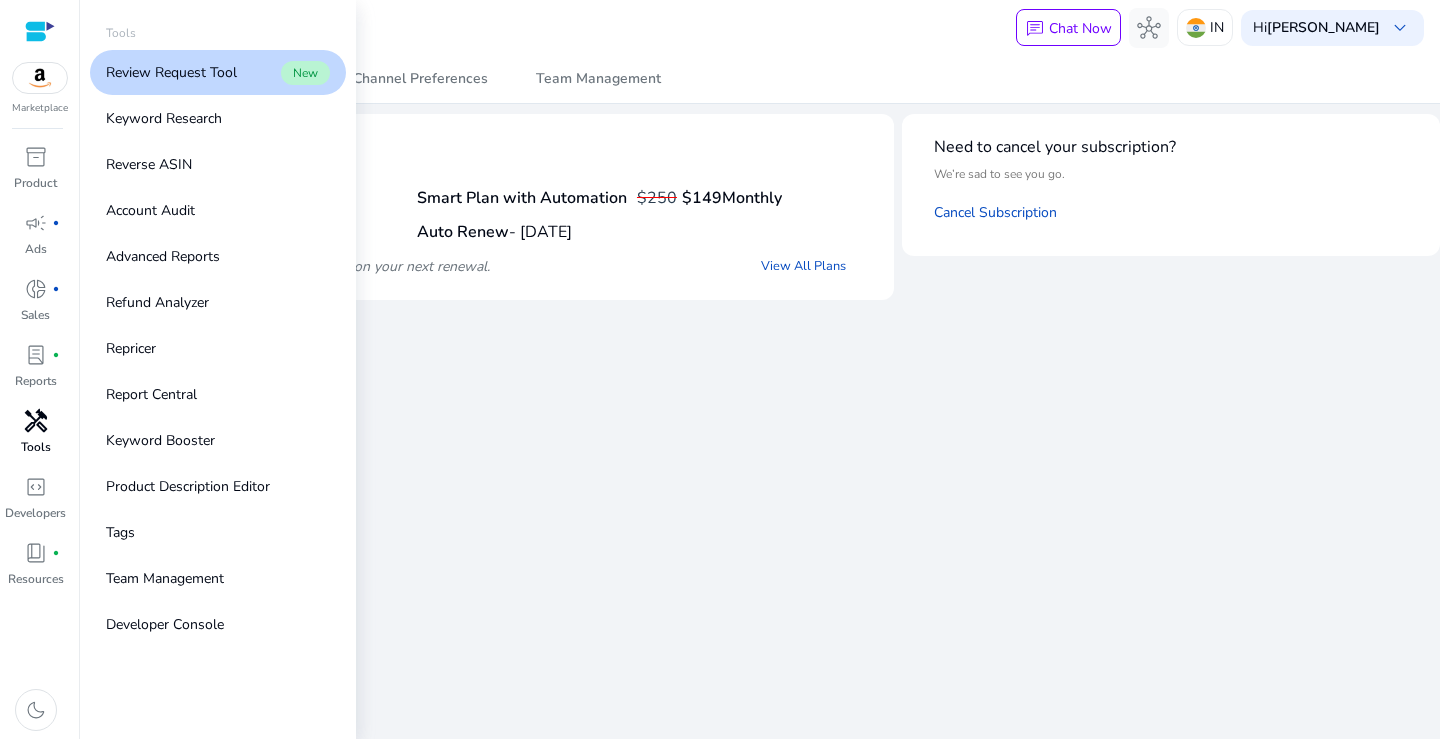 click on "handyman" at bounding box center [36, 421] 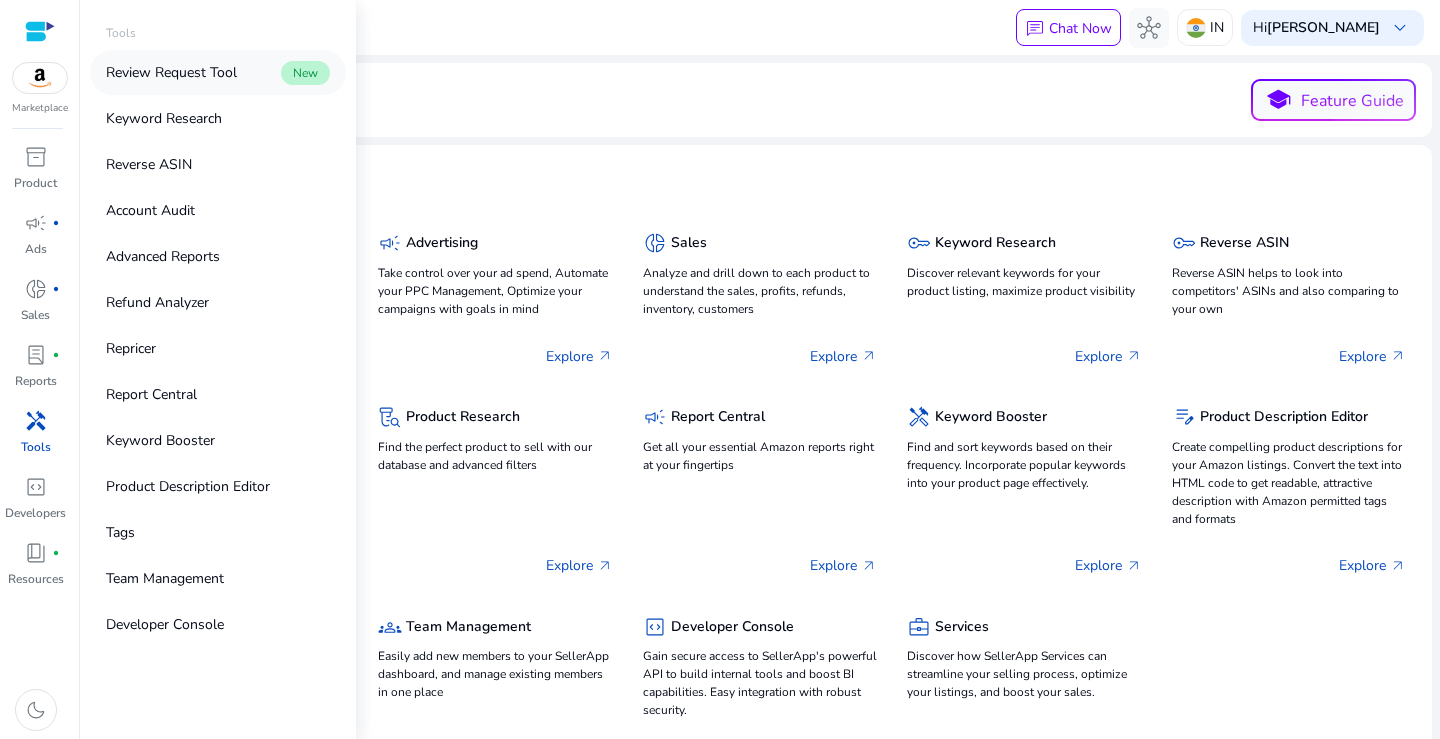 click on "Review Request Tool" at bounding box center (171, 72) 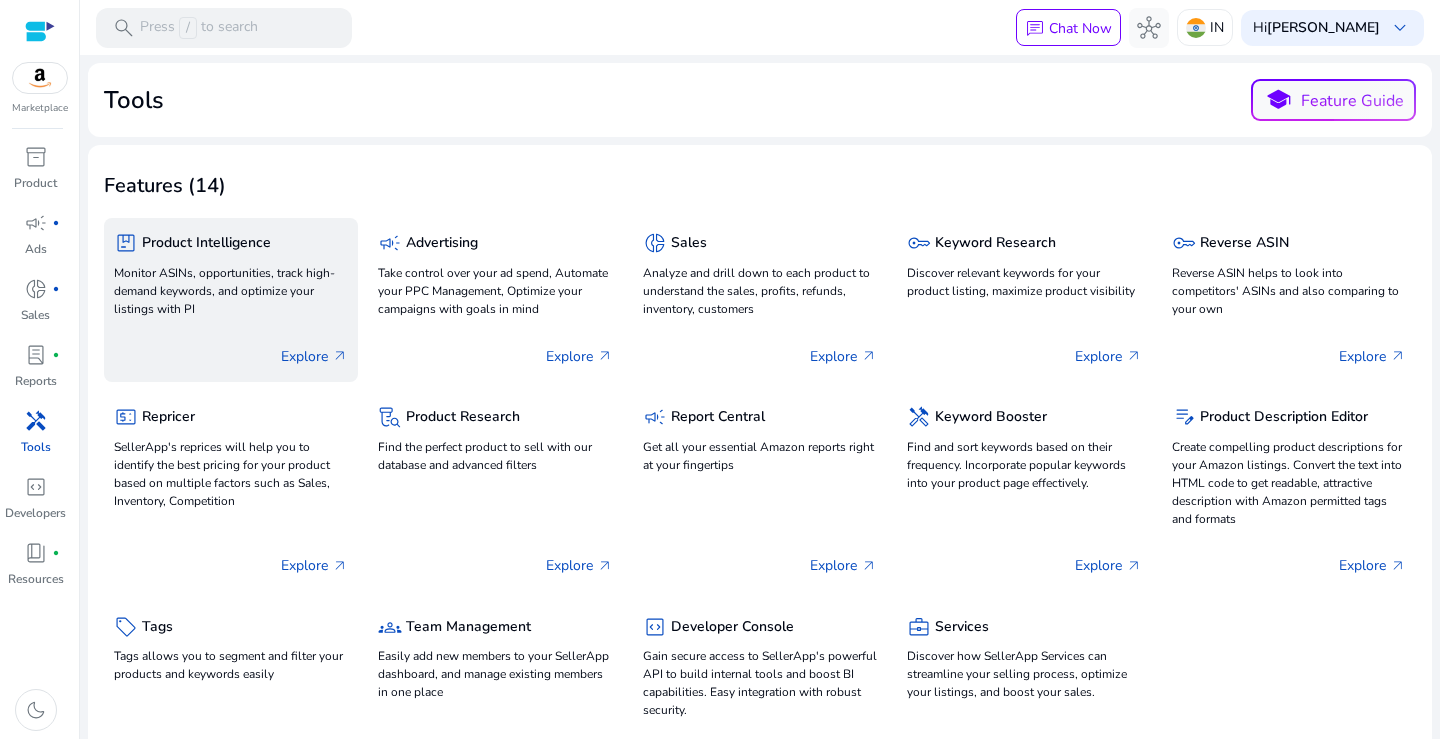 click on "Monitor ASINs, opportunities, track high-demand keywords, and optimize your listings with PI" 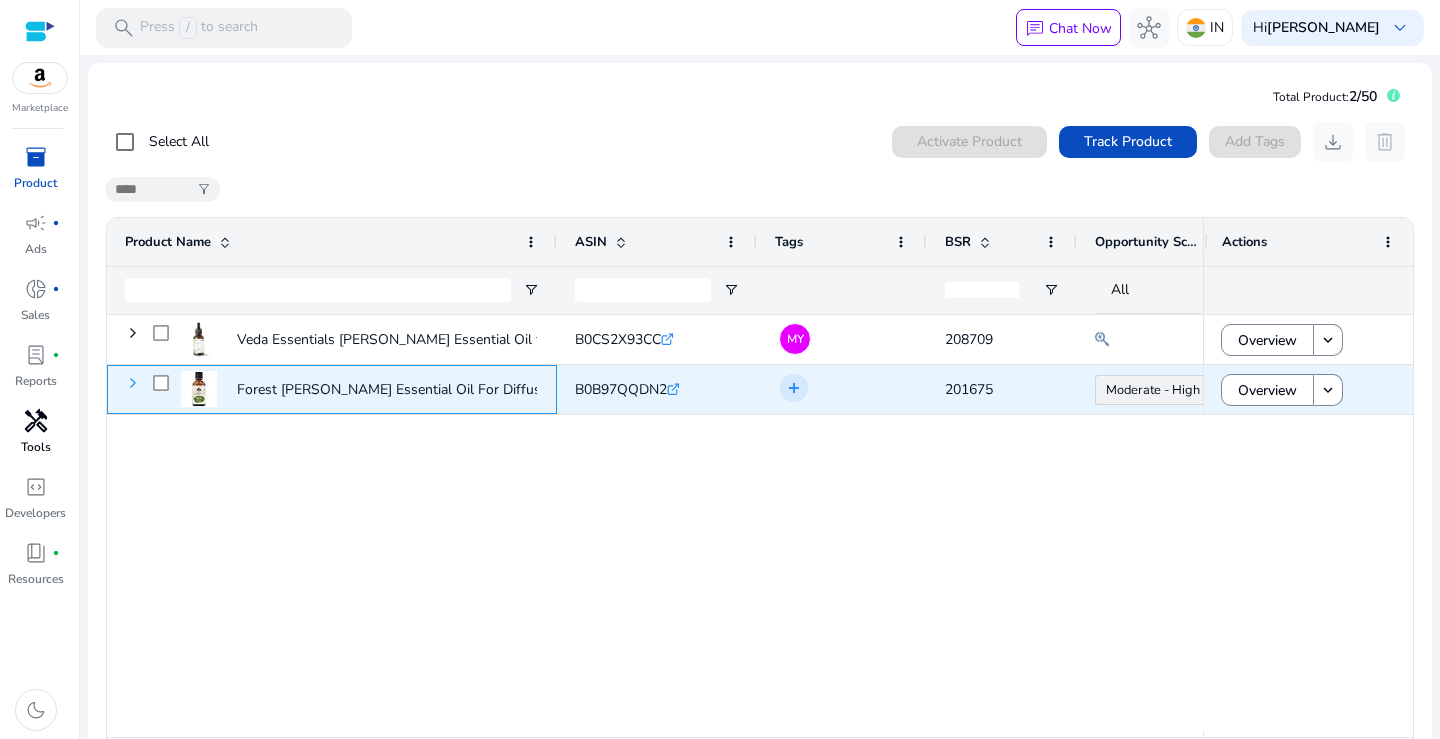 click 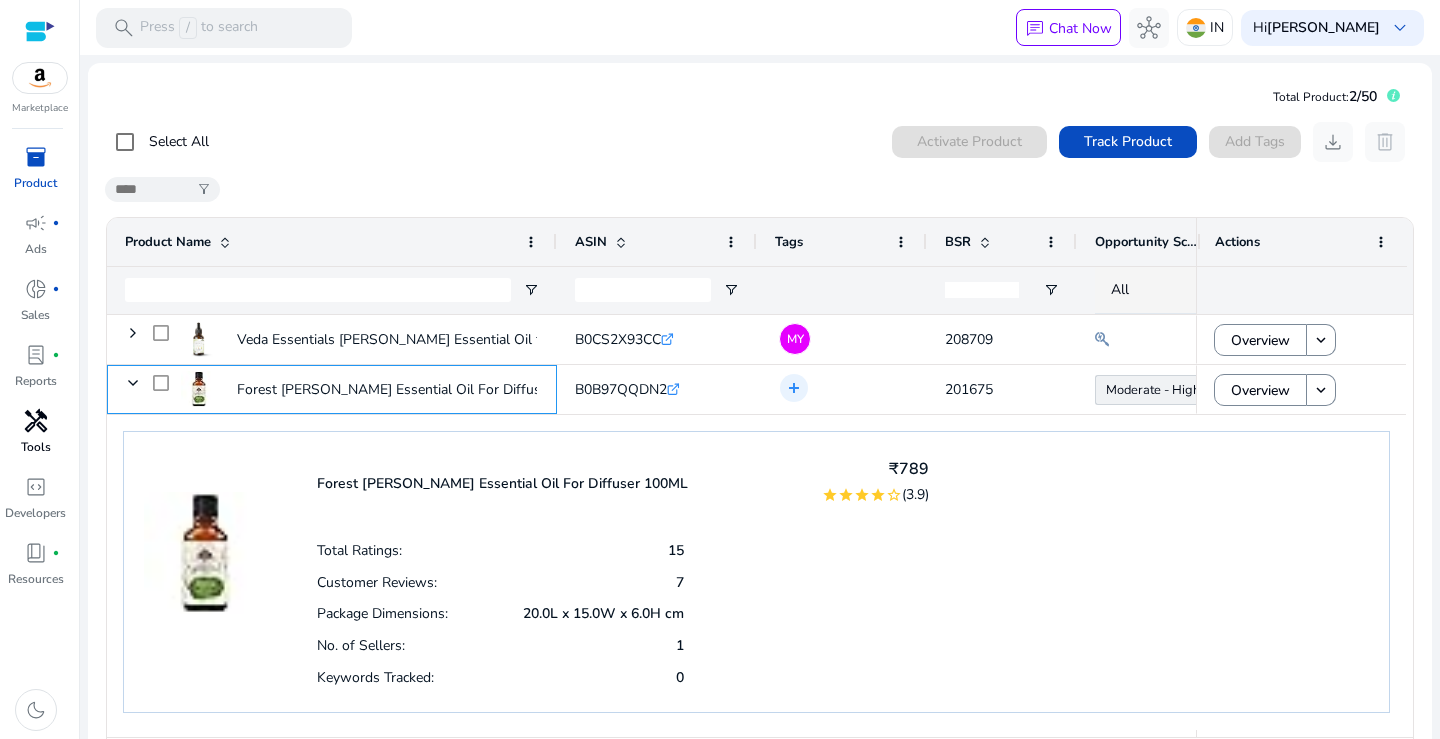 scroll, scrollTop: 35, scrollLeft: 0, axis: vertical 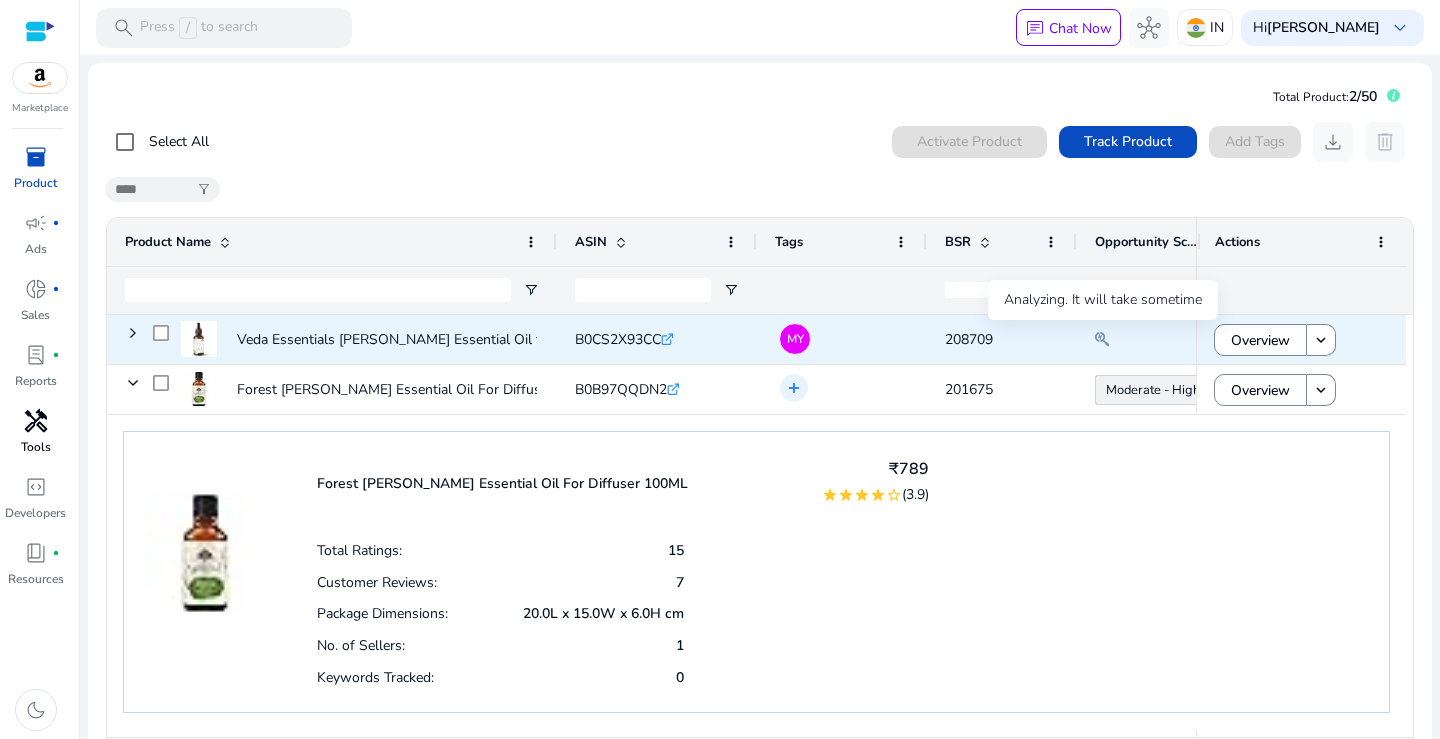 click 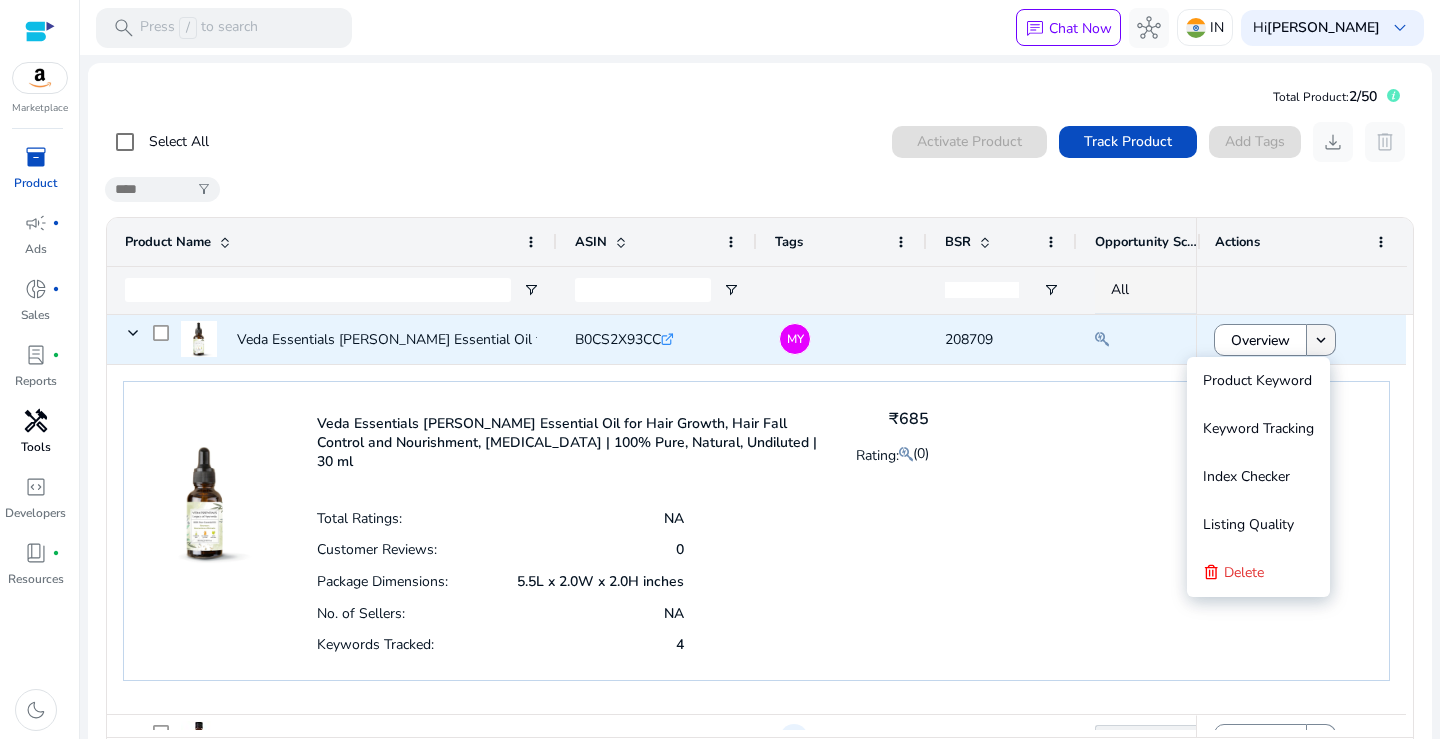 click on "keyboard_arrow_down" 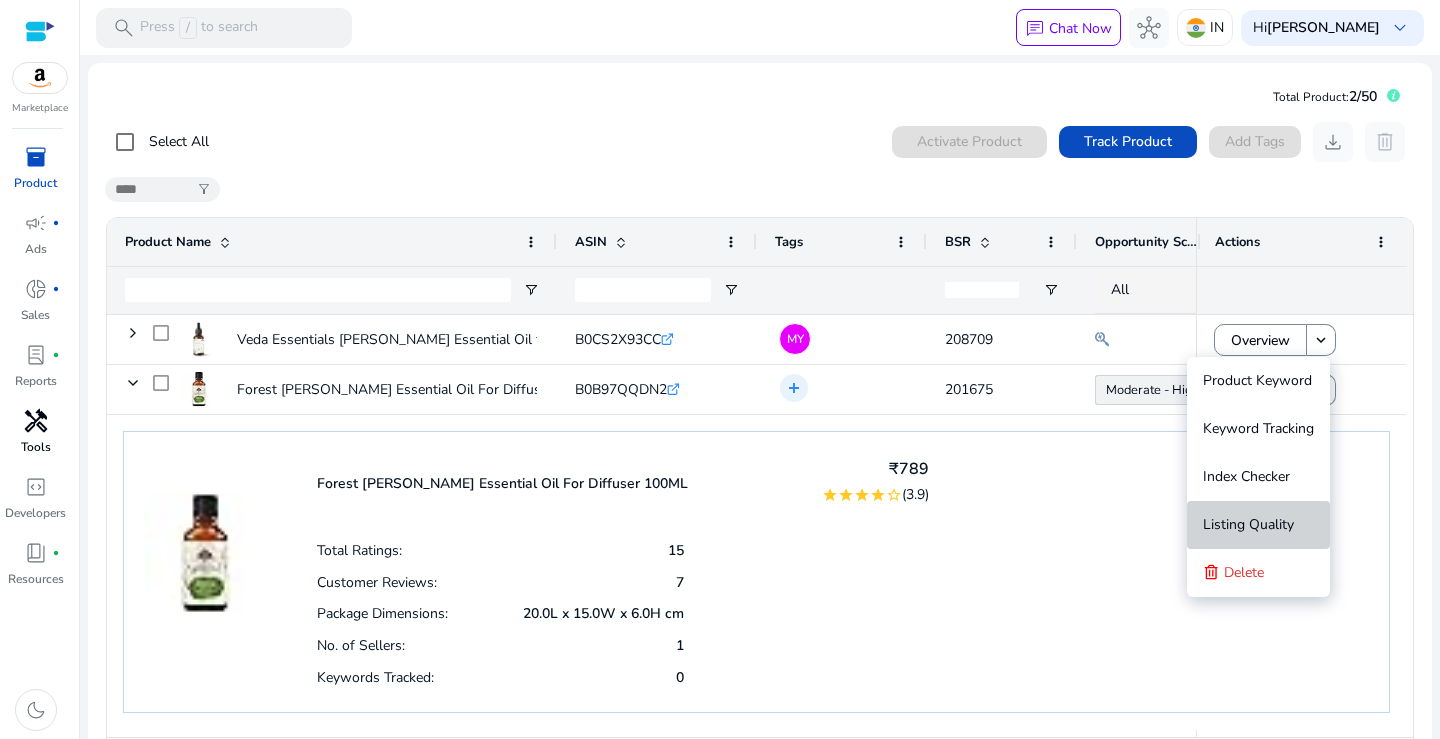 click on "Listing Quality" at bounding box center [1248, 524] 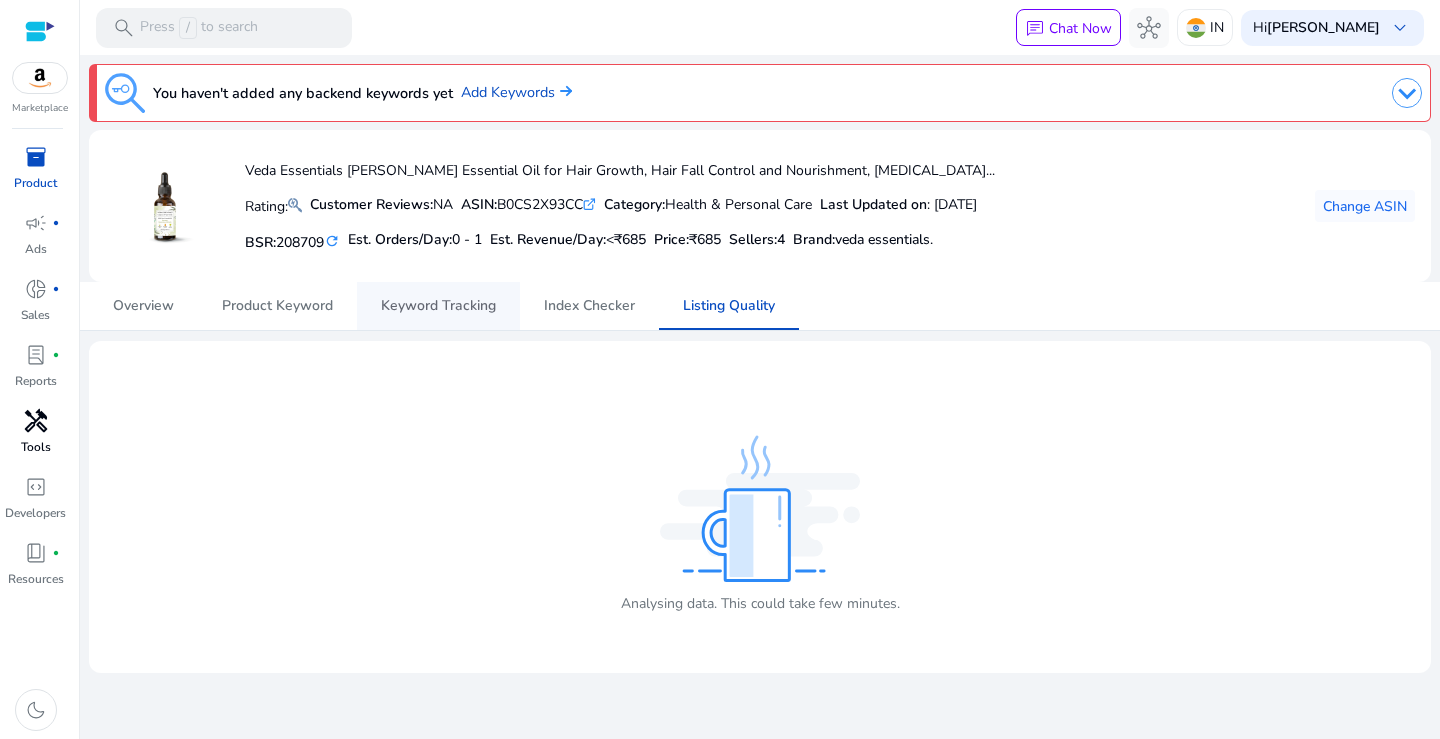 click on "Keyword Tracking" at bounding box center [438, 306] 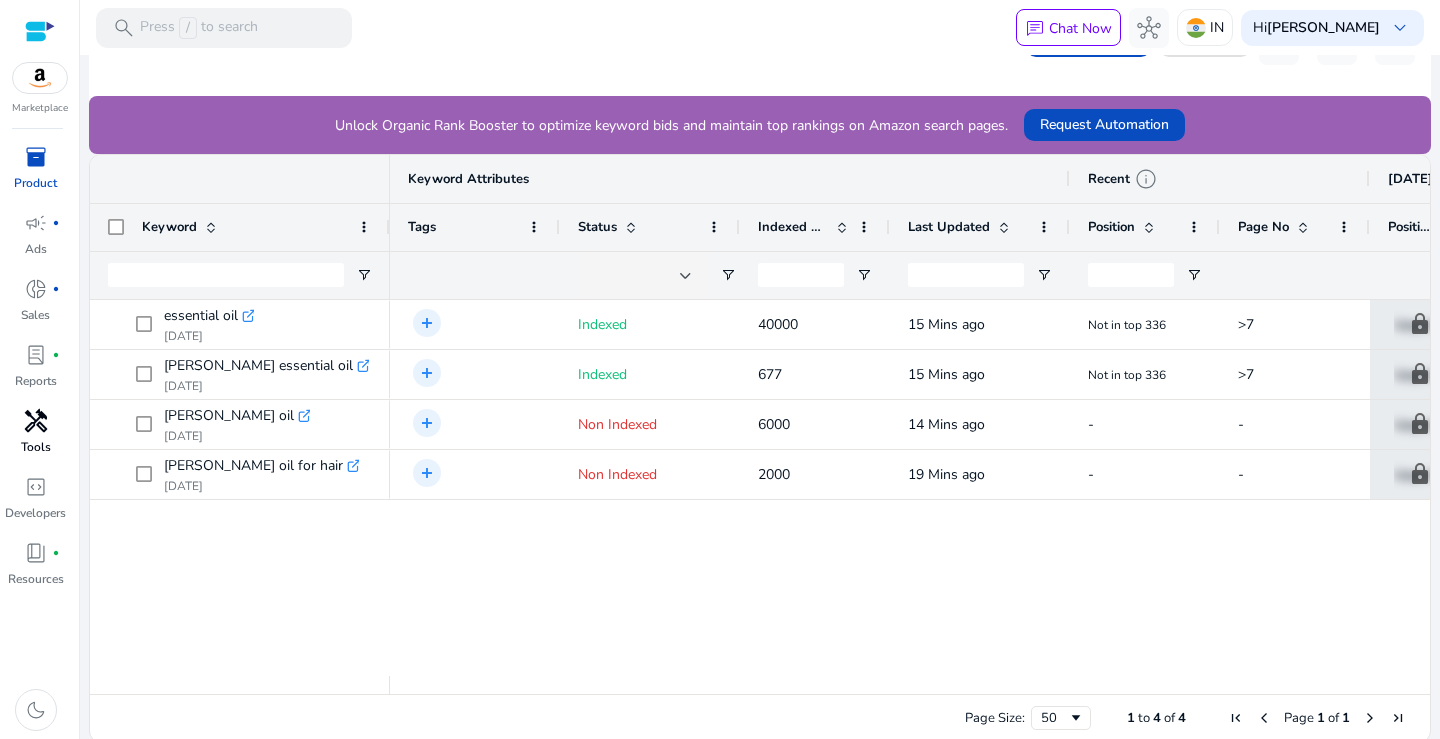 scroll, scrollTop: 424, scrollLeft: 0, axis: vertical 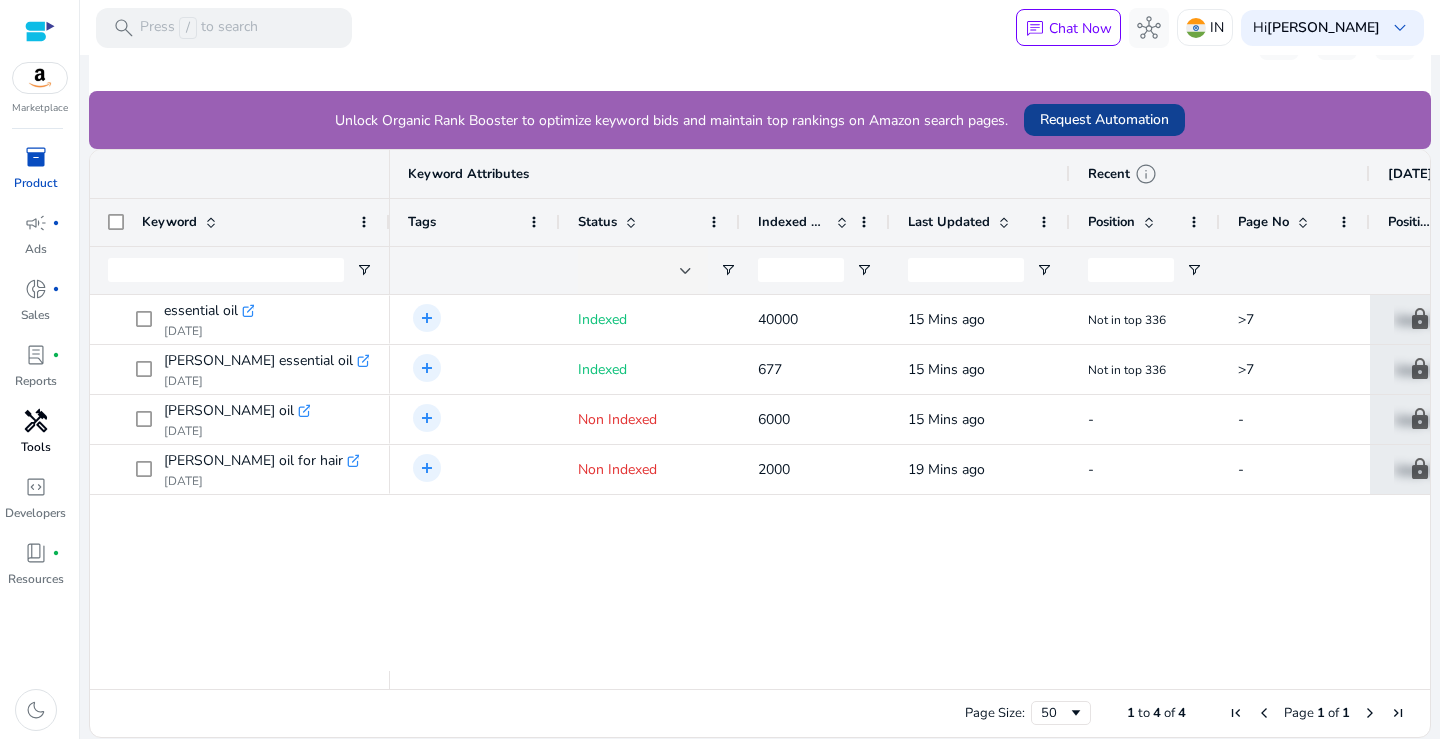click on "Request Automation" at bounding box center [1104, 119] 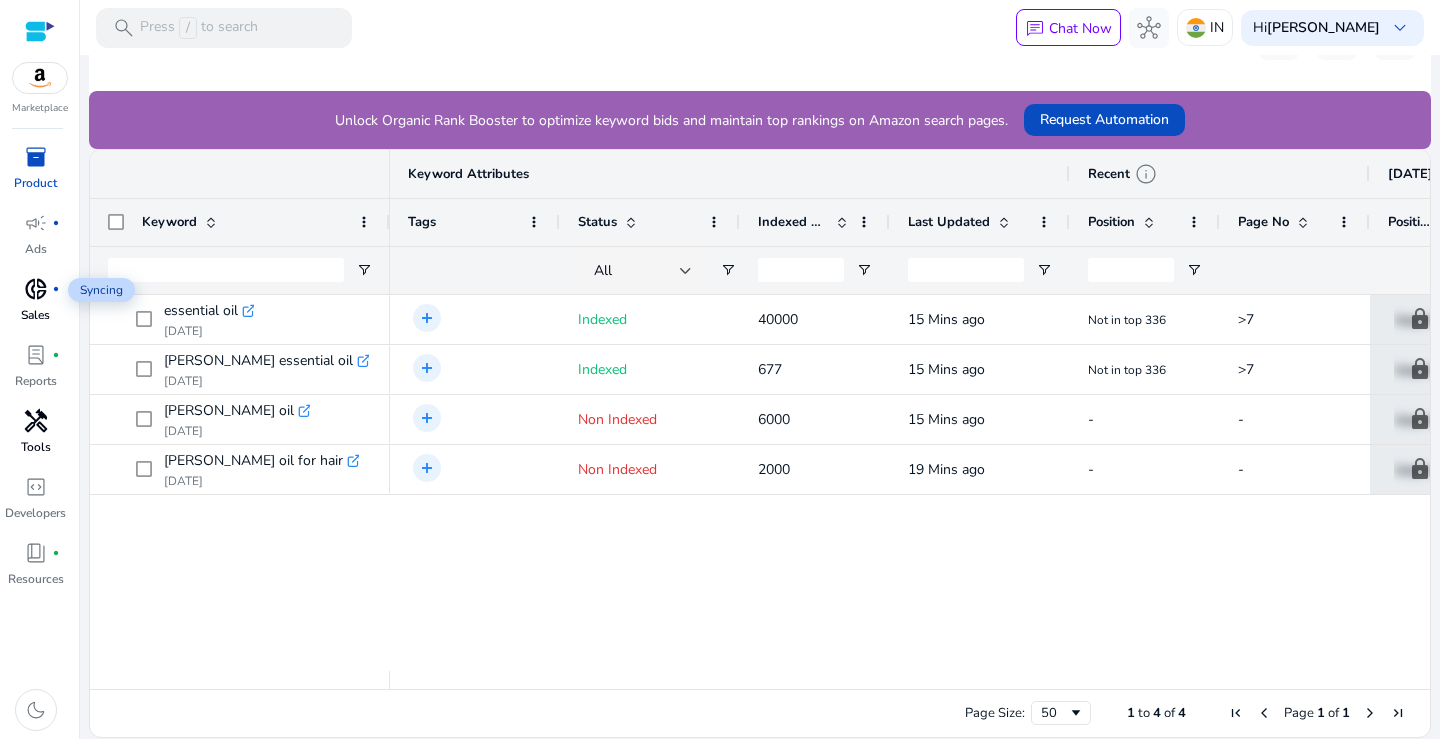 click on "donut_small   fiber_manual_record" at bounding box center (36, 289) 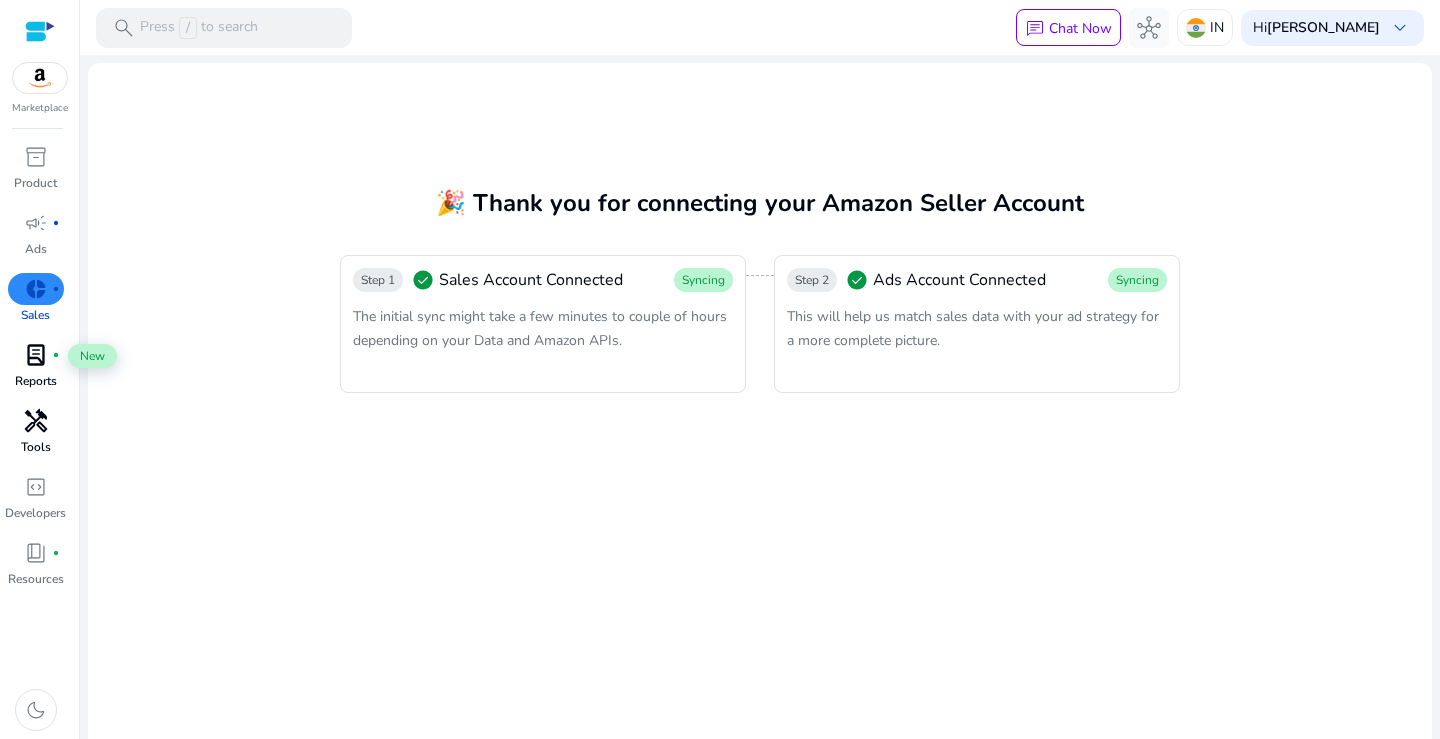 click on "lab_profile" at bounding box center [36, 355] 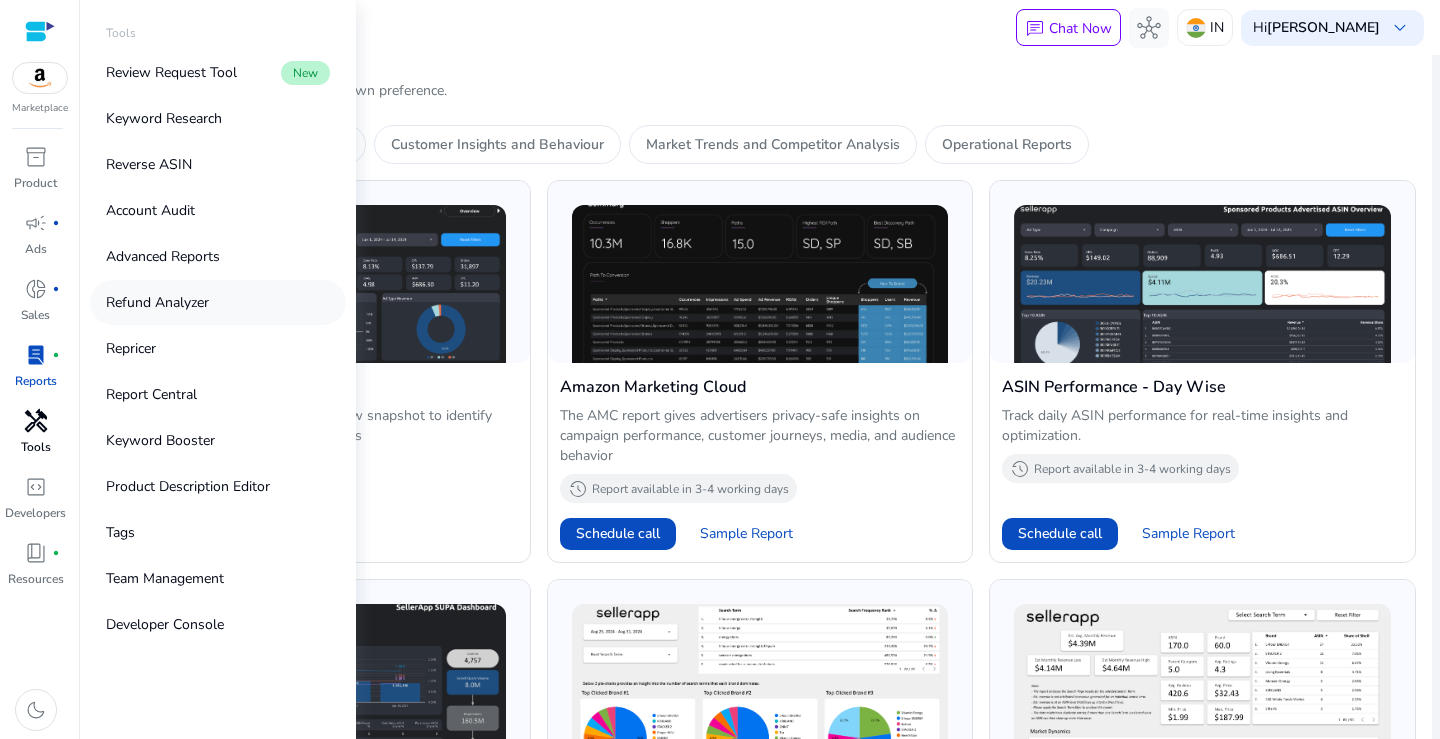 click on "Refund Analyzer" at bounding box center (157, 302) 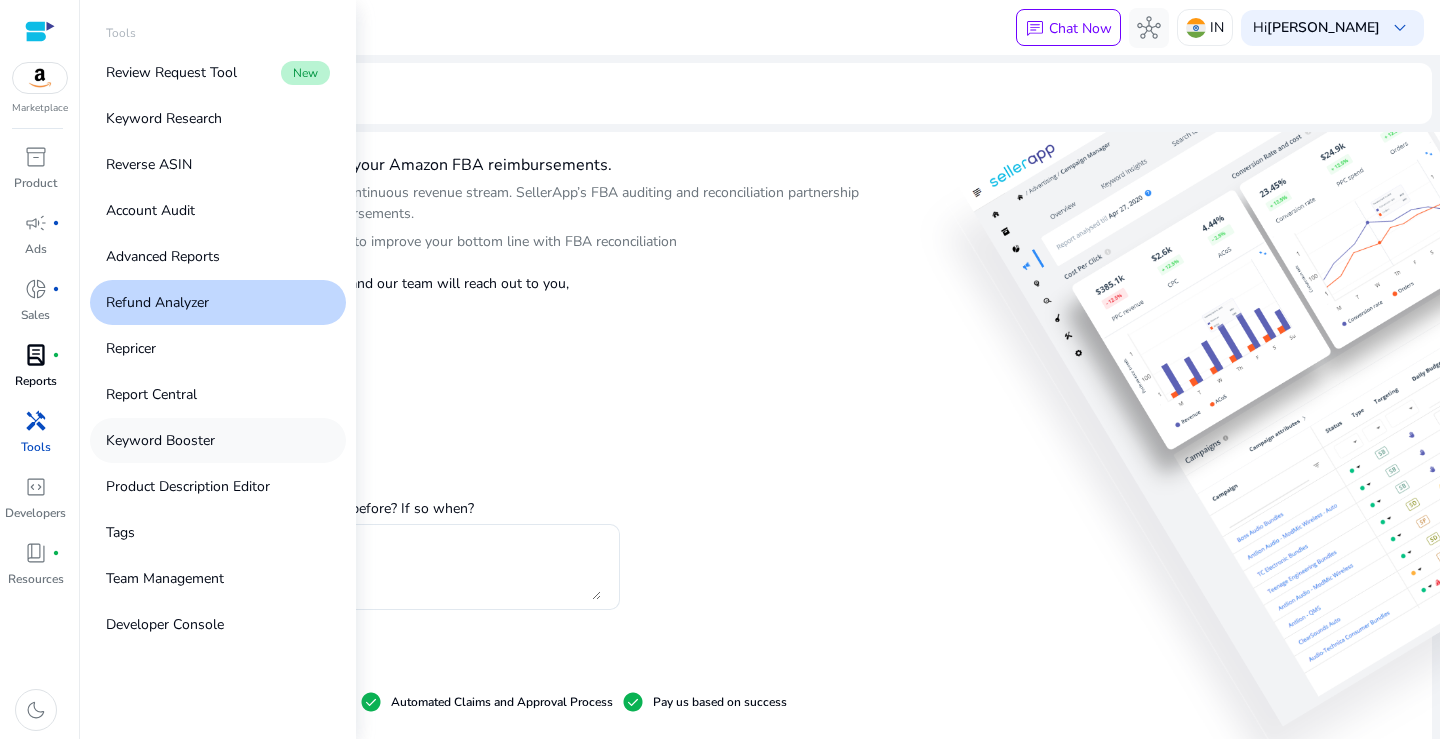 click on "Keyword Booster" at bounding box center [160, 440] 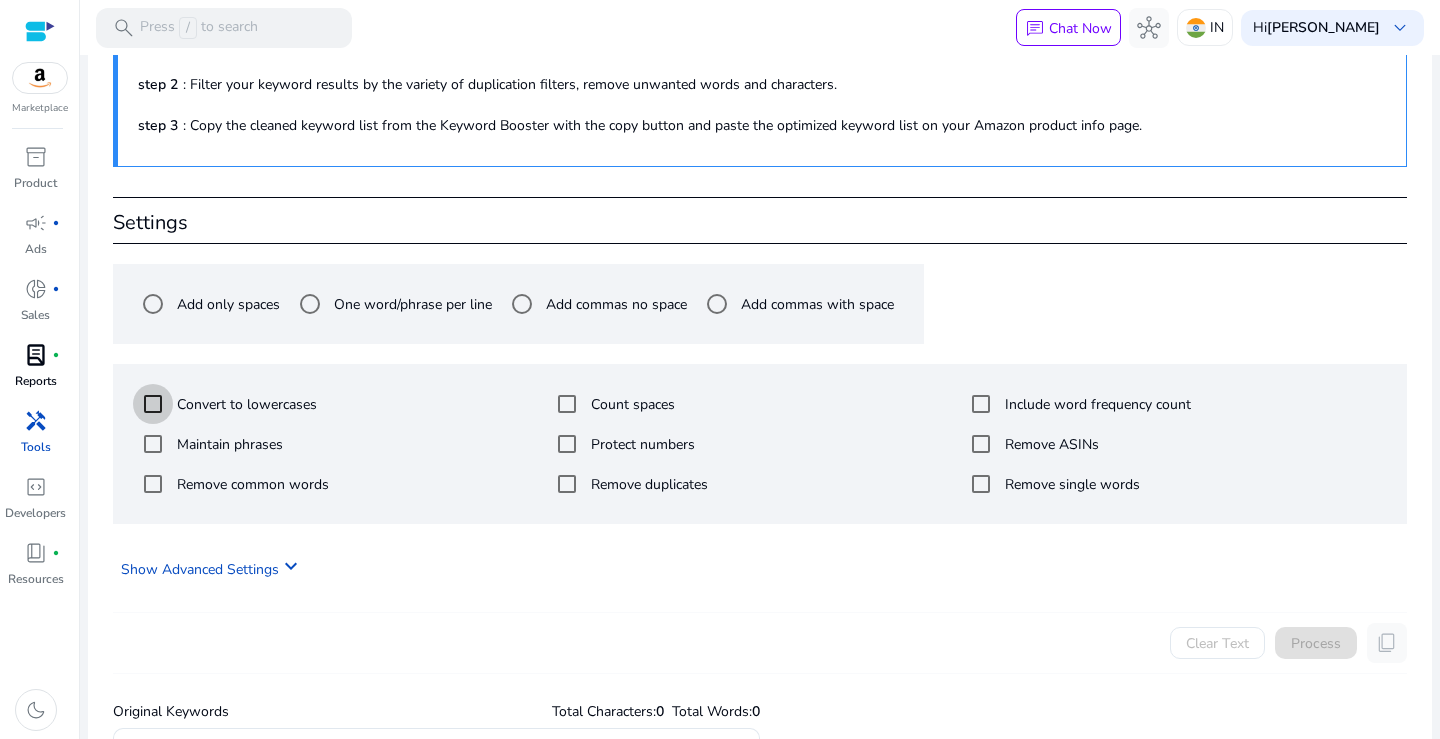 scroll, scrollTop: 200, scrollLeft: 0, axis: vertical 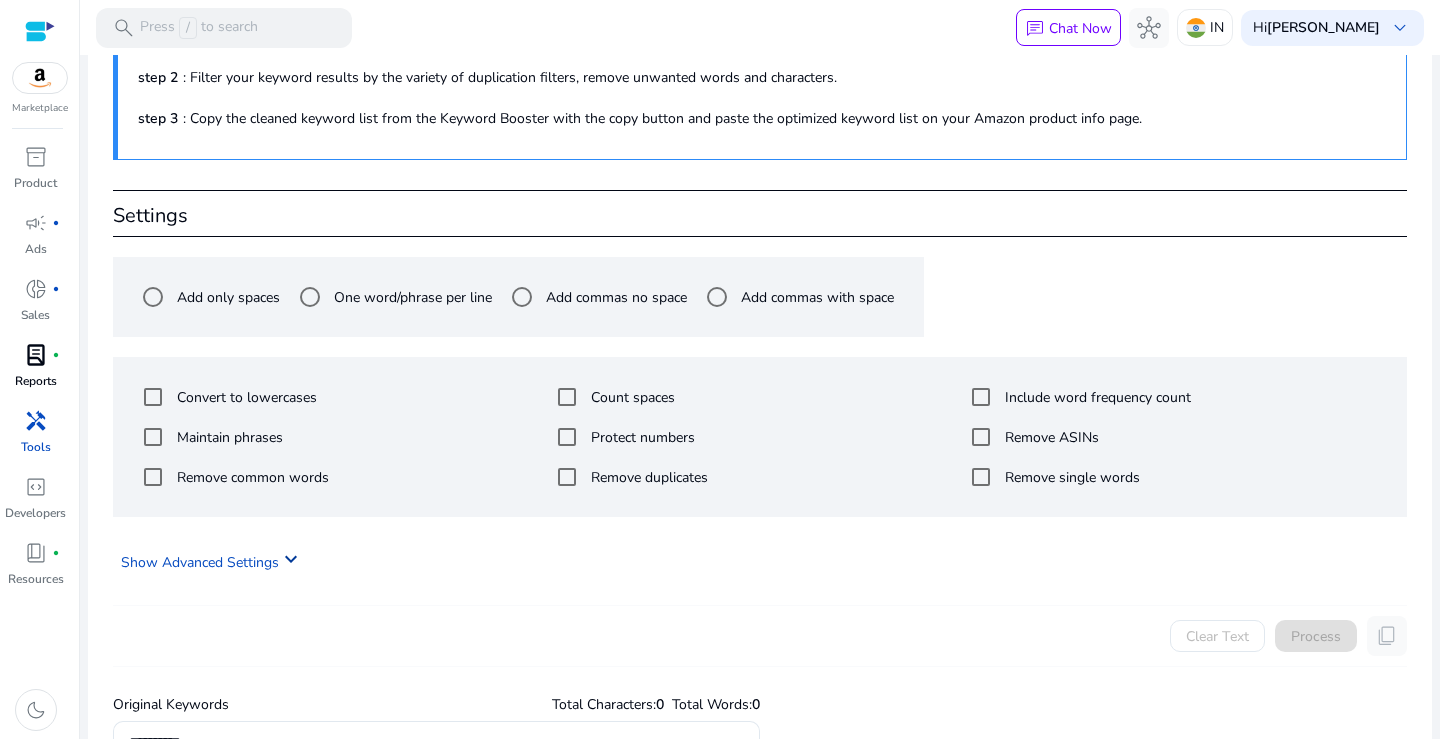 click on "keyboard_arrow_down" at bounding box center (291, 559) 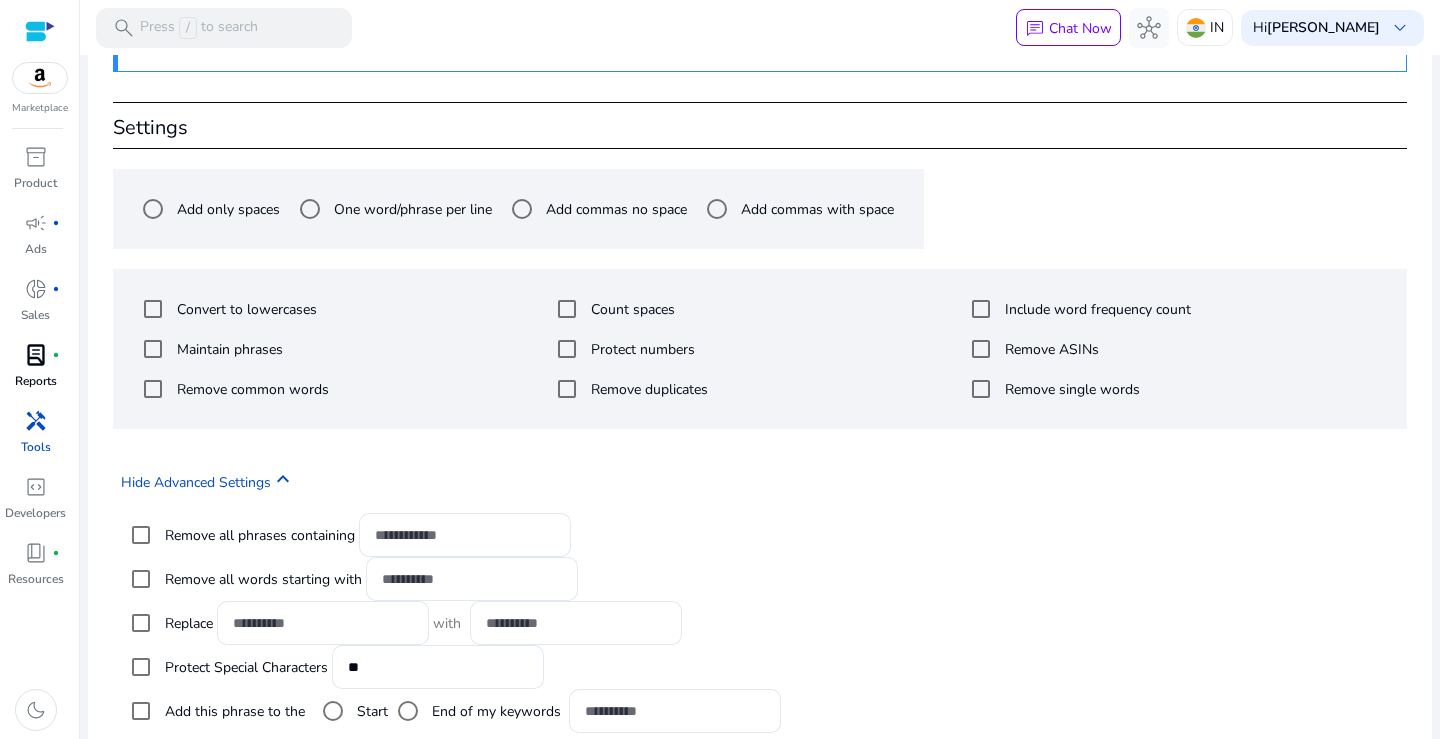 scroll, scrollTop: 400, scrollLeft: 0, axis: vertical 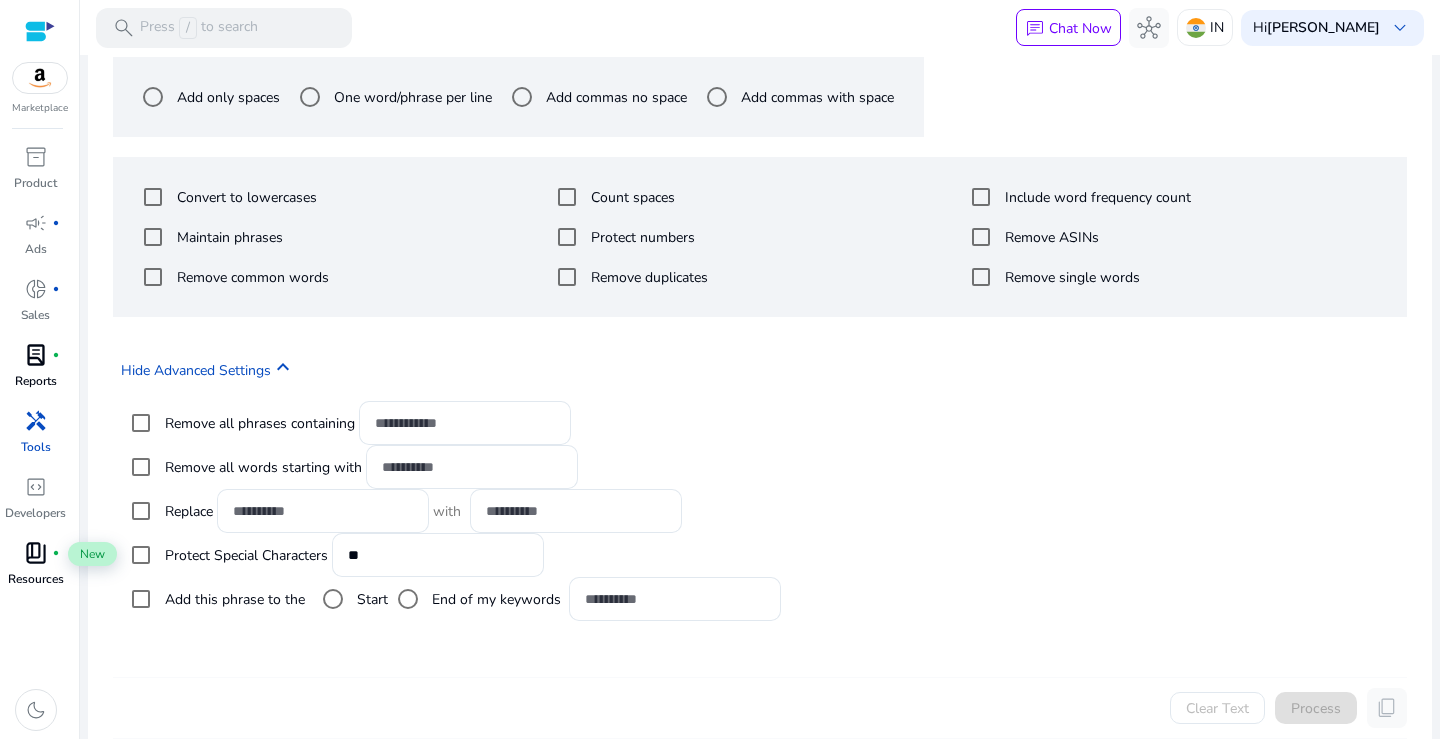 click on "book_4" at bounding box center [36, 553] 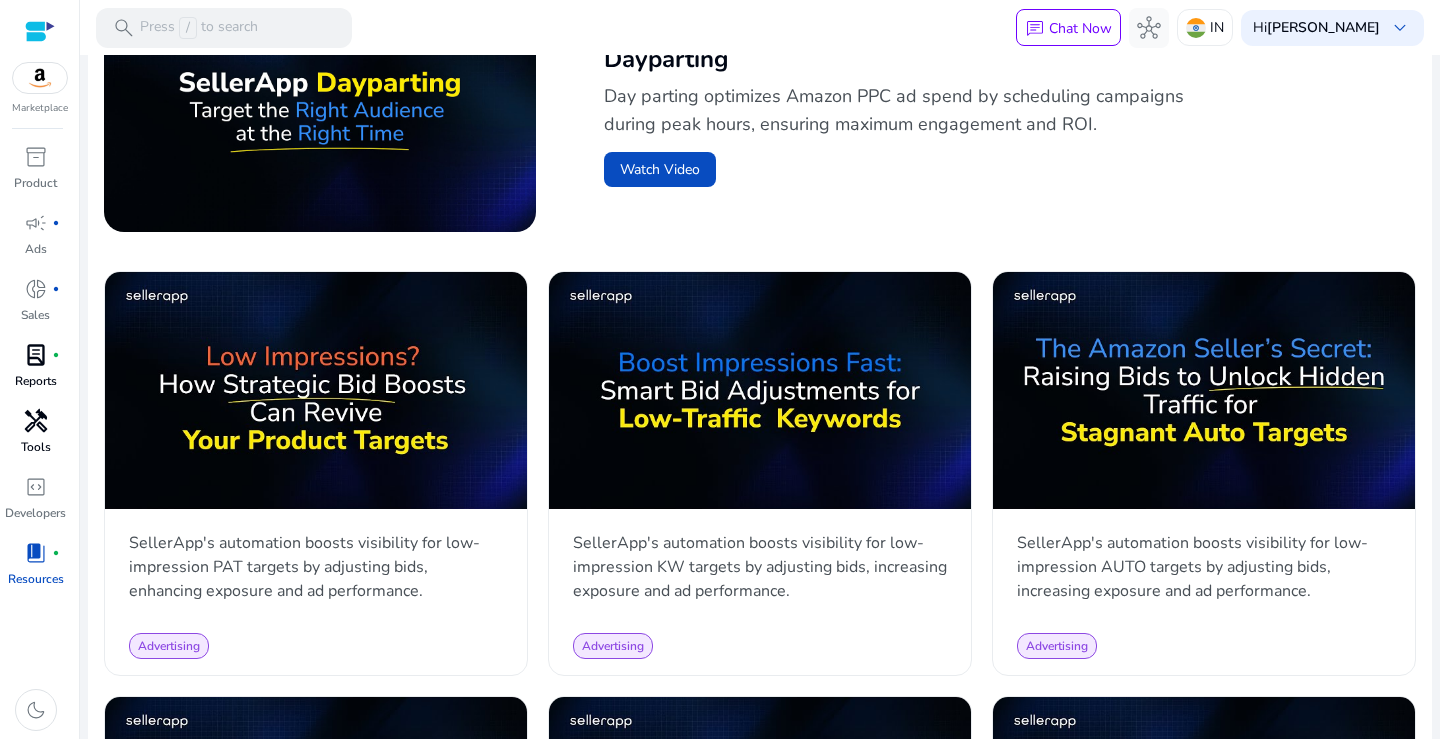 scroll, scrollTop: 800, scrollLeft: 0, axis: vertical 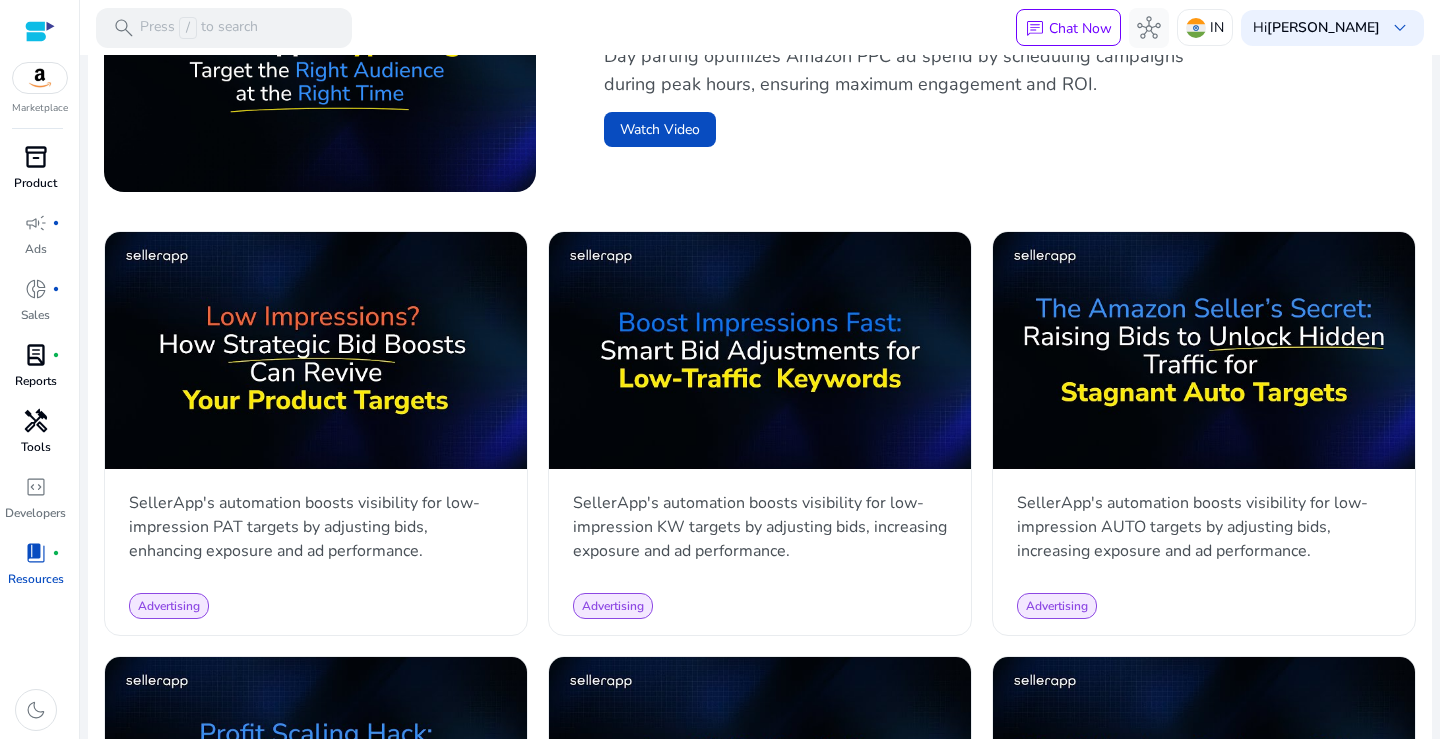 click on "Product" at bounding box center [35, 183] 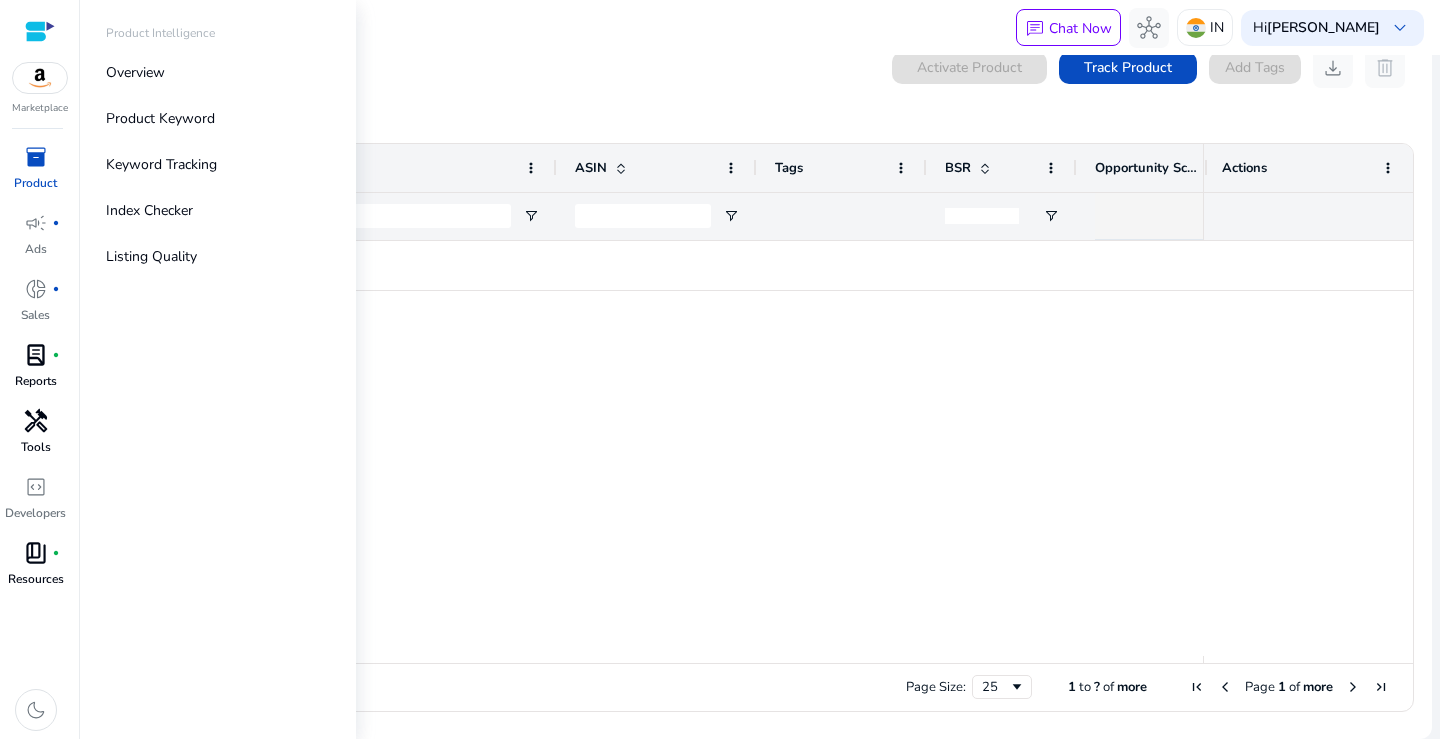 scroll, scrollTop: 0, scrollLeft: 0, axis: both 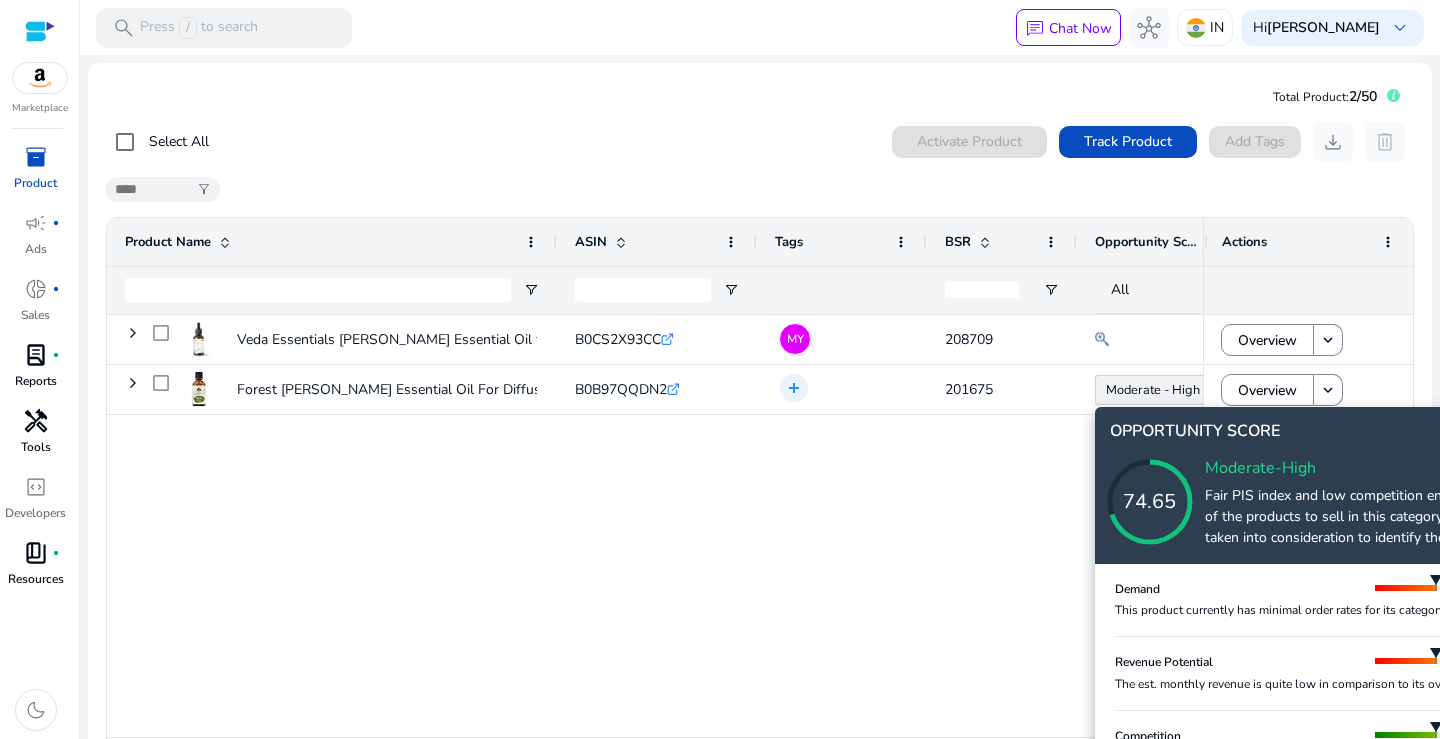 click 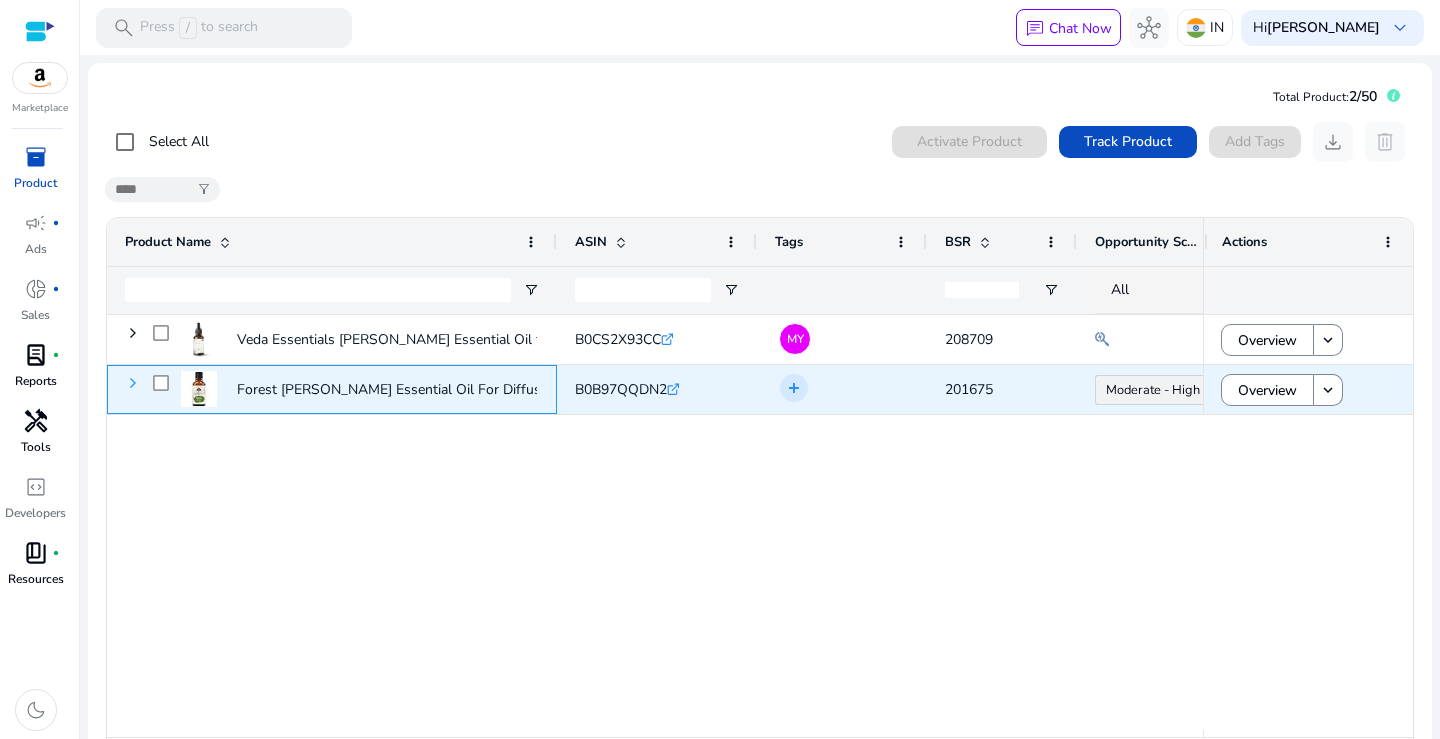 click 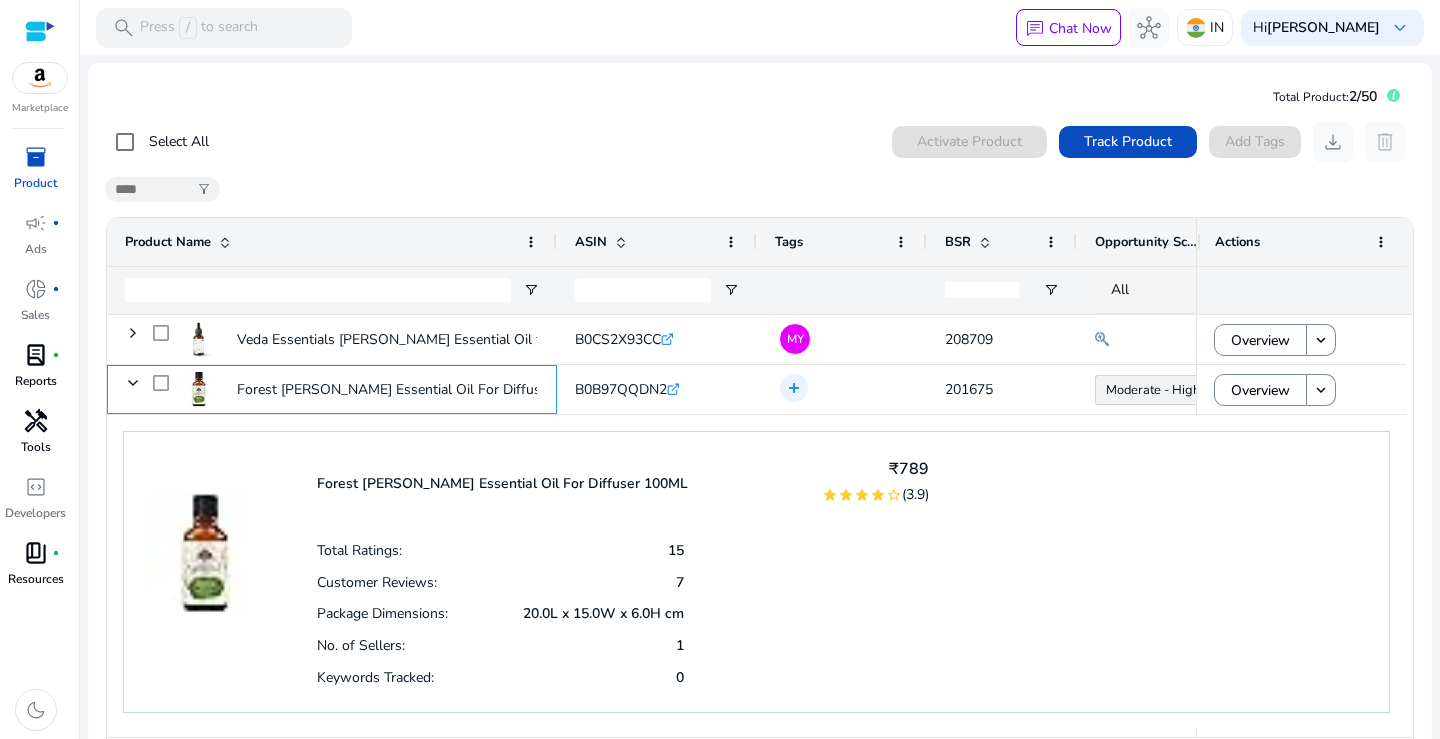 scroll, scrollTop: 30, scrollLeft: 0, axis: vertical 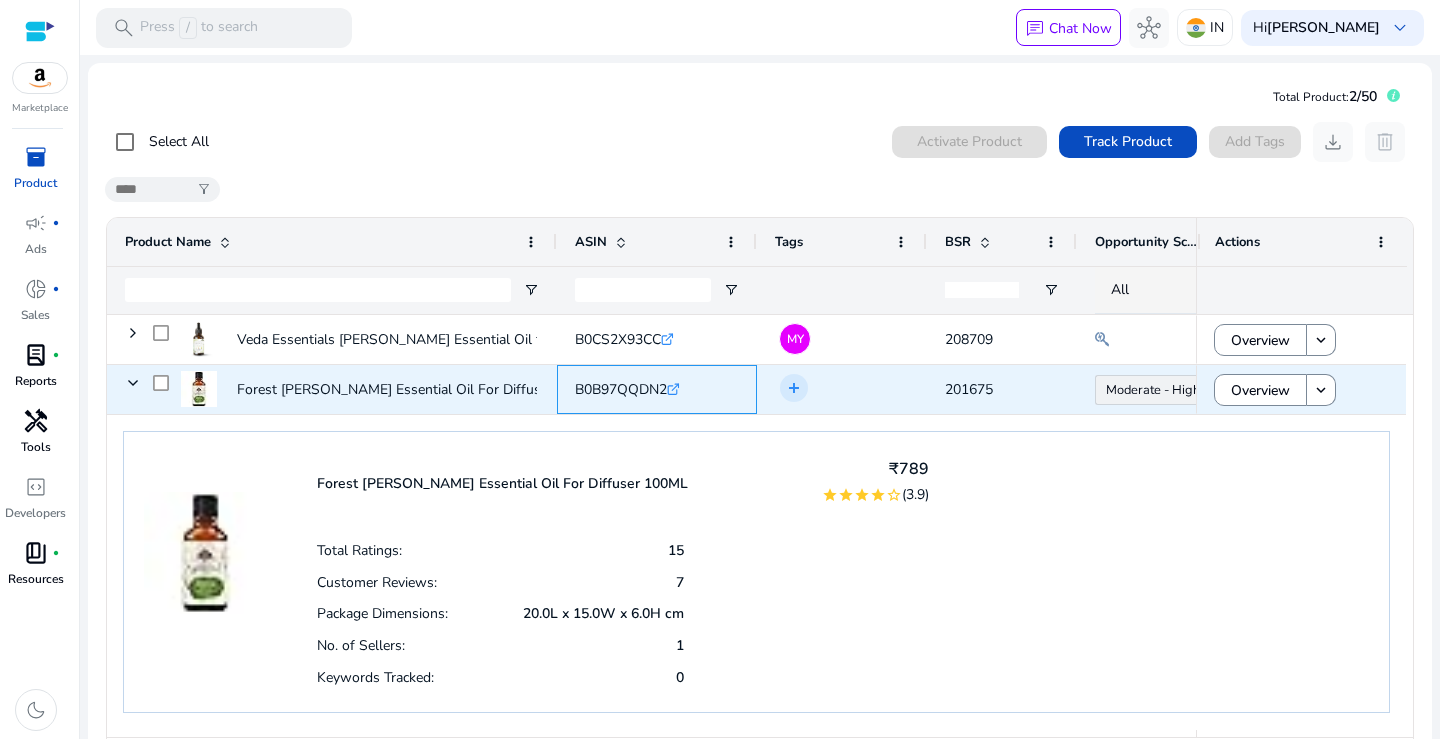 drag, startPoint x: 573, startPoint y: 389, endPoint x: 669, endPoint y: 392, distance: 96.04687 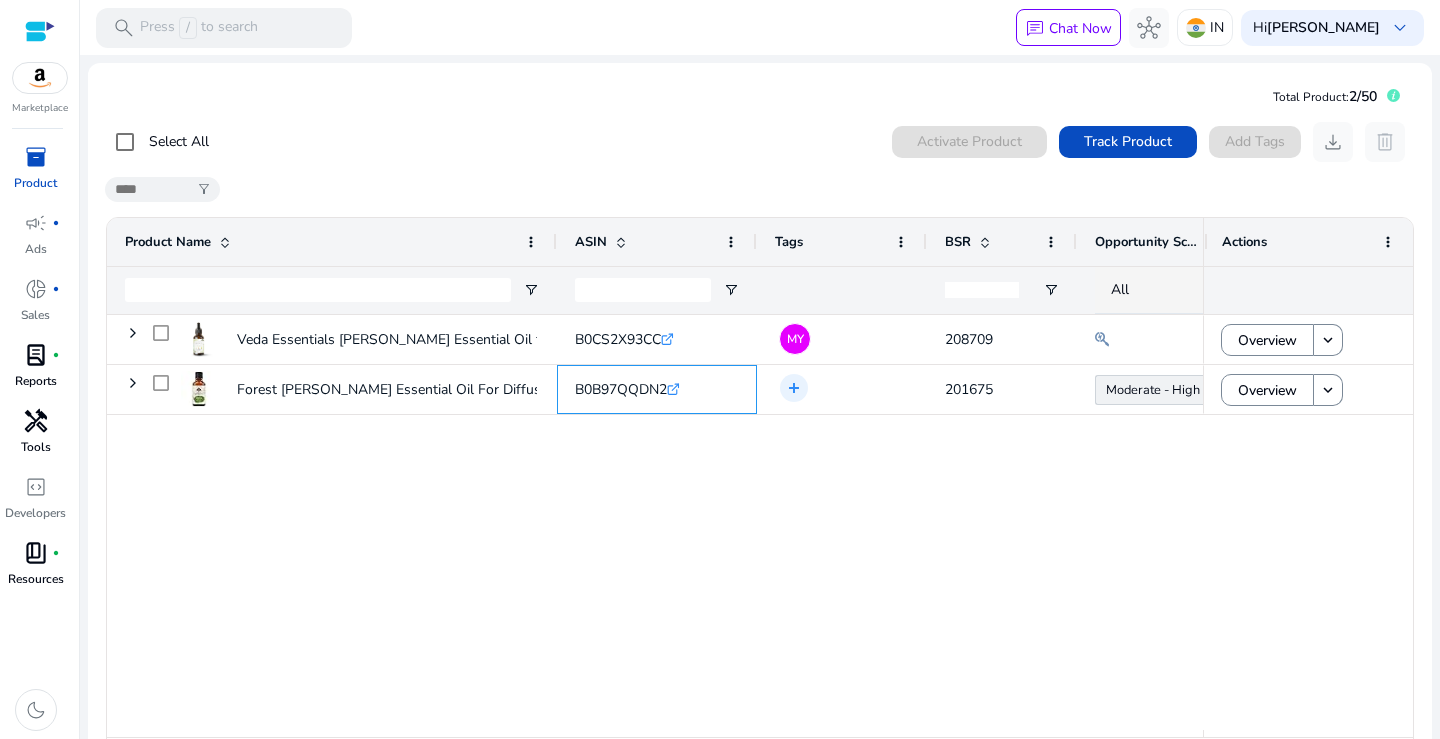 copy on "B0B97QQDN2" 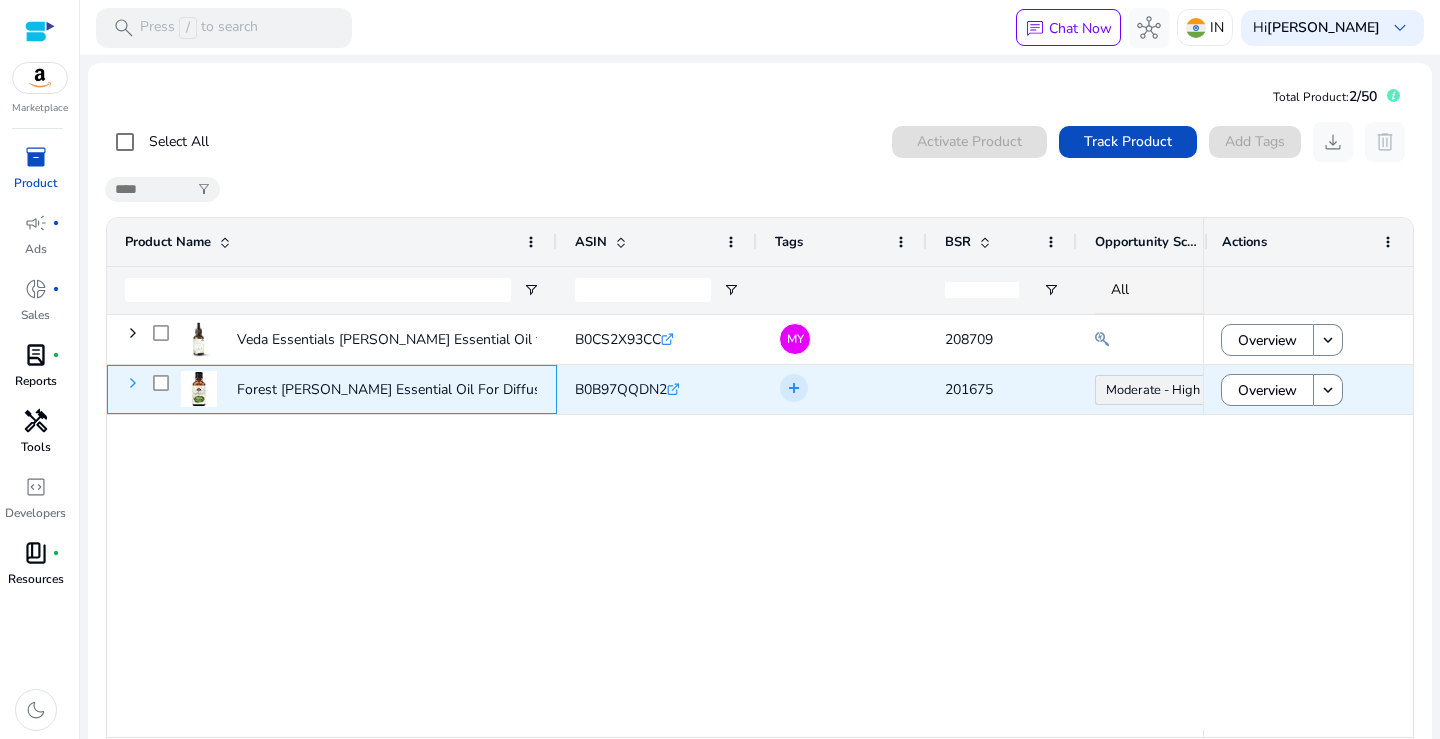 click 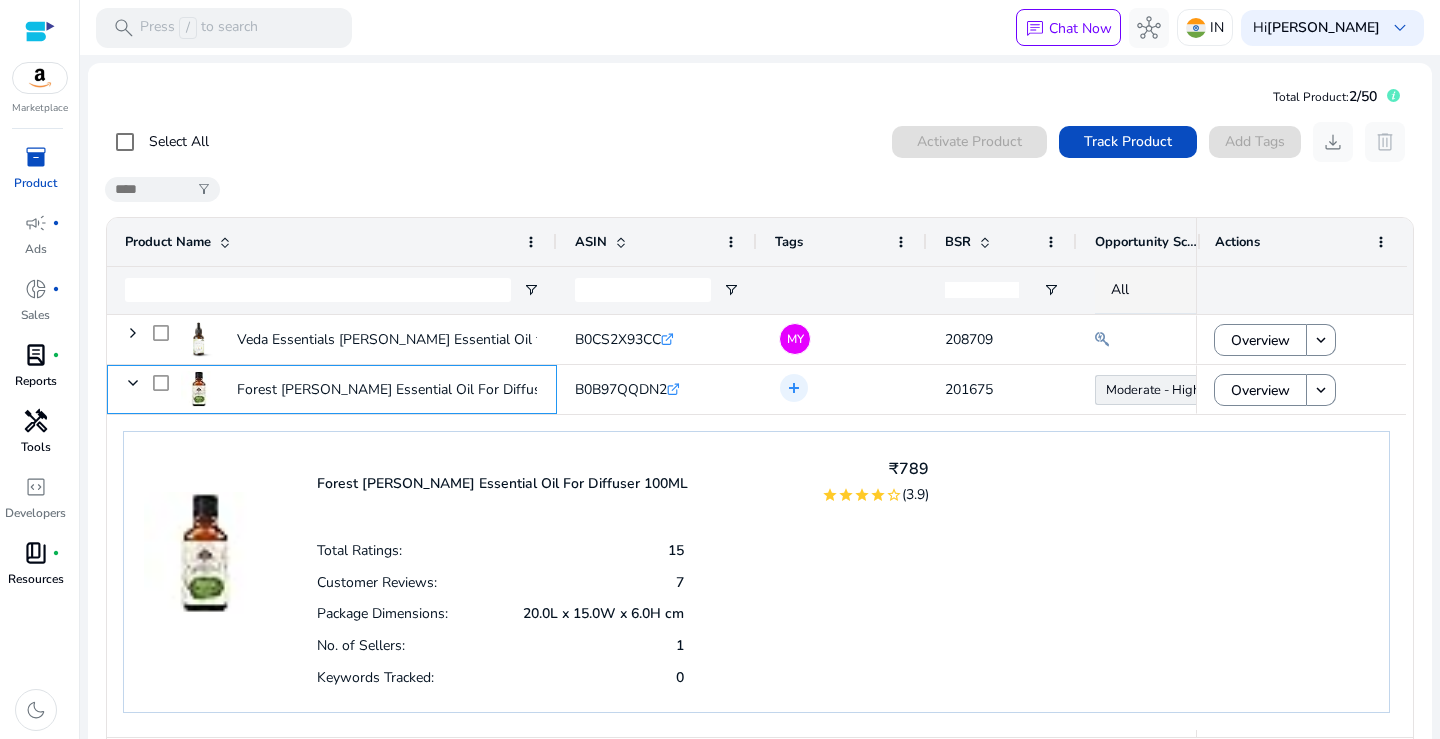 scroll, scrollTop: 29, scrollLeft: 0, axis: vertical 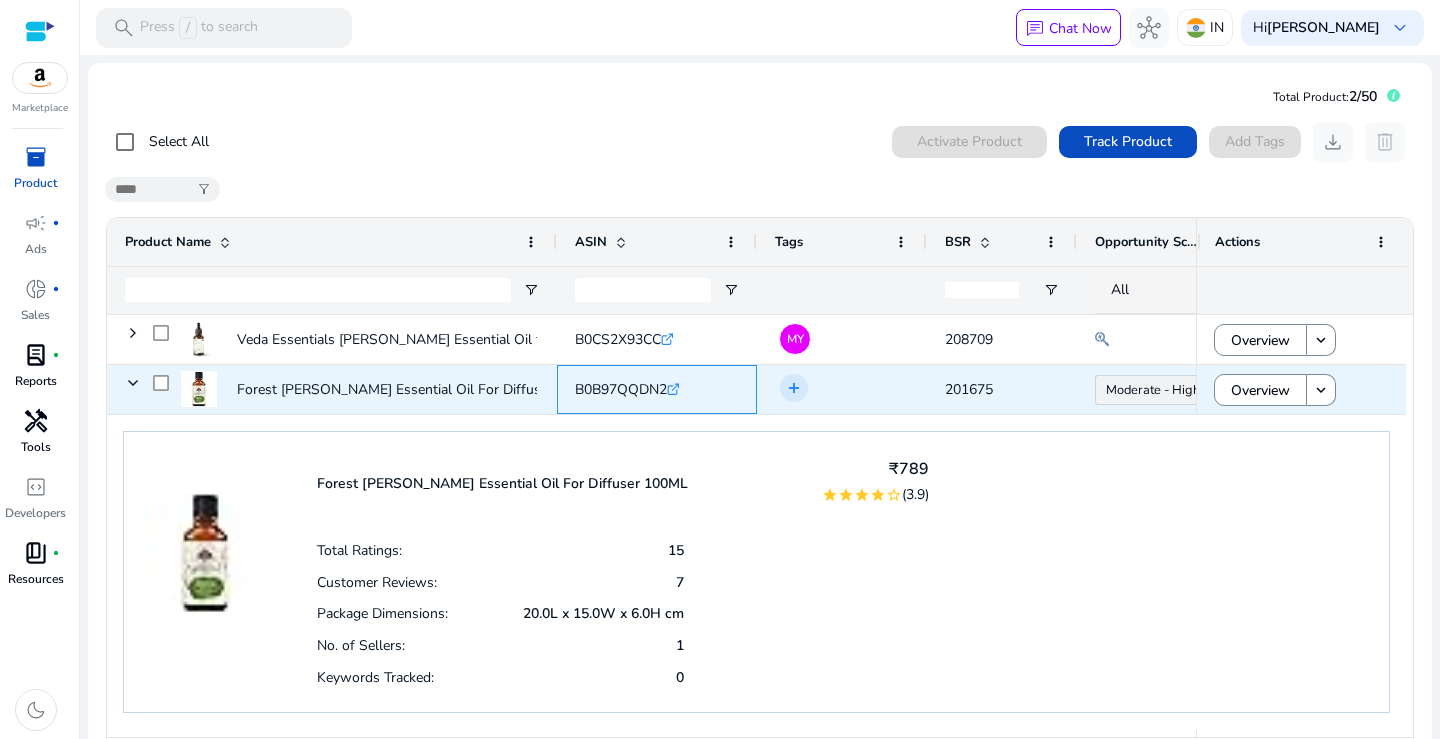 click 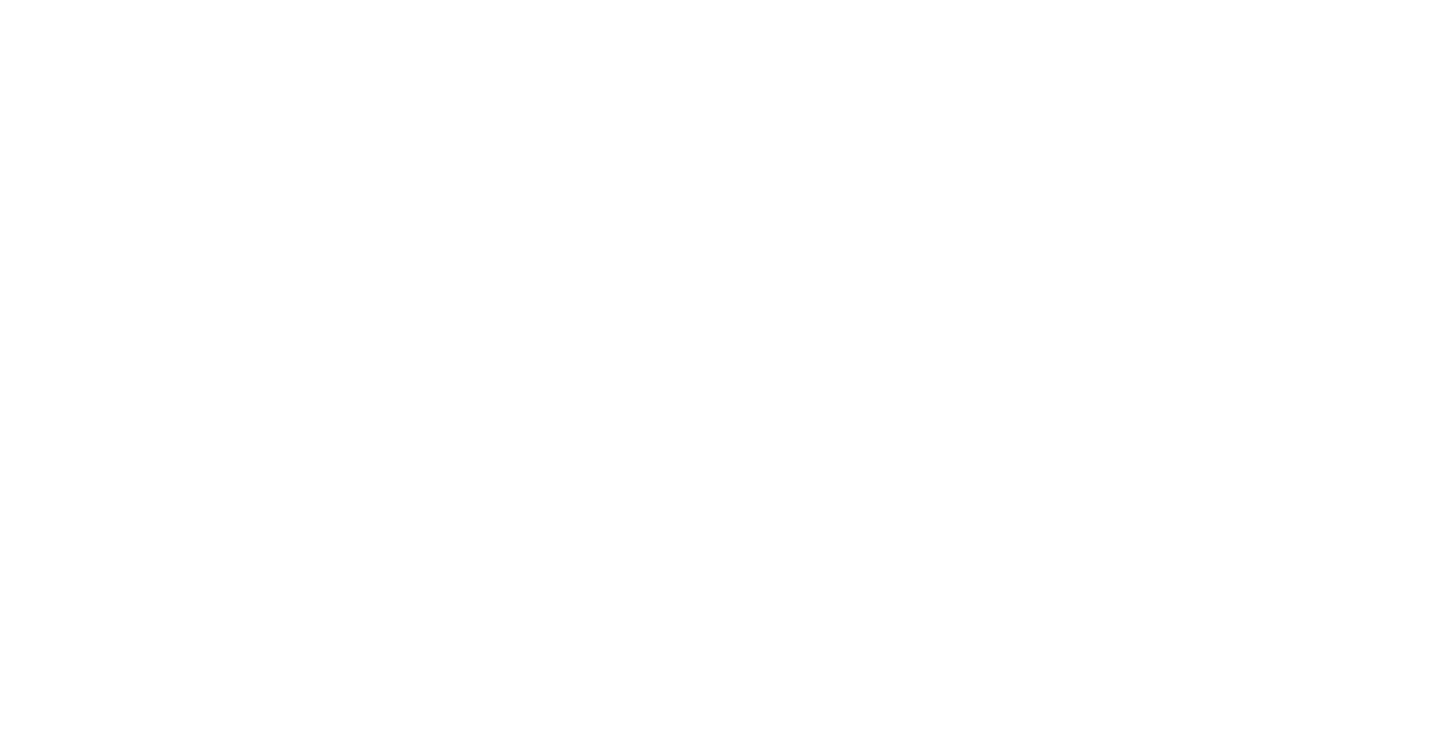 scroll, scrollTop: 0, scrollLeft: 0, axis: both 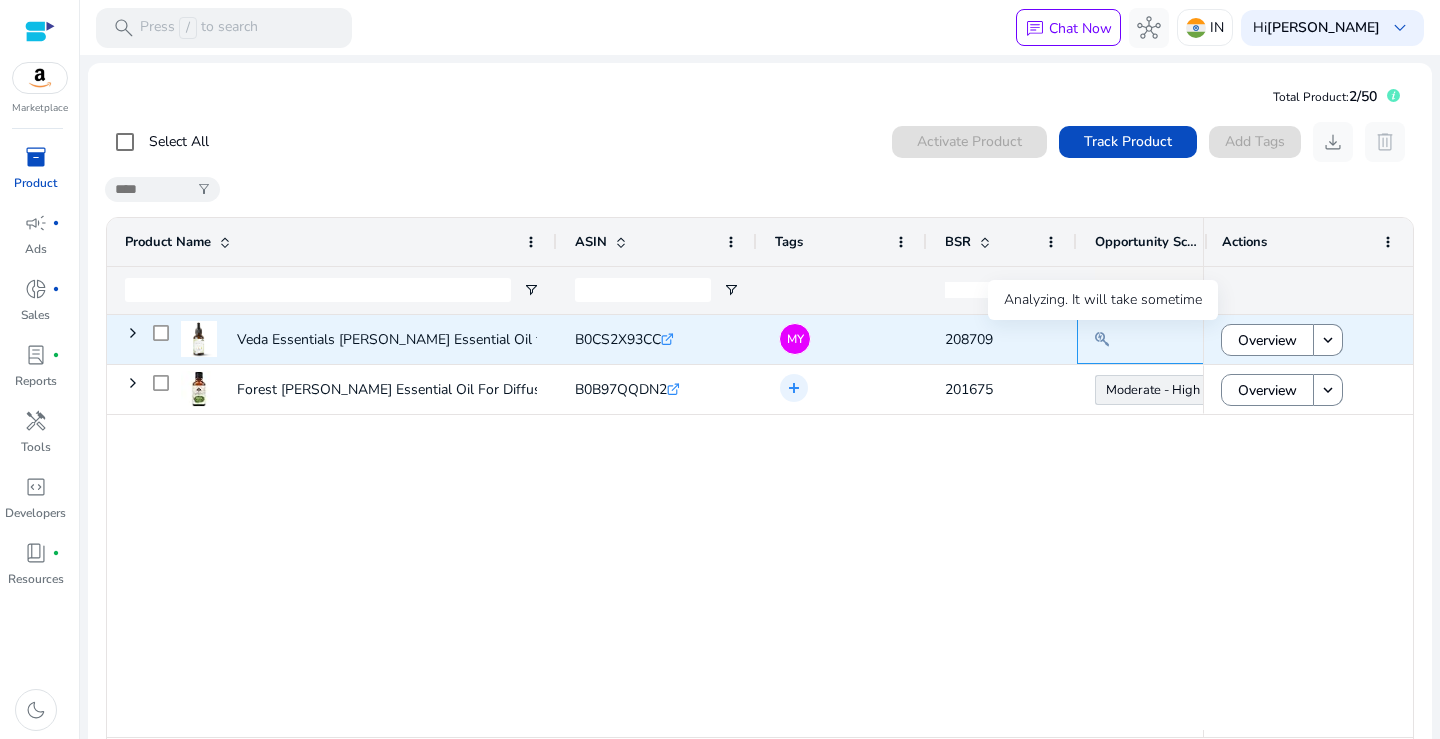 click 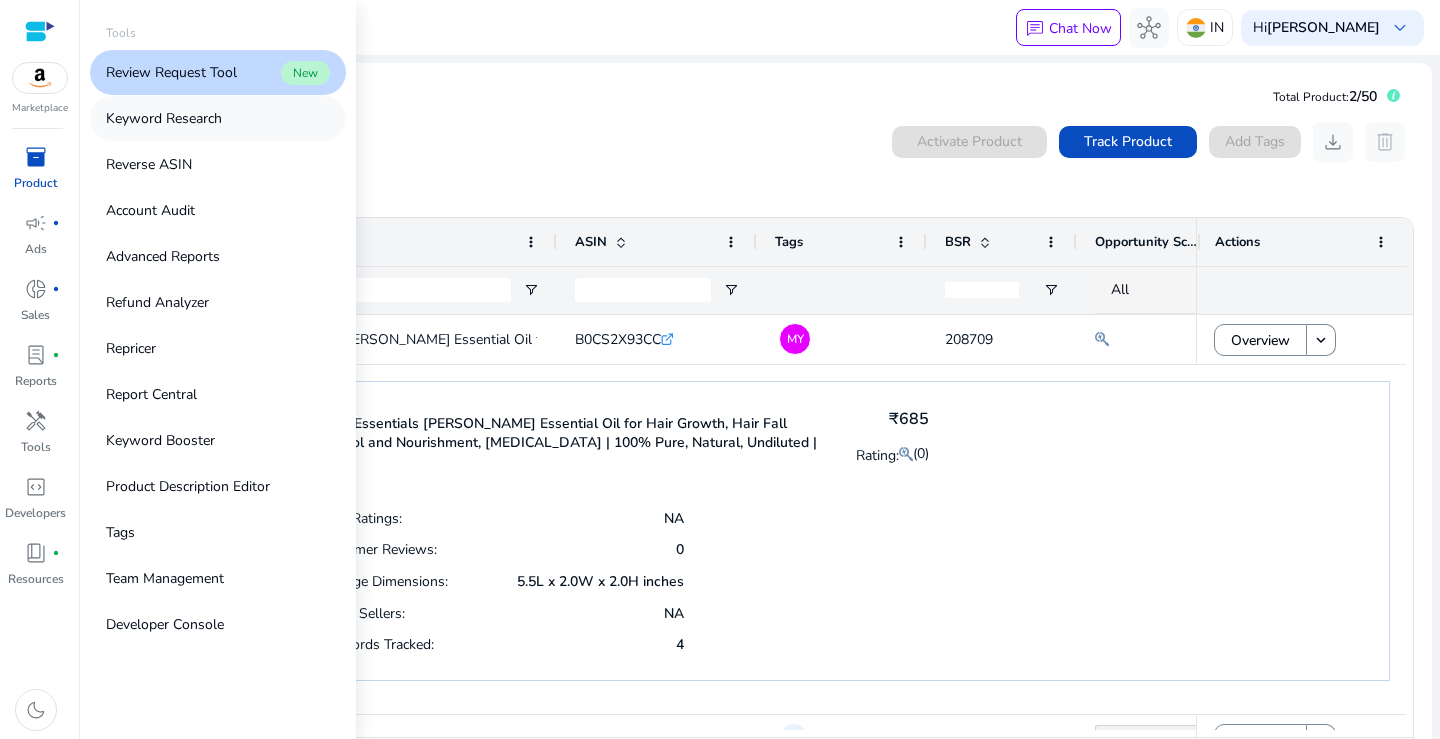 click on "Keyword Research" at bounding box center [164, 118] 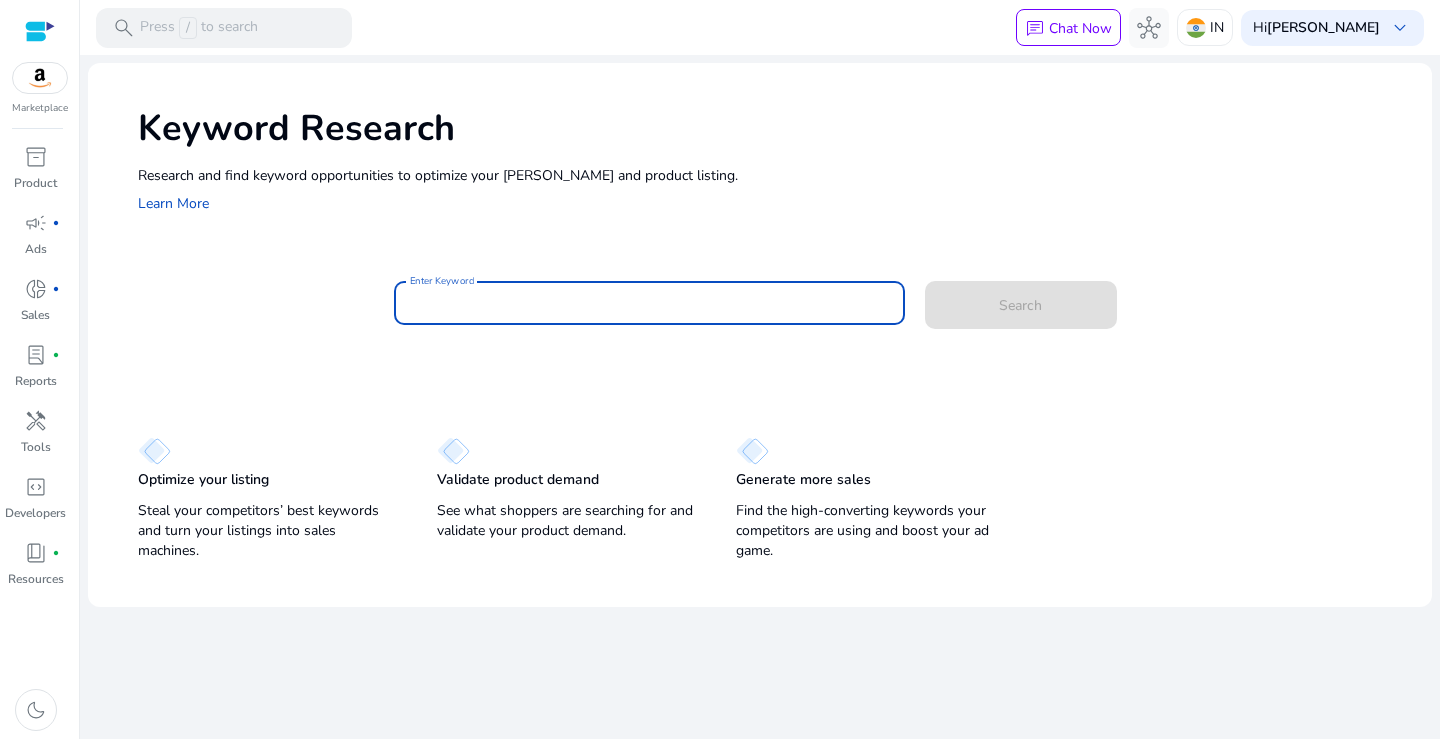 click on "Enter Keyword" at bounding box center [649, 303] 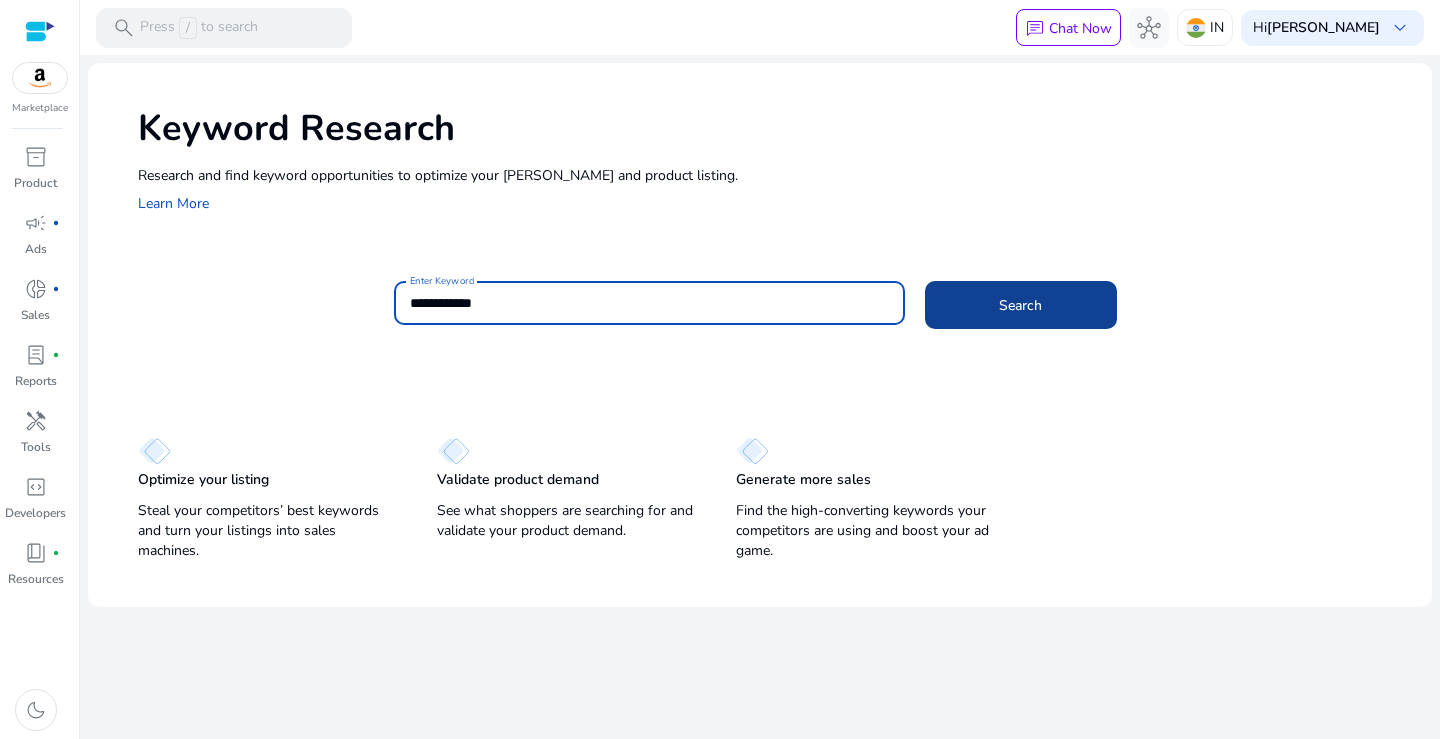 type on "**********" 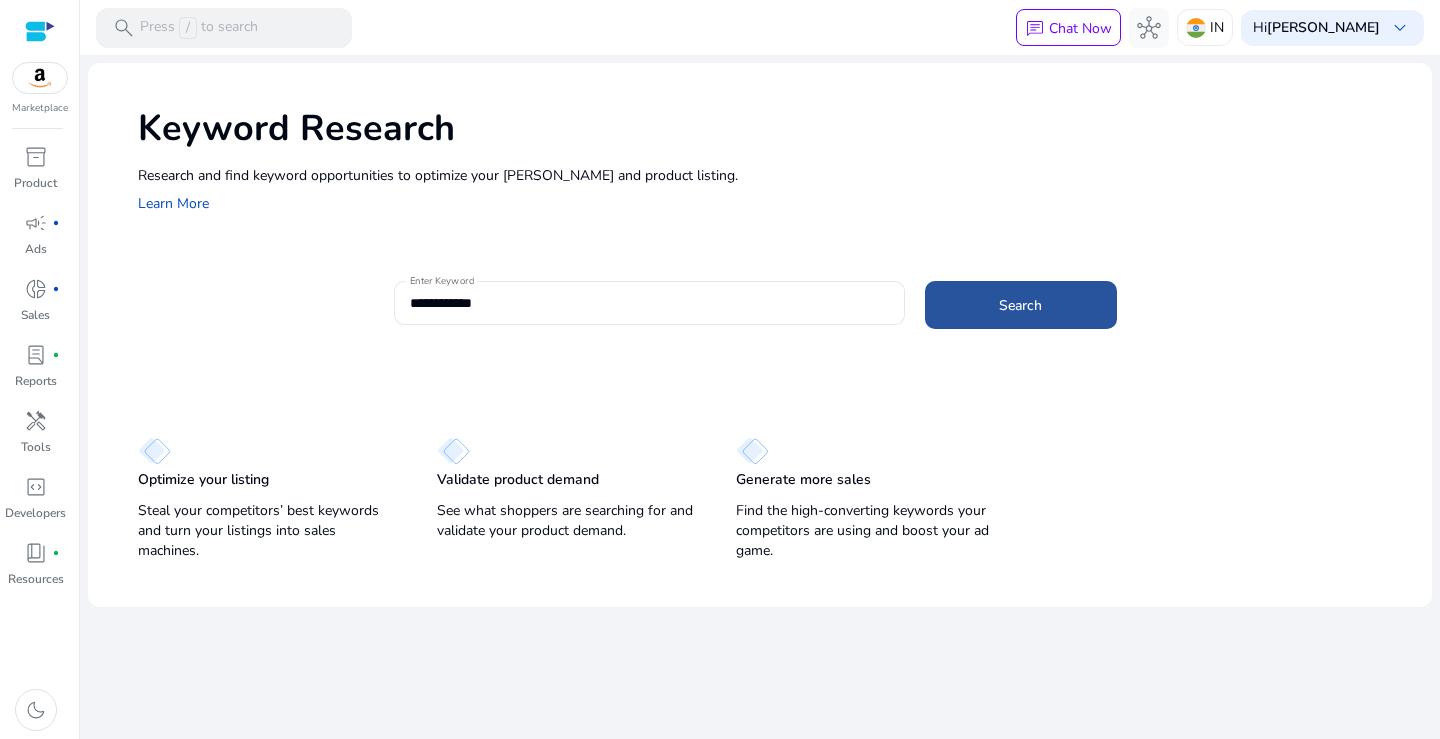 click on "Search" 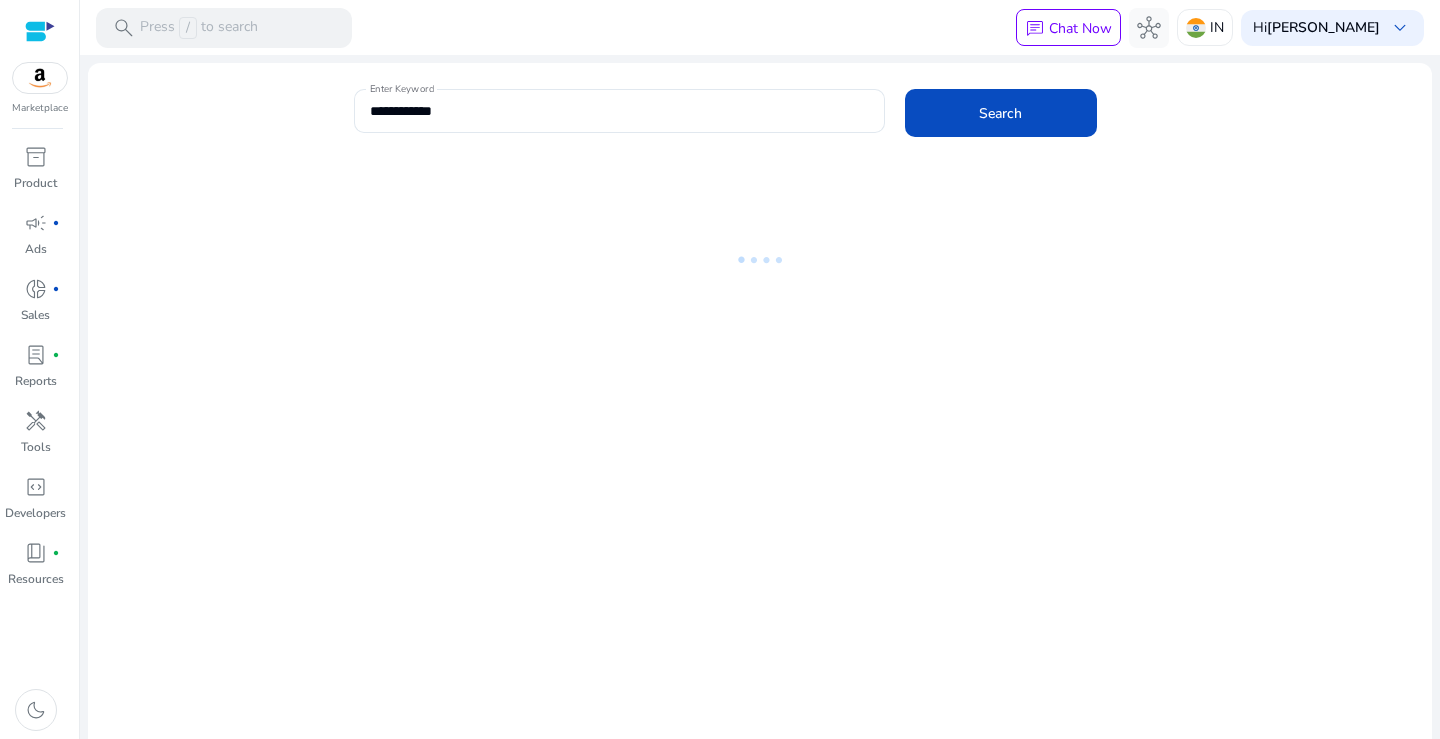 type 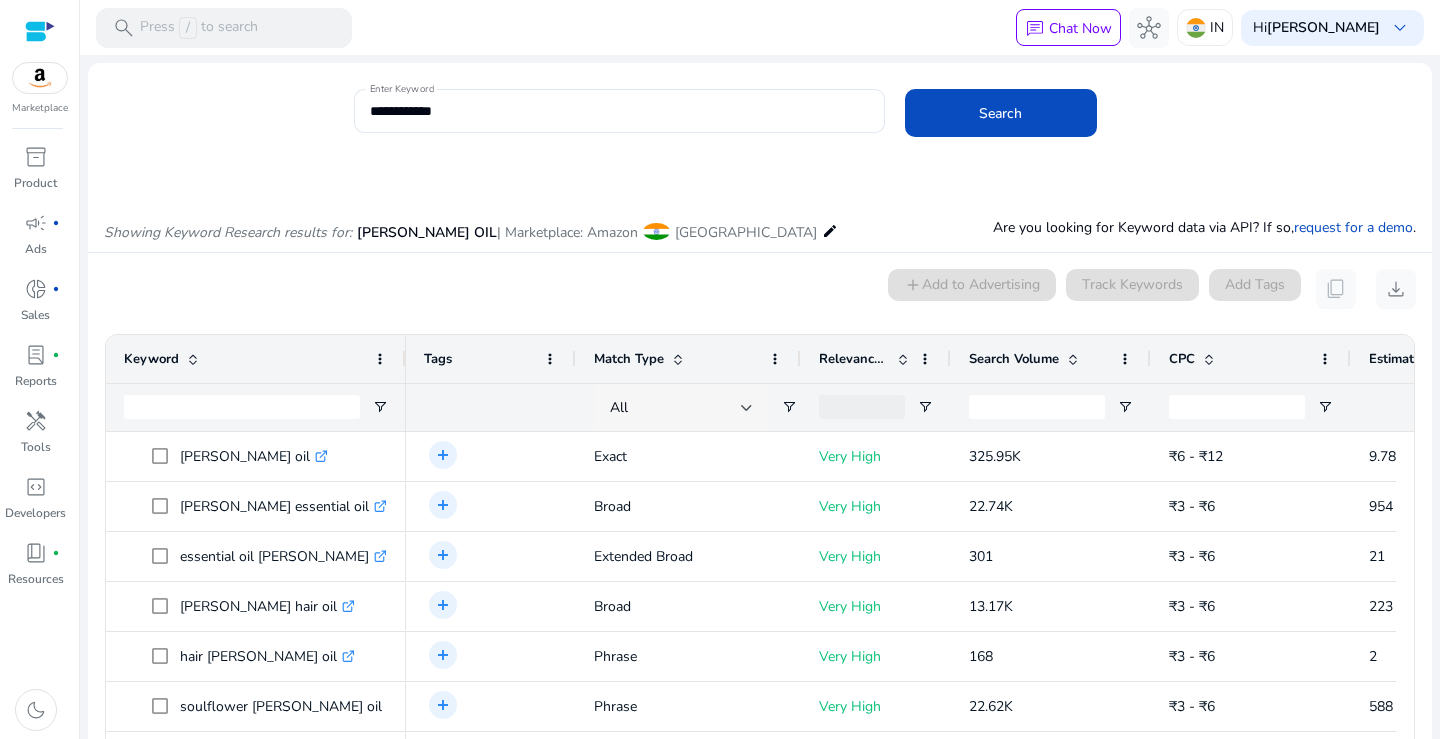 scroll, scrollTop: 170, scrollLeft: 0, axis: vertical 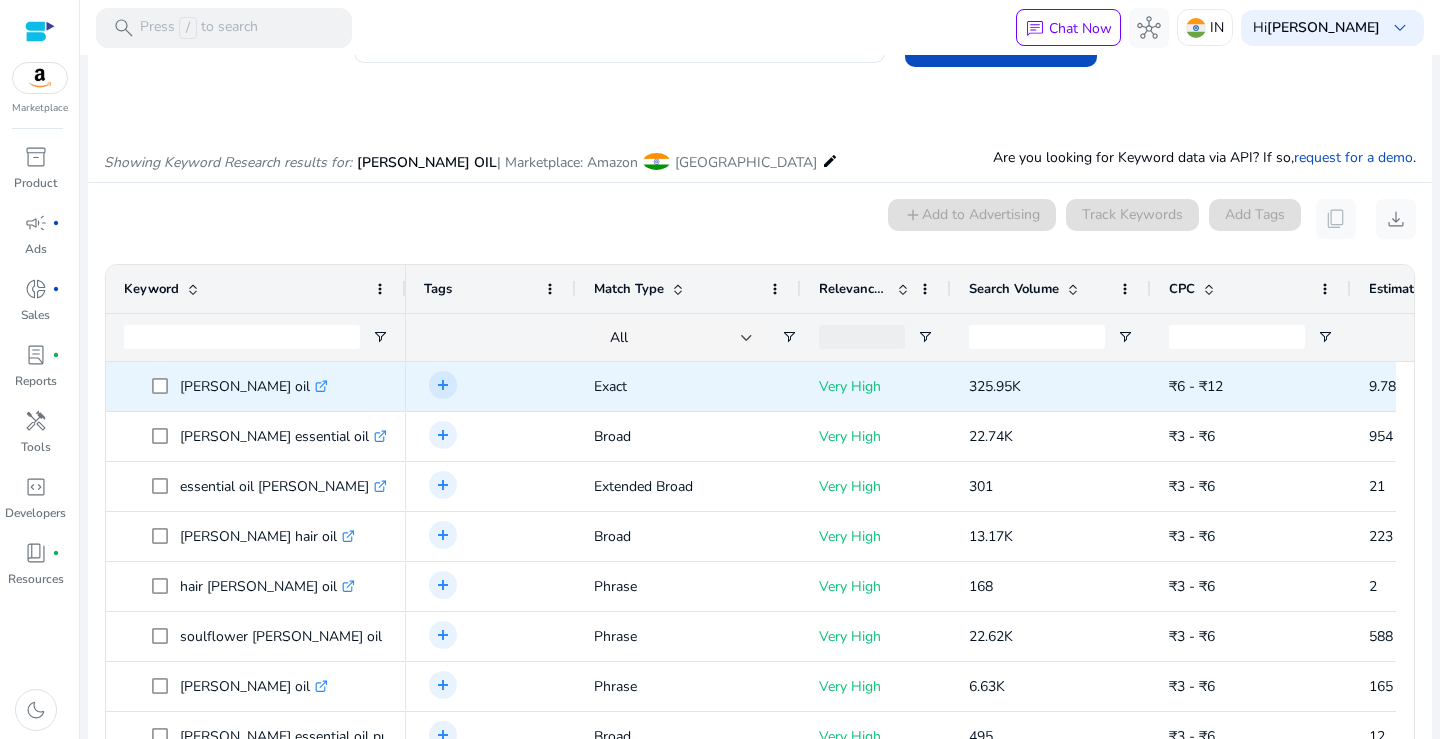 click on ".st0{fill:#2c8af8}" 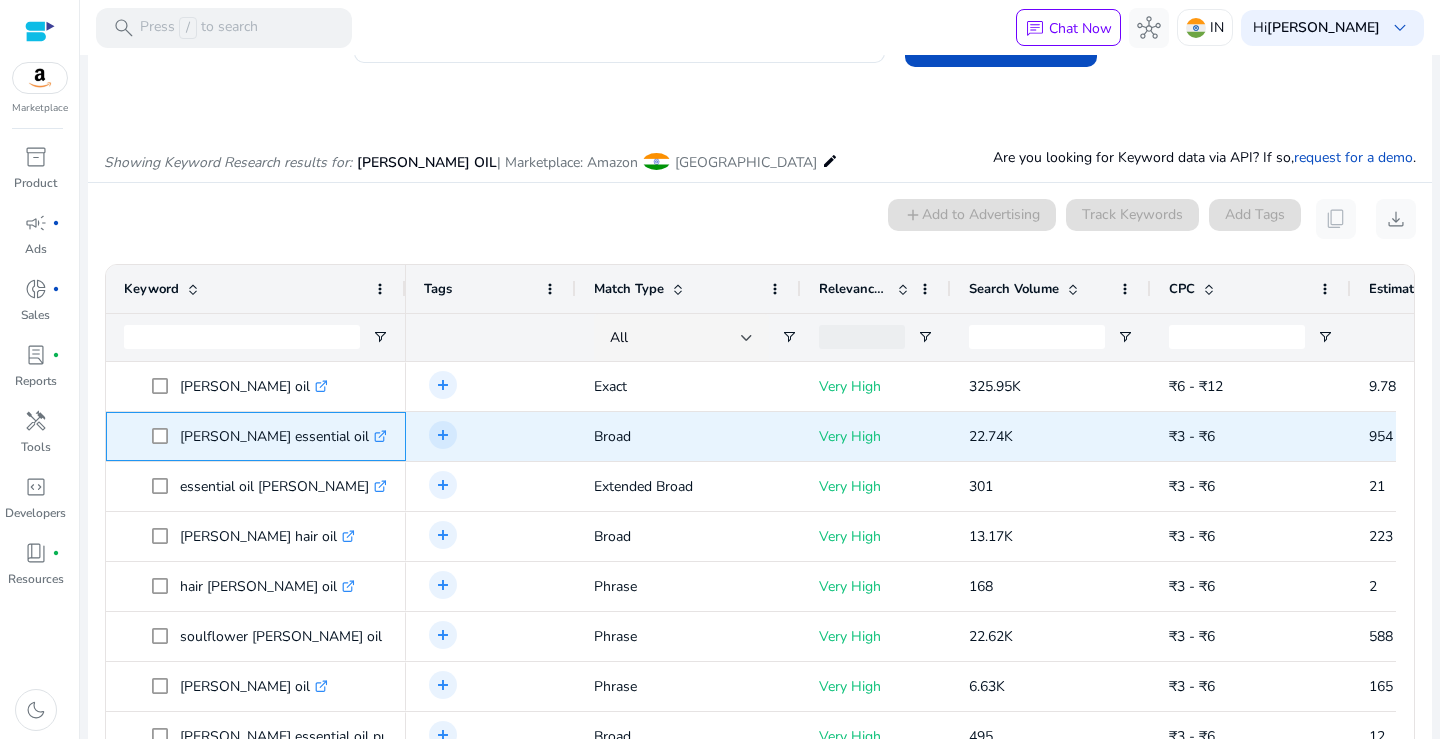 drag, startPoint x: 180, startPoint y: 435, endPoint x: 318, endPoint y: 439, distance: 138.05795 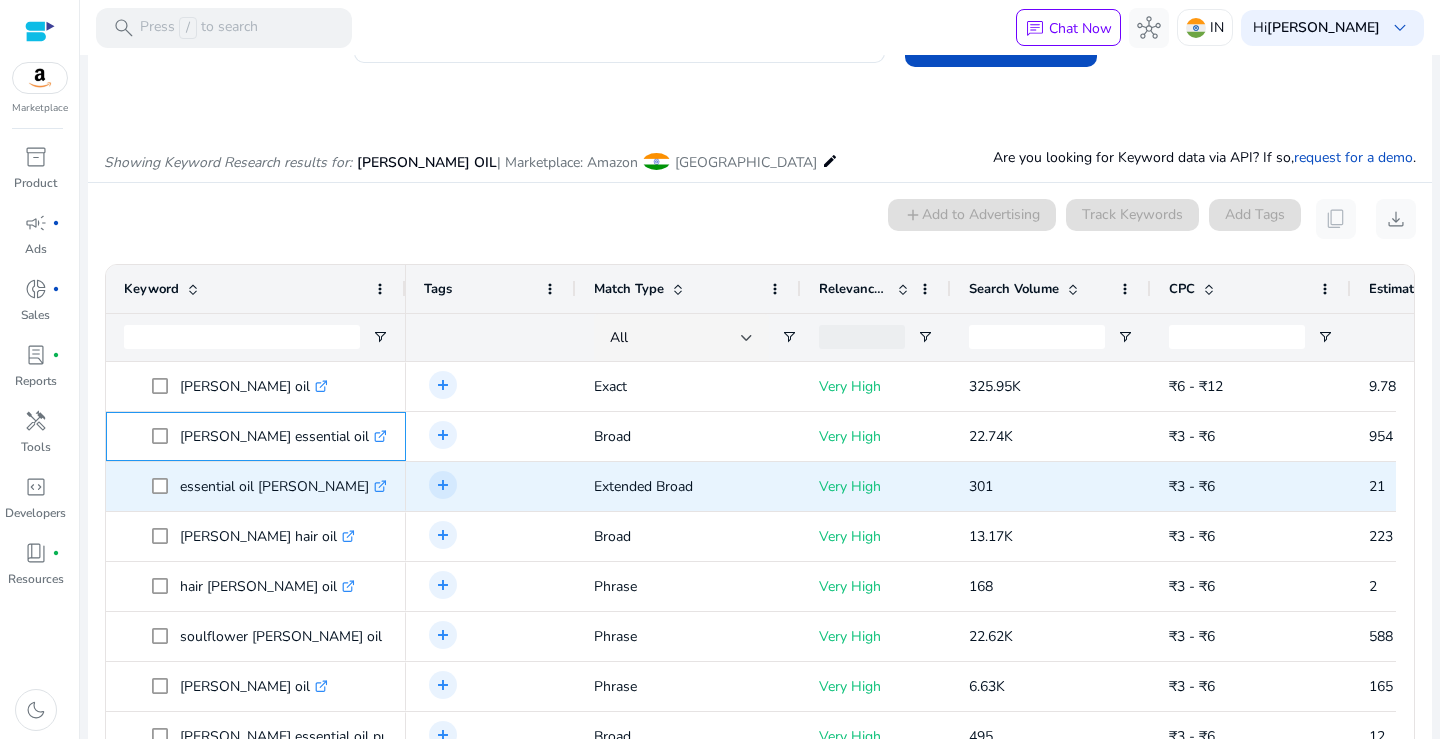 copy on "[PERSON_NAME] essential oil" 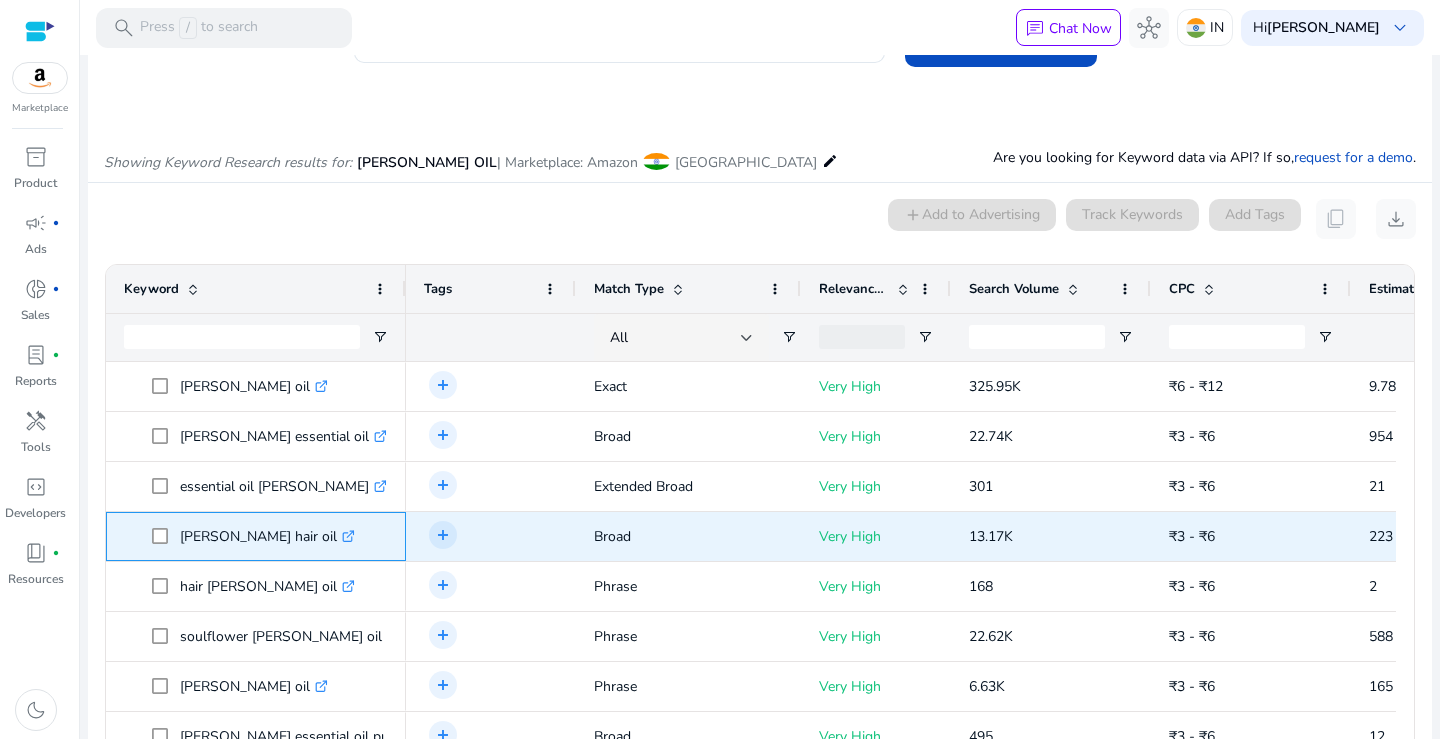 drag, startPoint x: 181, startPoint y: 538, endPoint x: 285, endPoint y: 539, distance: 104.00481 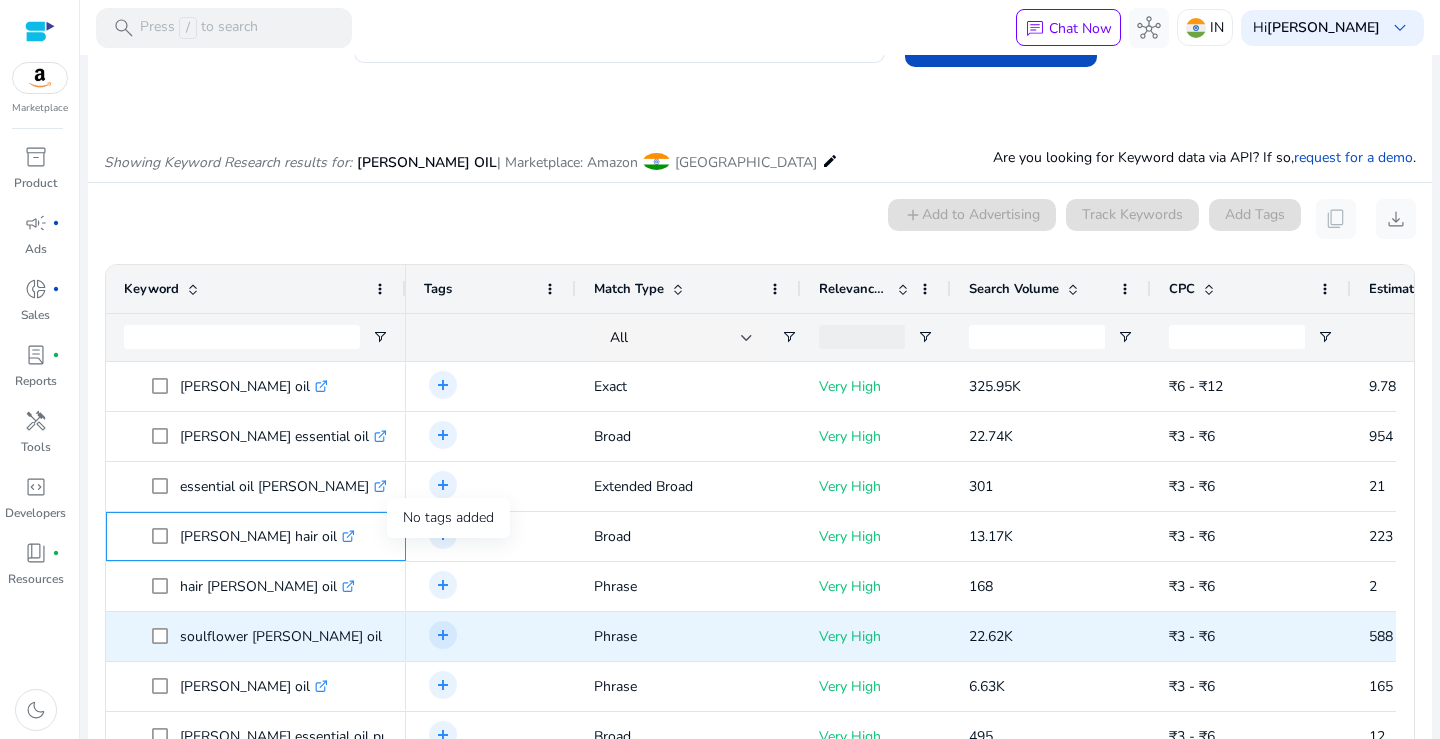 scroll, scrollTop: 100, scrollLeft: 0, axis: vertical 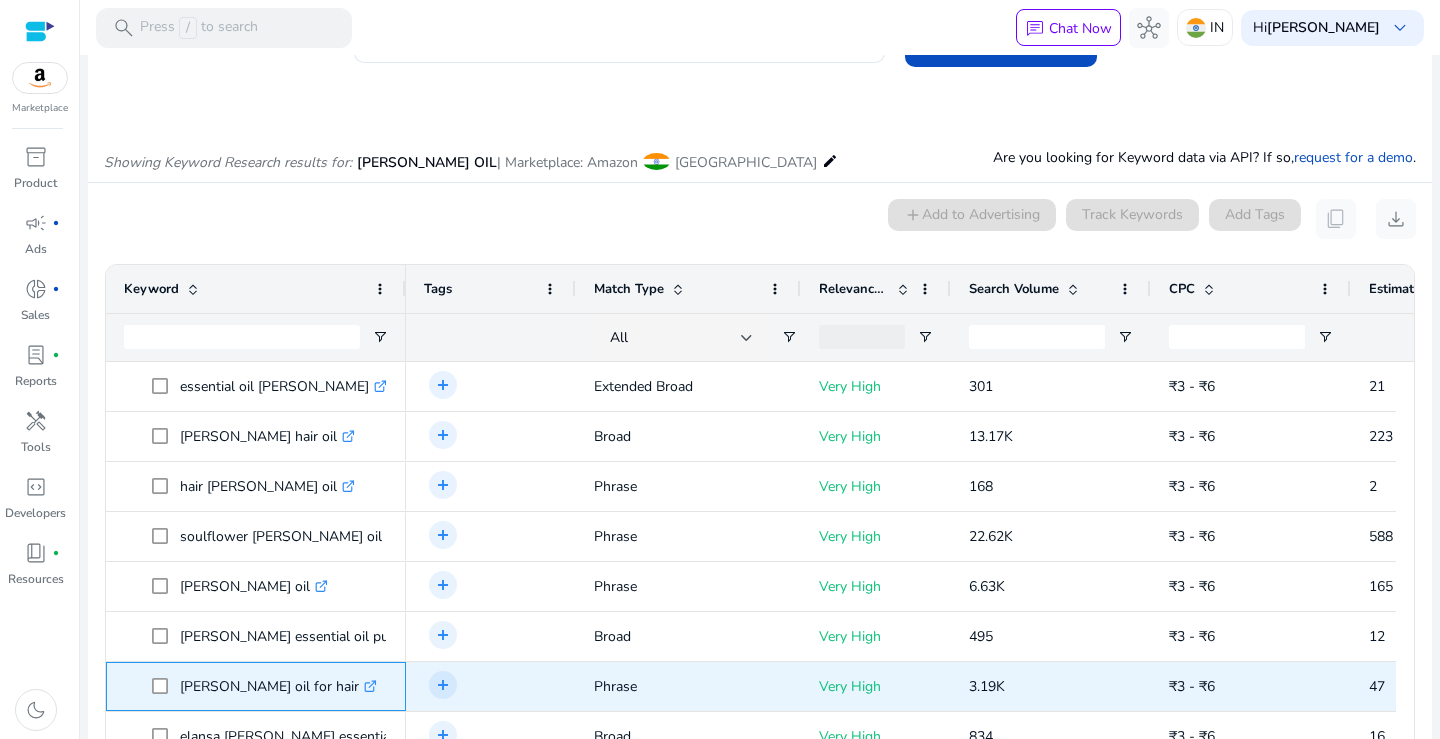drag, startPoint x: 180, startPoint y: 693, endPoint x: 306, endPoint y: 694, distance: 126.00397 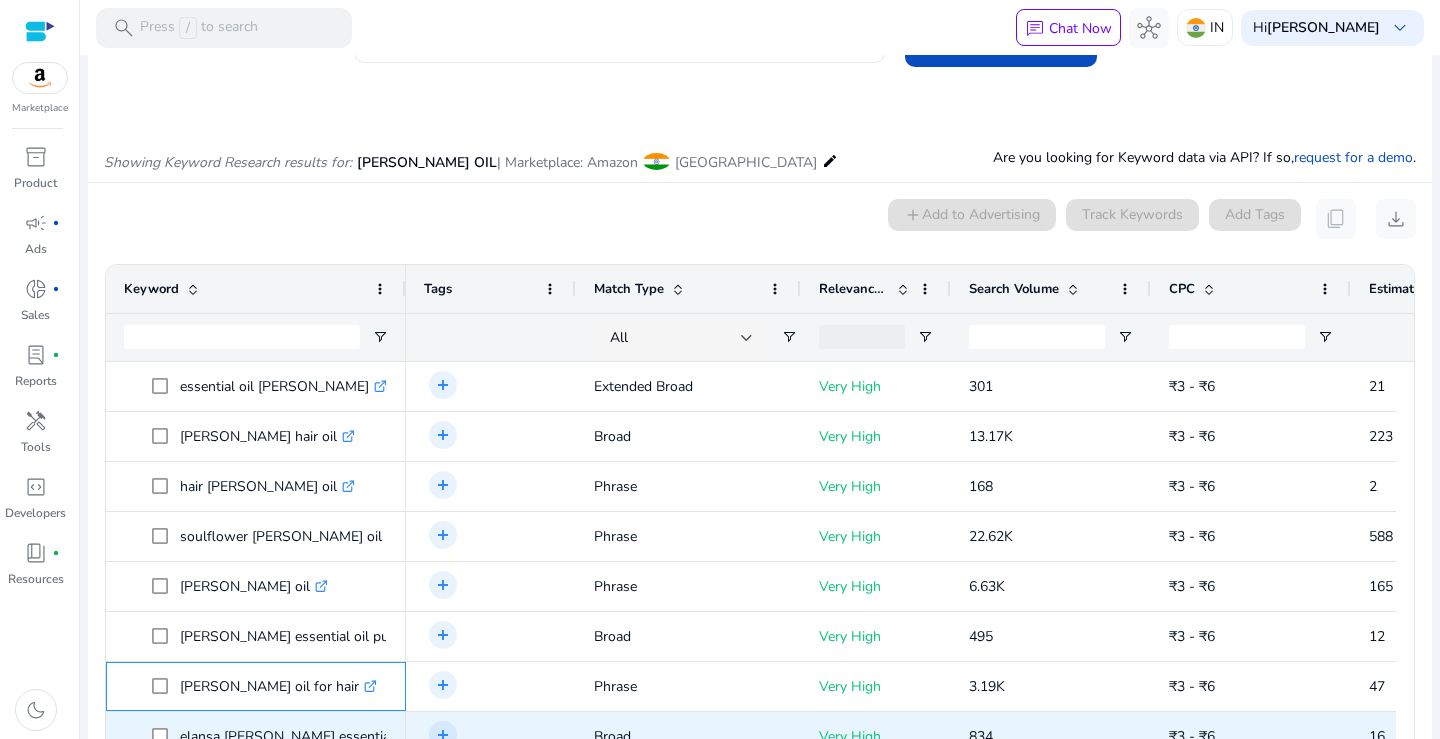scroll, scrollTop: 396, scrollLeft: 0, axis: vertical 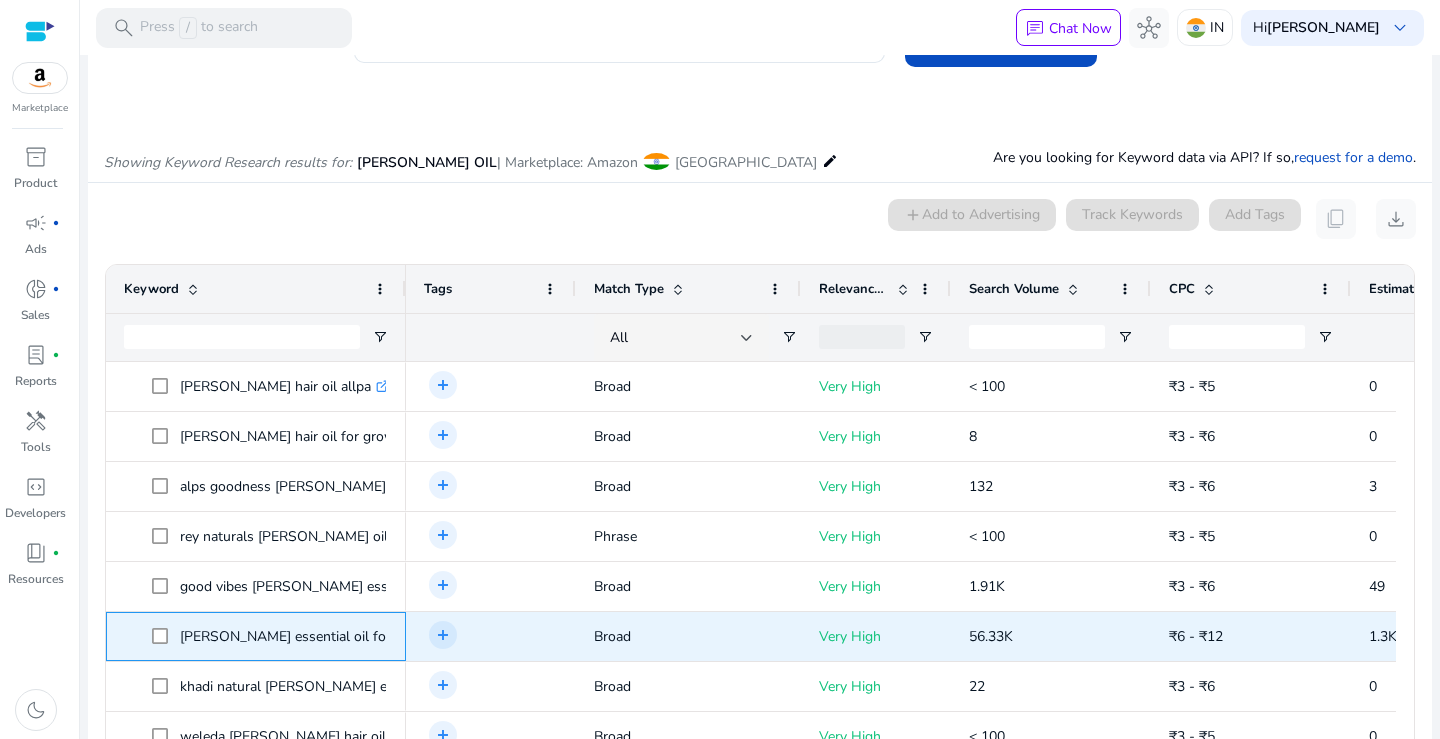 drag, startPoint x: 179, startPoint y: 636, endPoint x: 396, endPoint y: 636, distance: 217 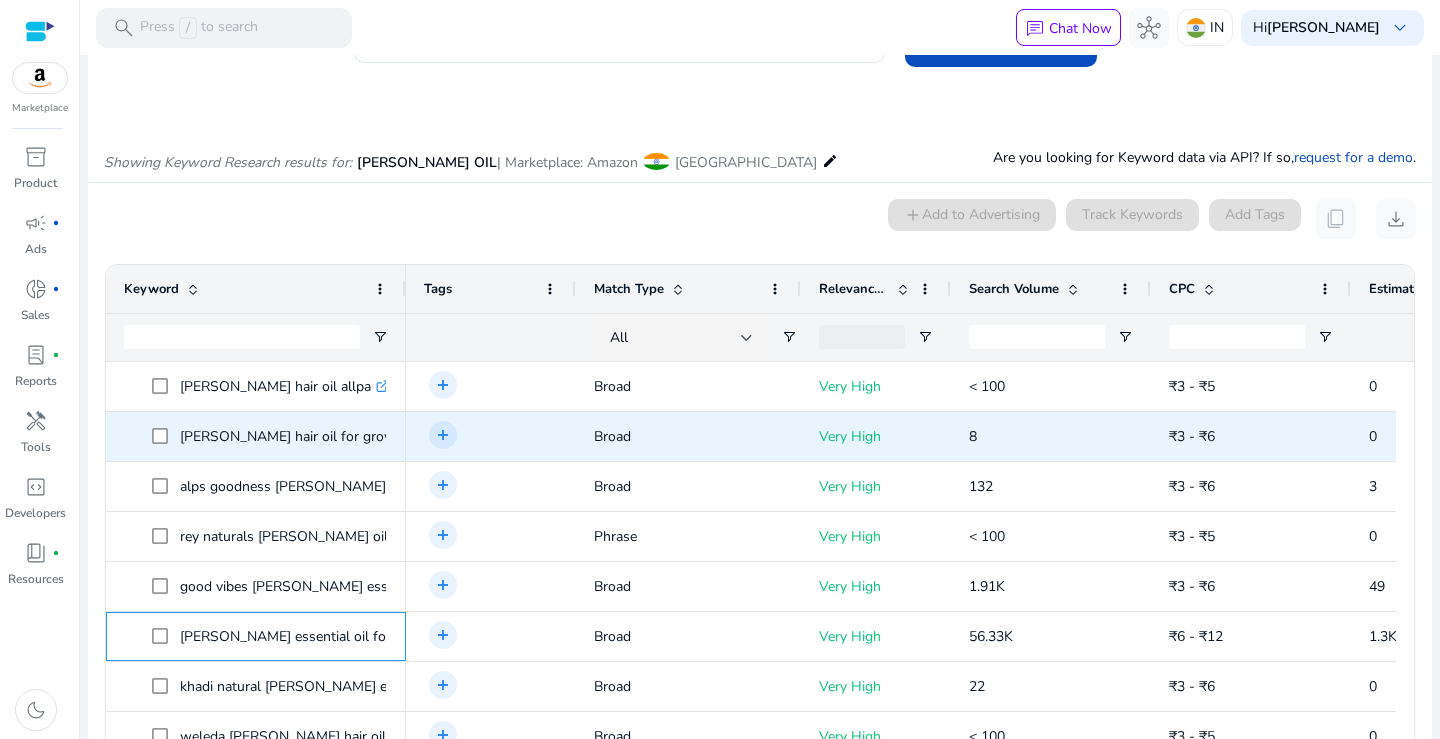 scroll, scrollTop: 1100, scrollLeft: 0, axis: vertical 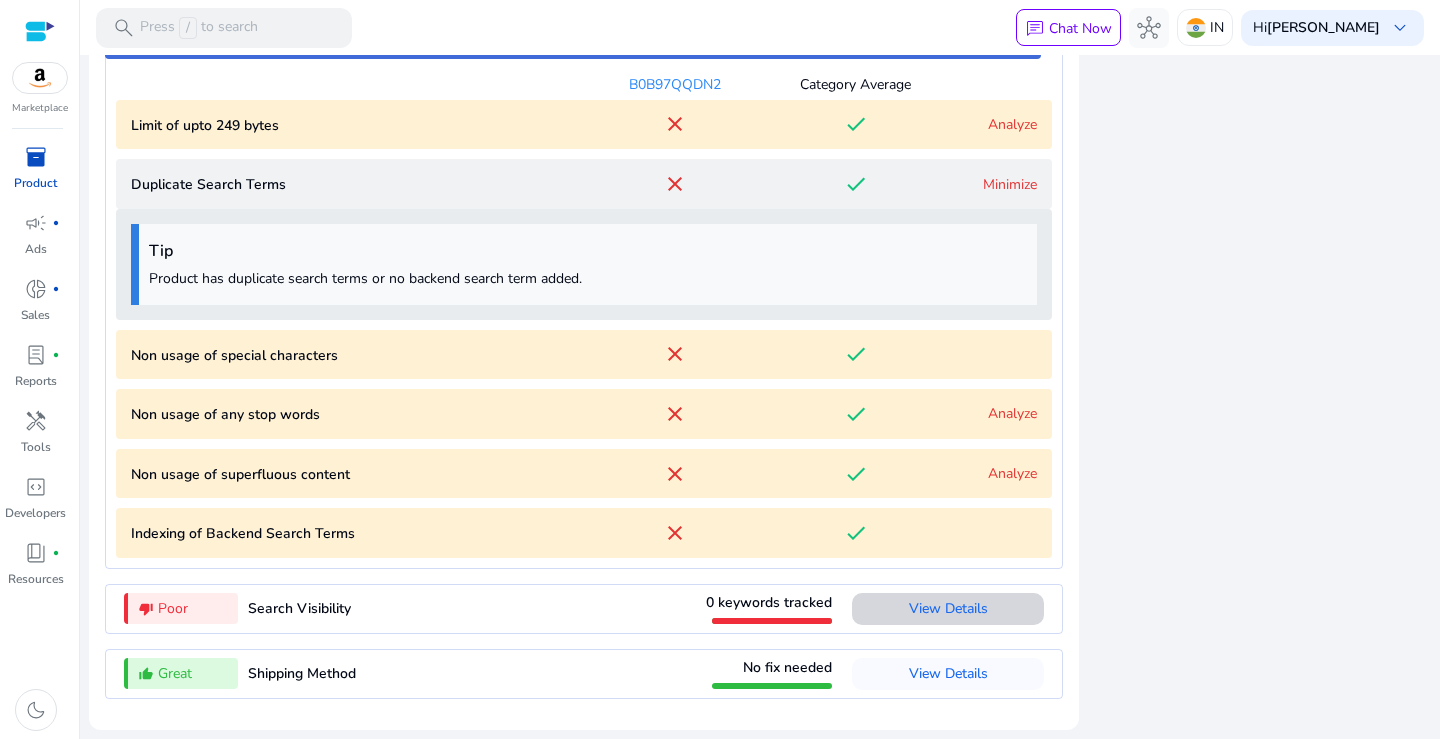 click on "View Details" at bounding box center (948, 608) 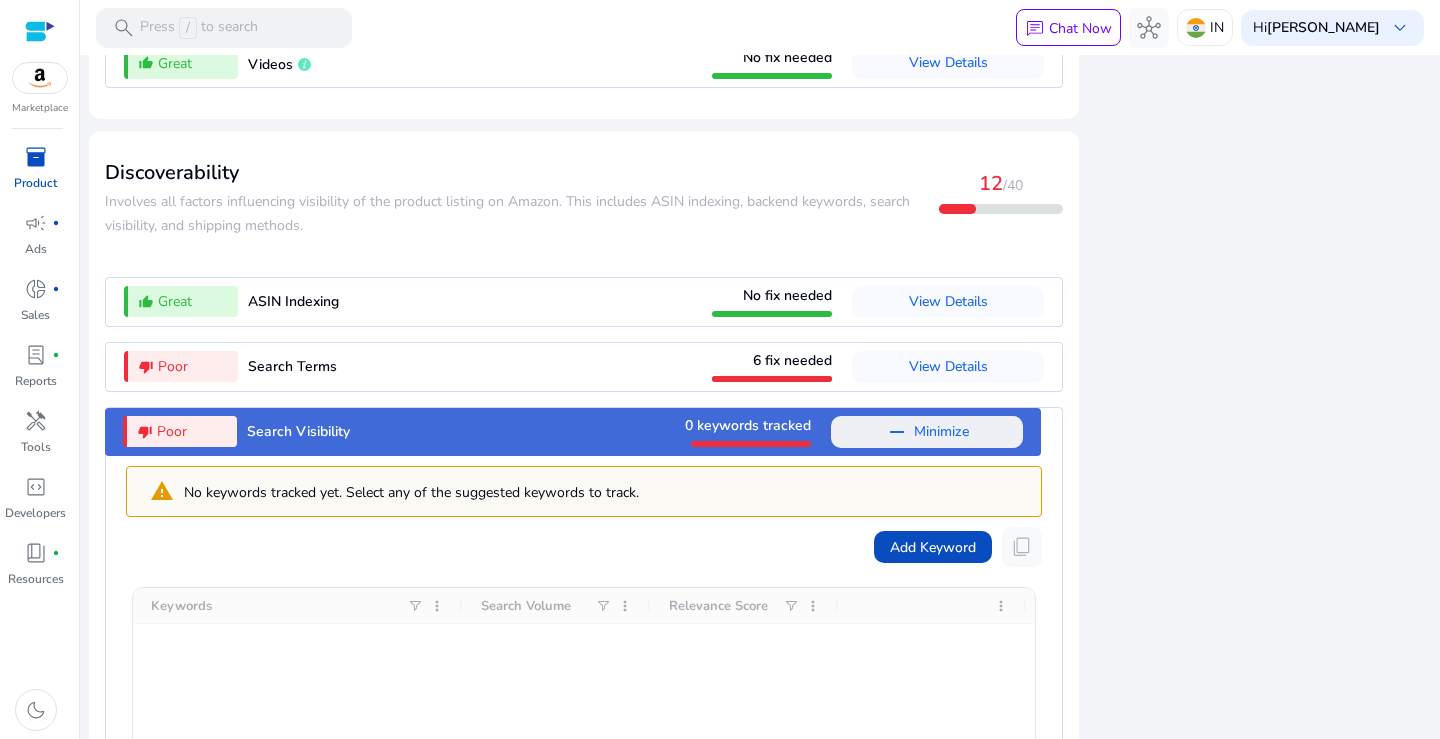 scroll, scrollTop: 1908, scrollLeft: 0, axis: vertical 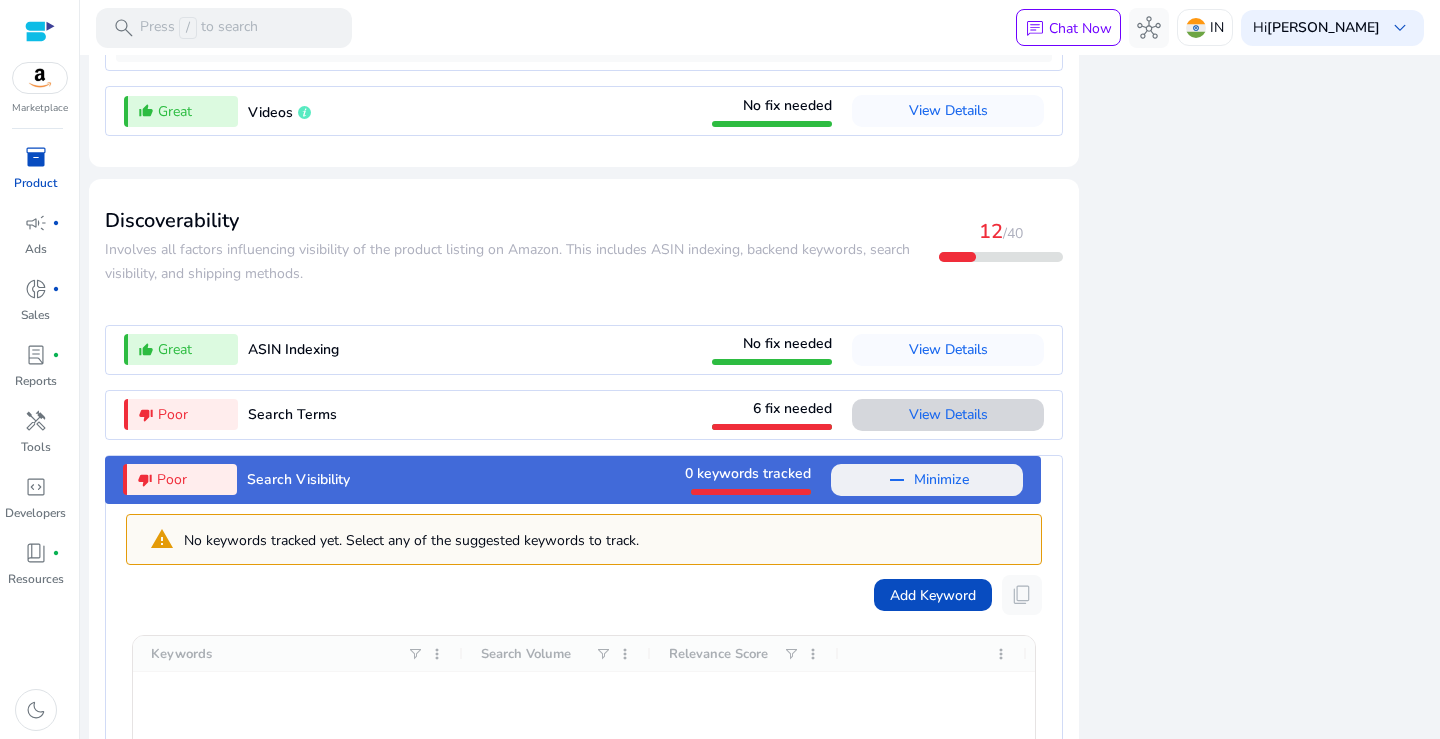 click on "View Details" at bounding box center (948, 414) 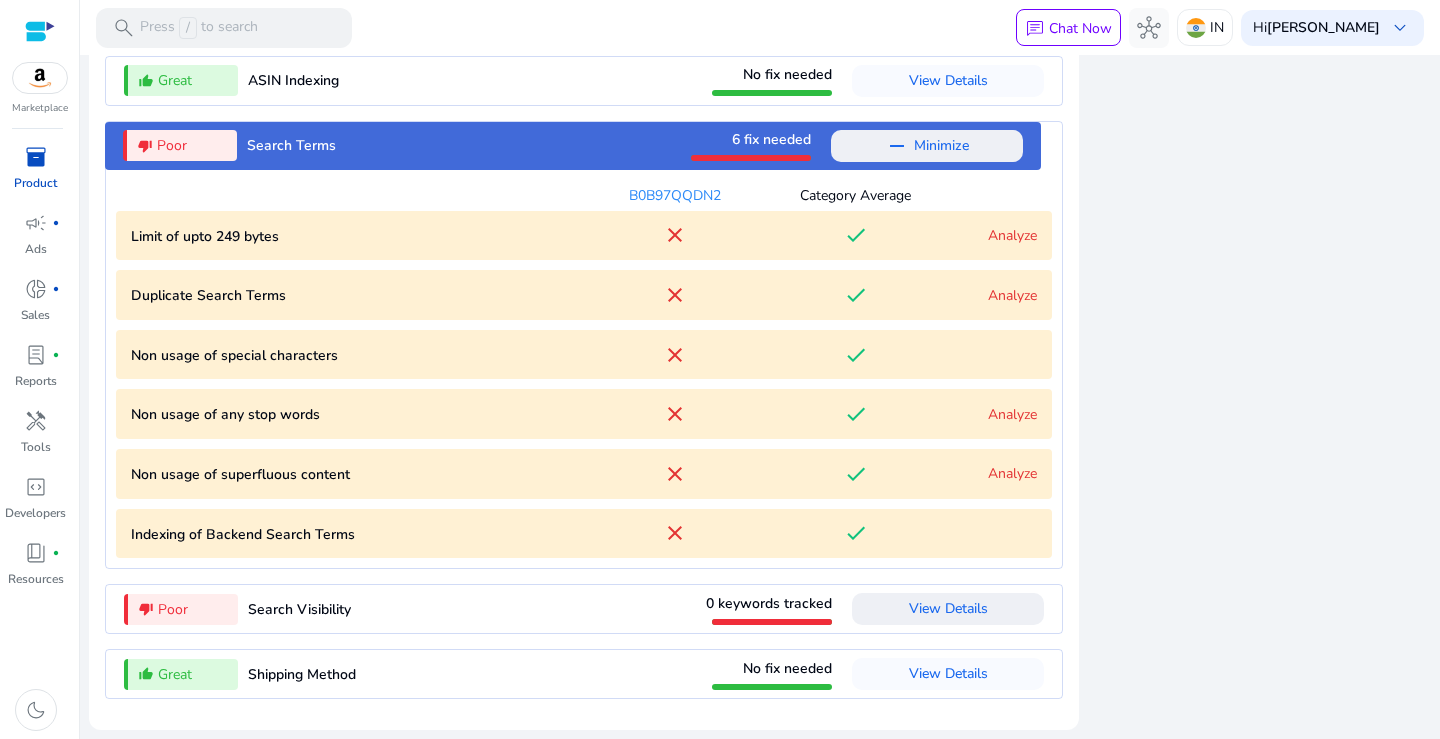 scroll, scrollTop: 2185, scrollLeft: 0, axis: vertical 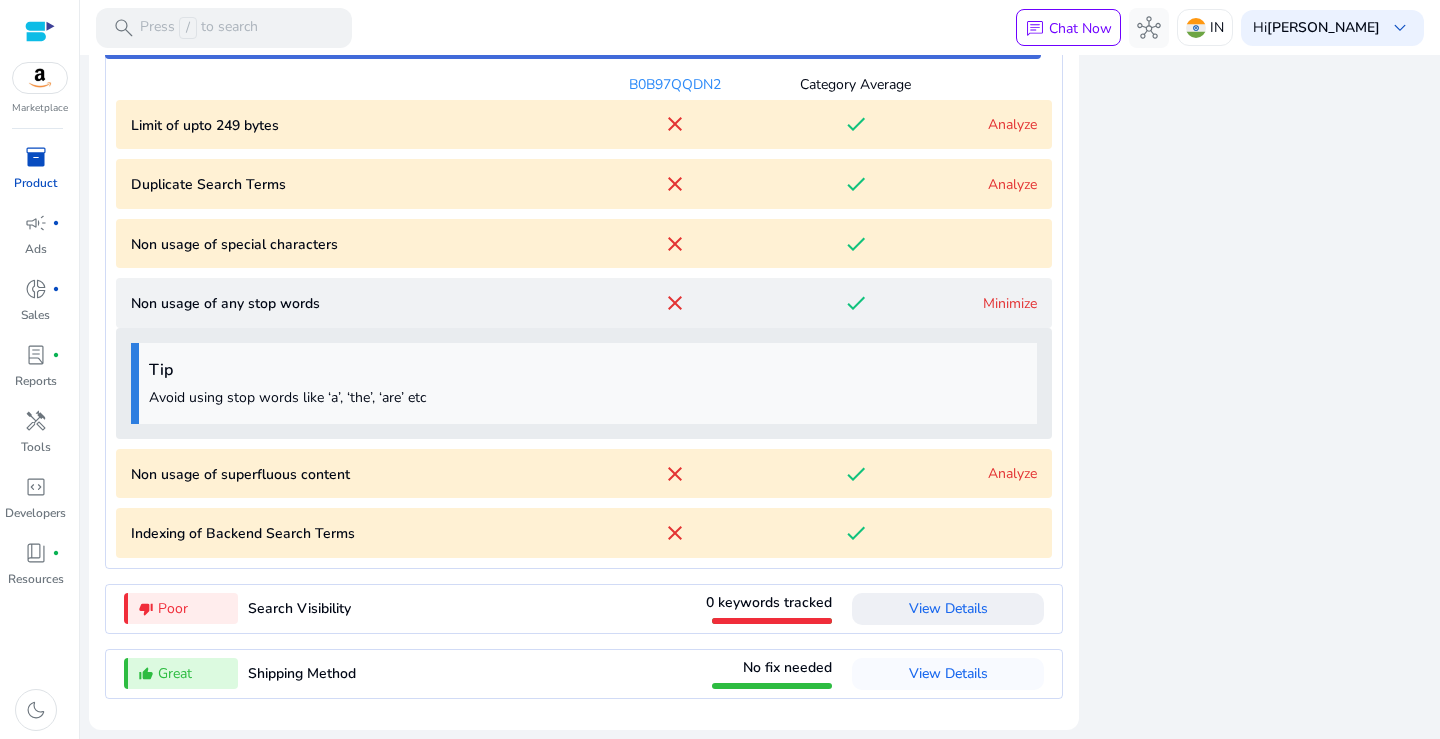 click on "Analyze" at bounding box center (1012, 473) 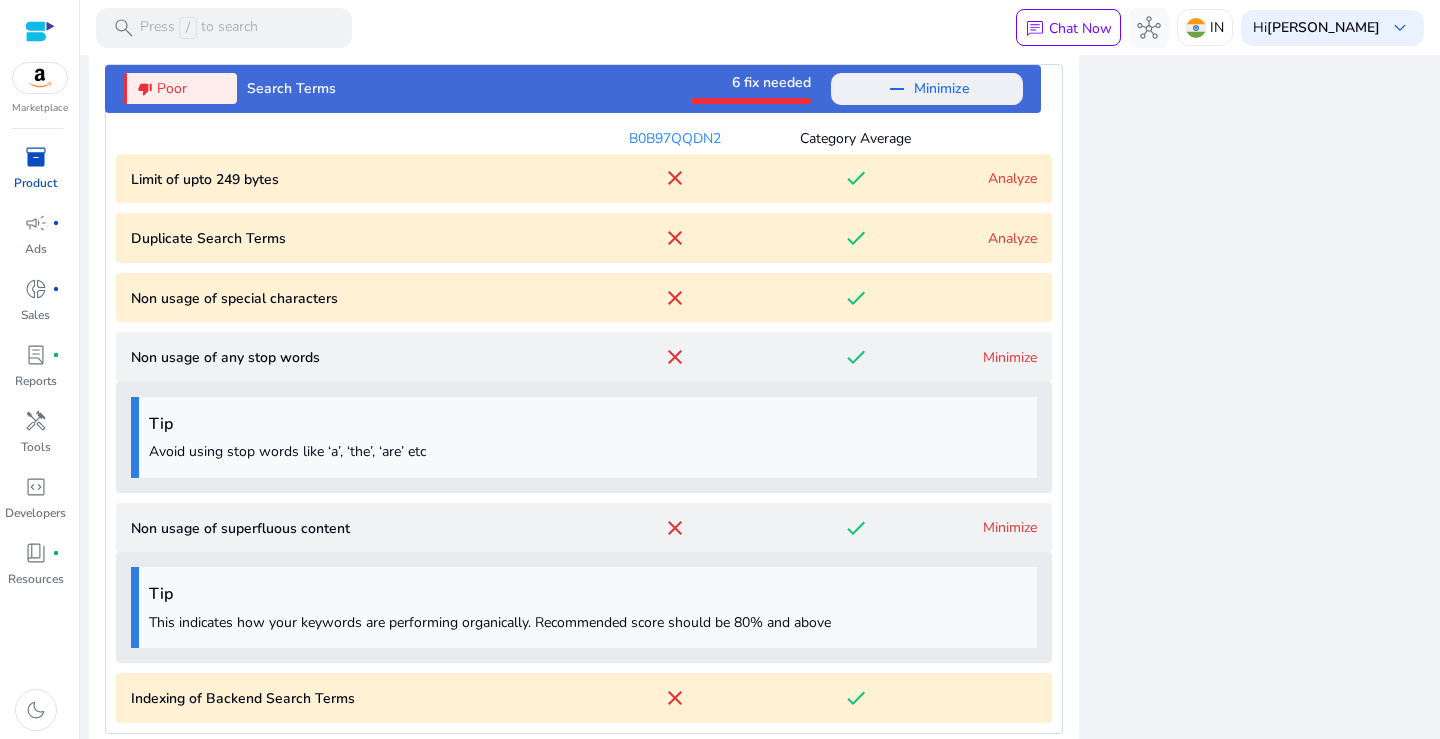 scroll, scrollTop: 2207, scrollLeft: 0, axis: vertical 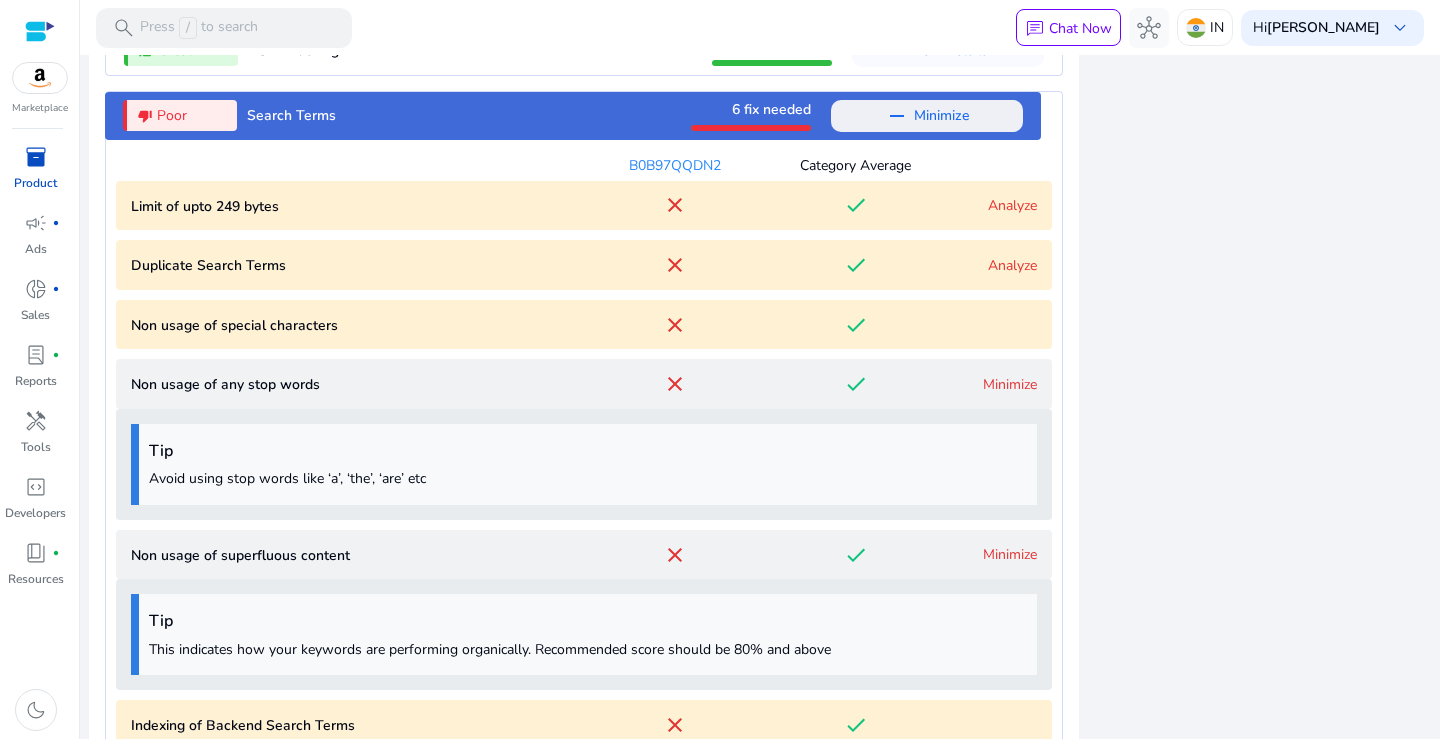 click on "Analyze" at bounding box center [1012, 205] 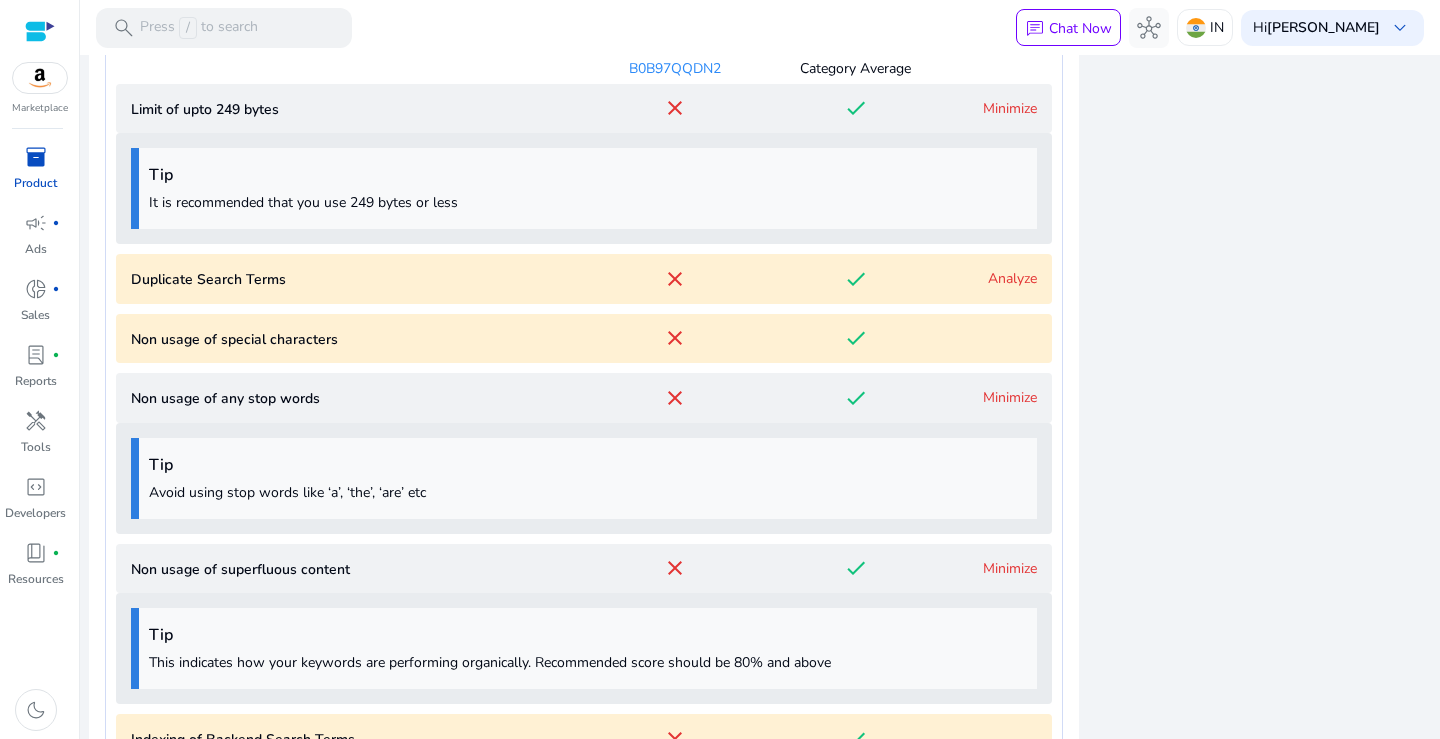 scroll, scrollTop: 2396, scrollLeft: 0, axis: vertical 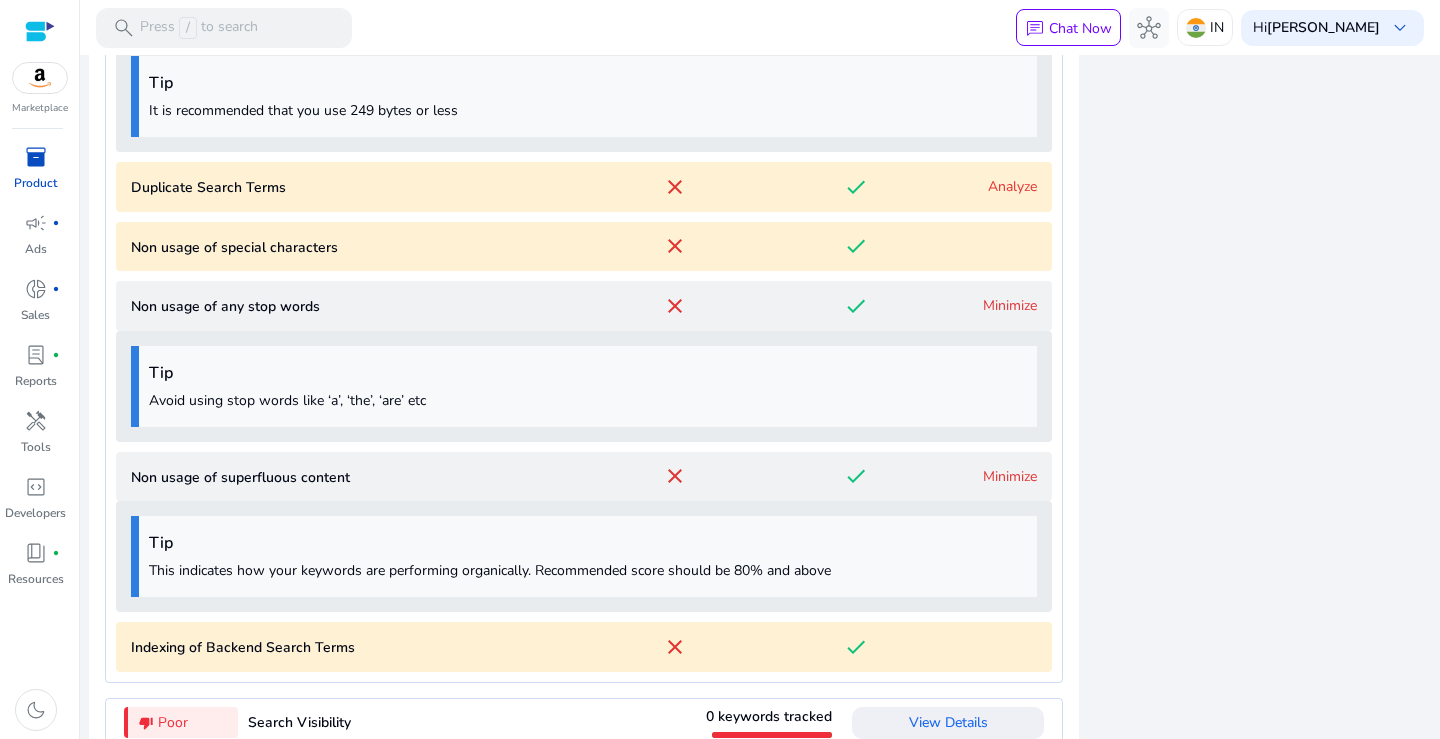 click on "Analyze" at bounding box center [1012, 186] 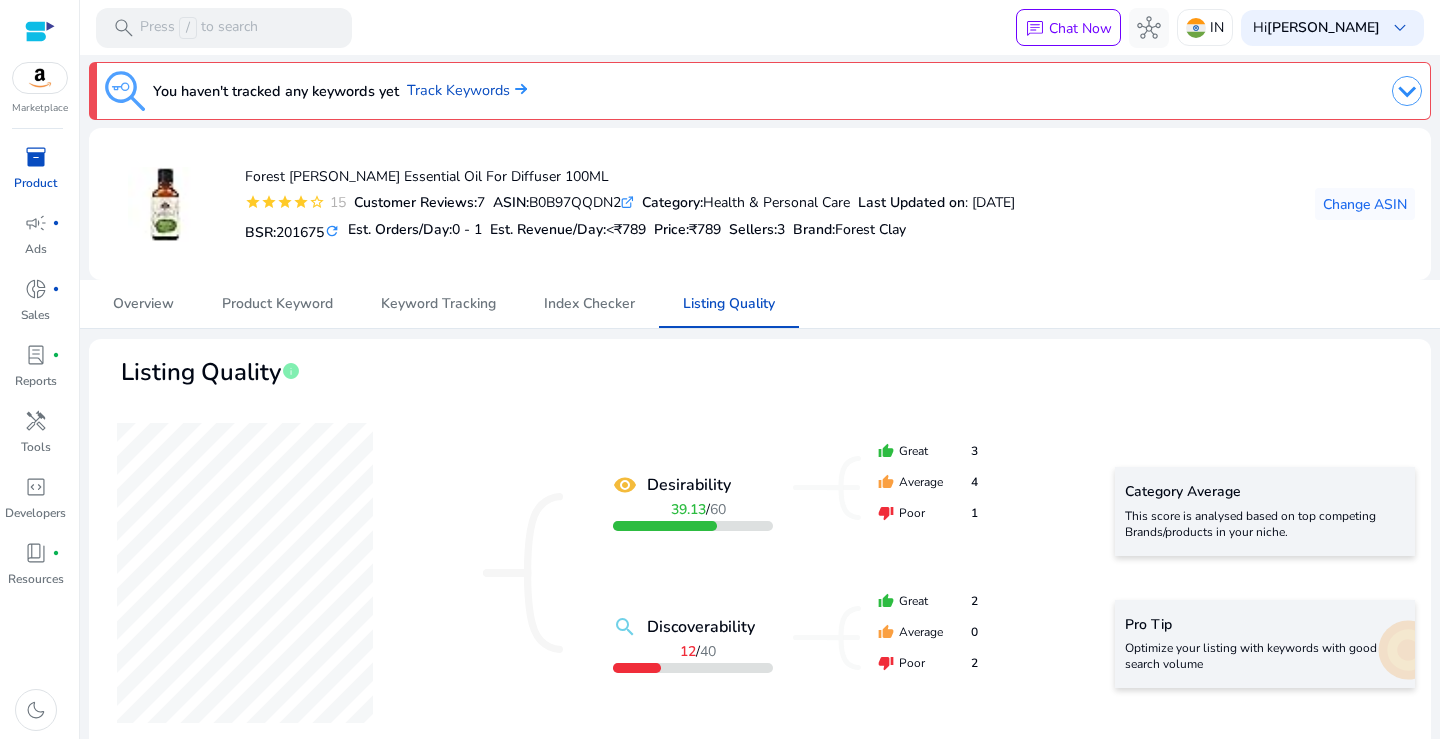 scroll, scrollTop: 0, scrollLeft: 0, axis: both 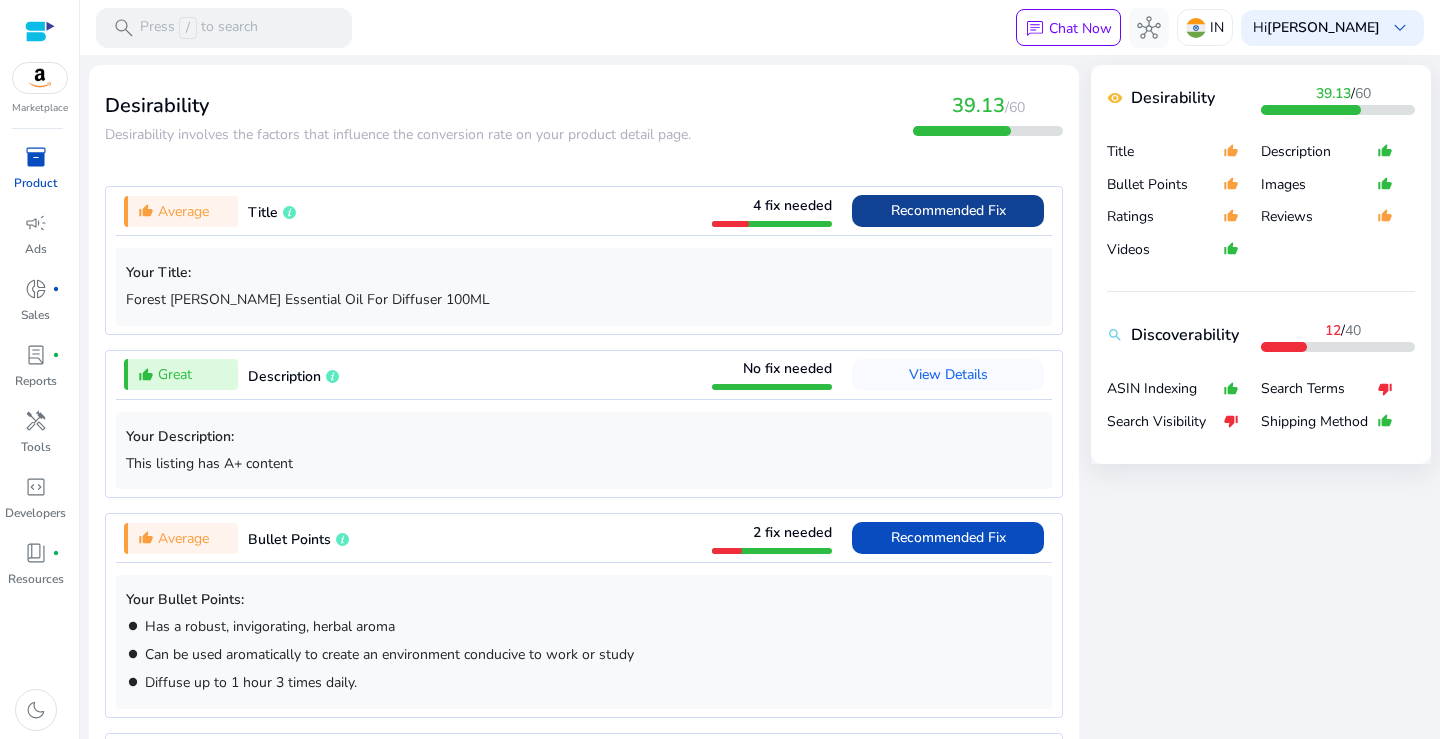 click on "Recommended Fix" at bounding box center (948, 210) 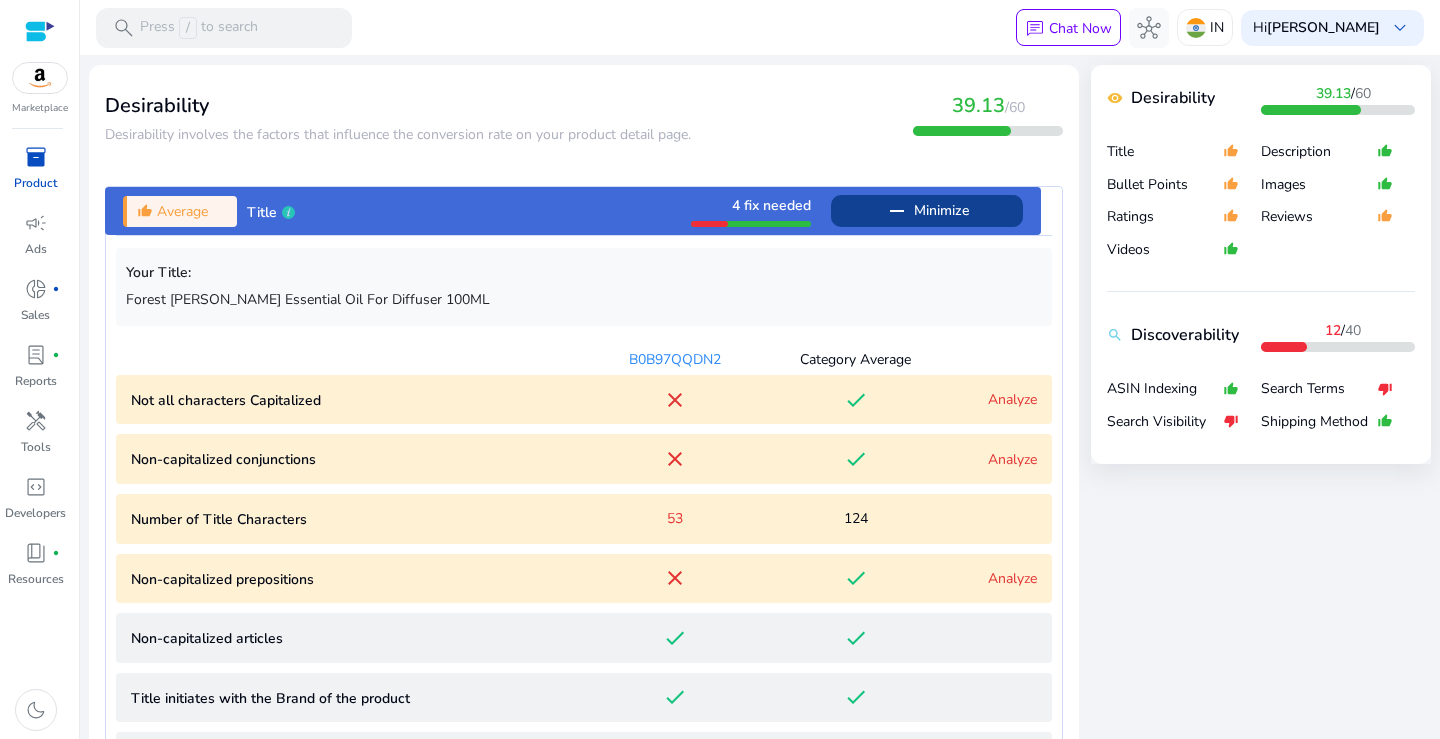 scroll, scrollTop: 886, scrollLeft: 0, axis: vertical 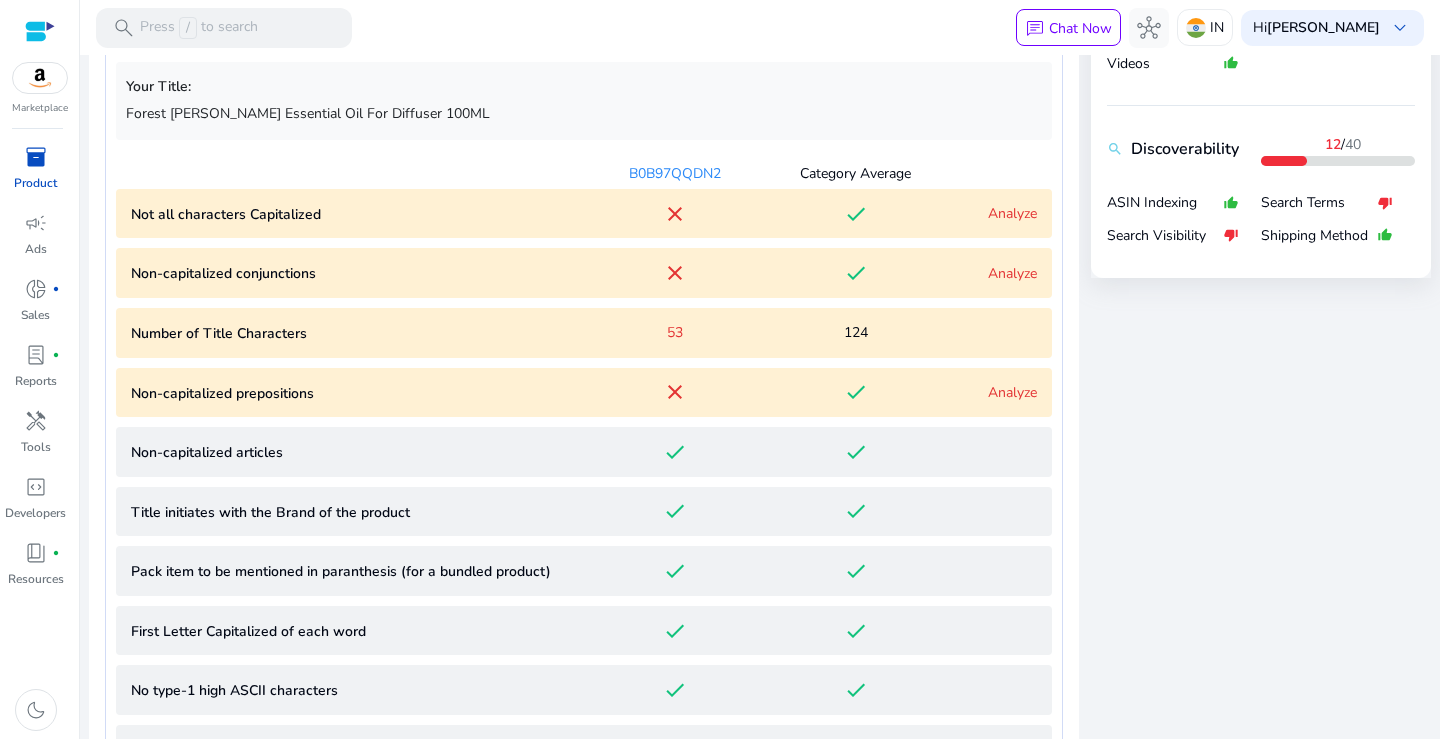 click on "Analyze" at bounding box center (1012, 213) 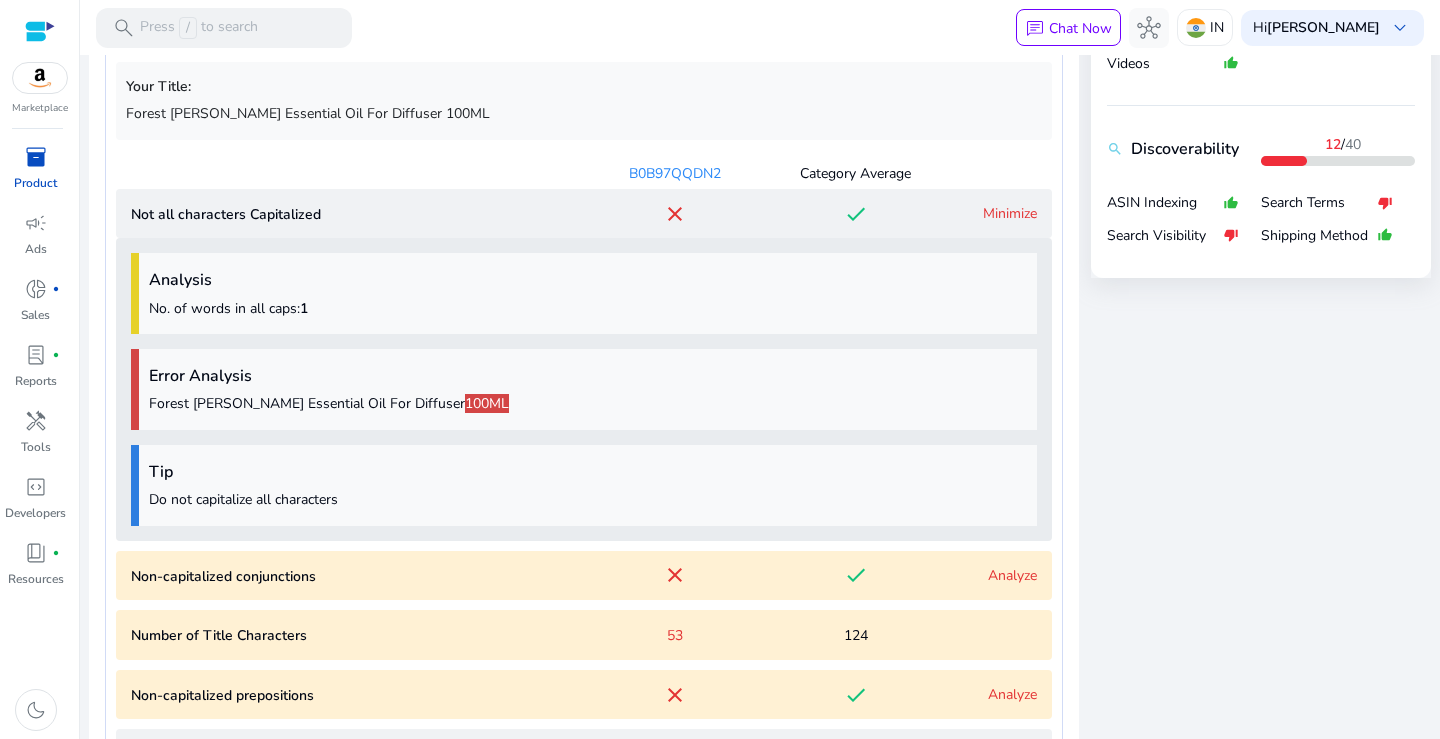 scroll, scrollTop: 1075, scrollLeft: 0, axis: vertical 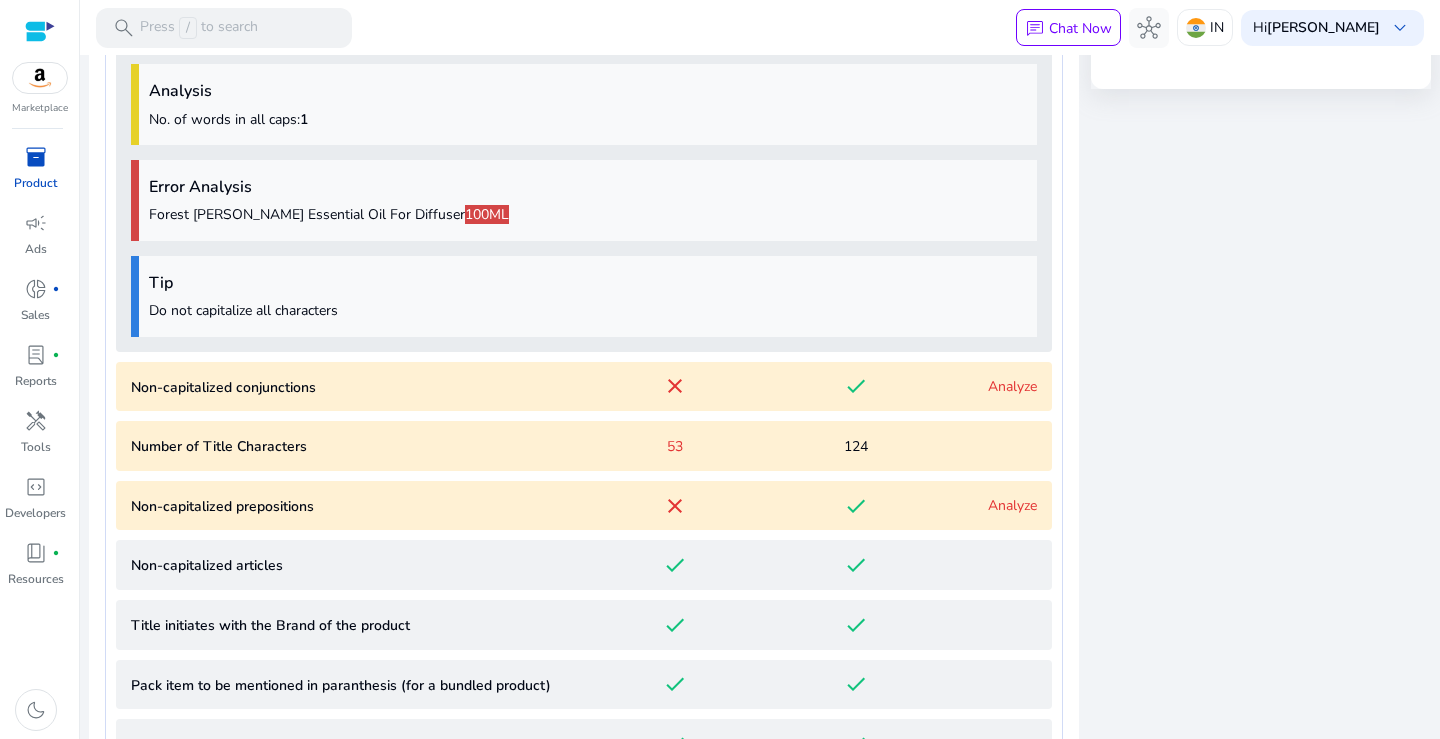 click on "Analyze" at bounding box center [1012, 386] 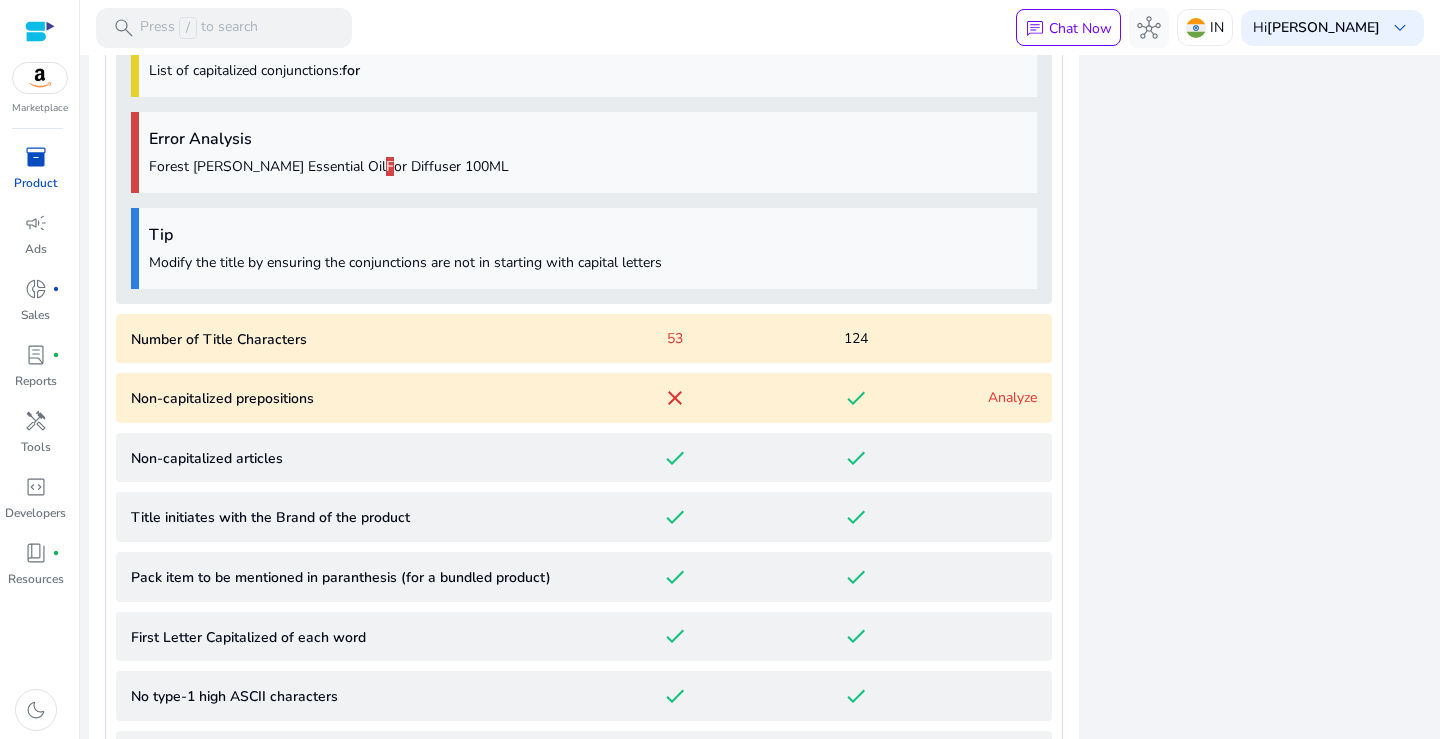 scroll, scrollTop: 1535, scrollLeft: 0, axis: vertical 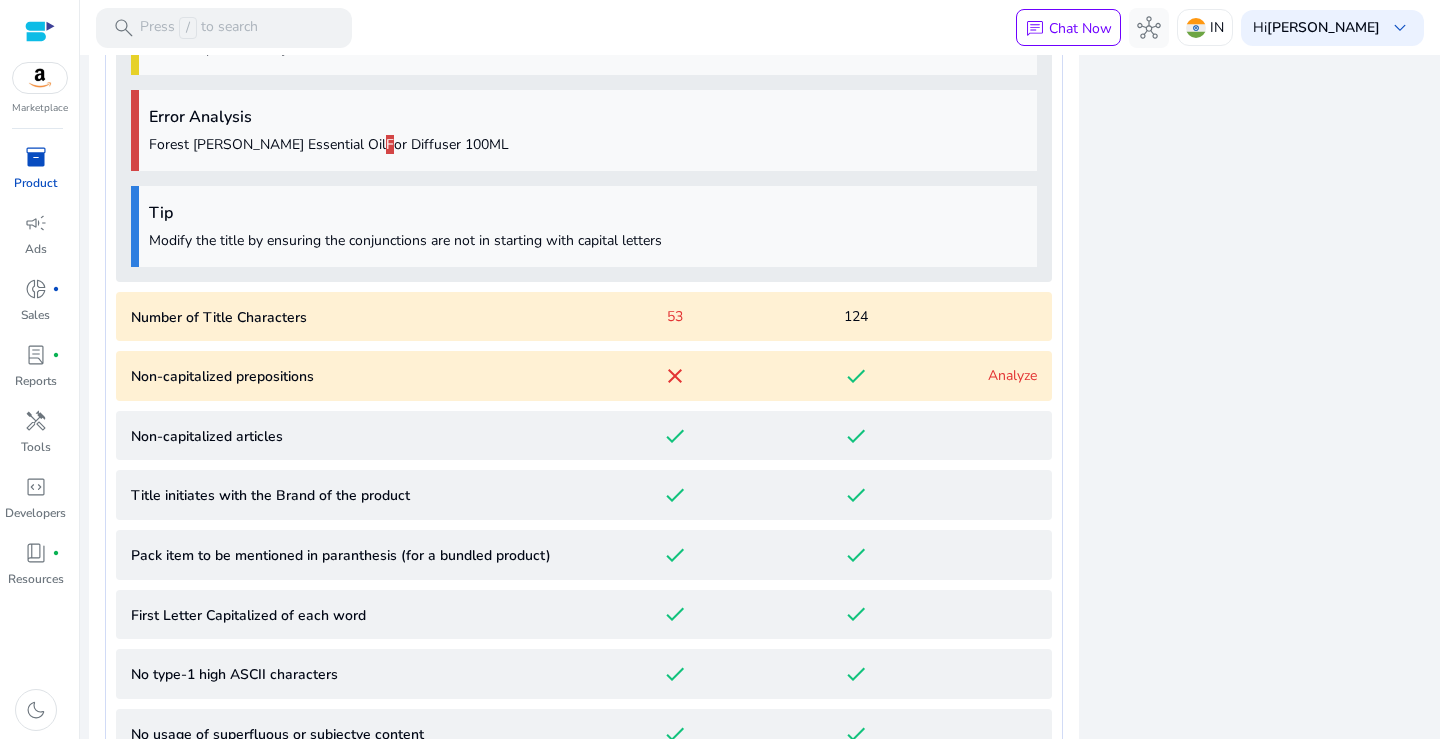 click on "Analyze" at bounding box center [1012, 375] 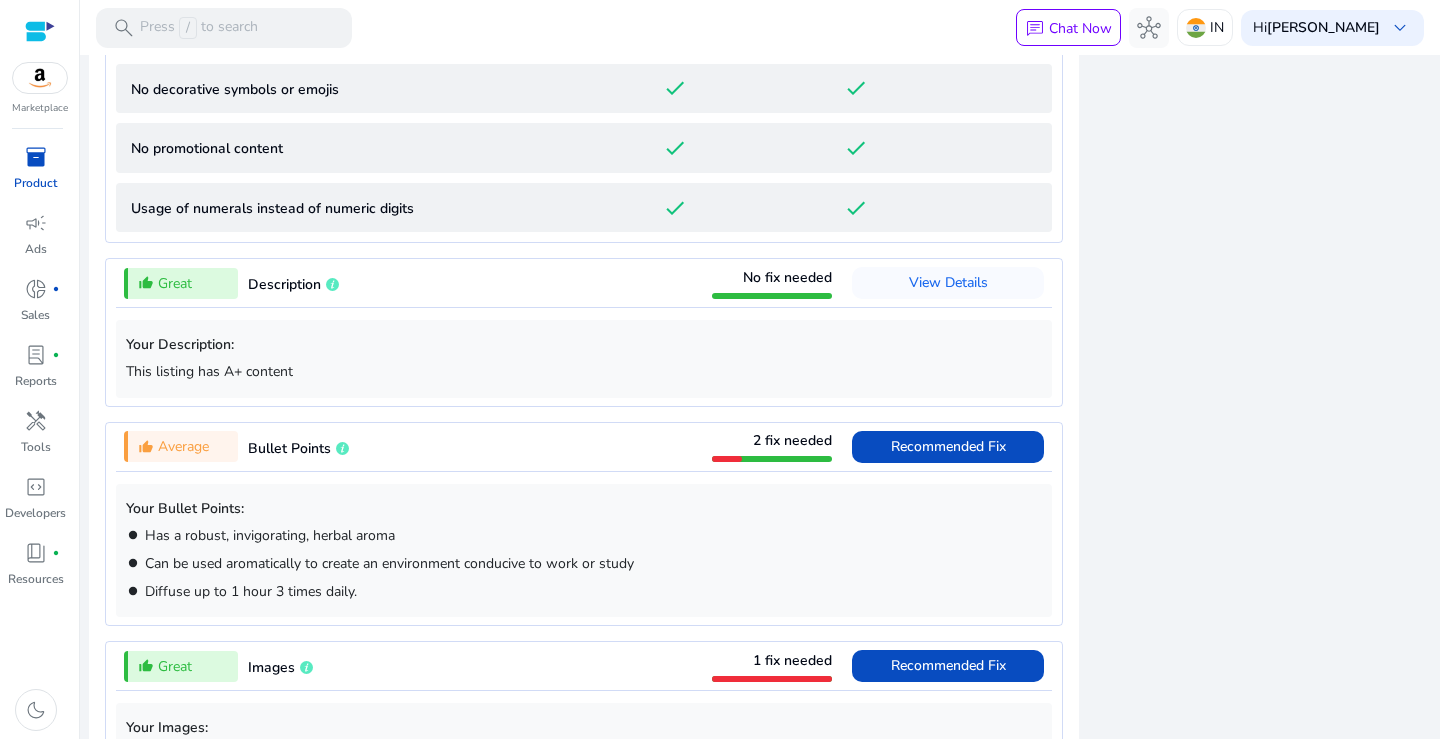 scroll, scrollTop: 2617, scrollLeft: 0, axis: vertical 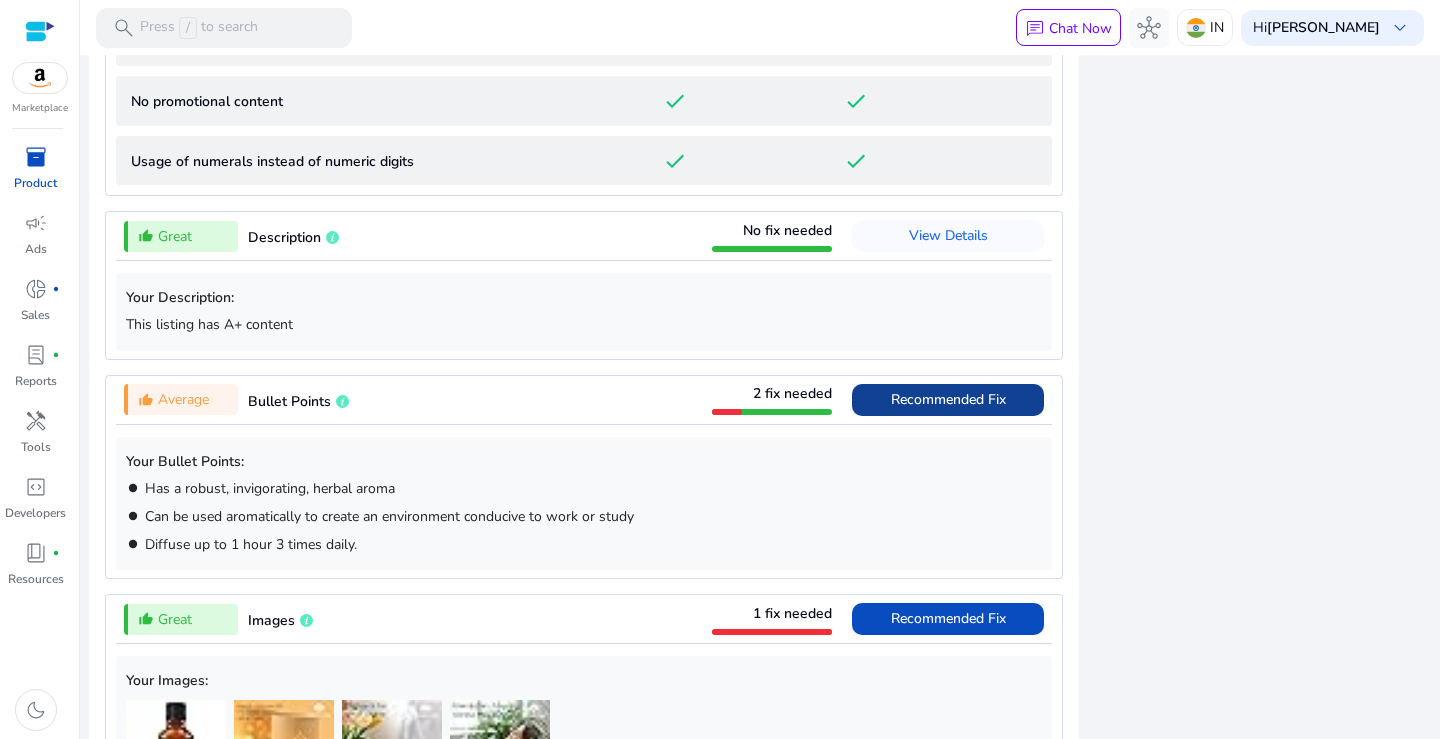 click on "Recommended Fix" at bounding box center [948, 399] 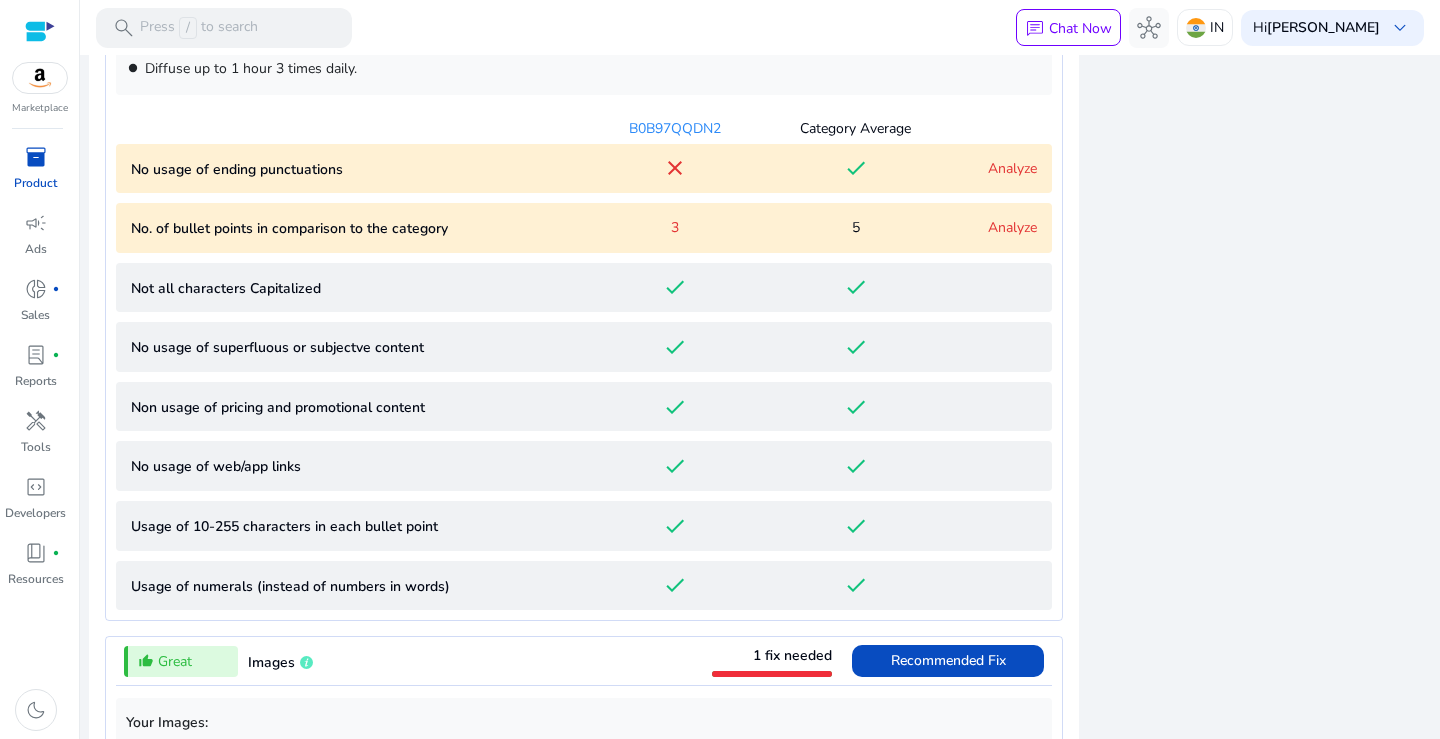 scroll, scrollTop: 1213, scrollLeft: 0, axis: vertical 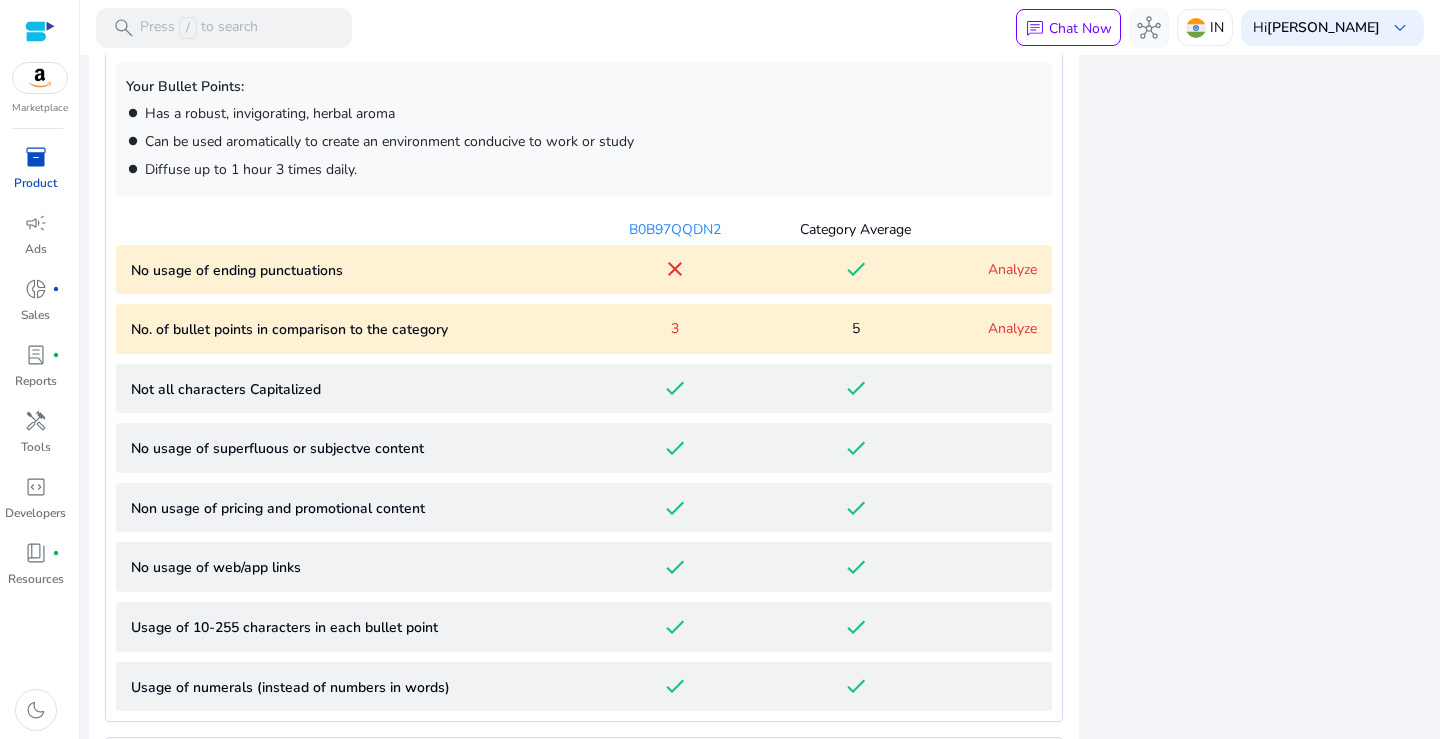 click on "Analyze" at bounding box center [1012, 328] 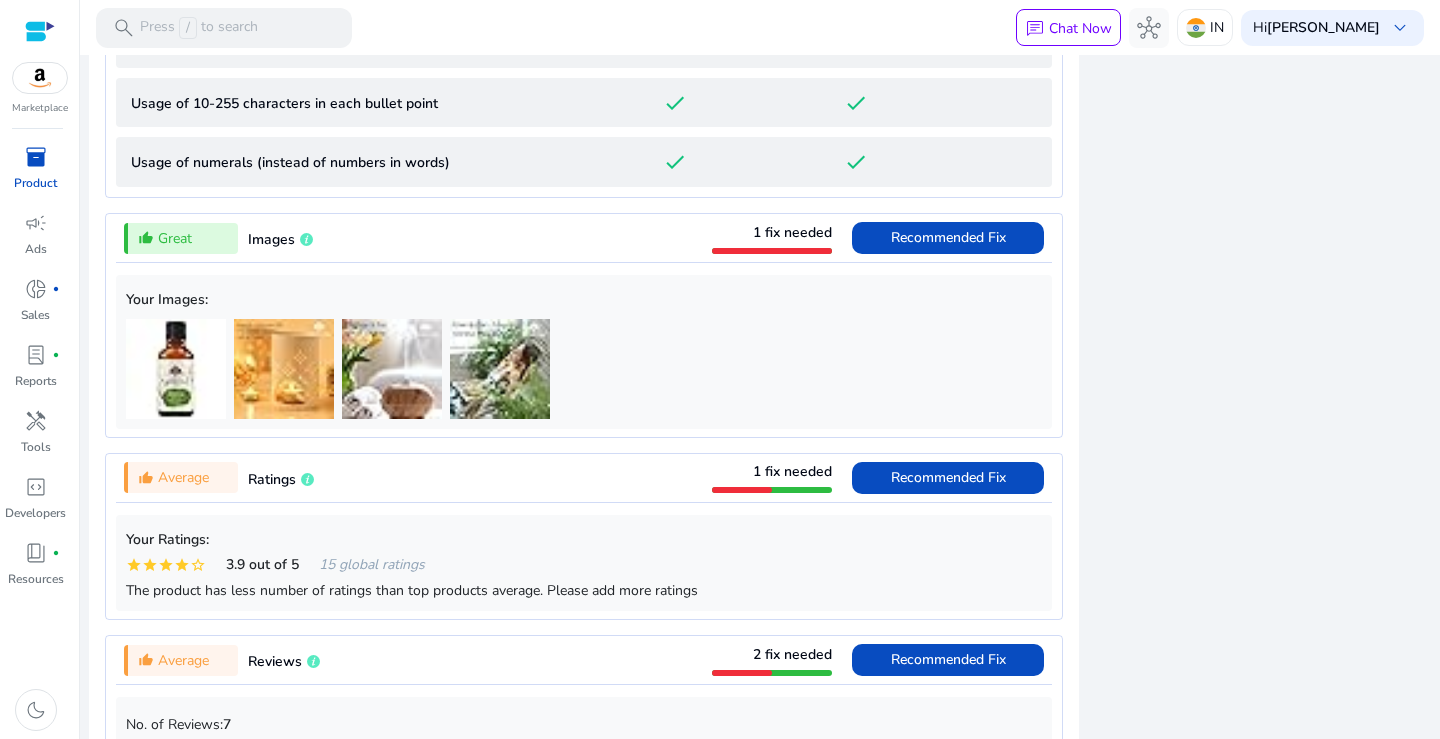 scroll, scrollTop: 2017, scrollLeft: 0, axis: vertical 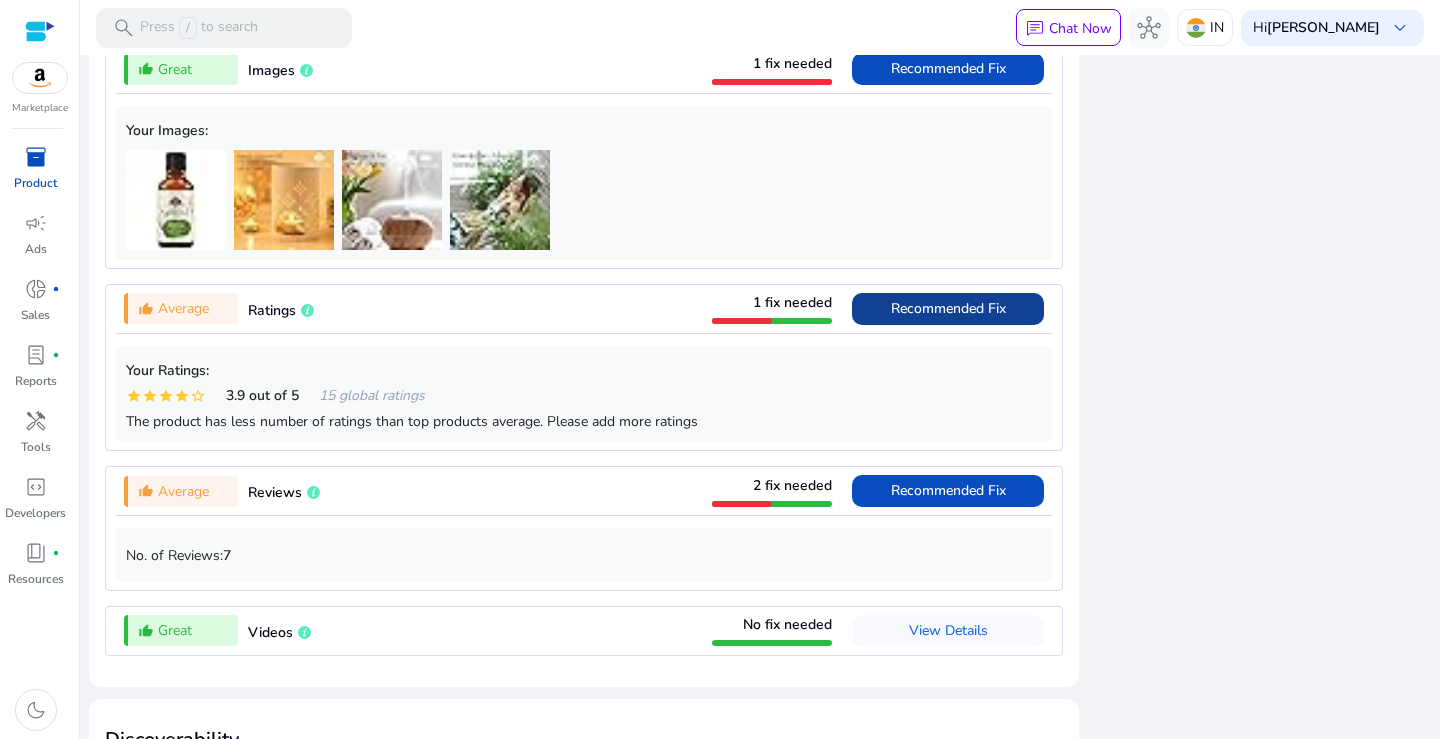 click on "Recommended Fix" at bounding box center (948, 308) 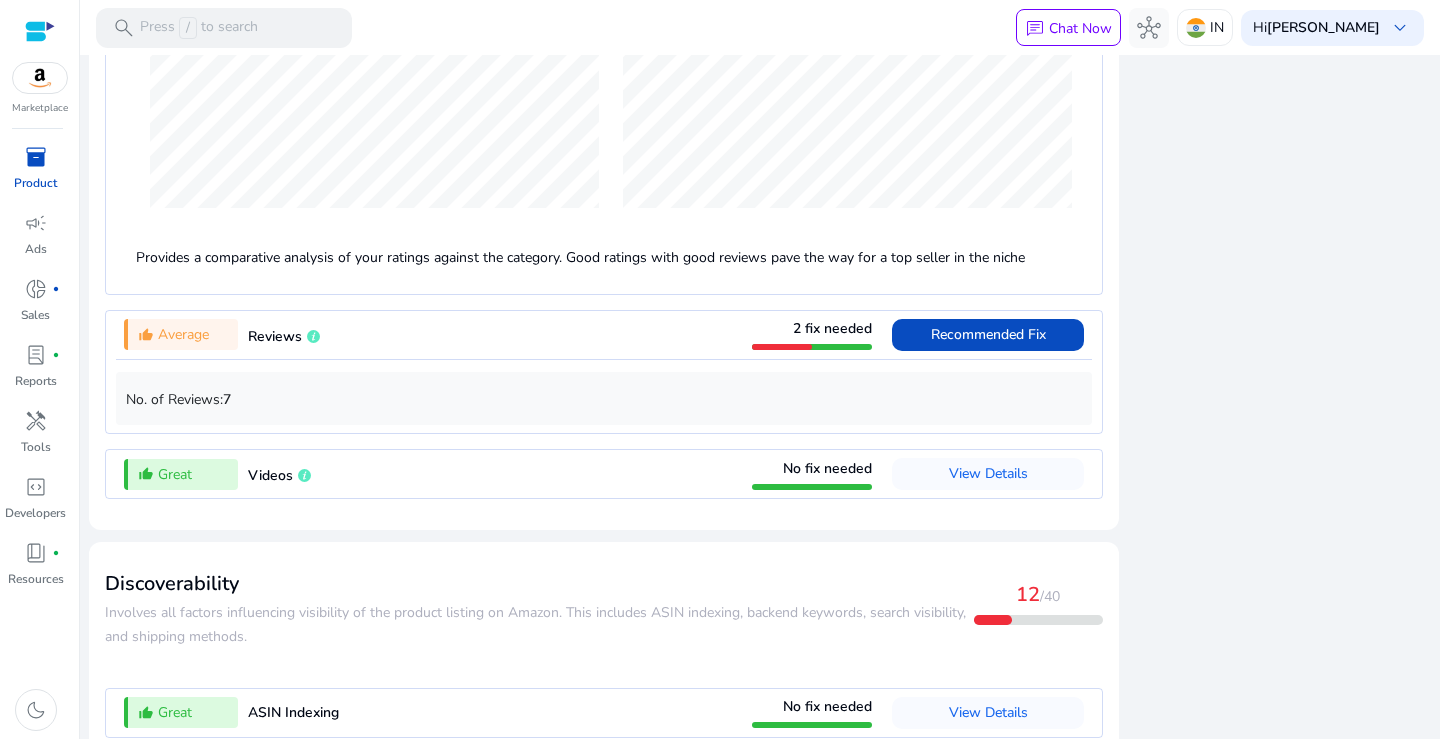 scroll, scrollTop: 1980, scrollLeft: 0, axis: vertical 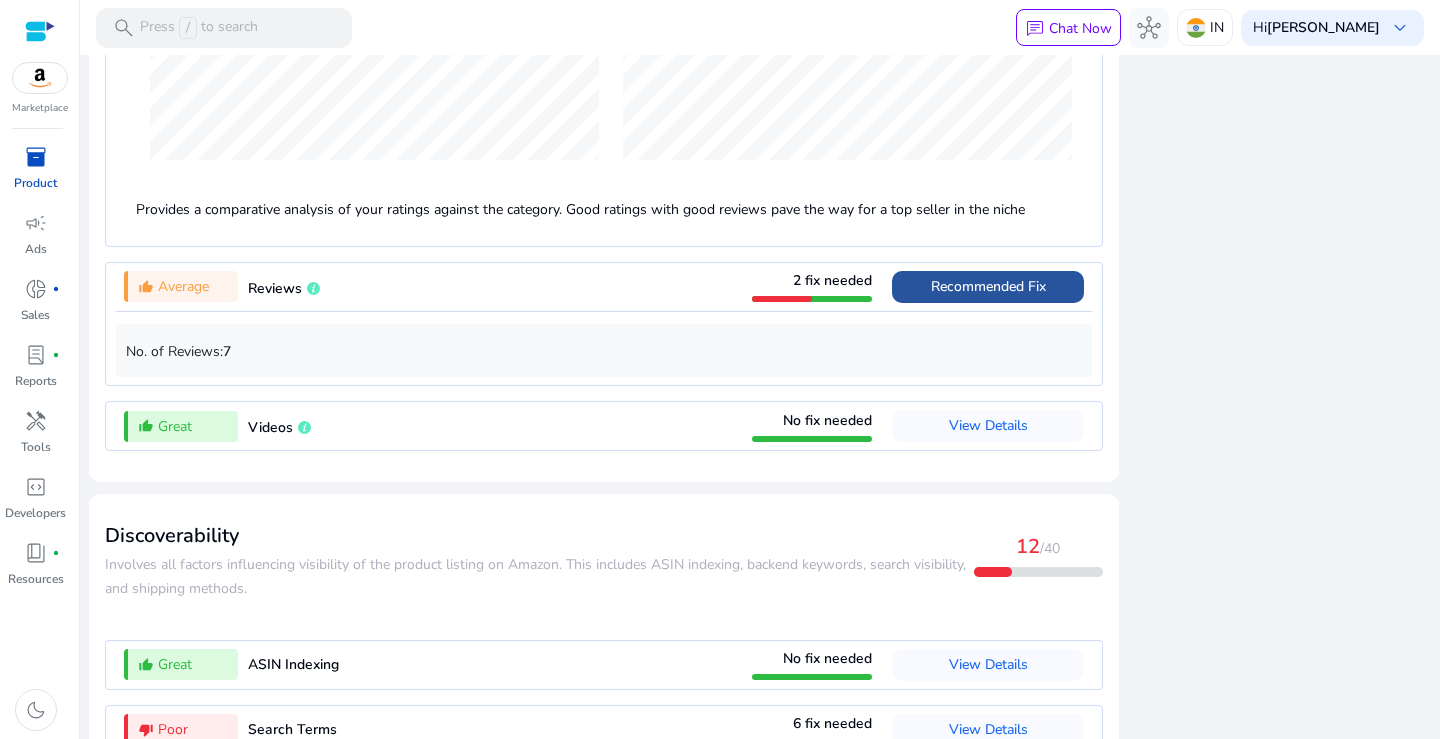 click on "Recommended Fix" at bounding box center (988, 286) 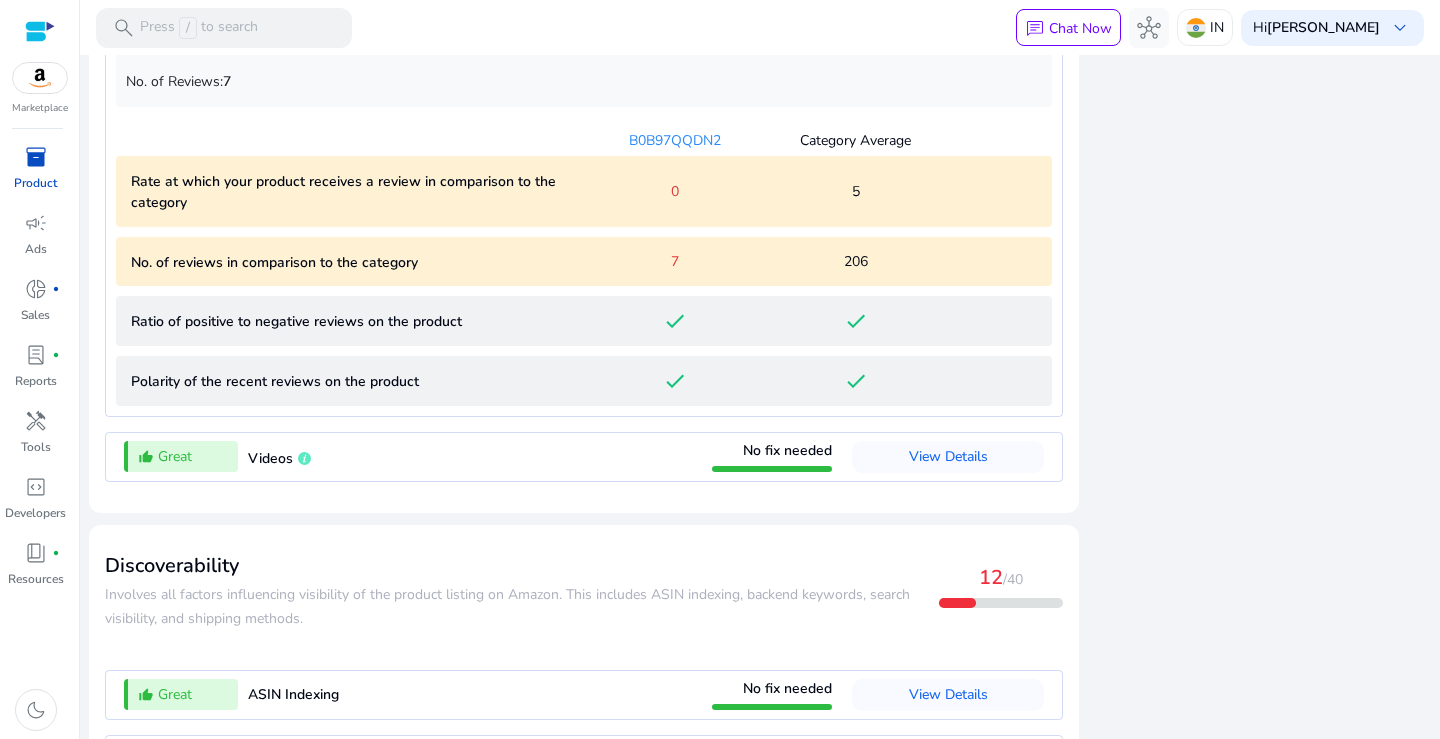 scroll, scrollTop: 1963, scrollLeft: 0, axis: vertical 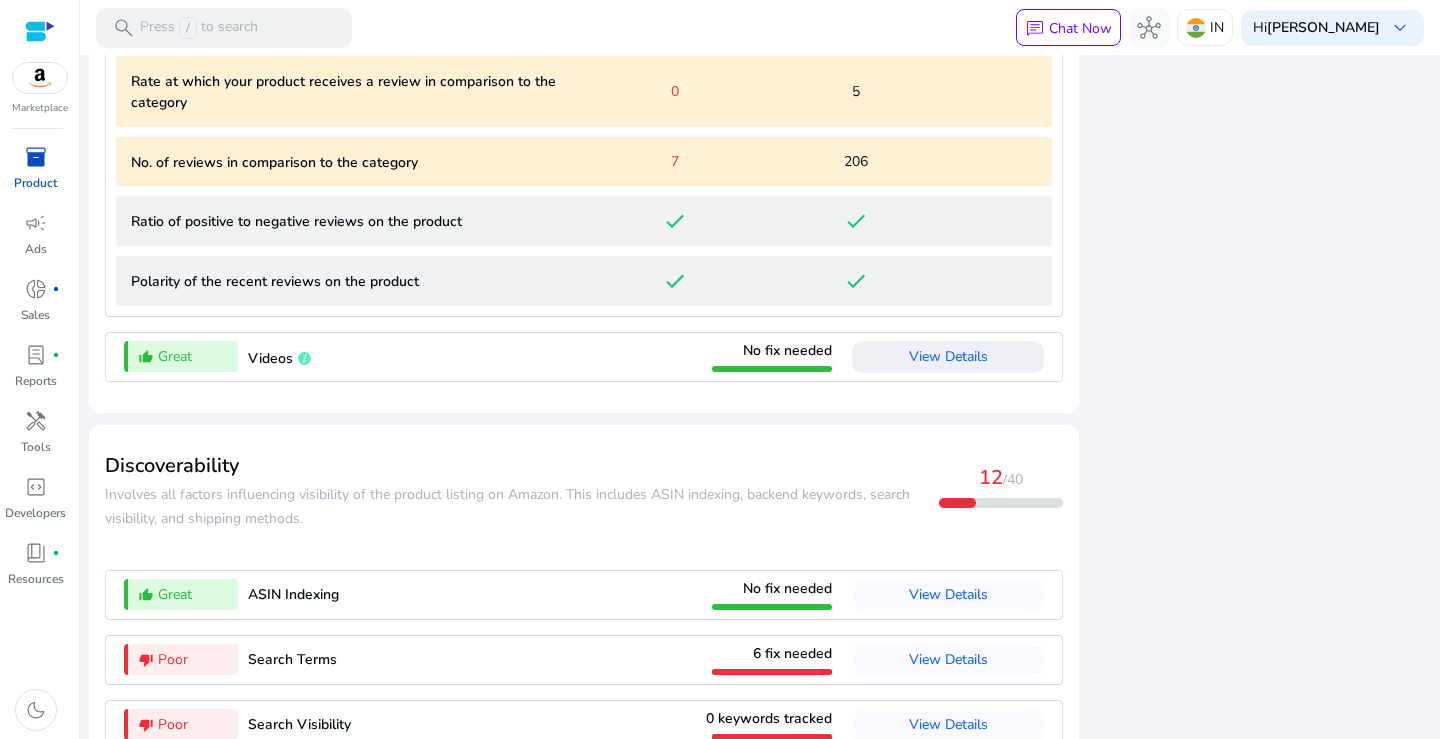 click on "View Details" at bounding box center [948, 356] 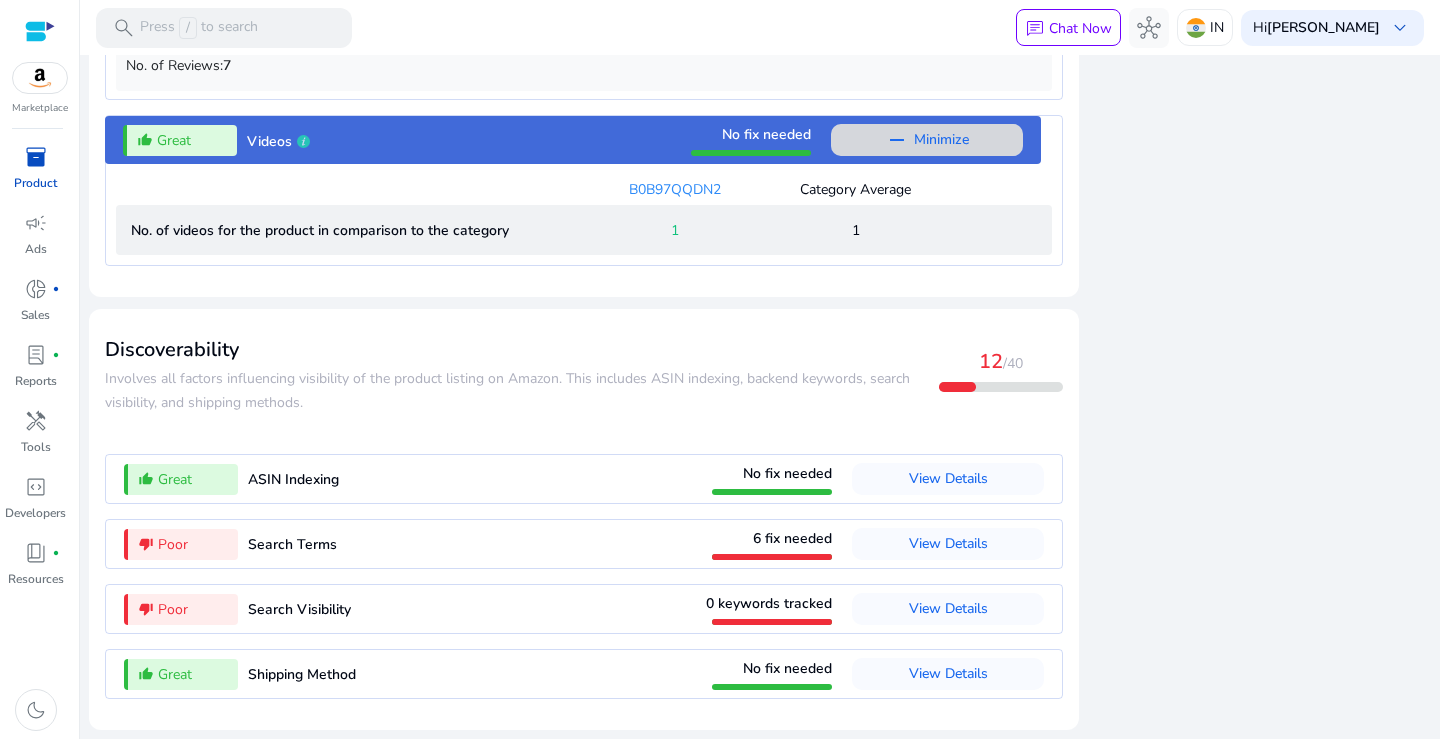 scroll, scrollTop: 1887, scrollLeft: 0, axis: vertical 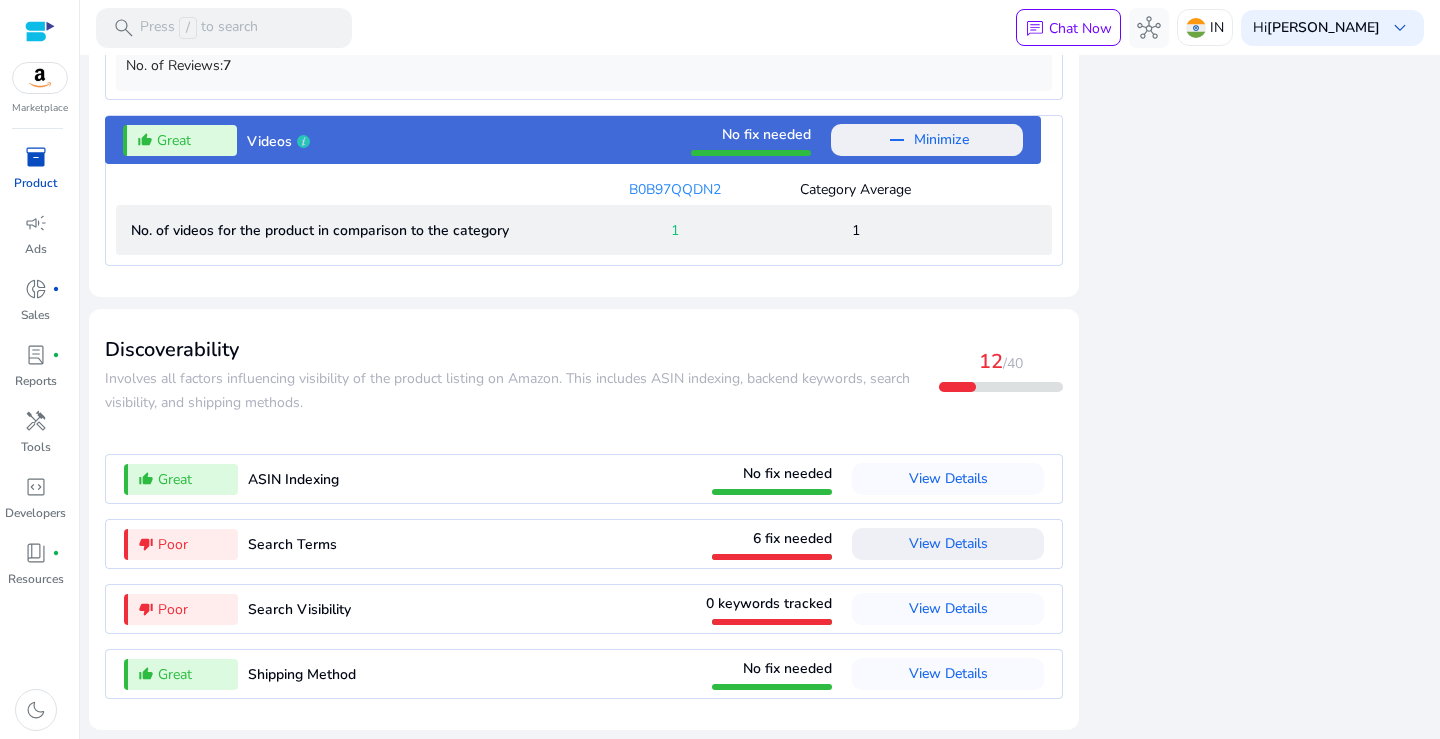 click on "View Details" at bounding box center [948, 543] 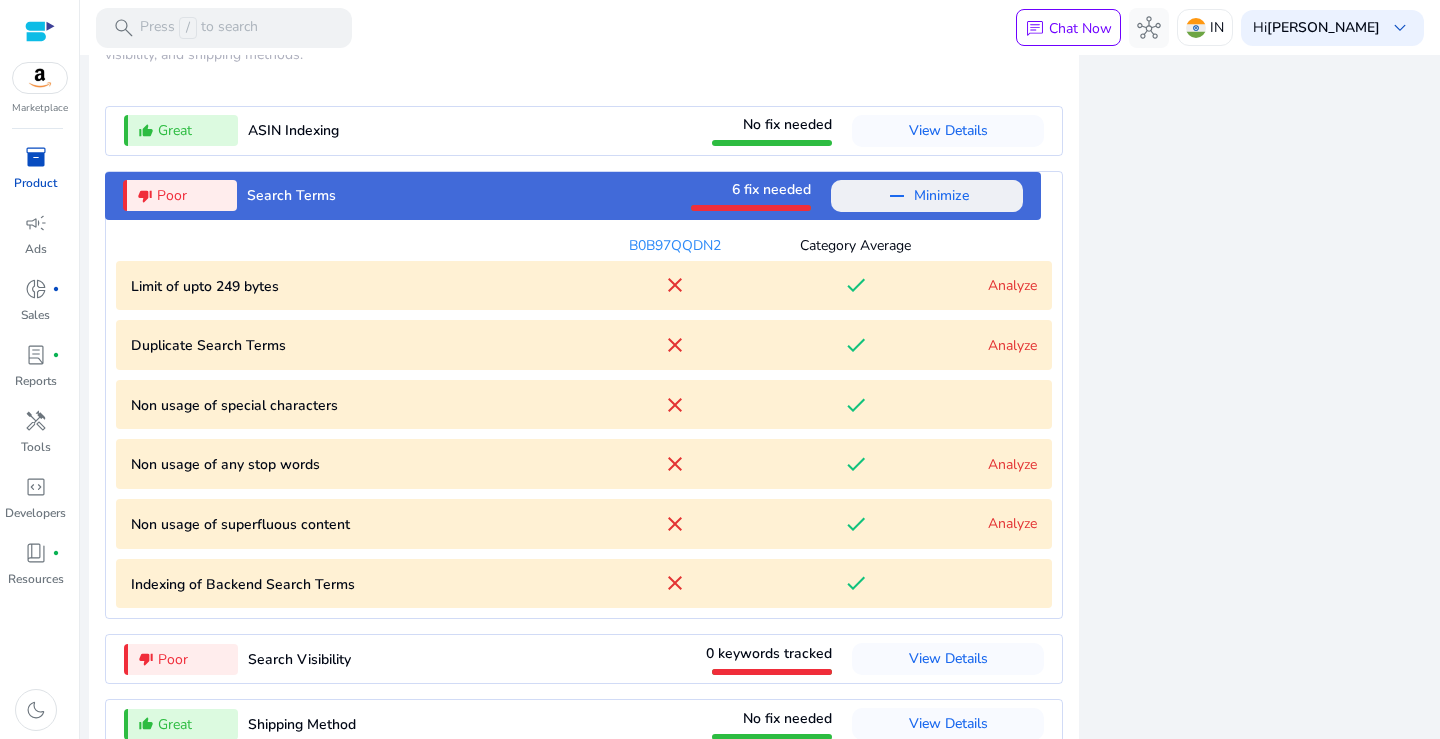 scroll, scrollTop: 2185, scrollLeft: 0, axis: vertical 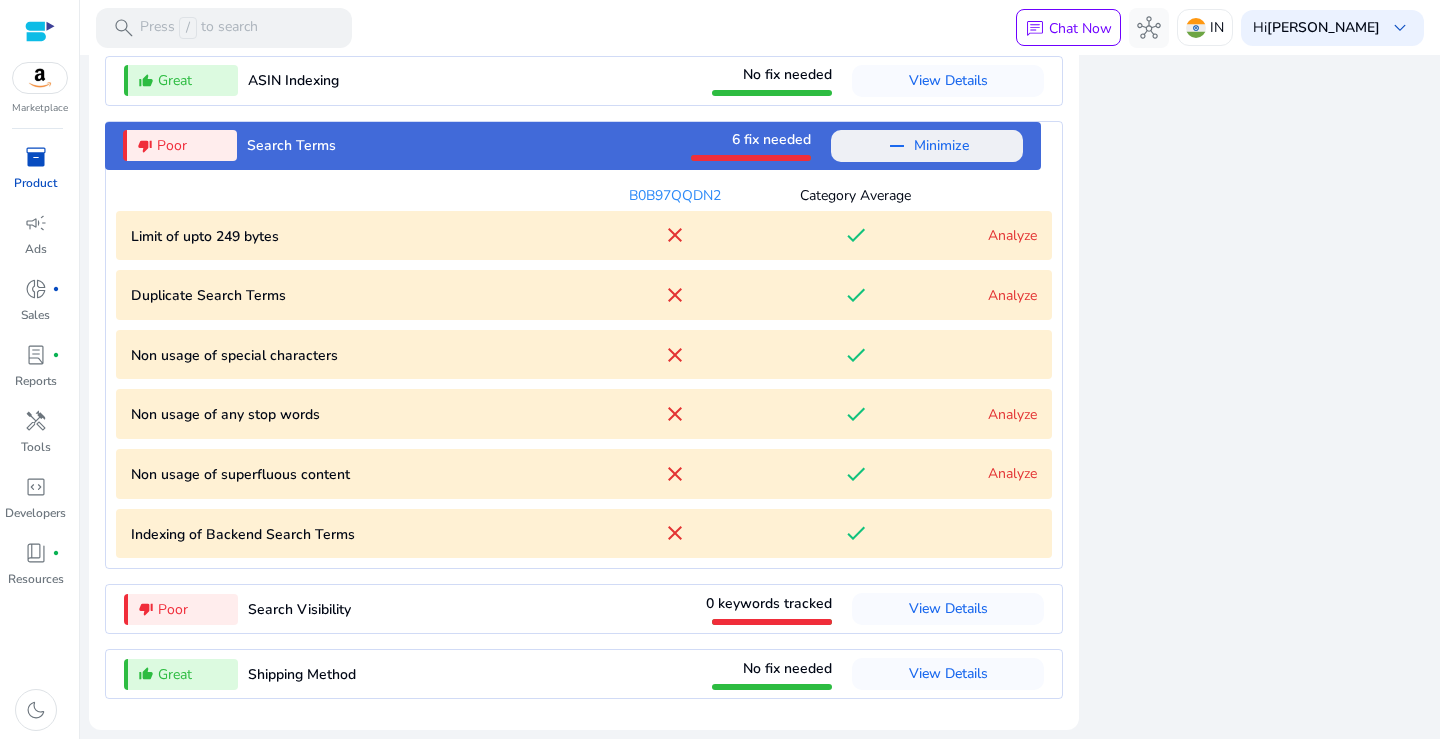 click on "Analyze" at bounding box center (1012, 295) 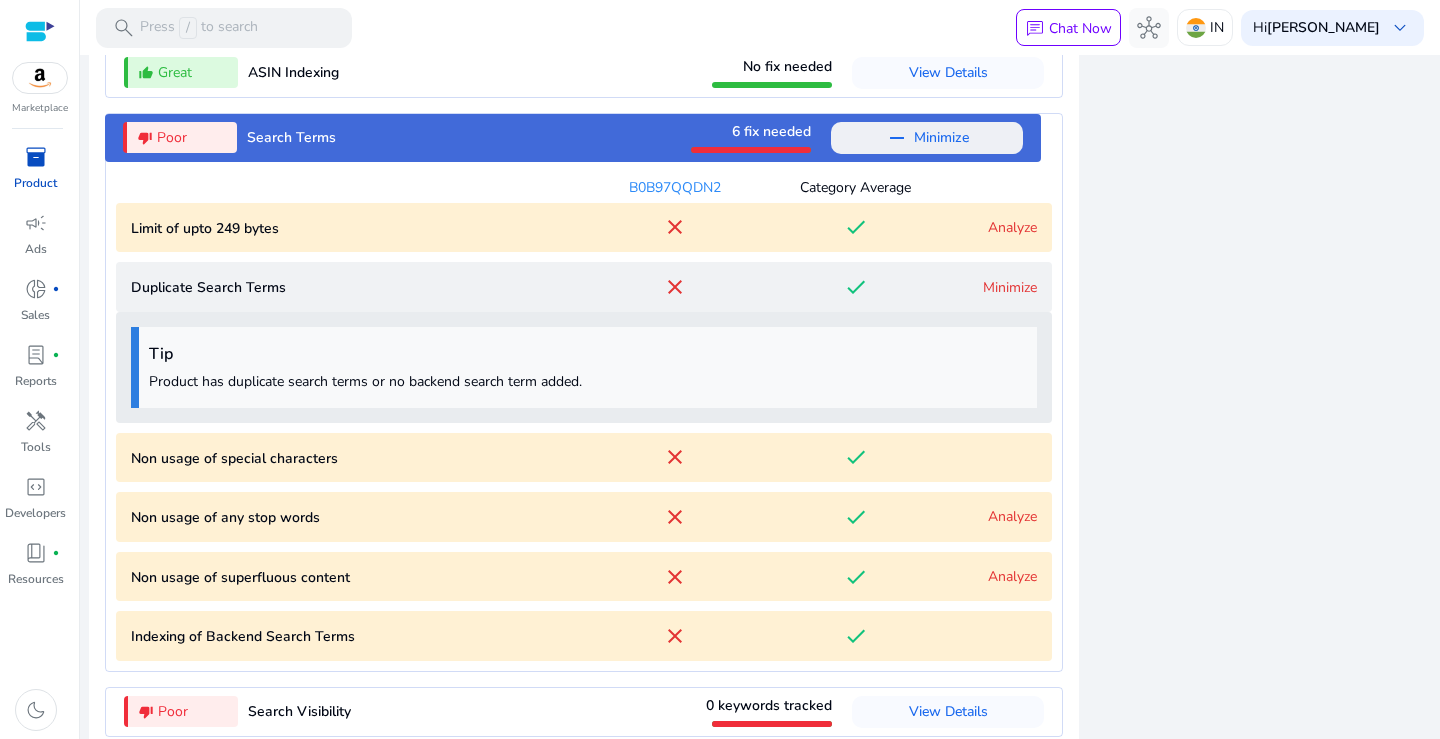 scroll, scrollTop: 2296, scrollLeft: 0, axis: vertical 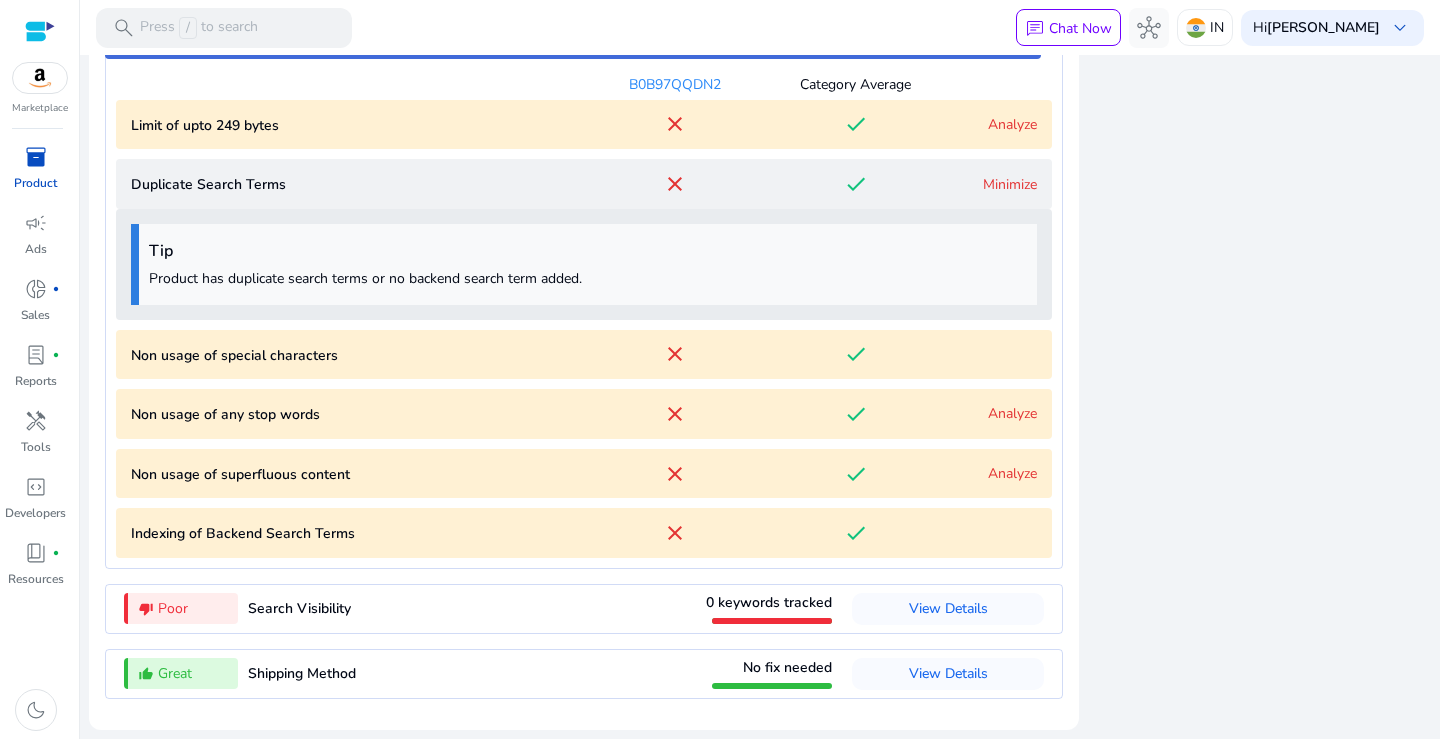 click on "Analyze" at bounding box center (1012, 413) 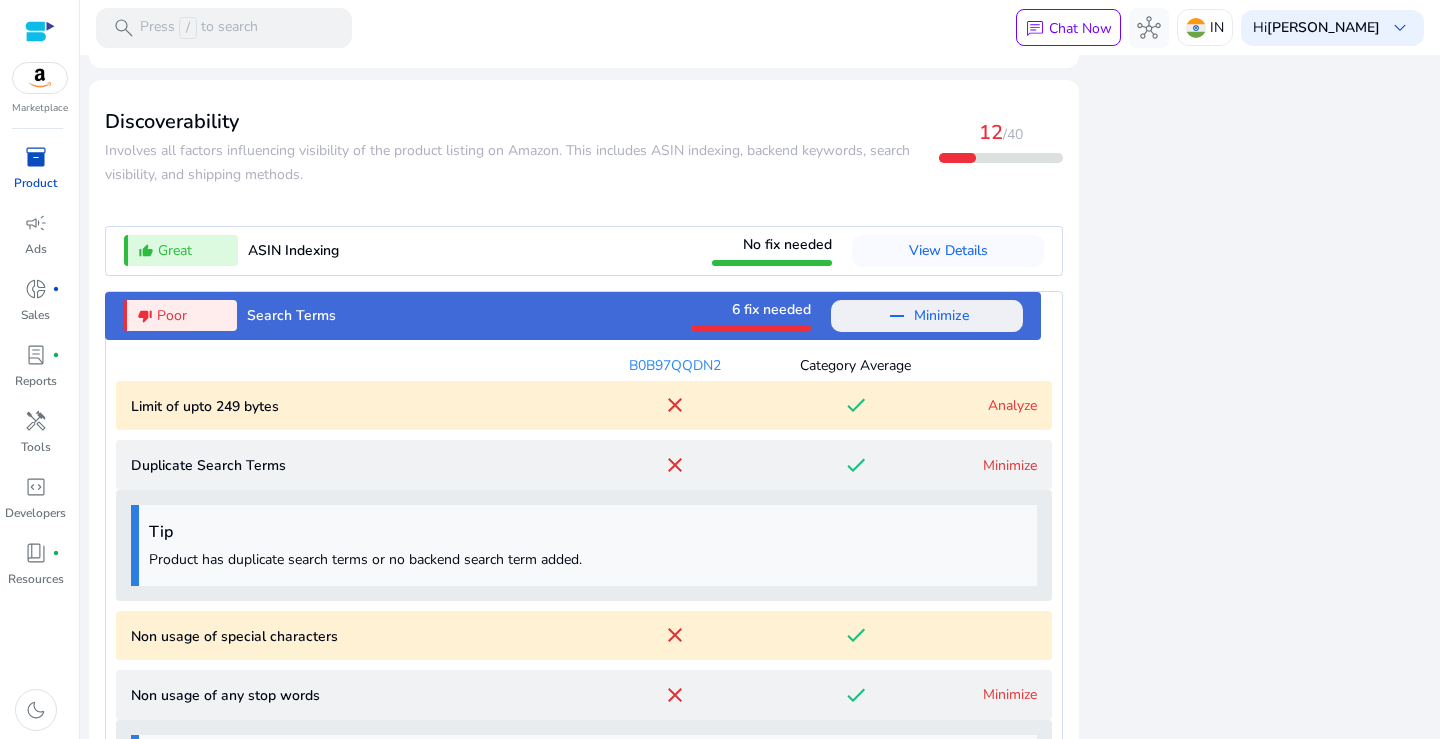 scroll, scrollTop: 1607, scrollLeft: 0, axis: vertical 